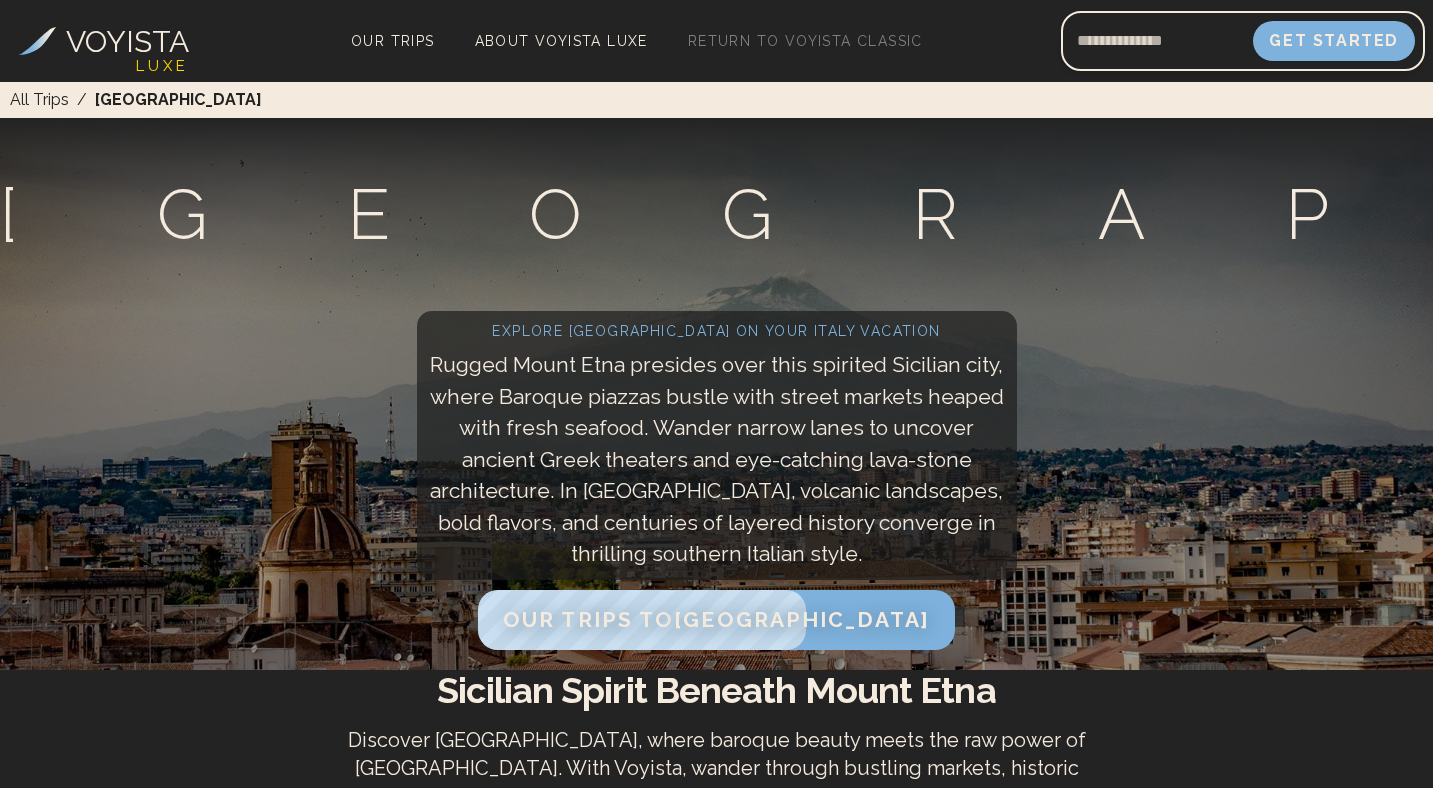 scroll, scrollTop: 0, scrollLeft: 0, axis: both 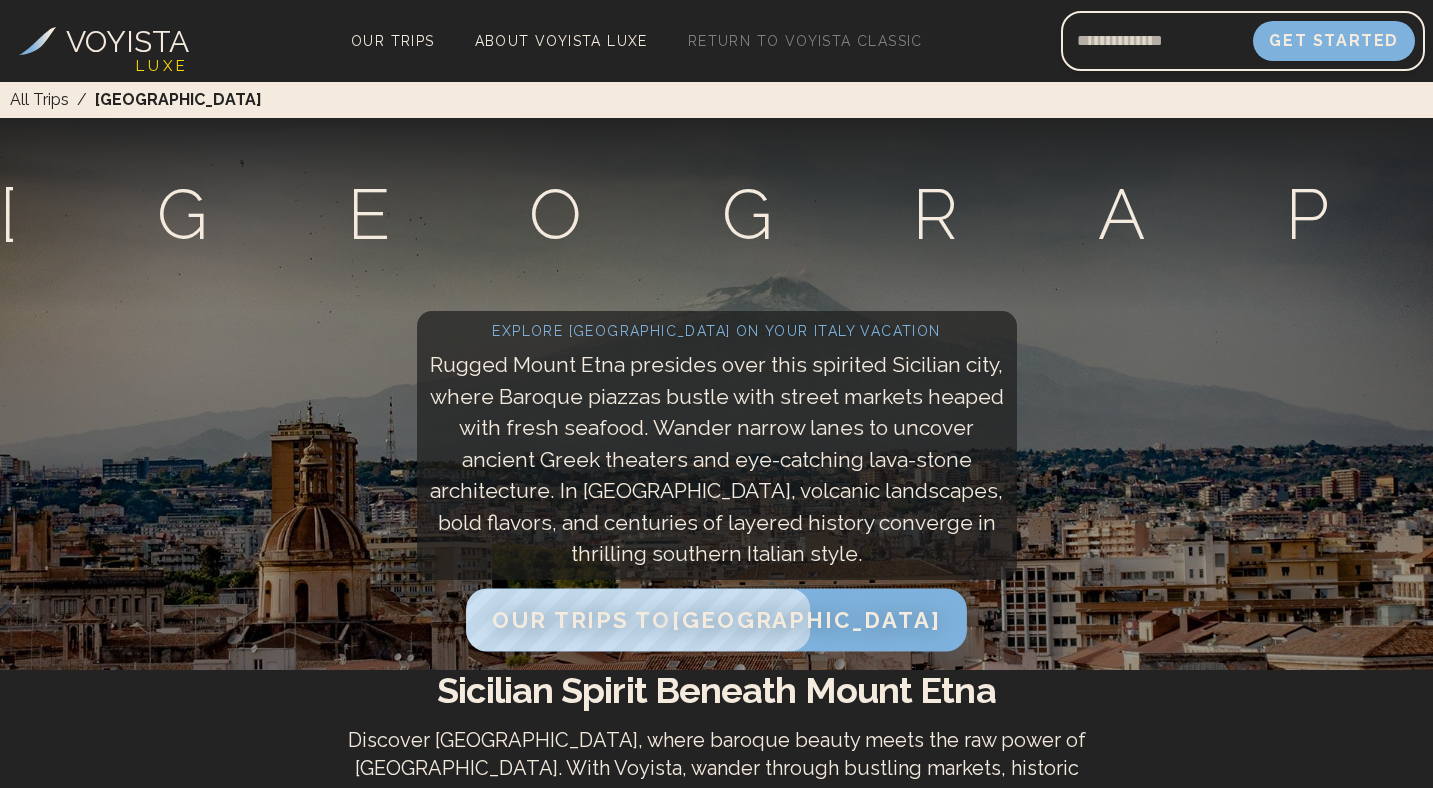 click on "Our Trips to  Catania" at bounding box center [716, 619] 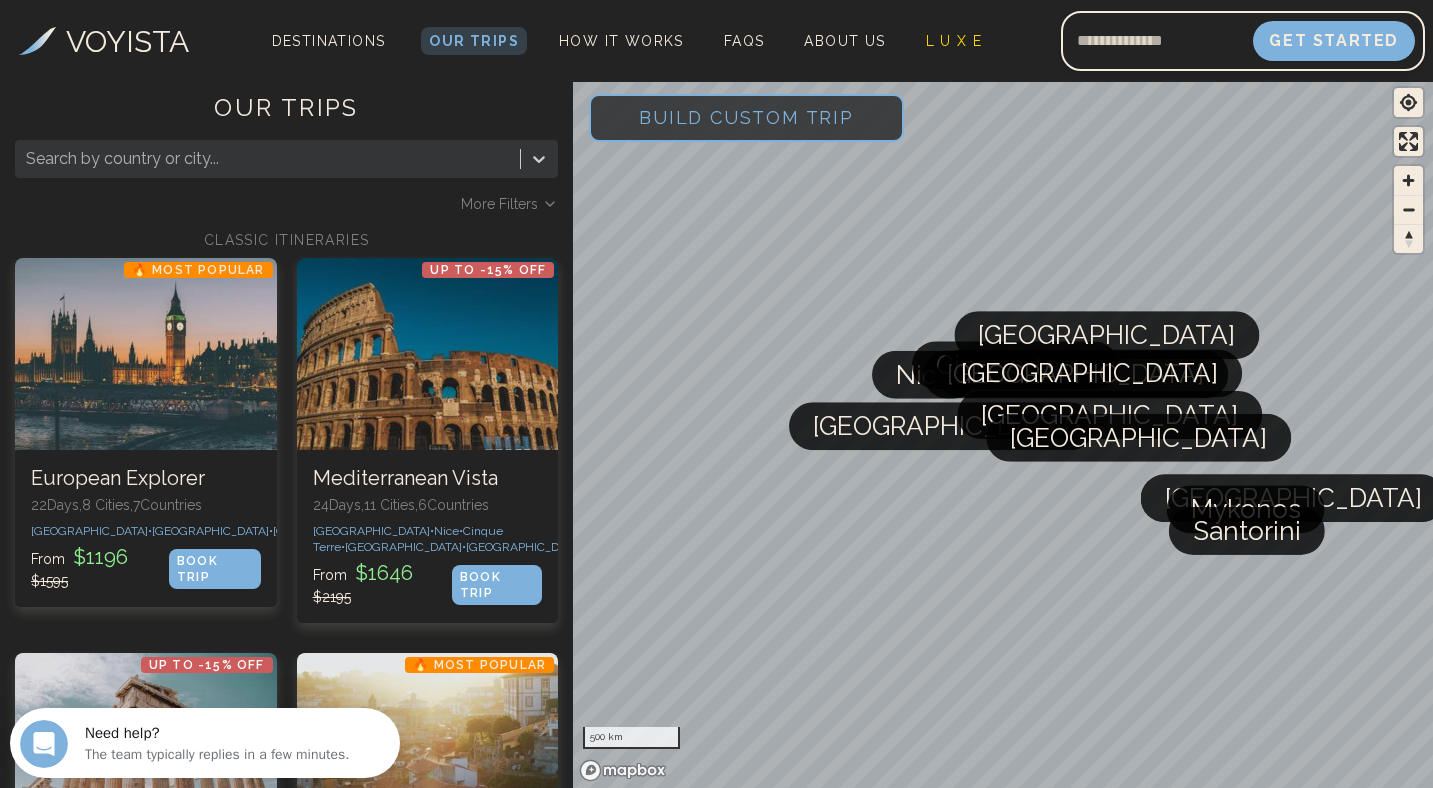 scroll, scrollTop: 0, scrollLeft: 0, axis: both 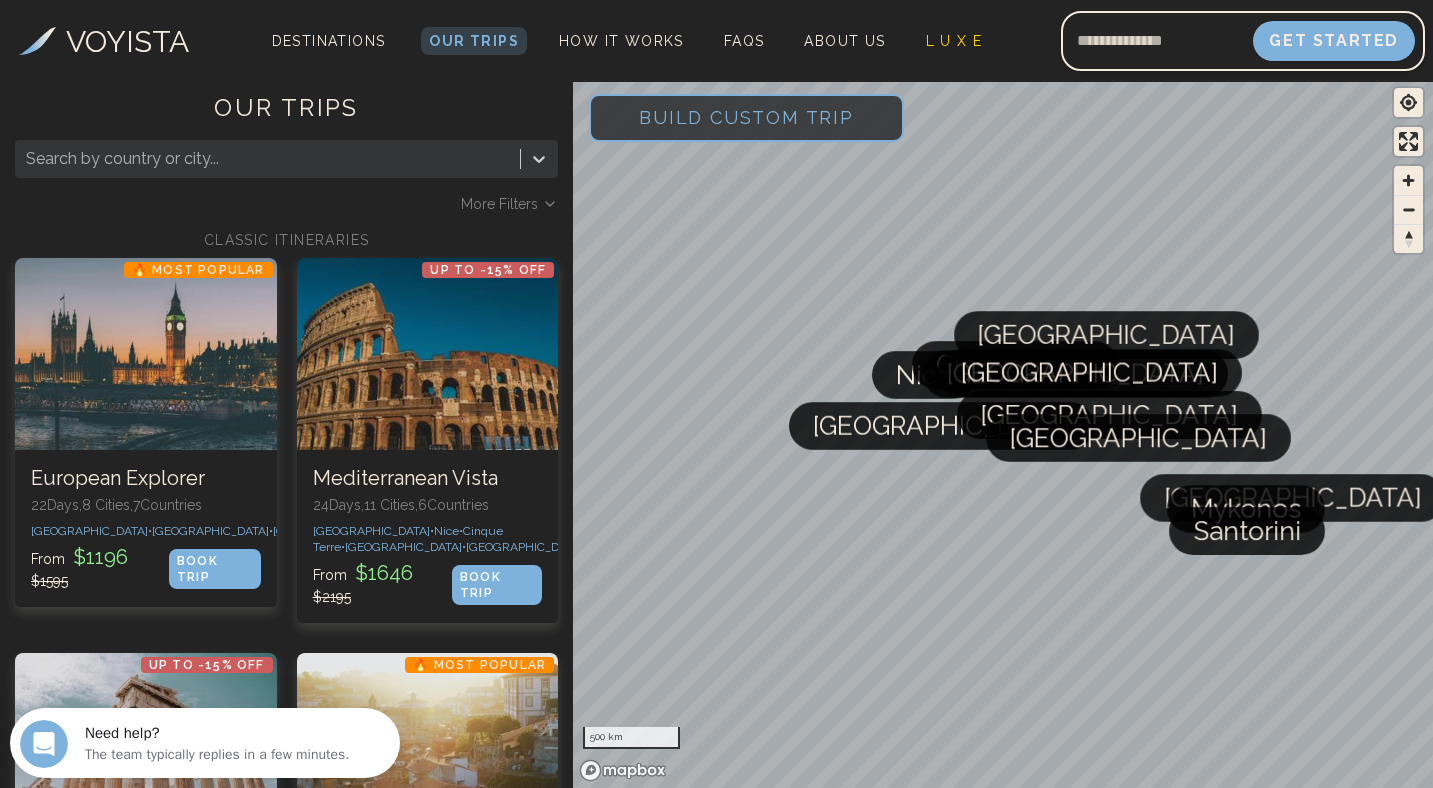click on "VOYISTA" at bounding box center (127, 41) 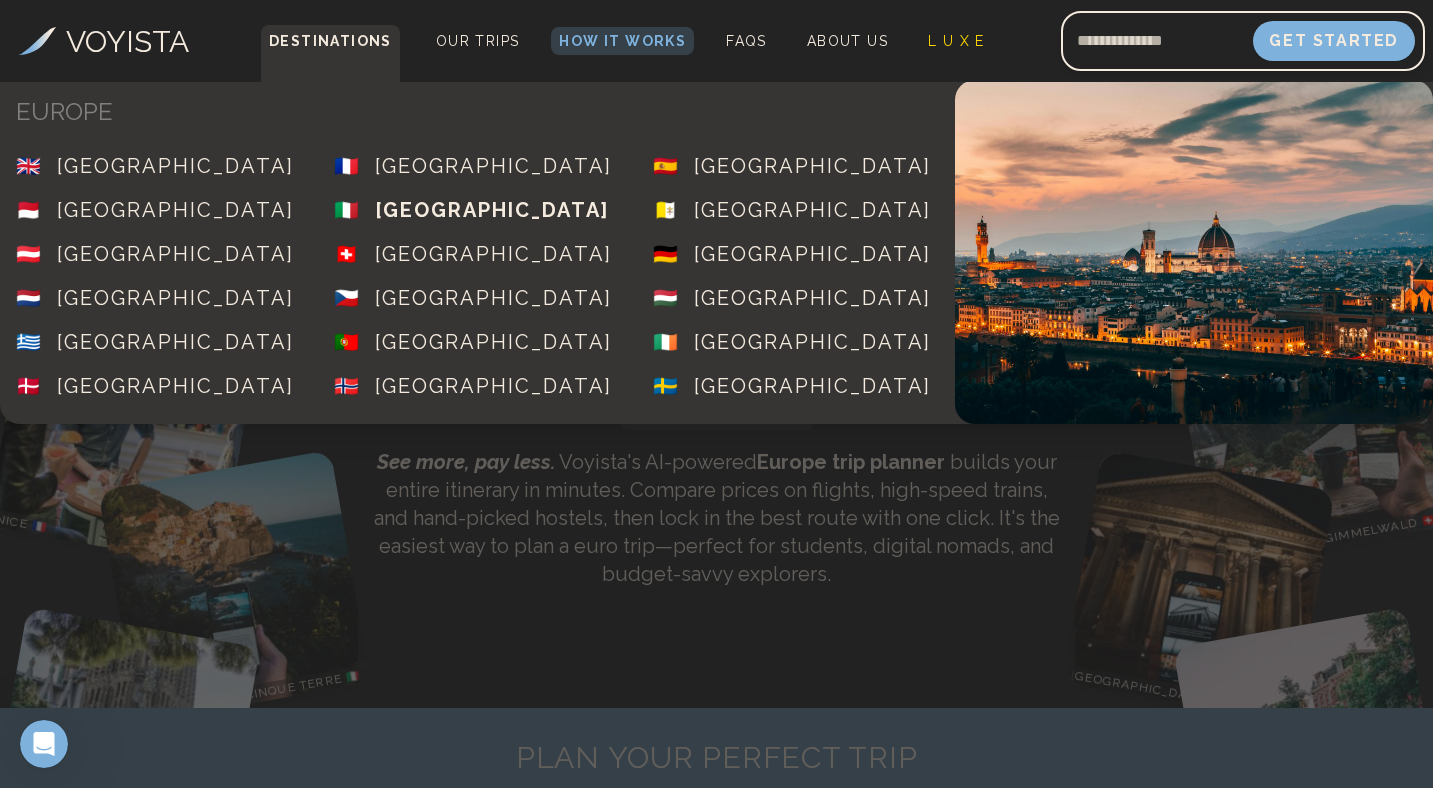 click on "[GEOGRAPHIC_DATA]" at bounding box center [492, 210] 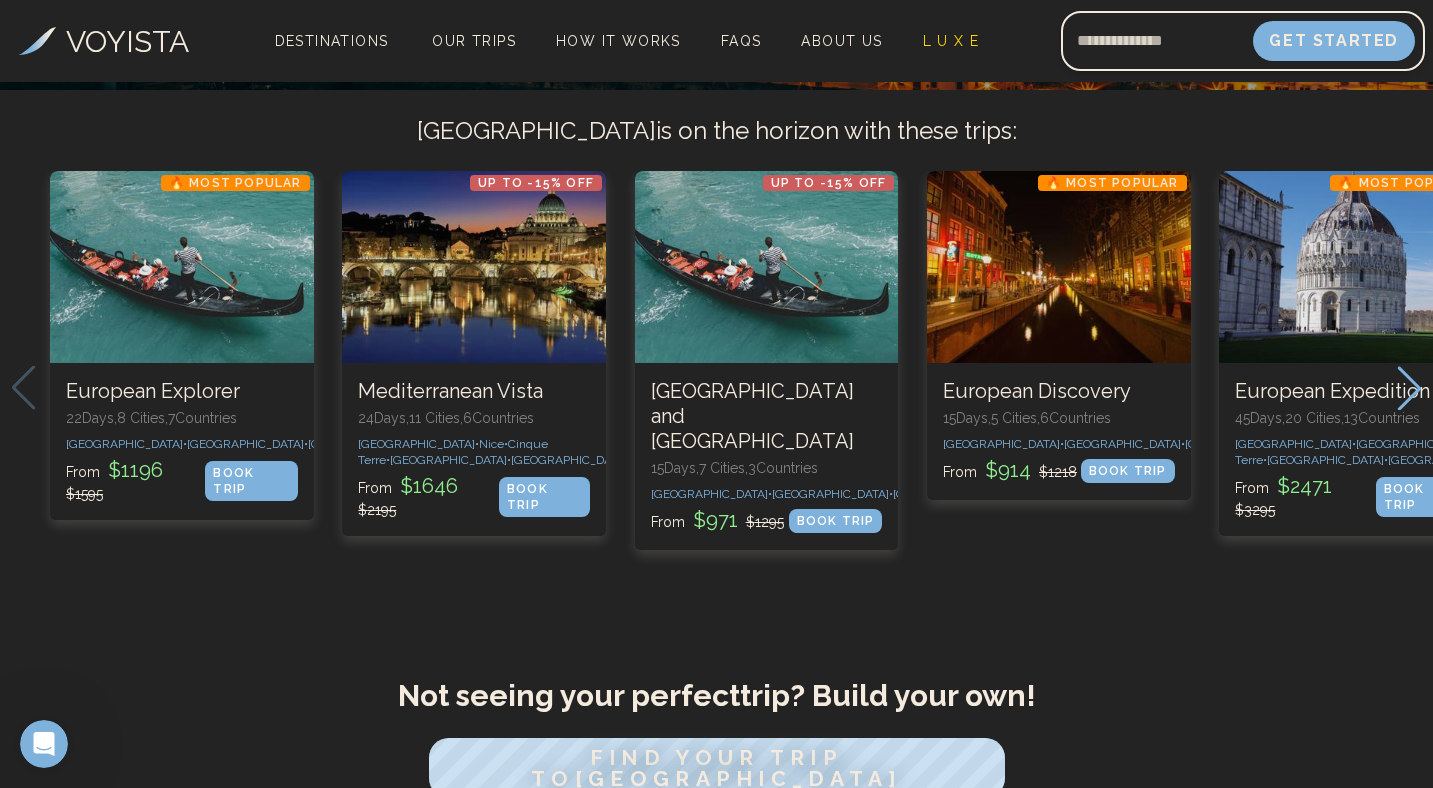 scroll, scrollTop: 584, scrollLeft: 0, axis: vertical 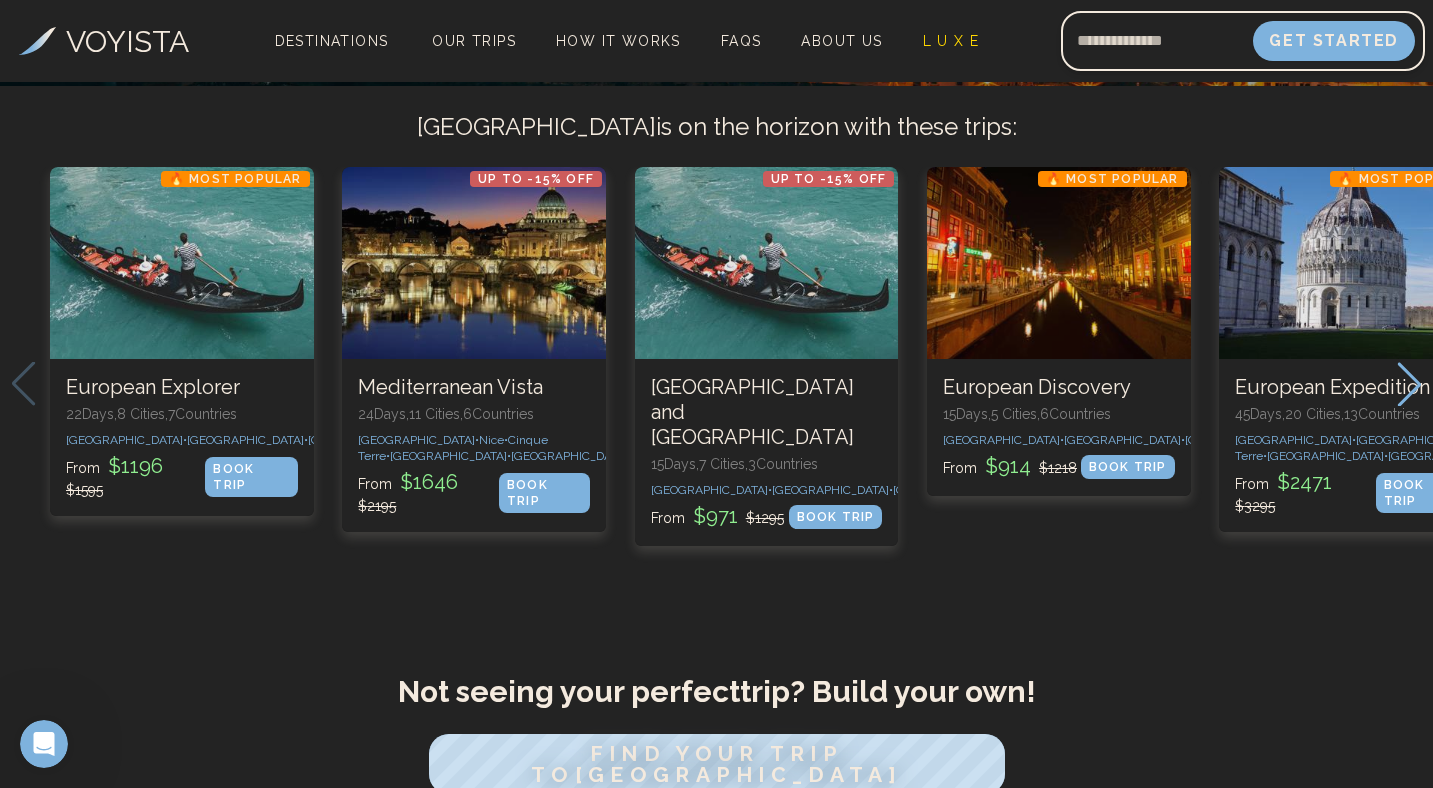 click 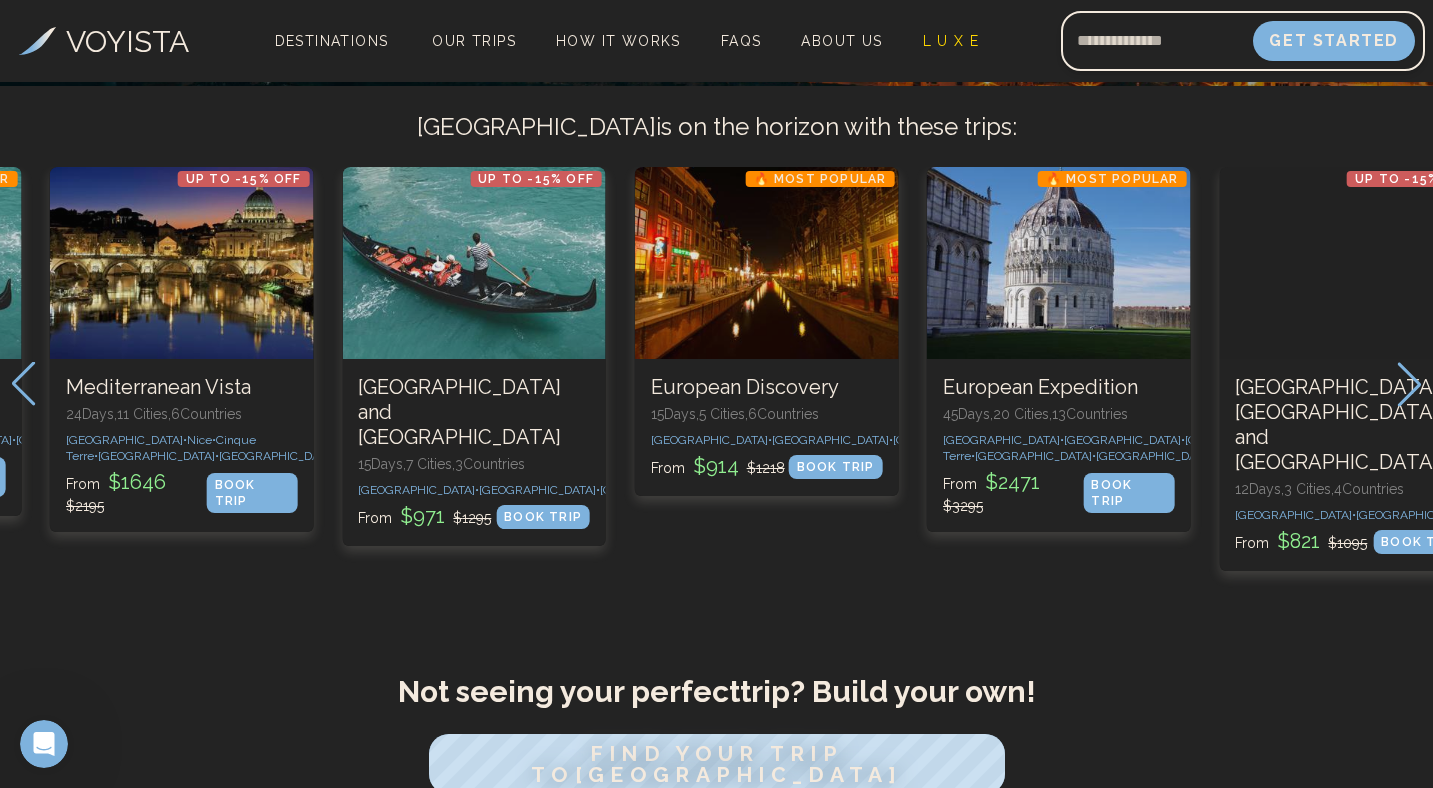 click 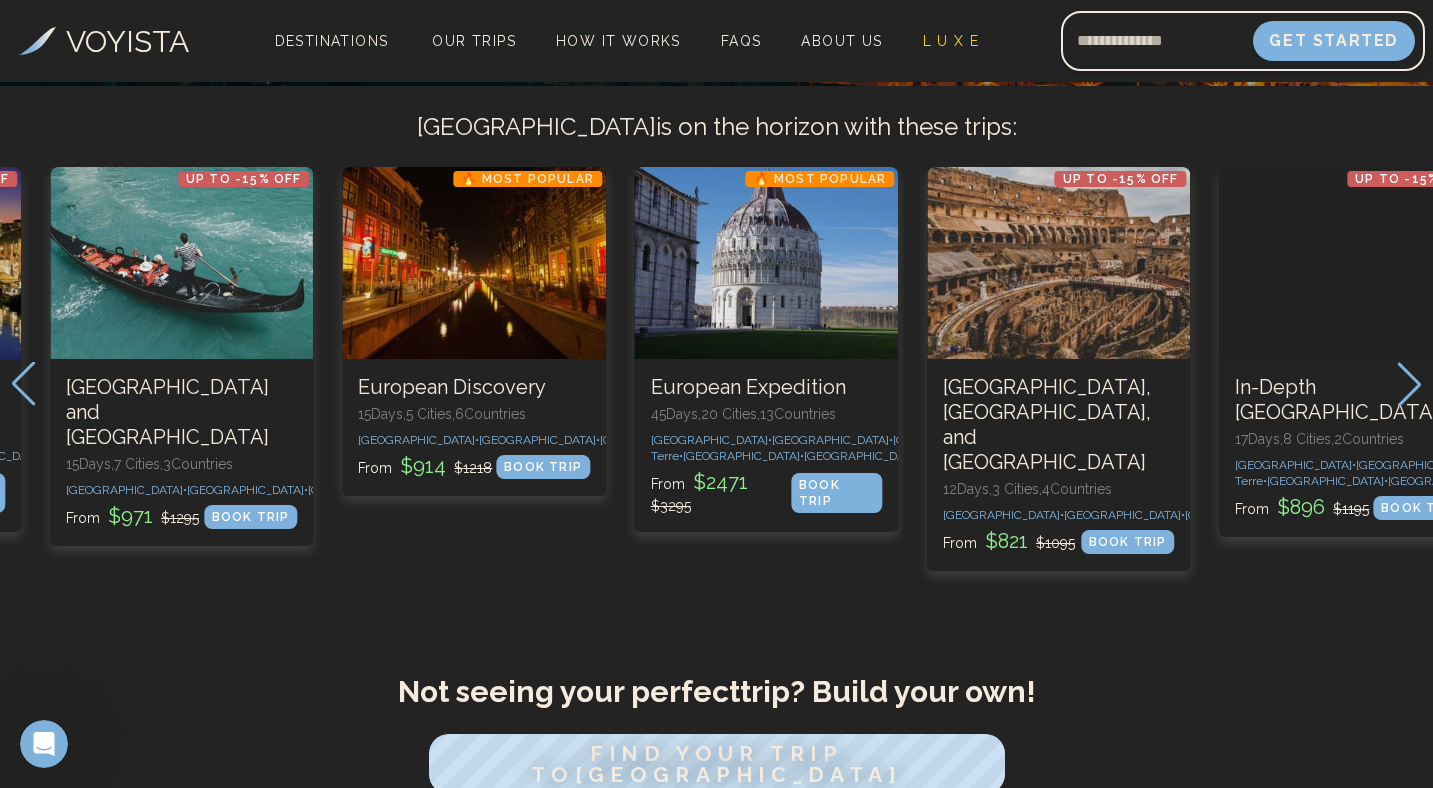 click 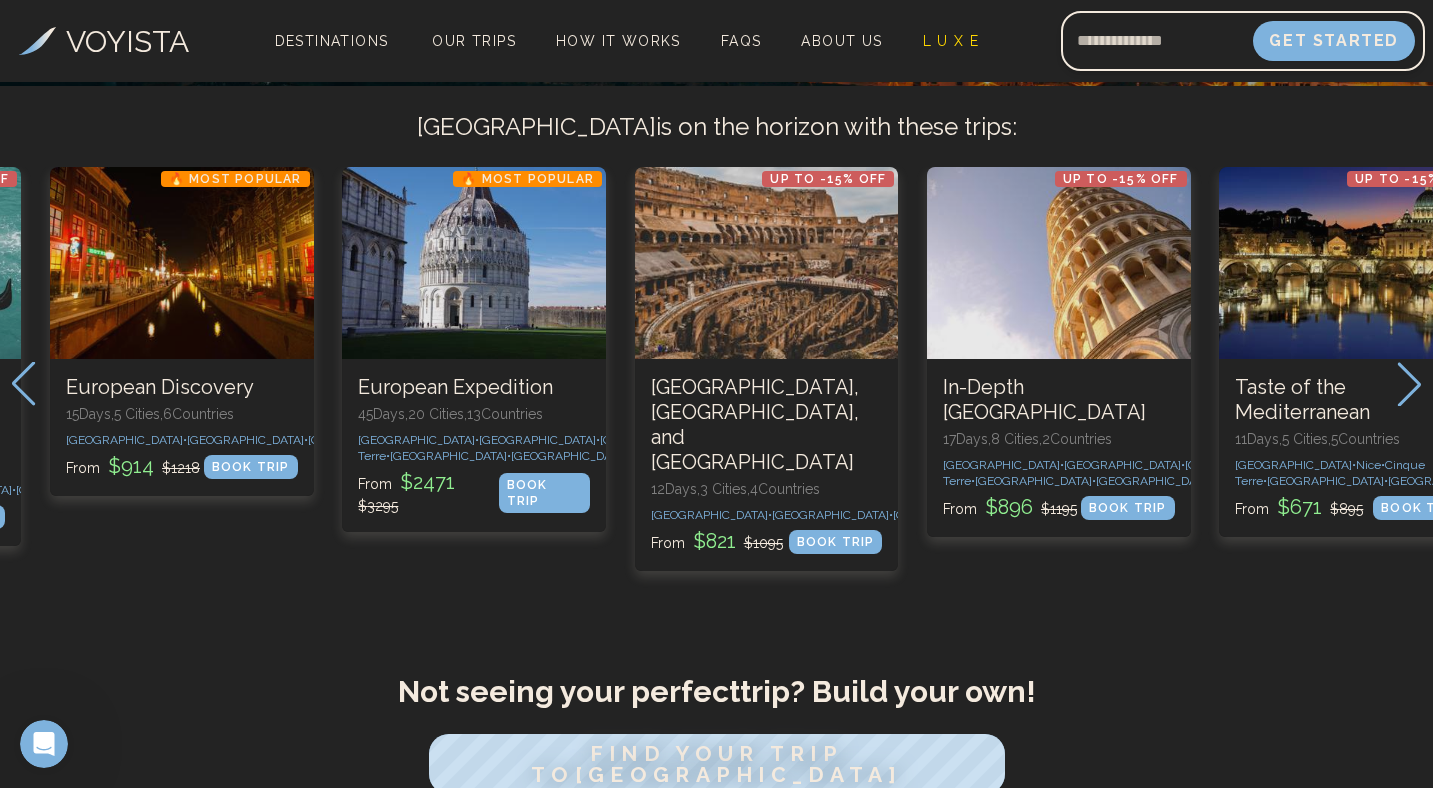 click 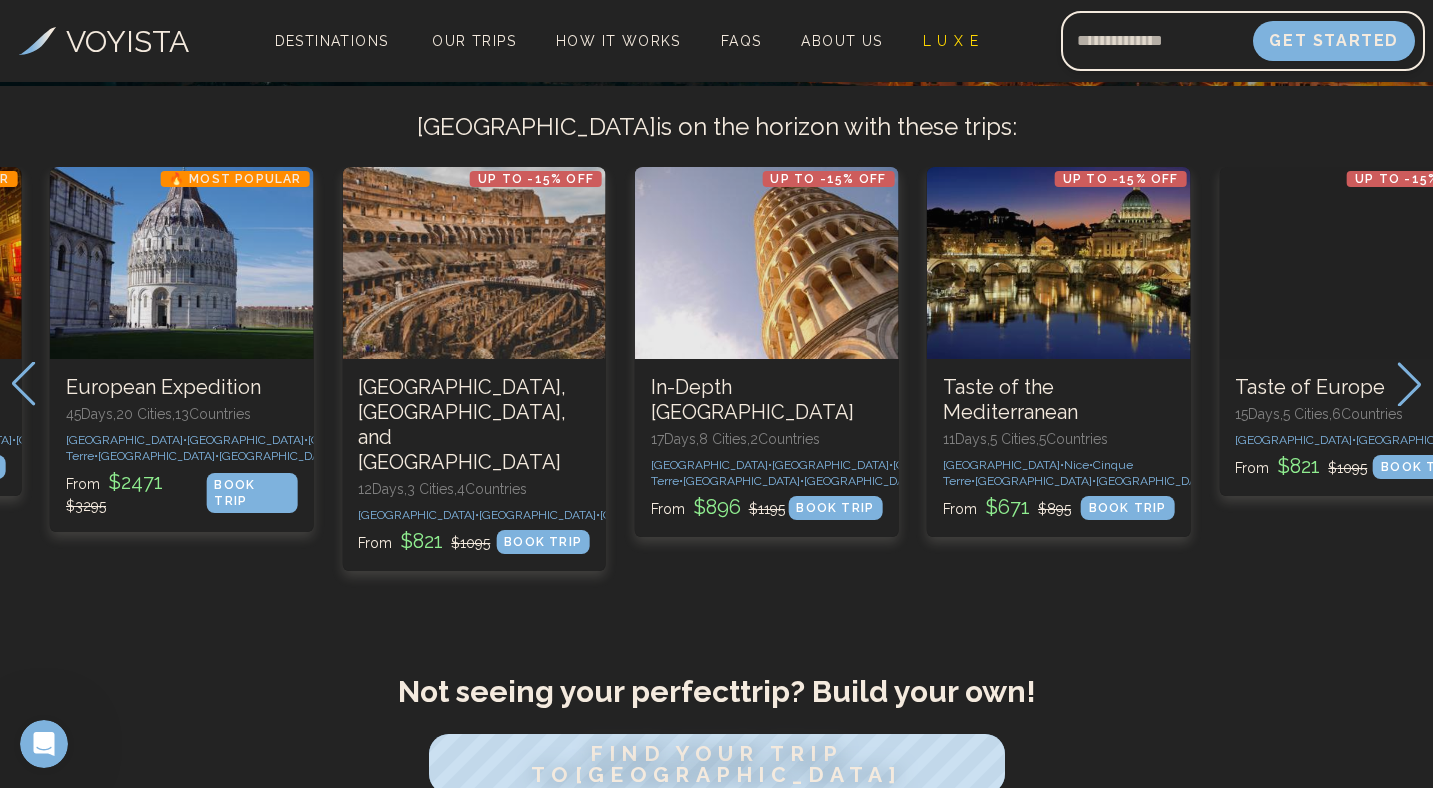click 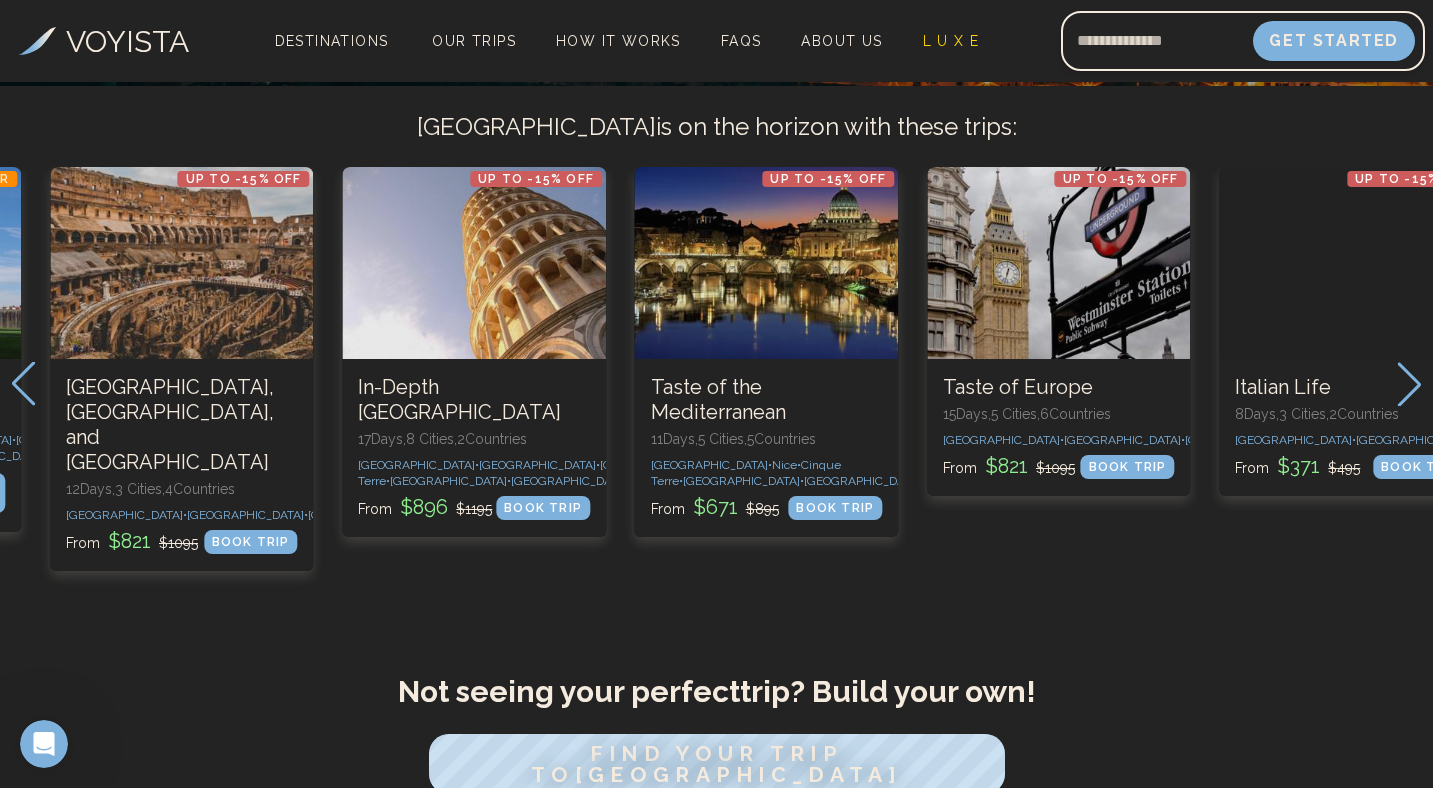 click 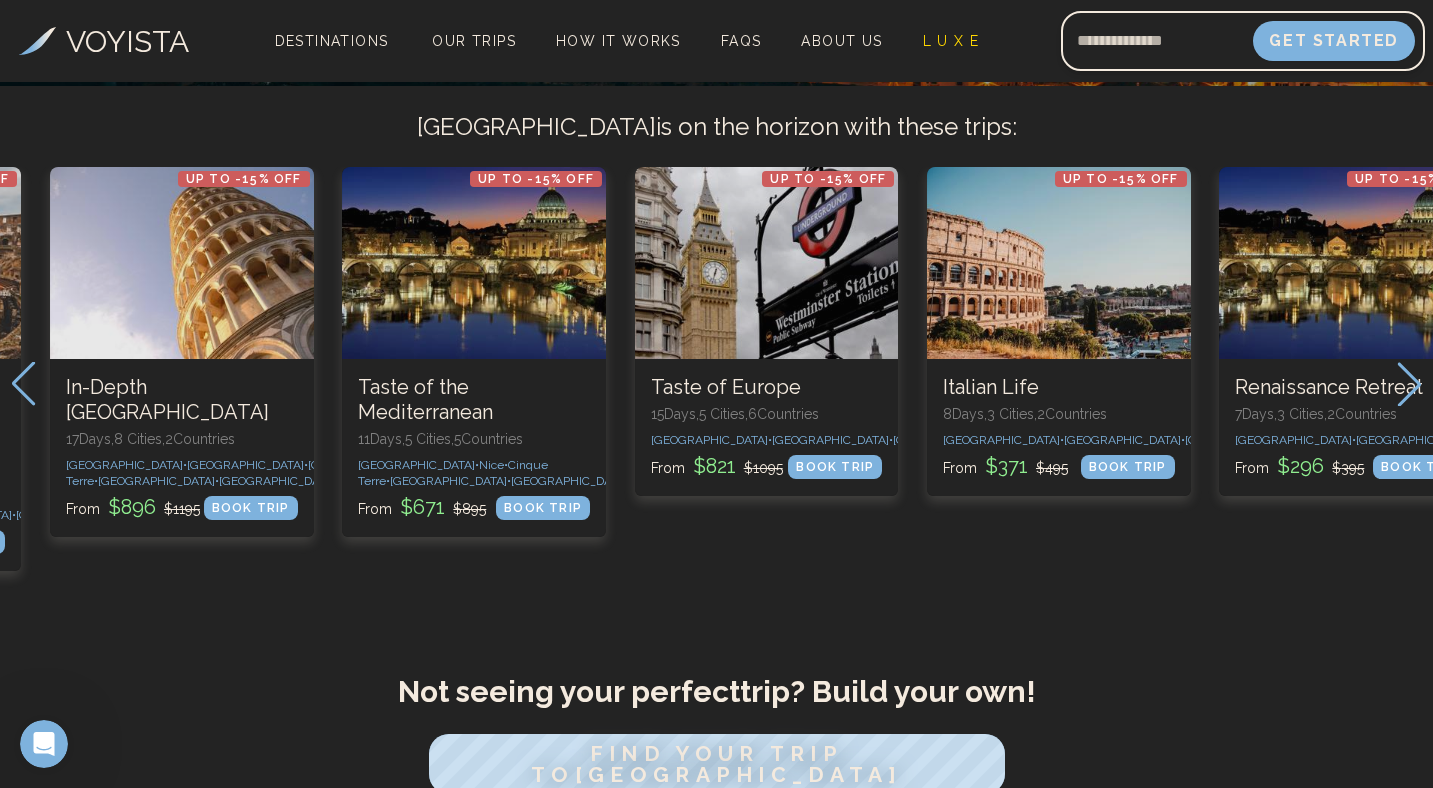 click 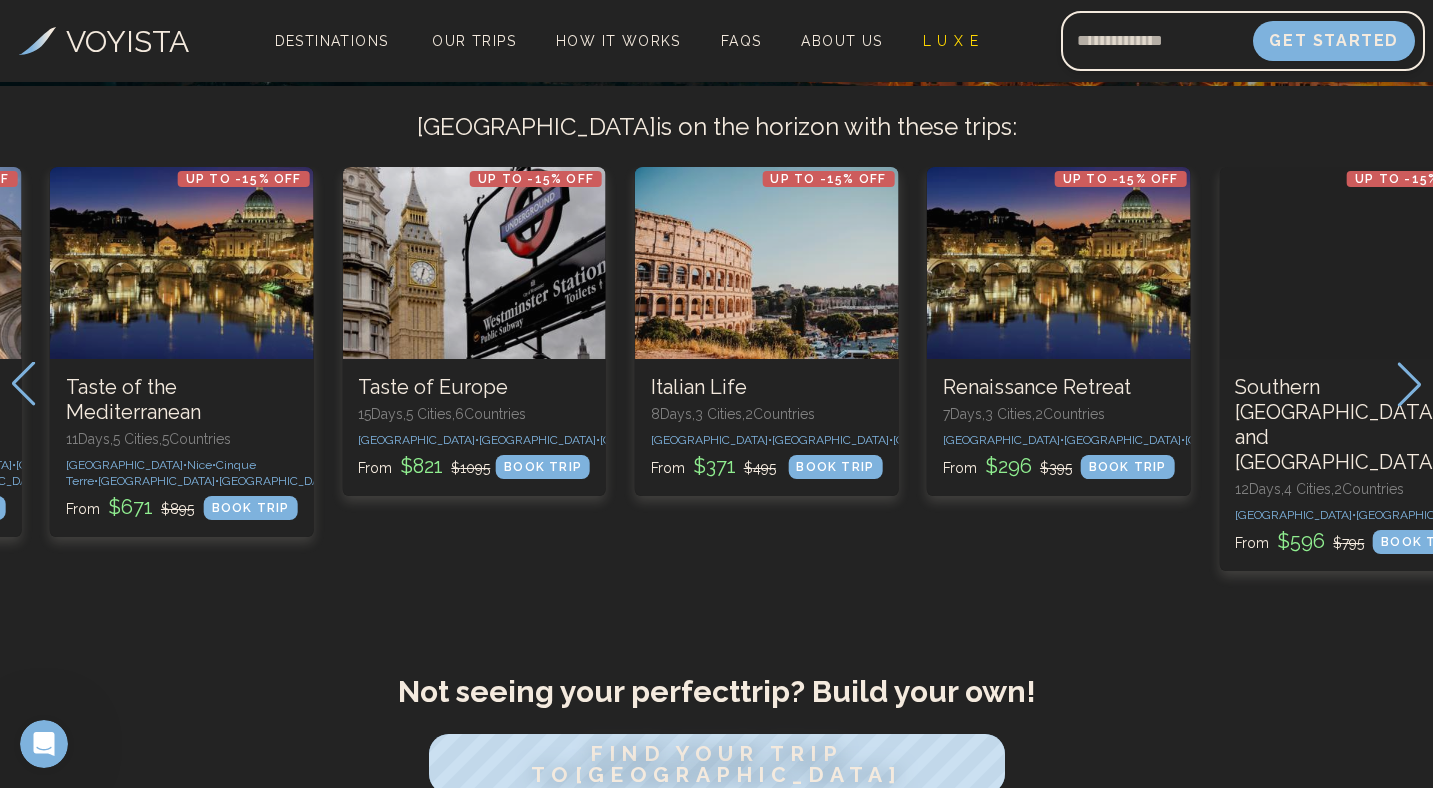 click 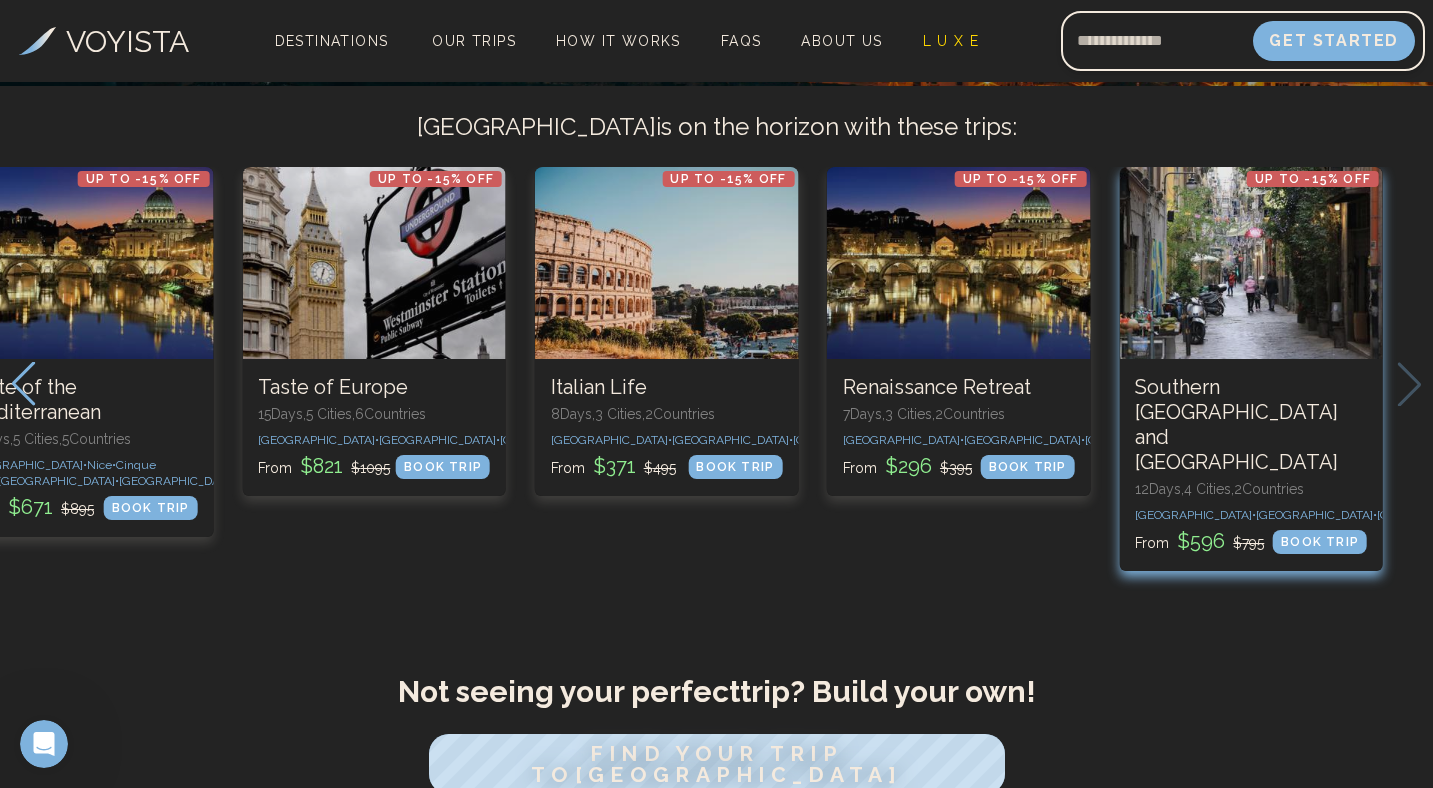 click on "Southern [GEOGRAPHIC_DATA] and [GEOGRAPHIC_DATA]" at bounding box center (1251, 425) 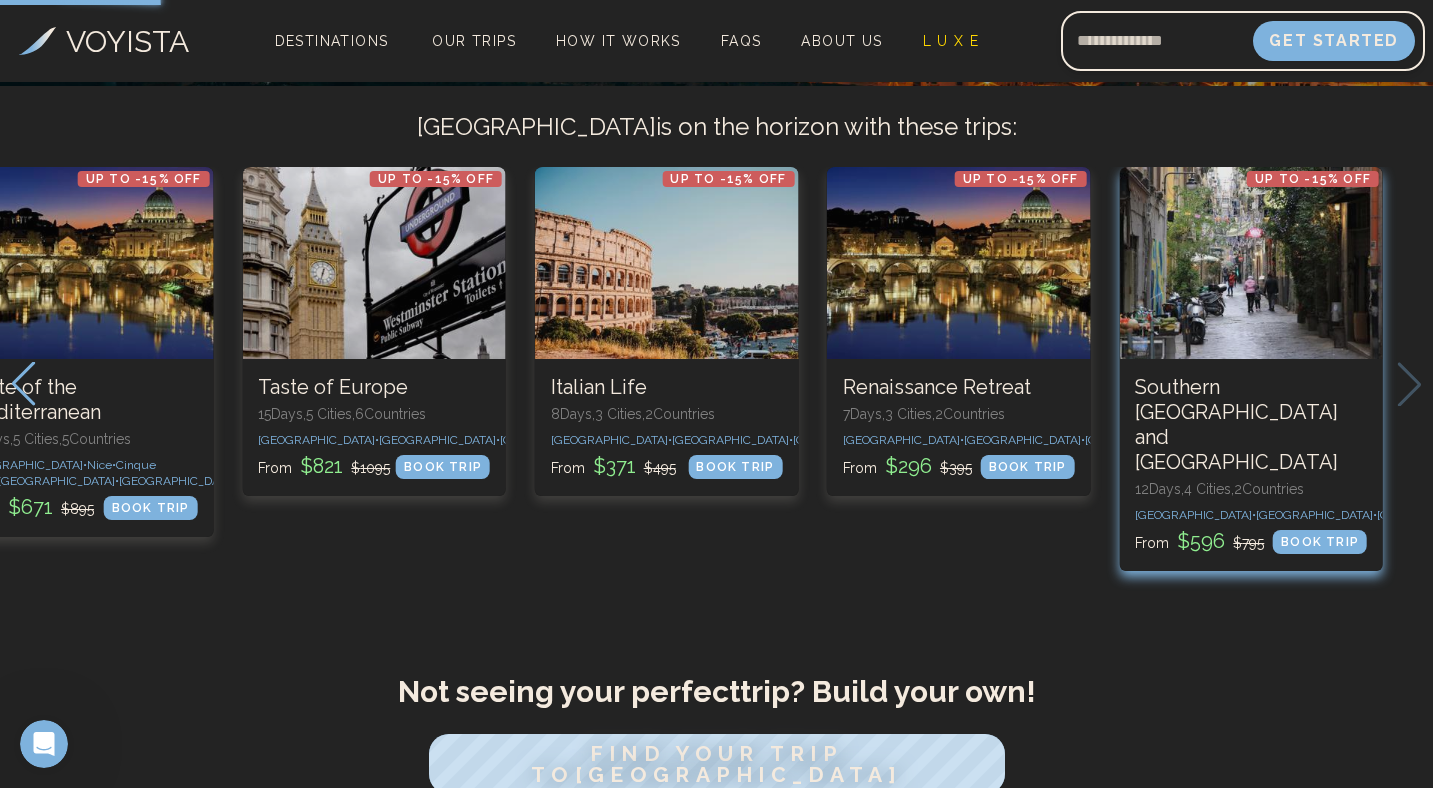 scroll, scrollTop: 0, scrollLeft: 0, axis: both 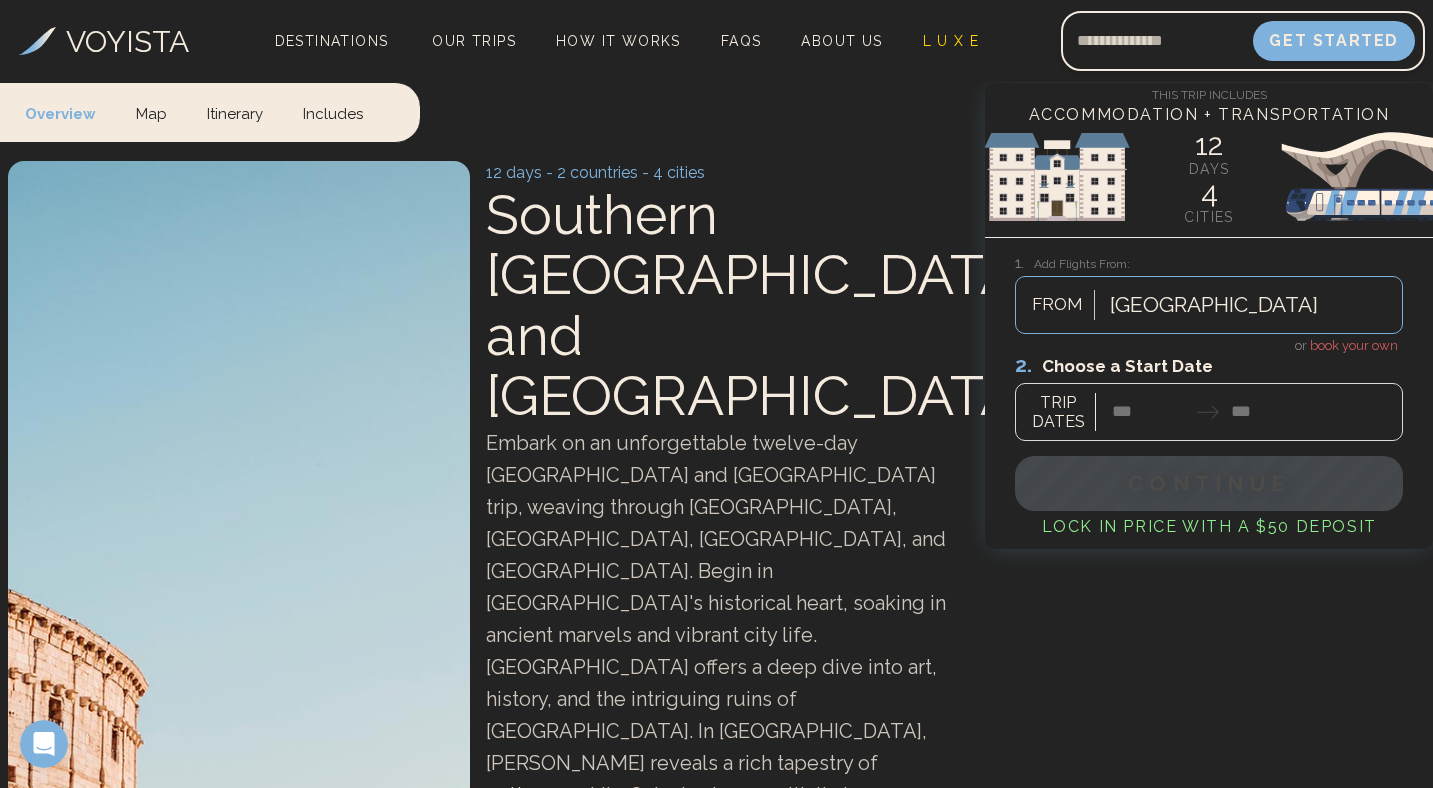 click at bounding box center (1209, 396) 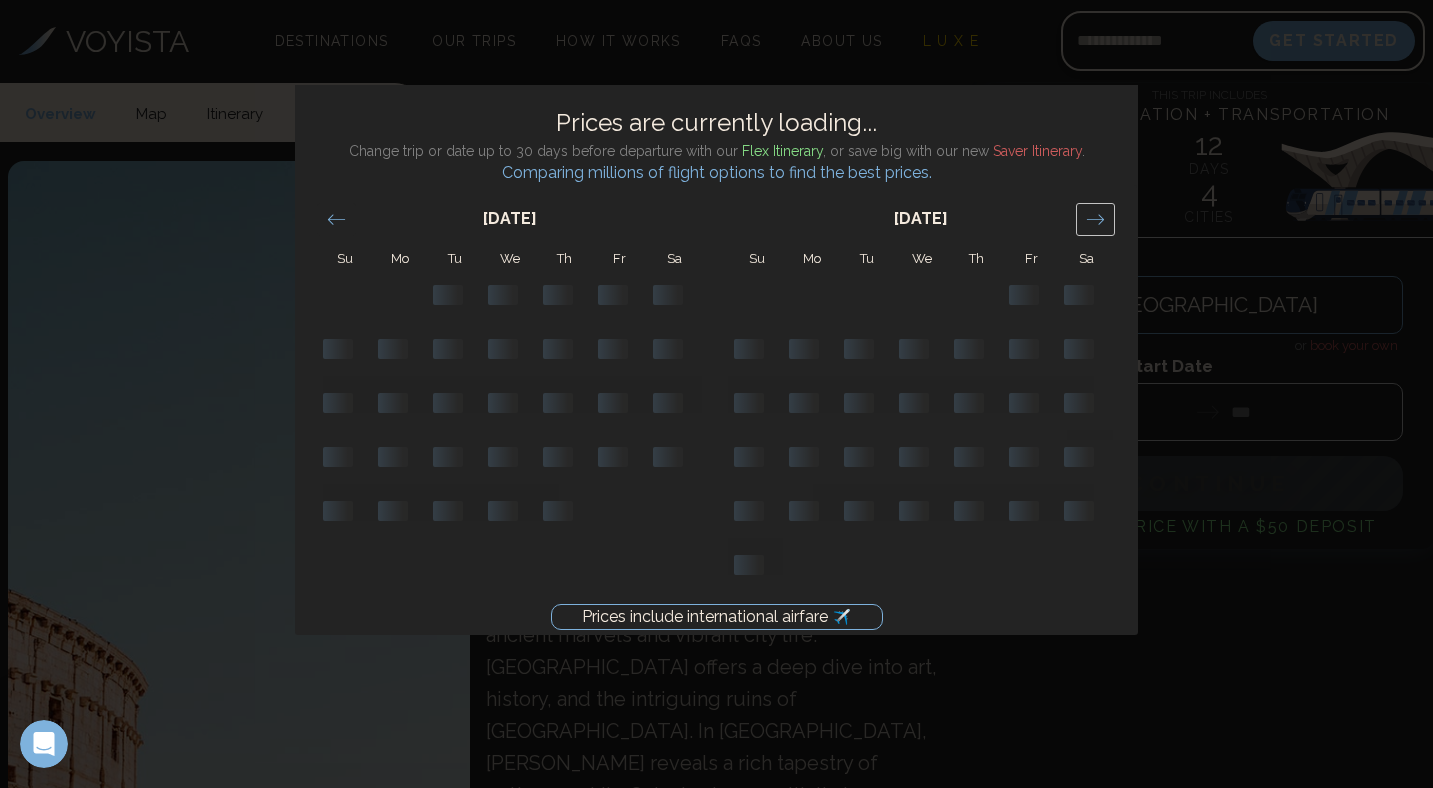 click at bounding box center [1095, 219] 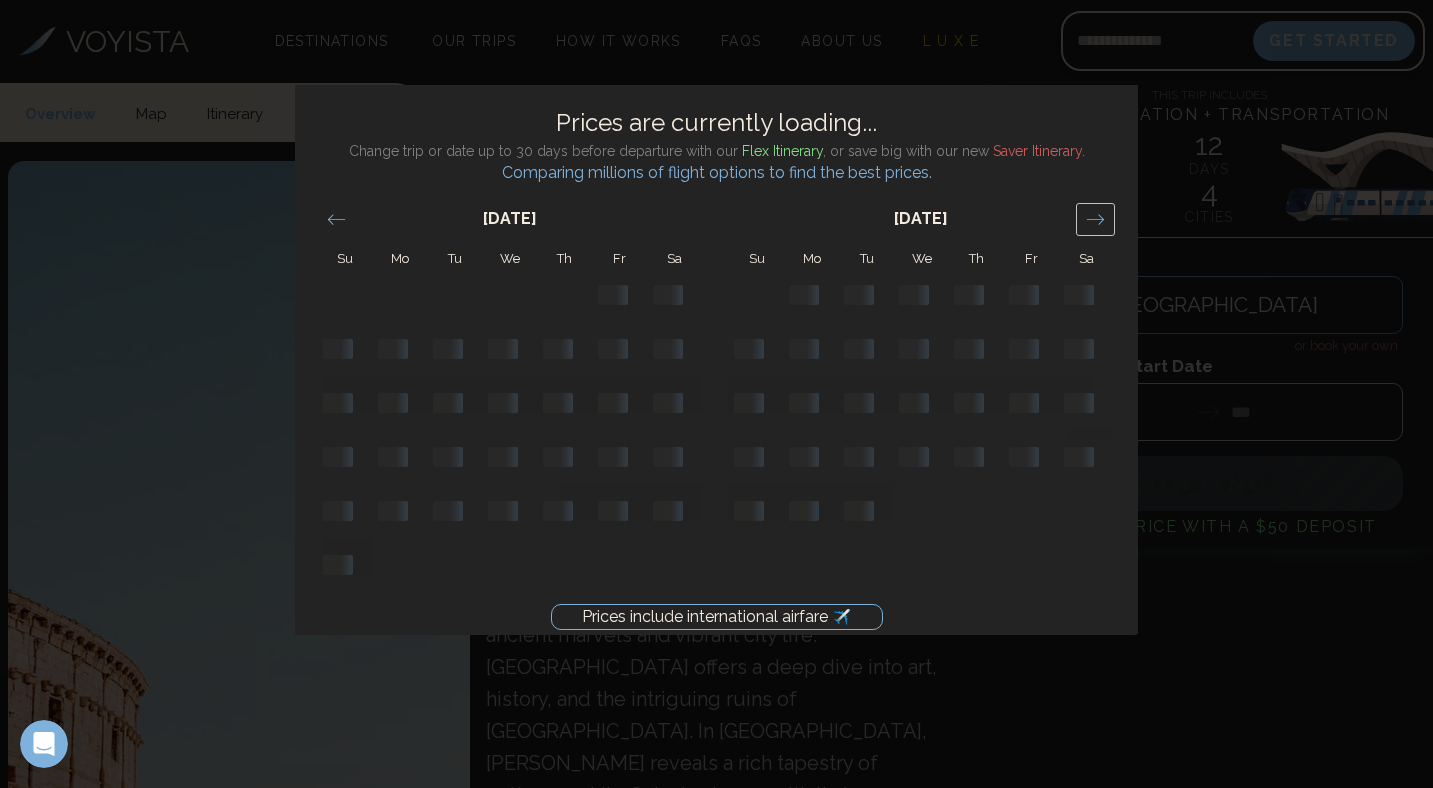 click at bounding box center [1095, 219] 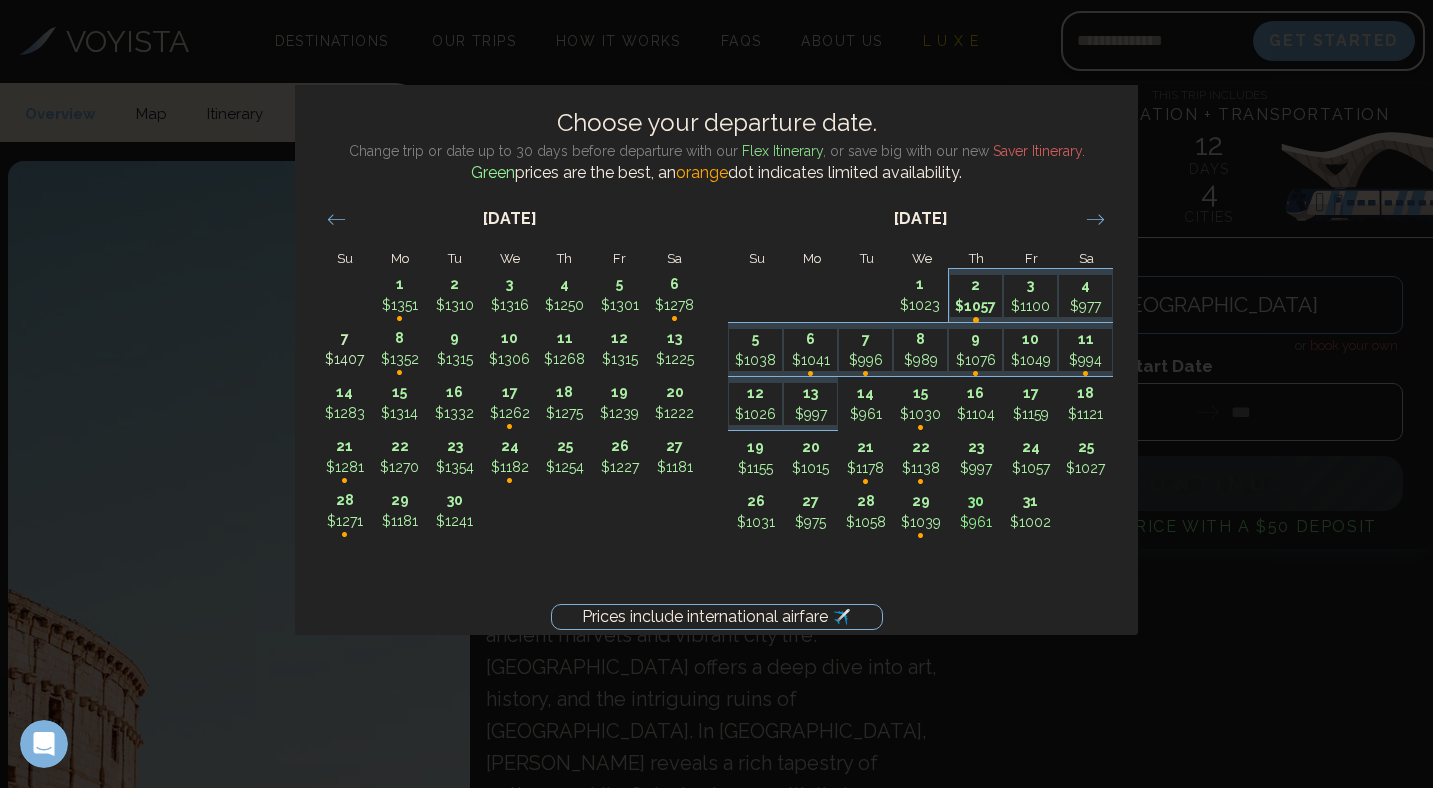 click on "2" at bounding box center [976, 285] 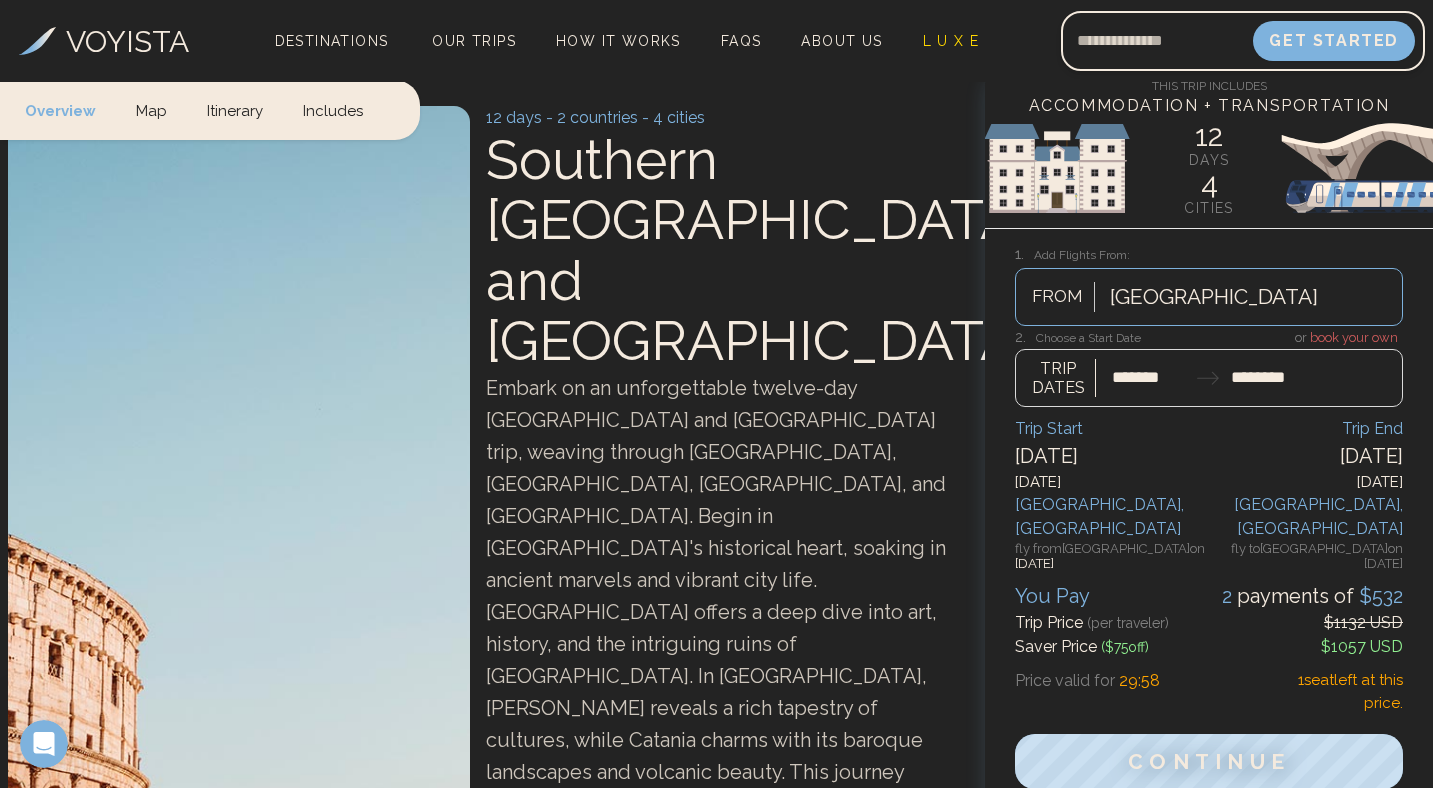 scroll, scrollTop: 59, scrollLeft: 0, axis: vertical 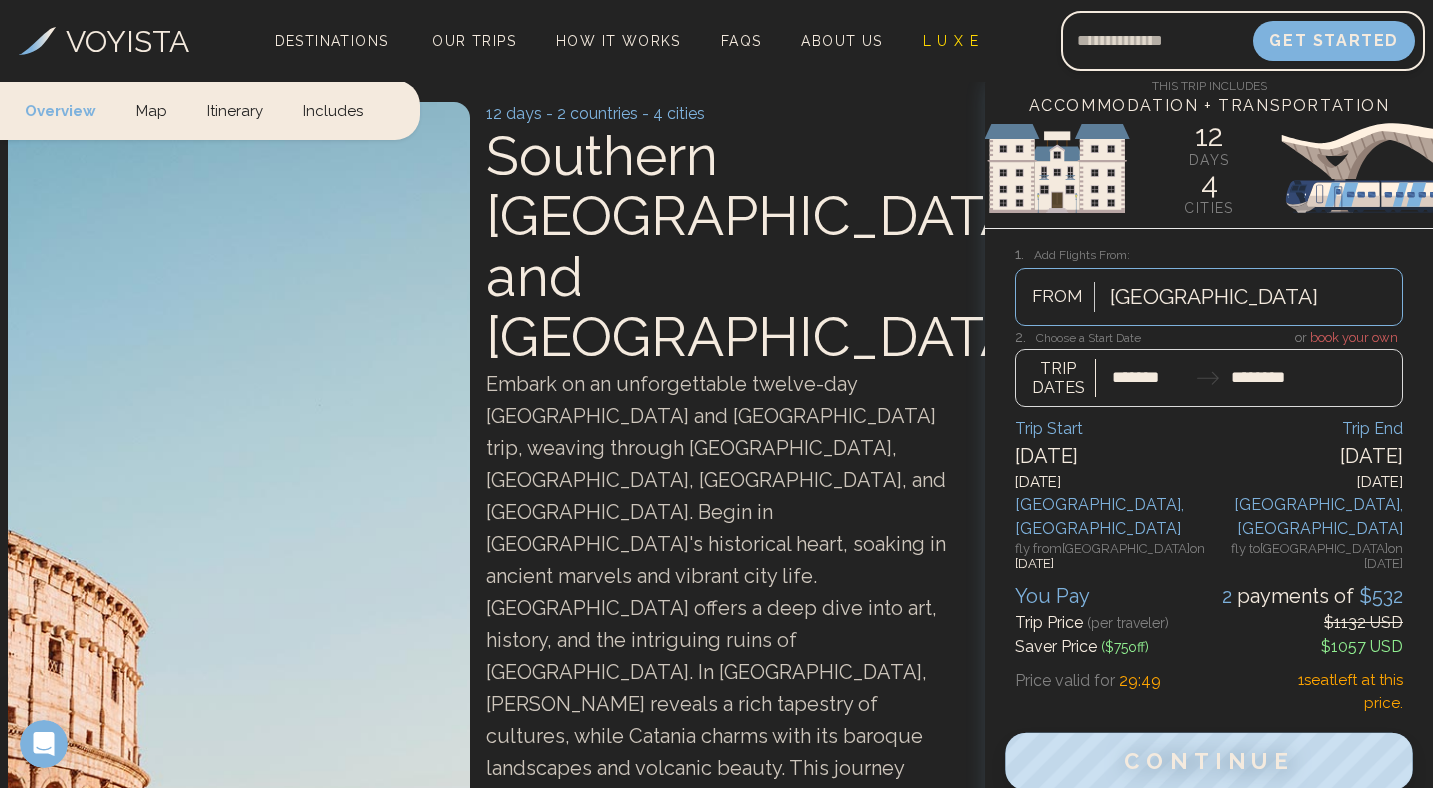 click on "Continue" at bounding box center [1209, 762] 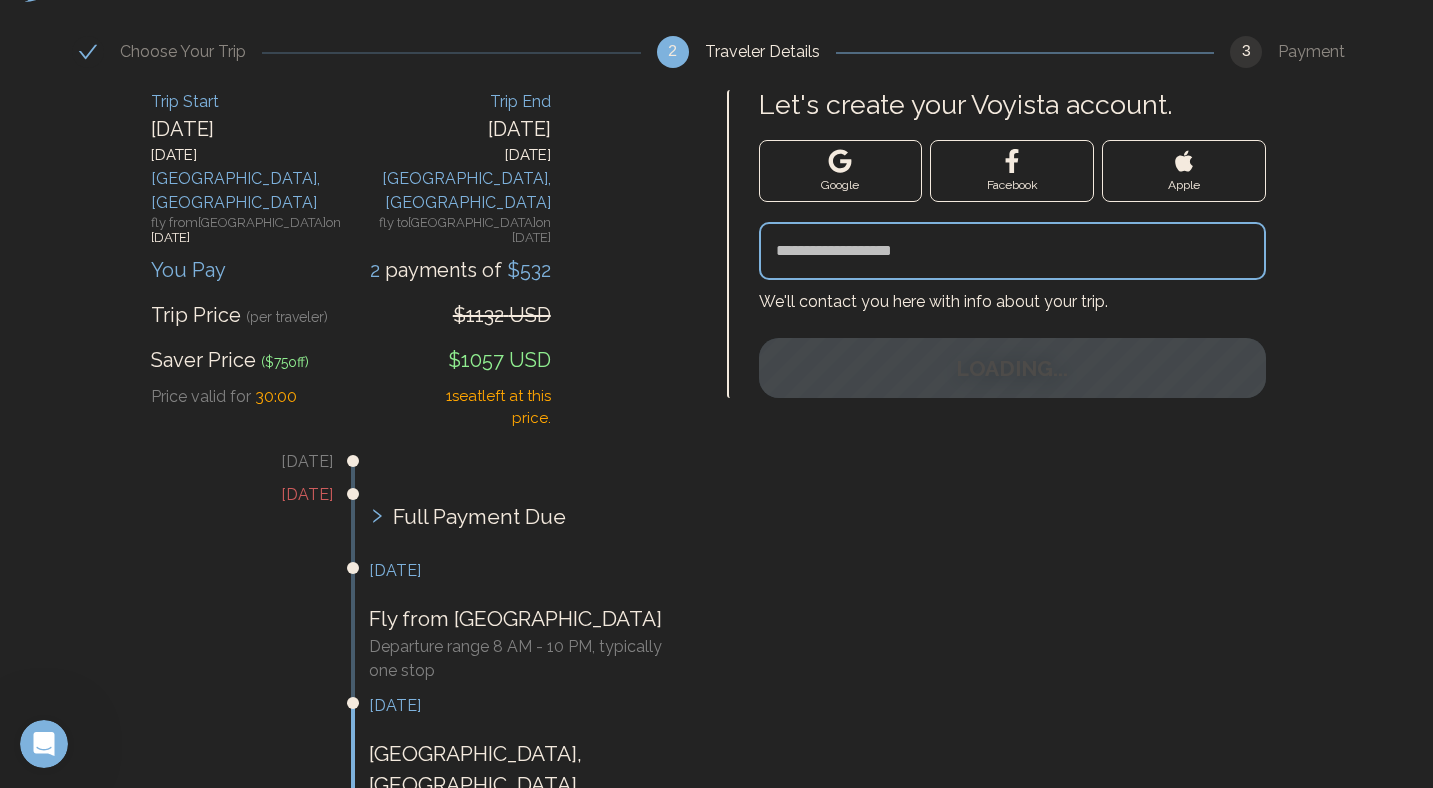 scroll, scrollTop: 0, scrollLeft: 0, axis: both 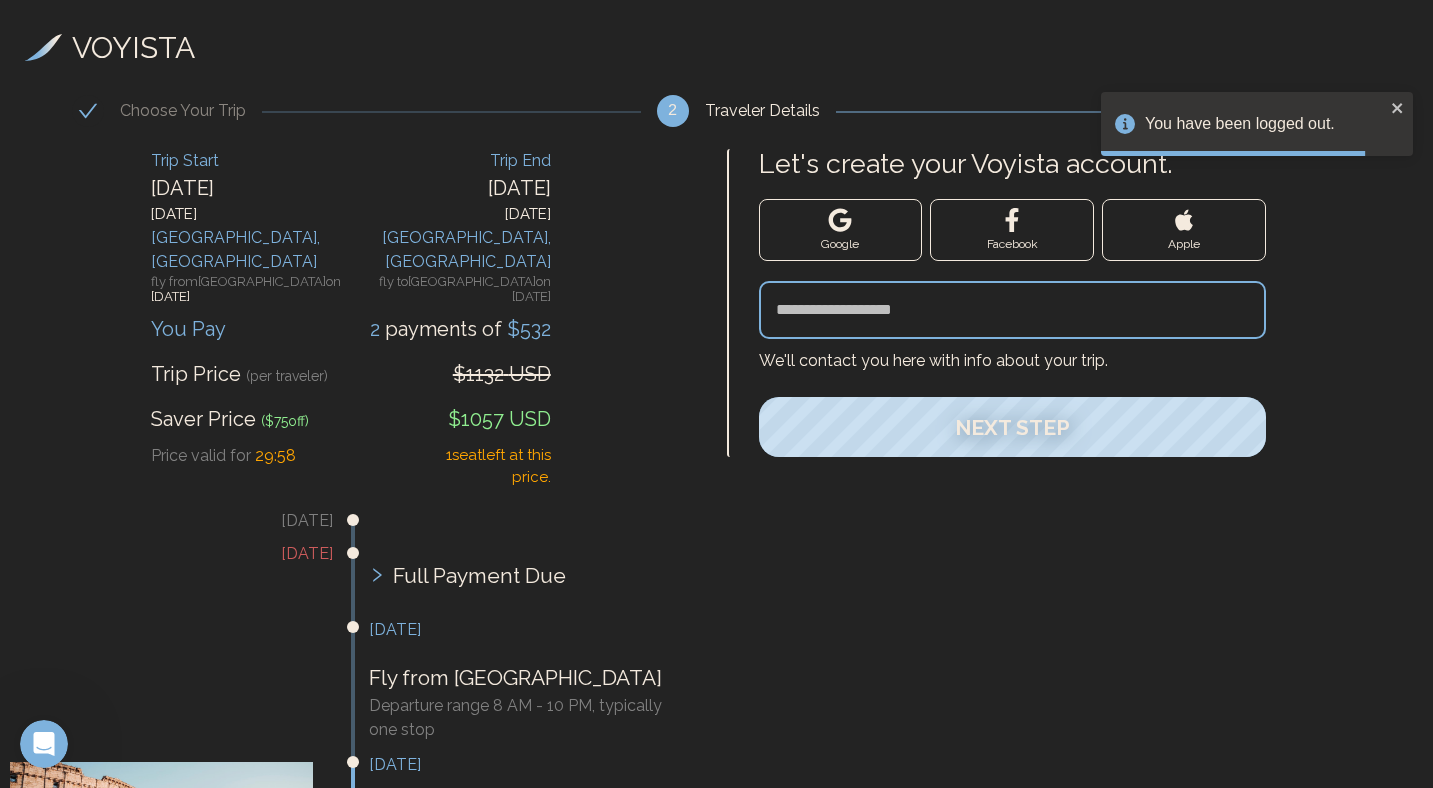 click 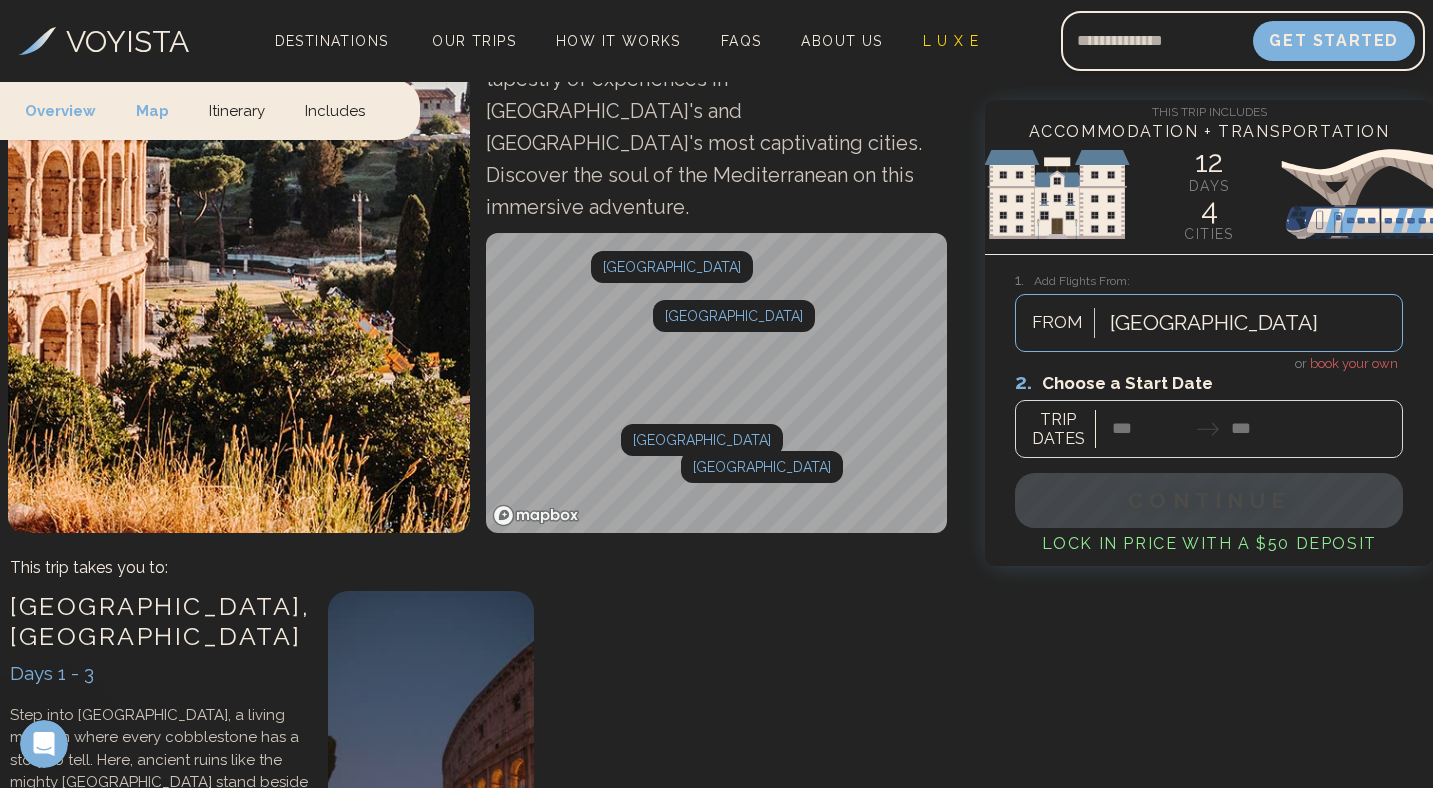 scroll, scrollTop: 848, scrollLeft: 0, axis: vertical 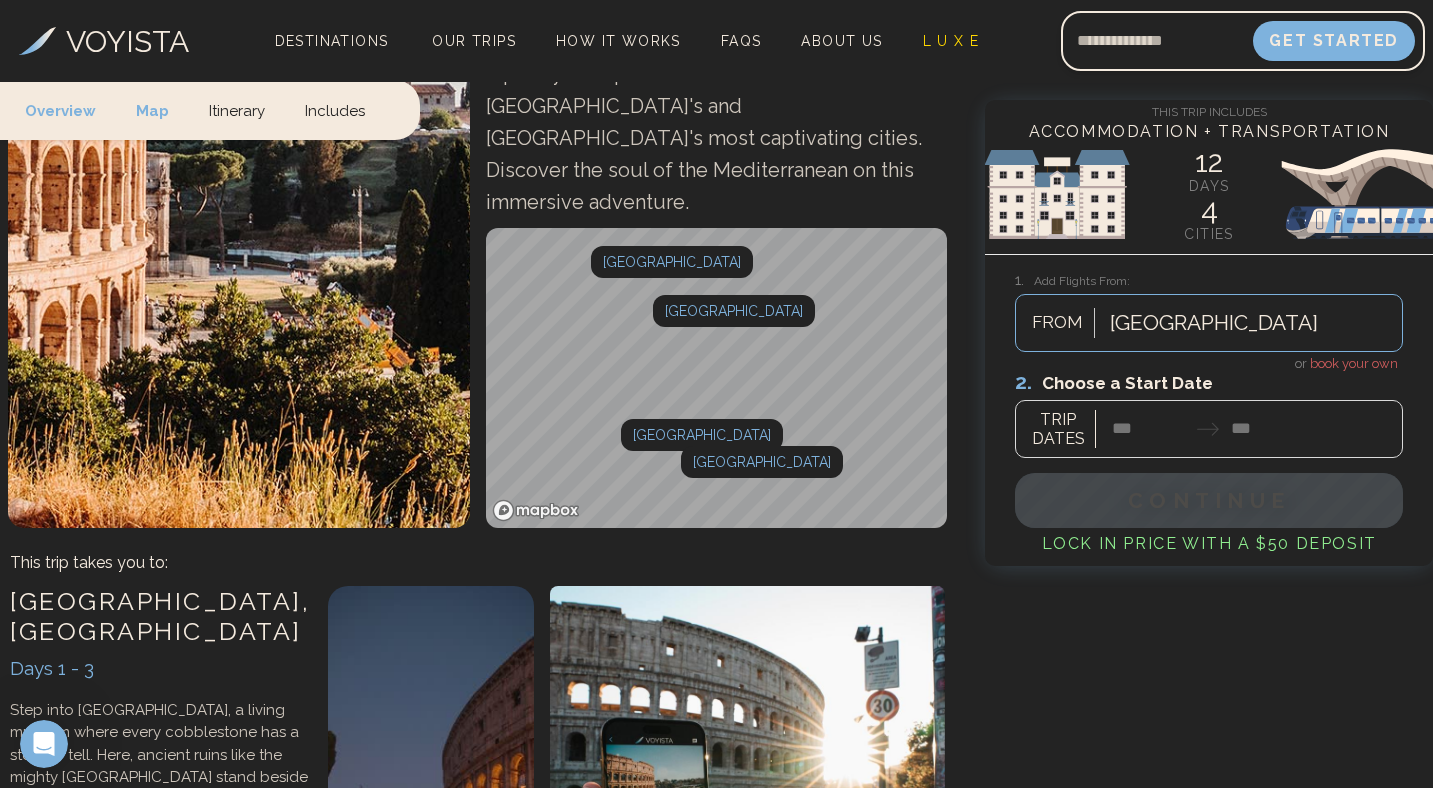 click at bounding box center [1209, 413] 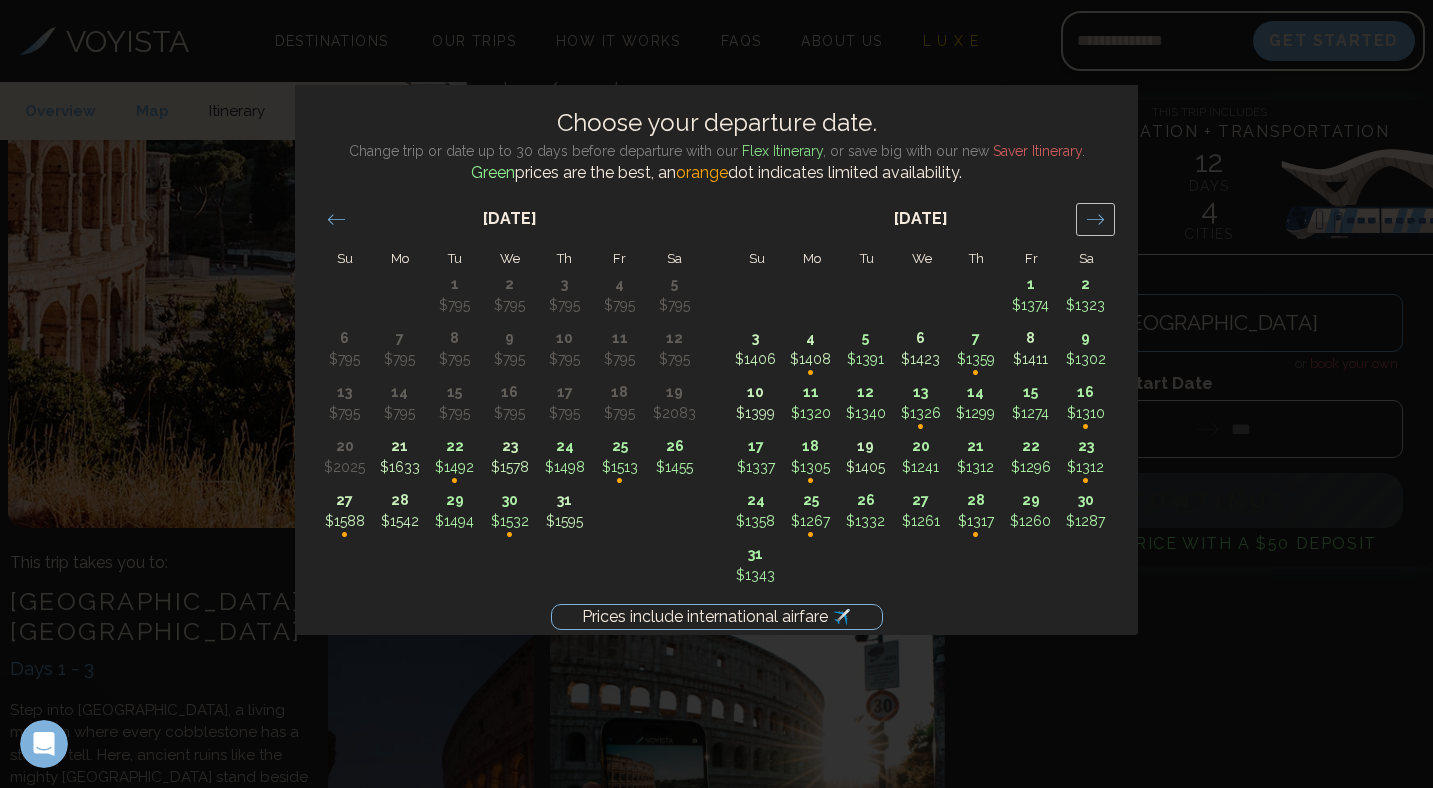 click at bounding box center (1095, 219) 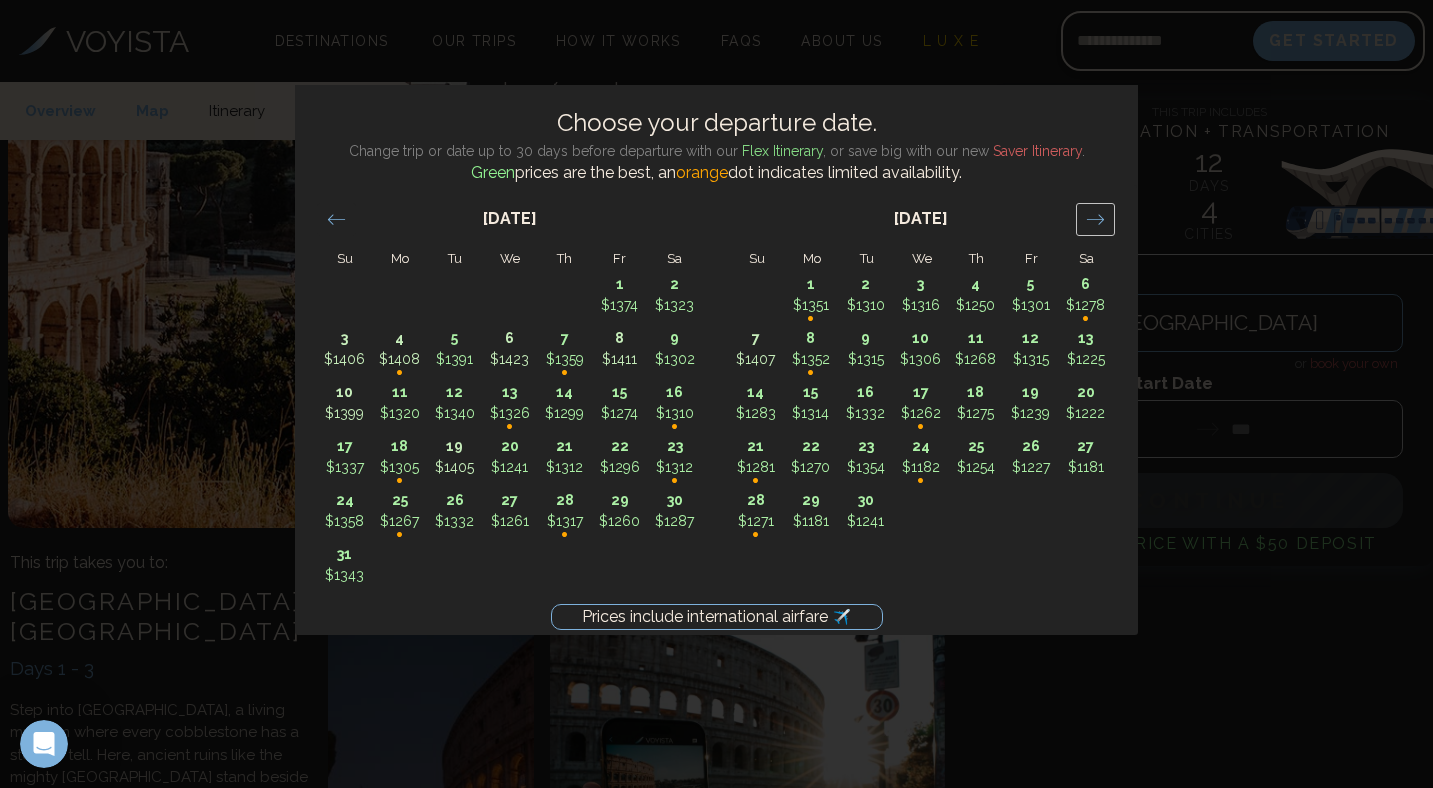 click at bounding box center (1095, 219) 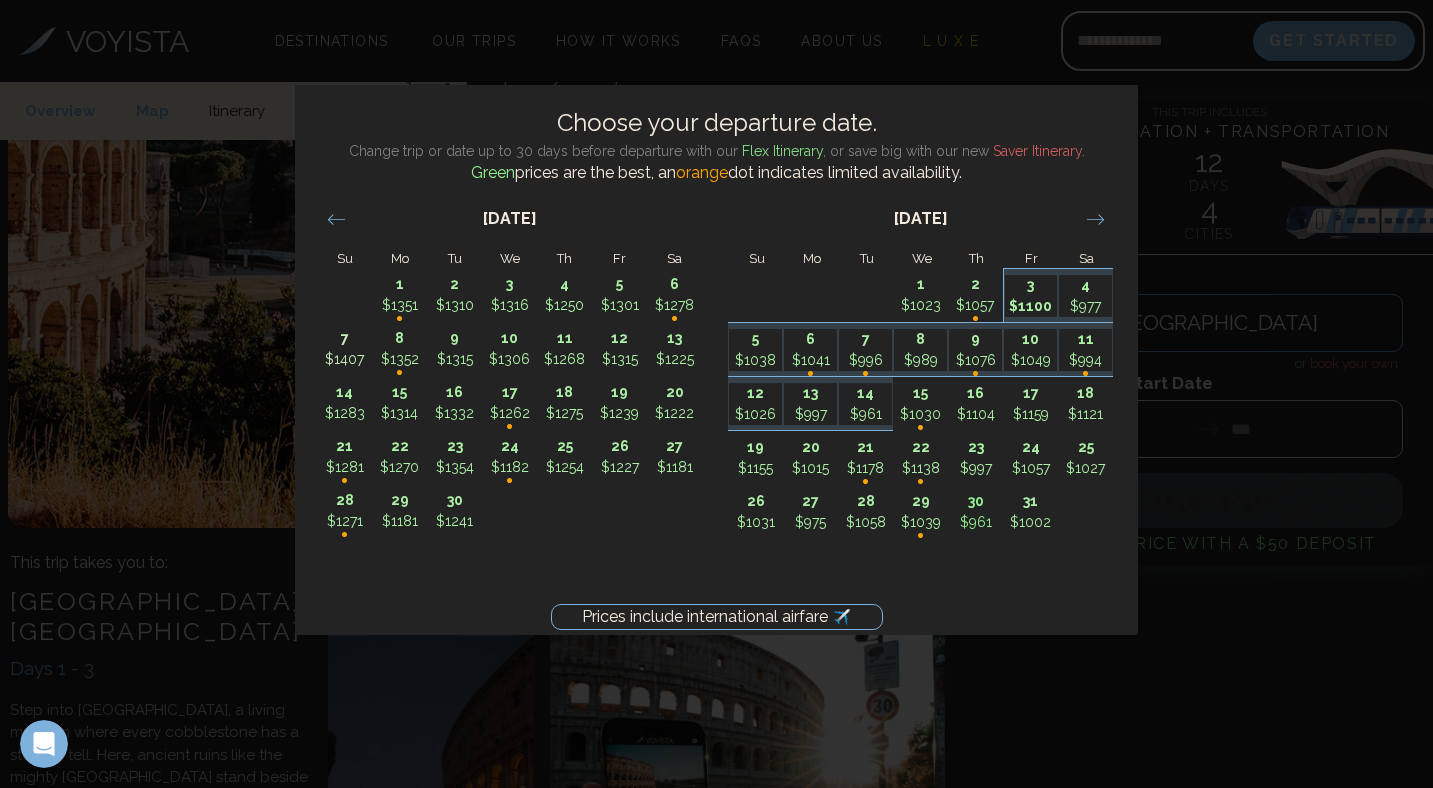 click on "$1100" at bounding box center (1031, 306) 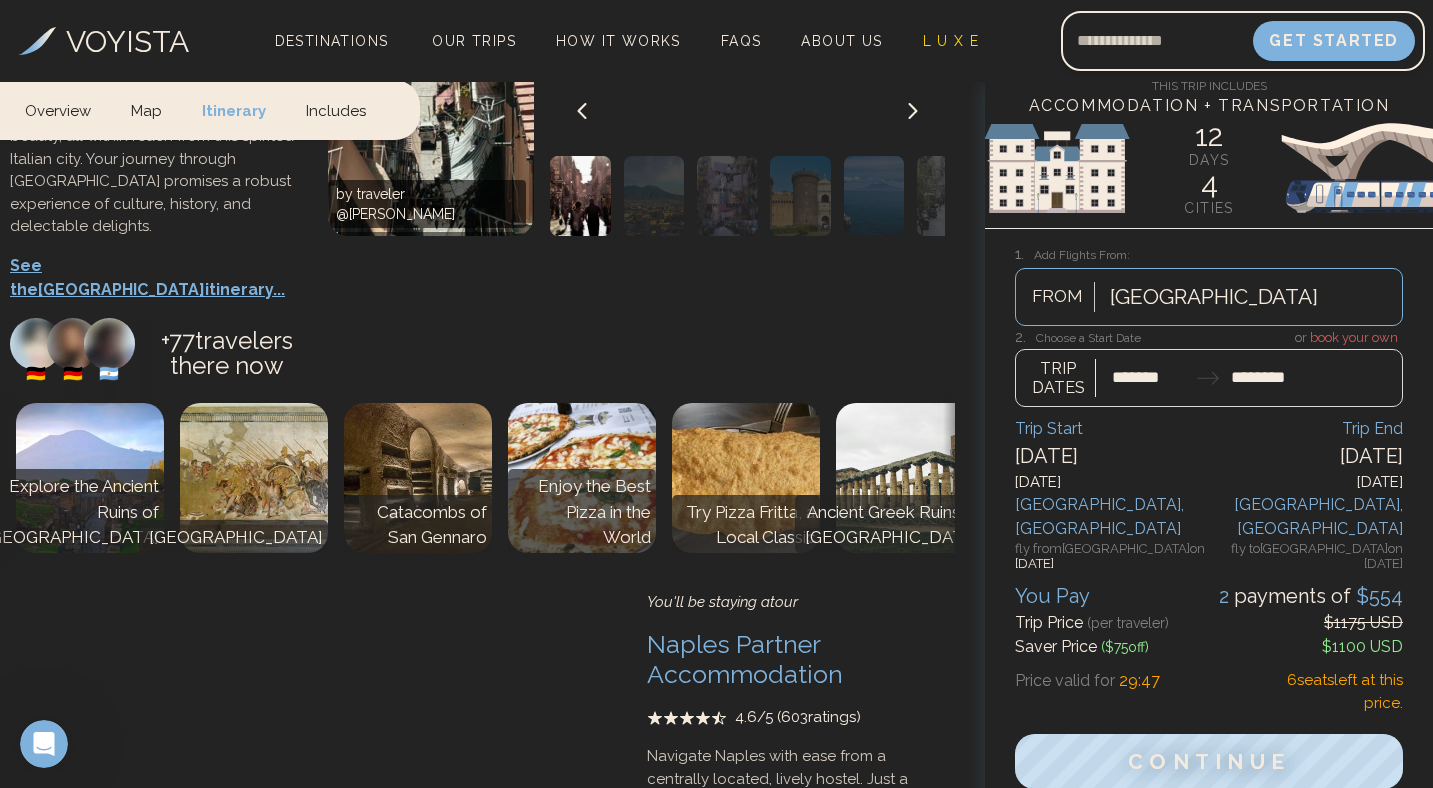 scroll, scrollTop: 3061, scrollLeft: 0, axis: vertical 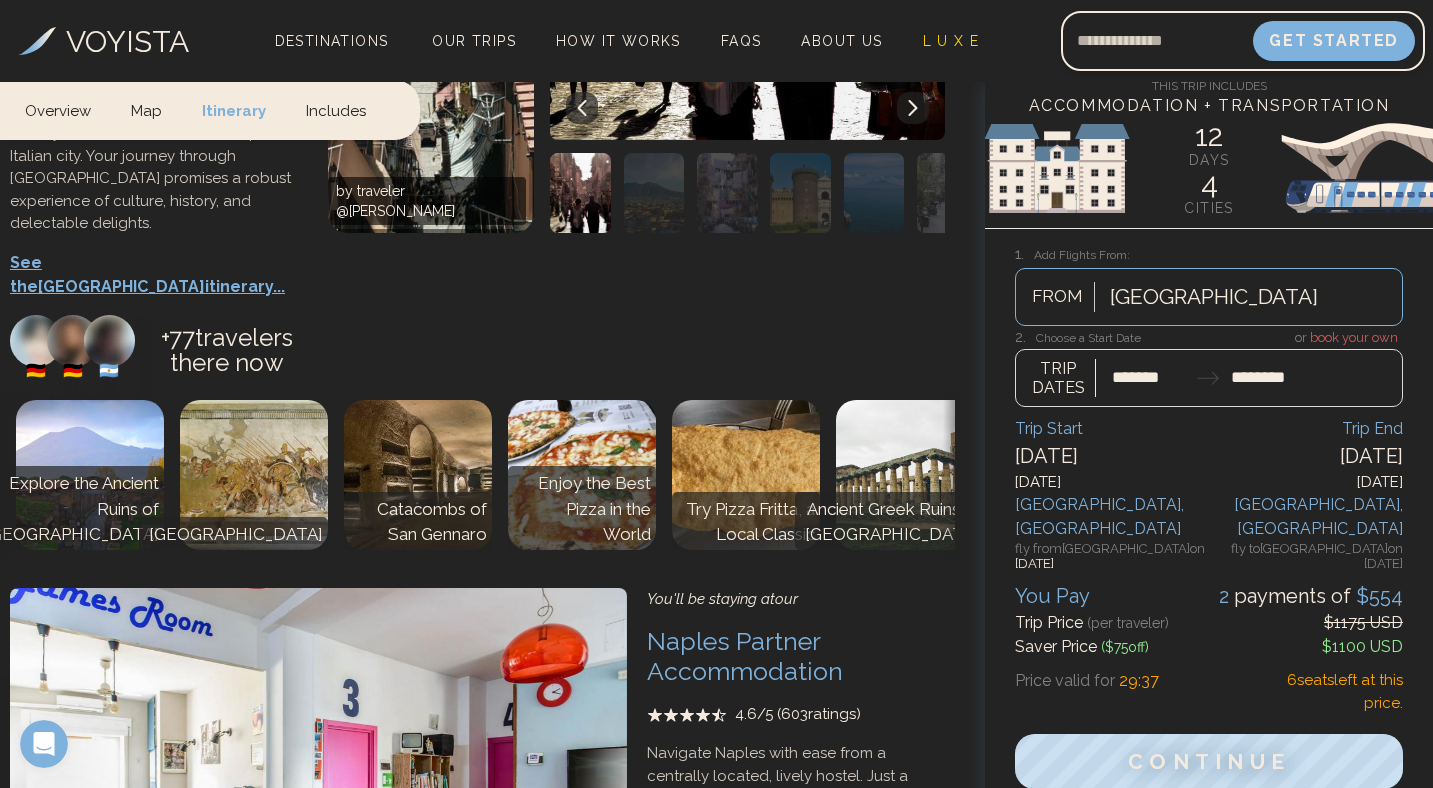 click 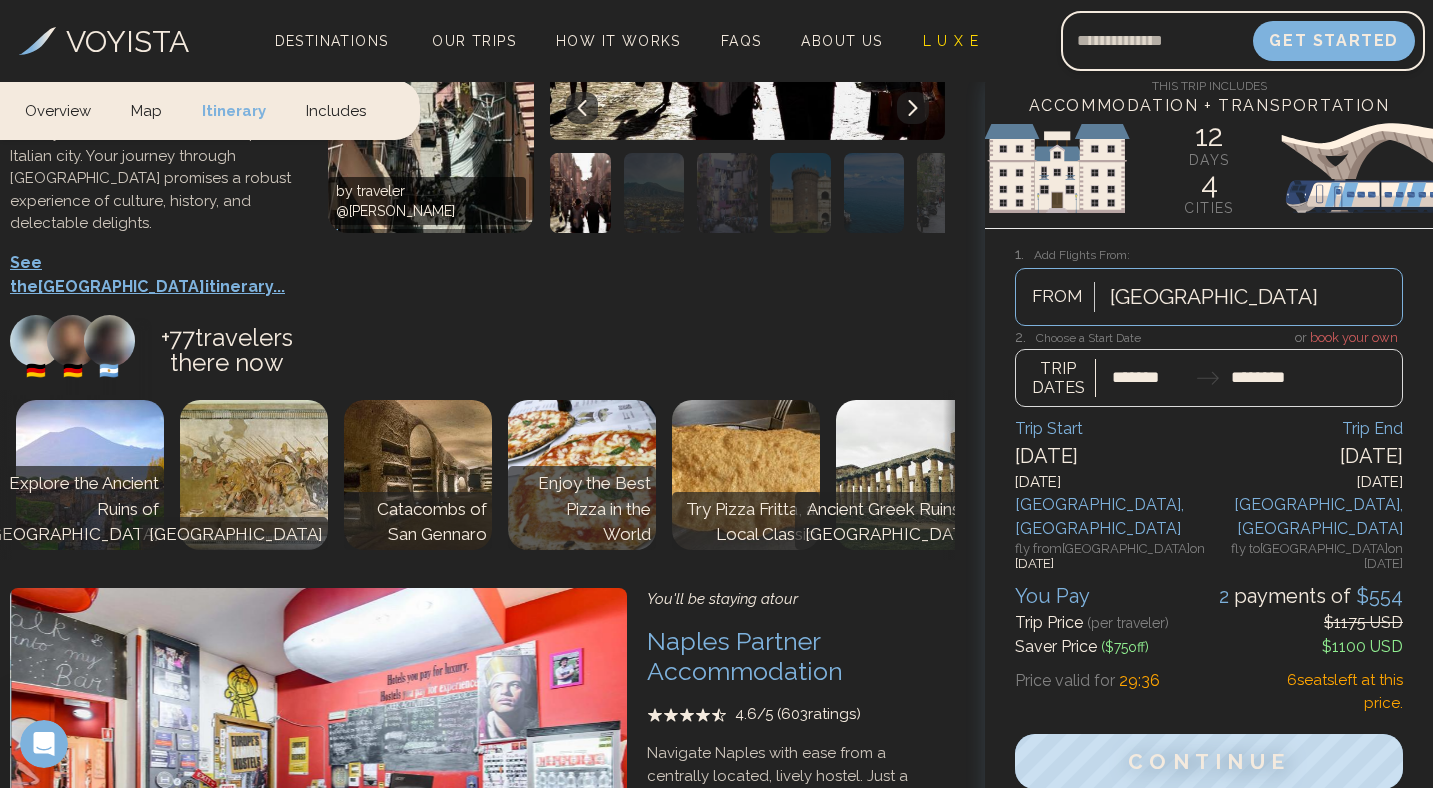 click 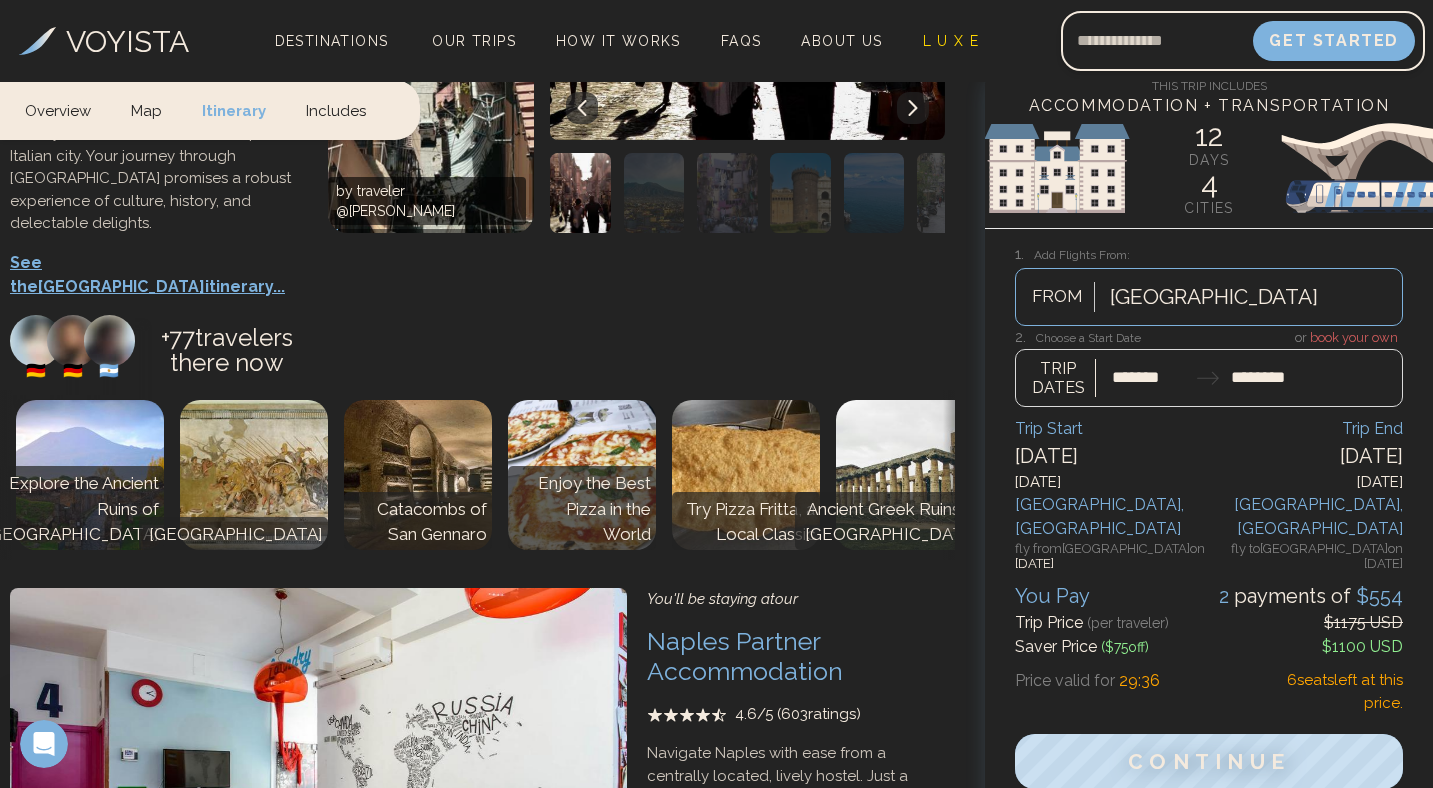 click 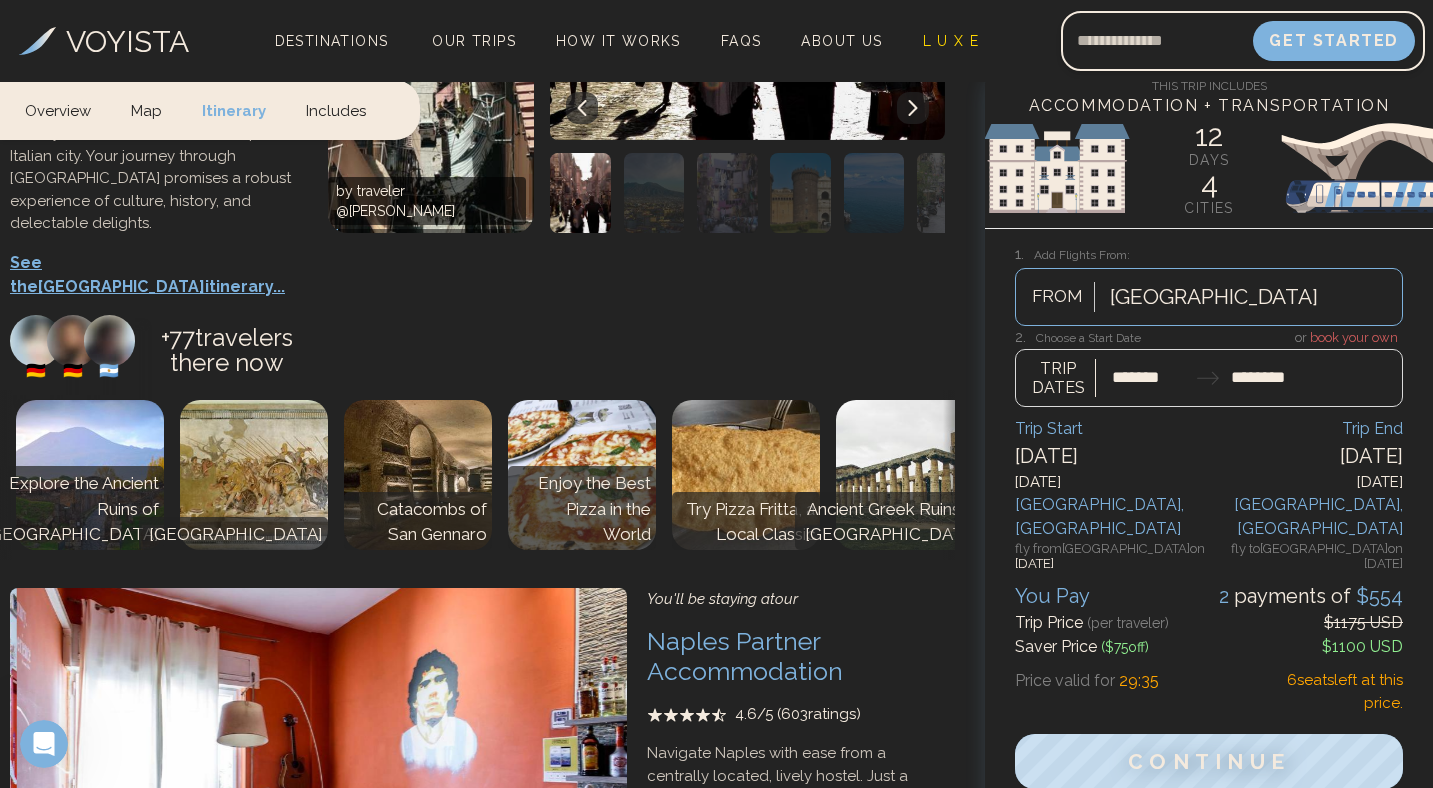 click 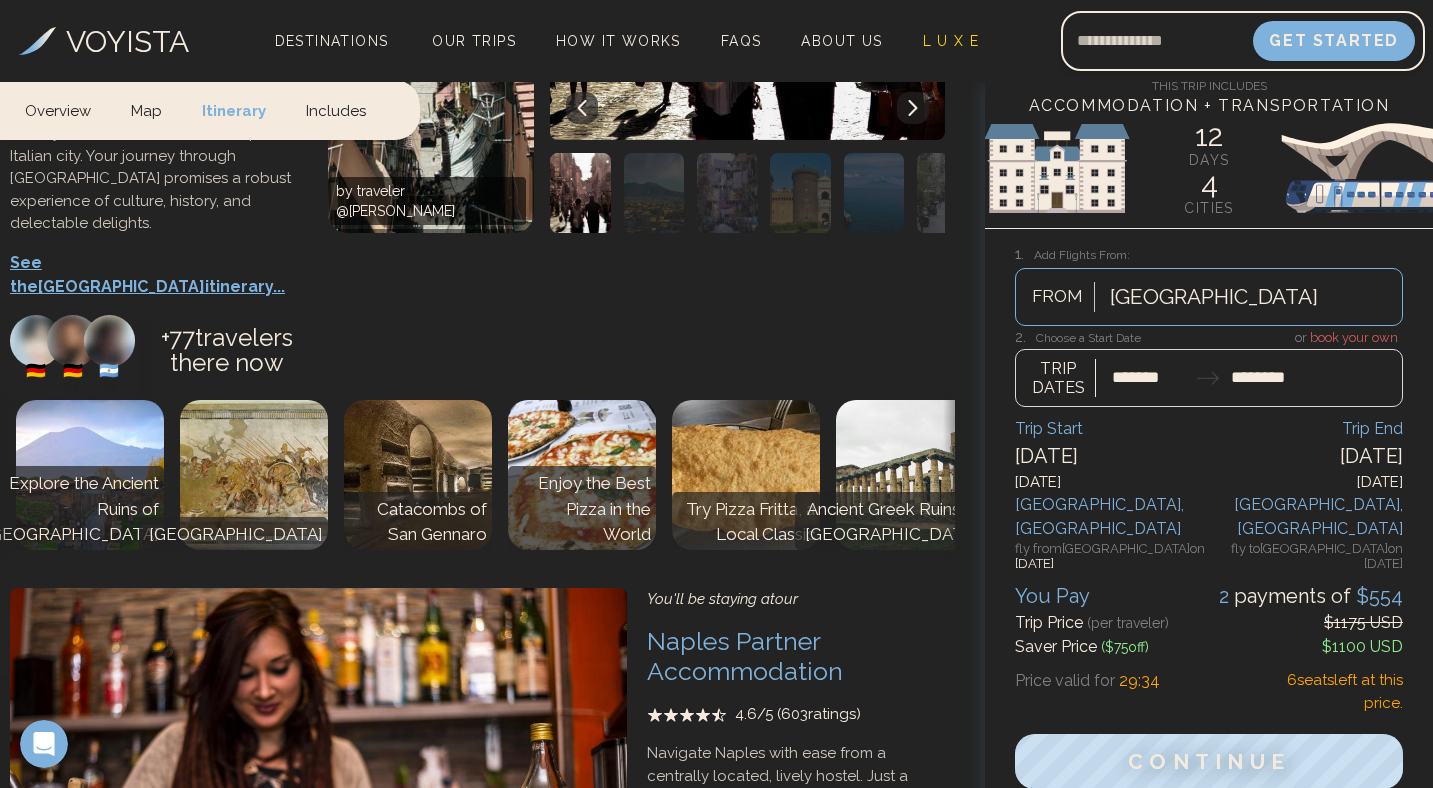 click 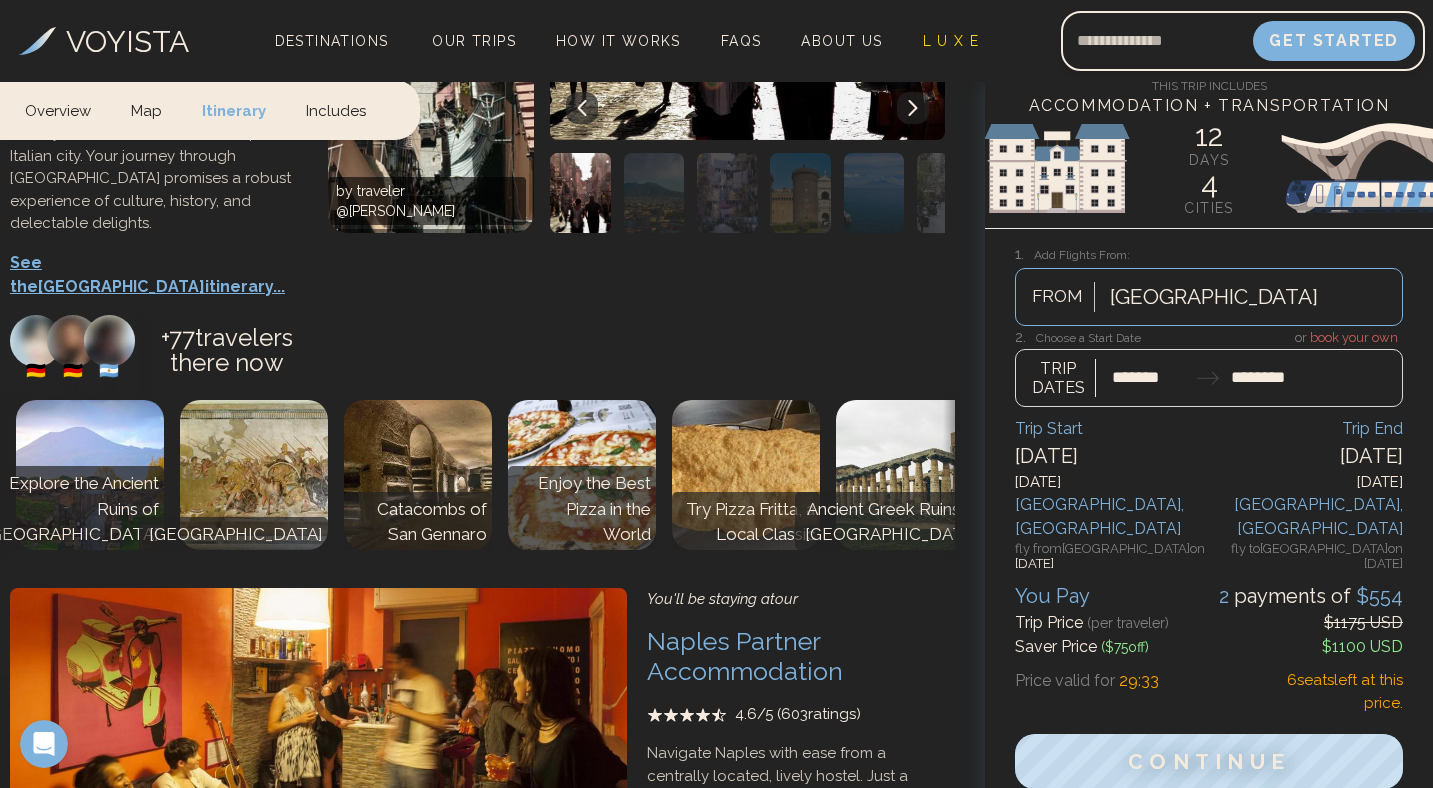 click 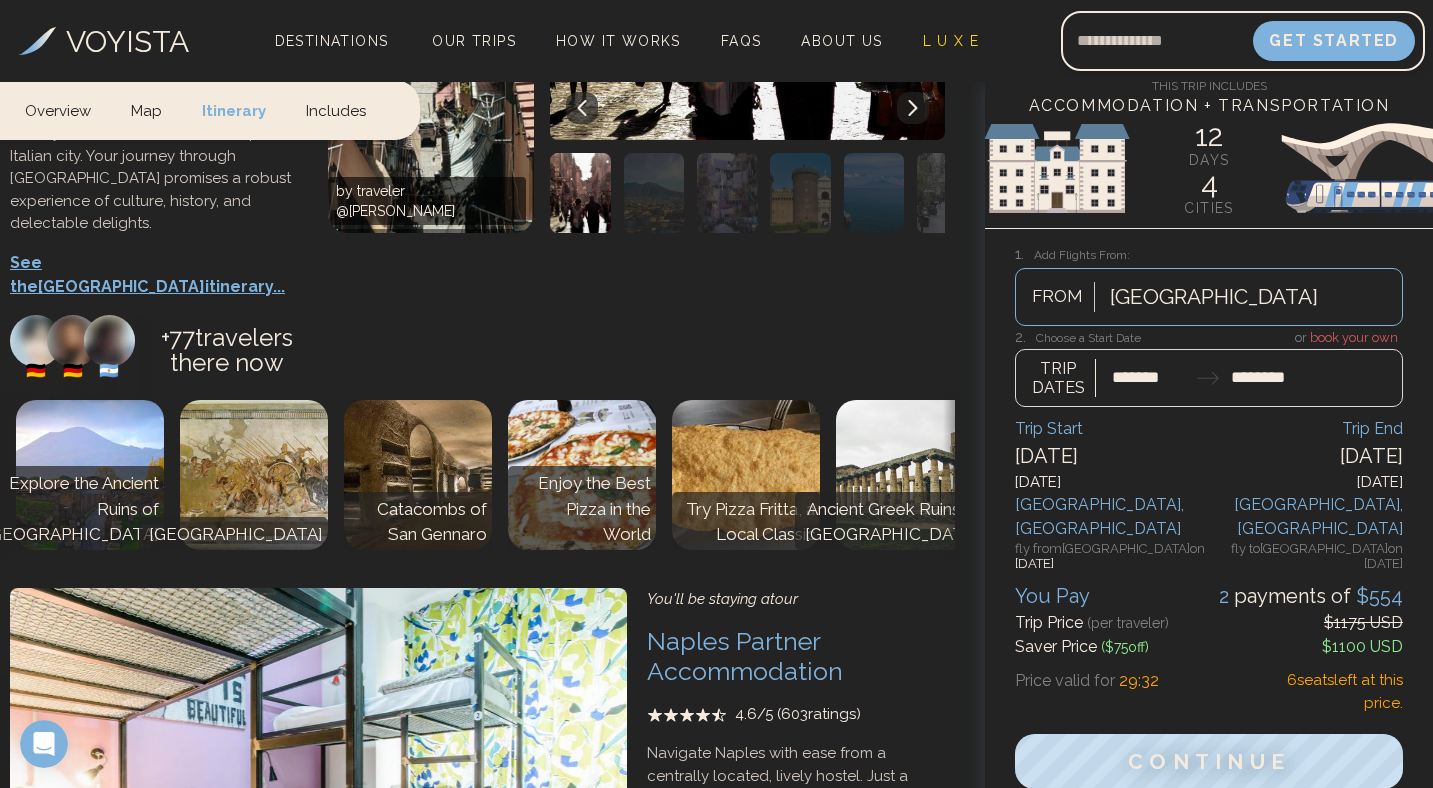 click 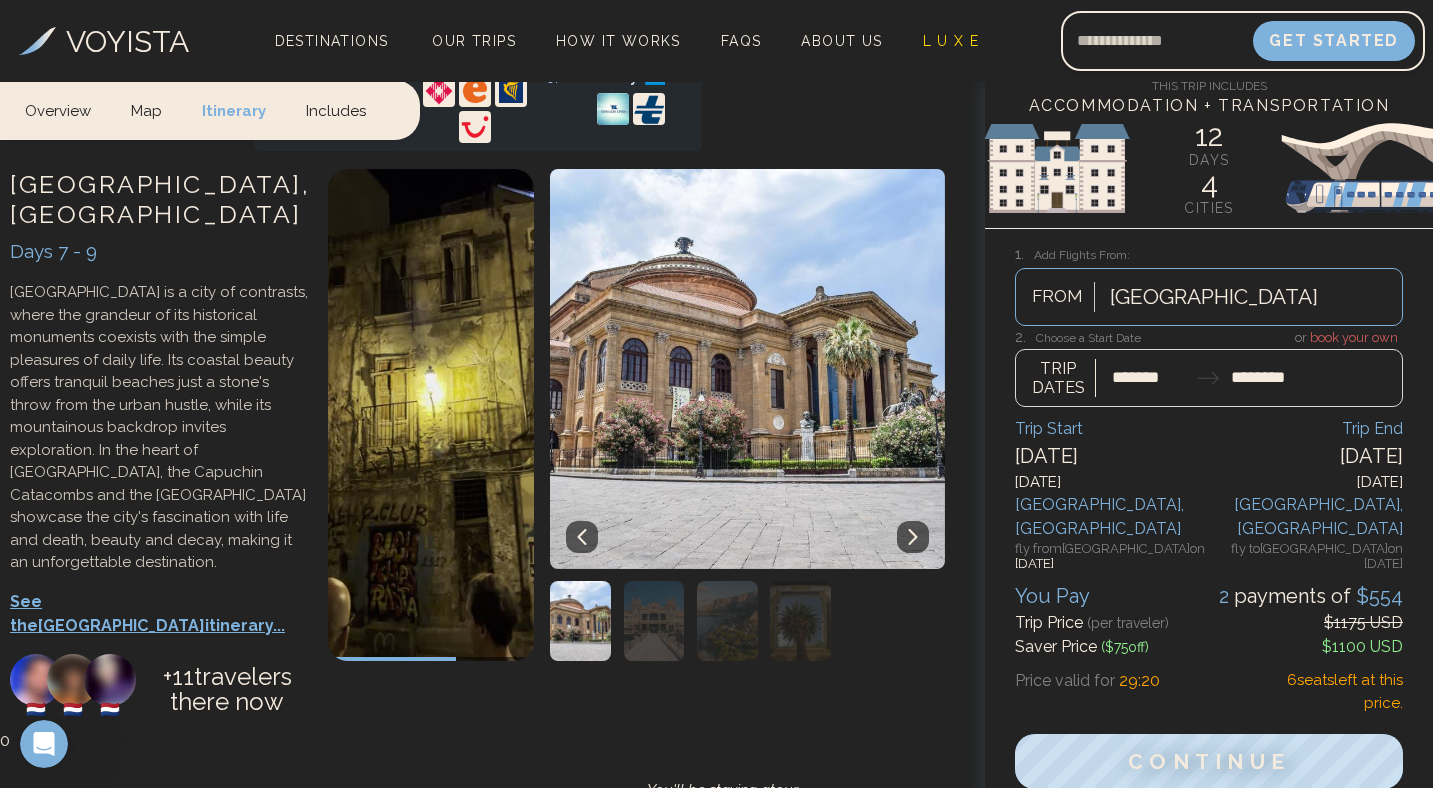 scroll, scrollTop: 4157, scrollLeft: 0, axis: vertical 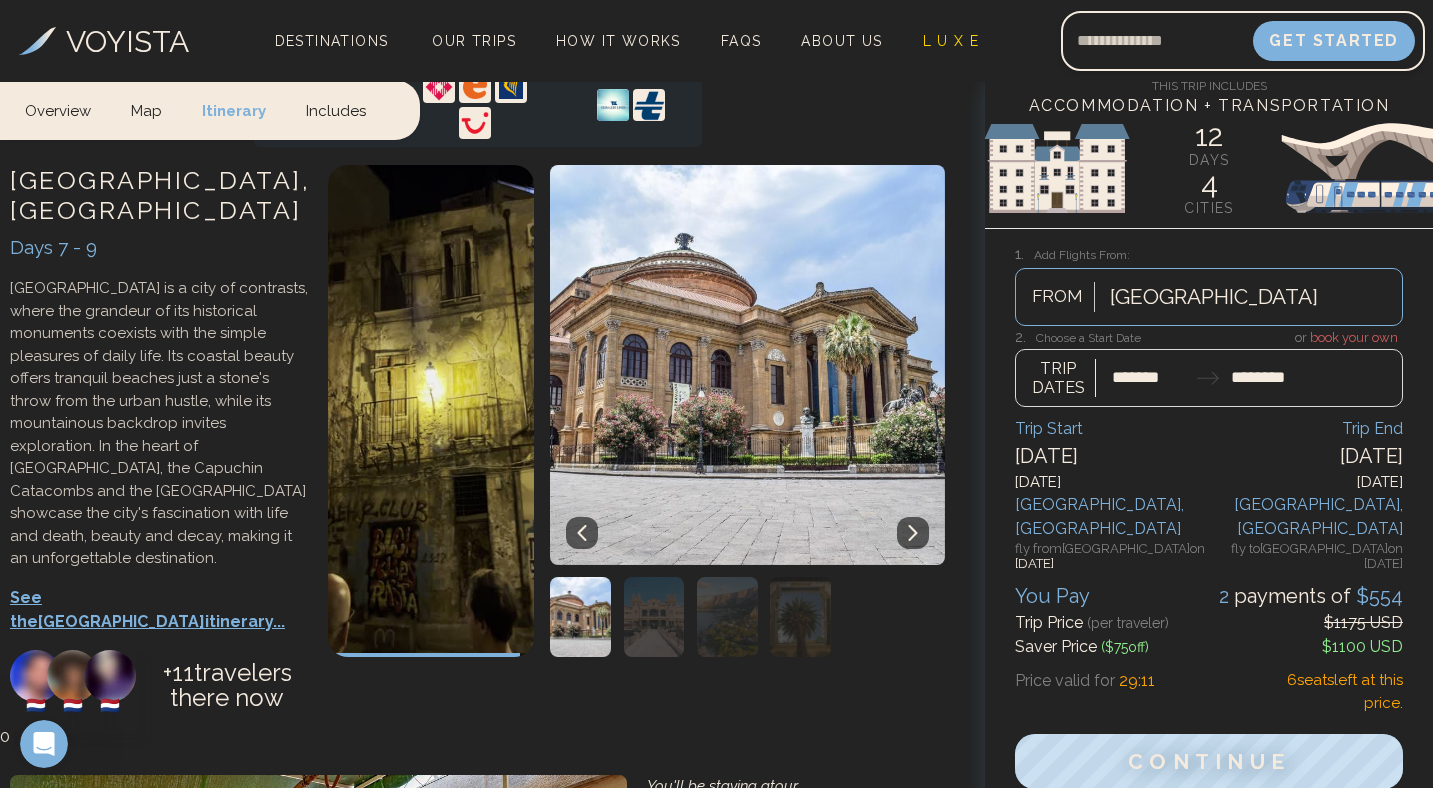 click 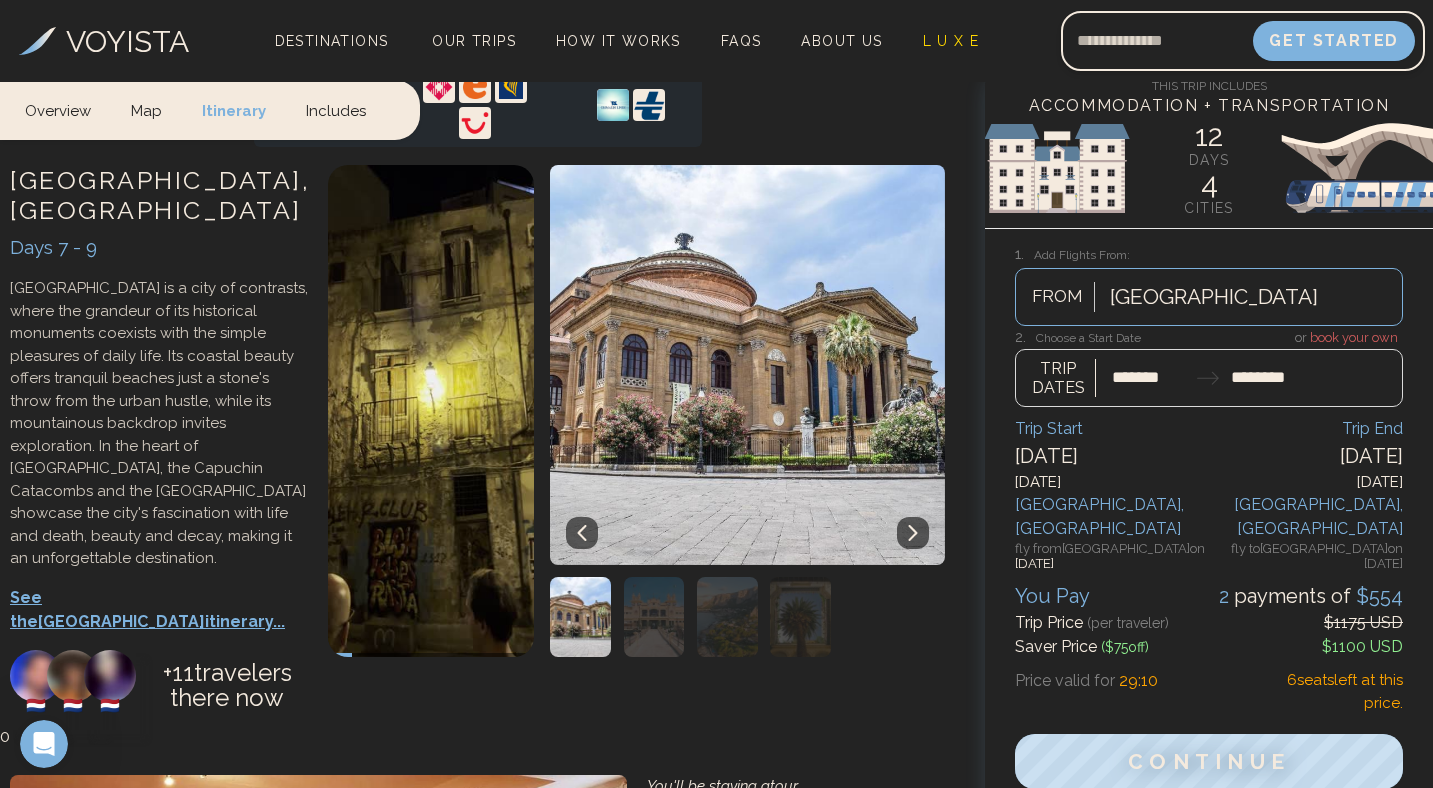 click 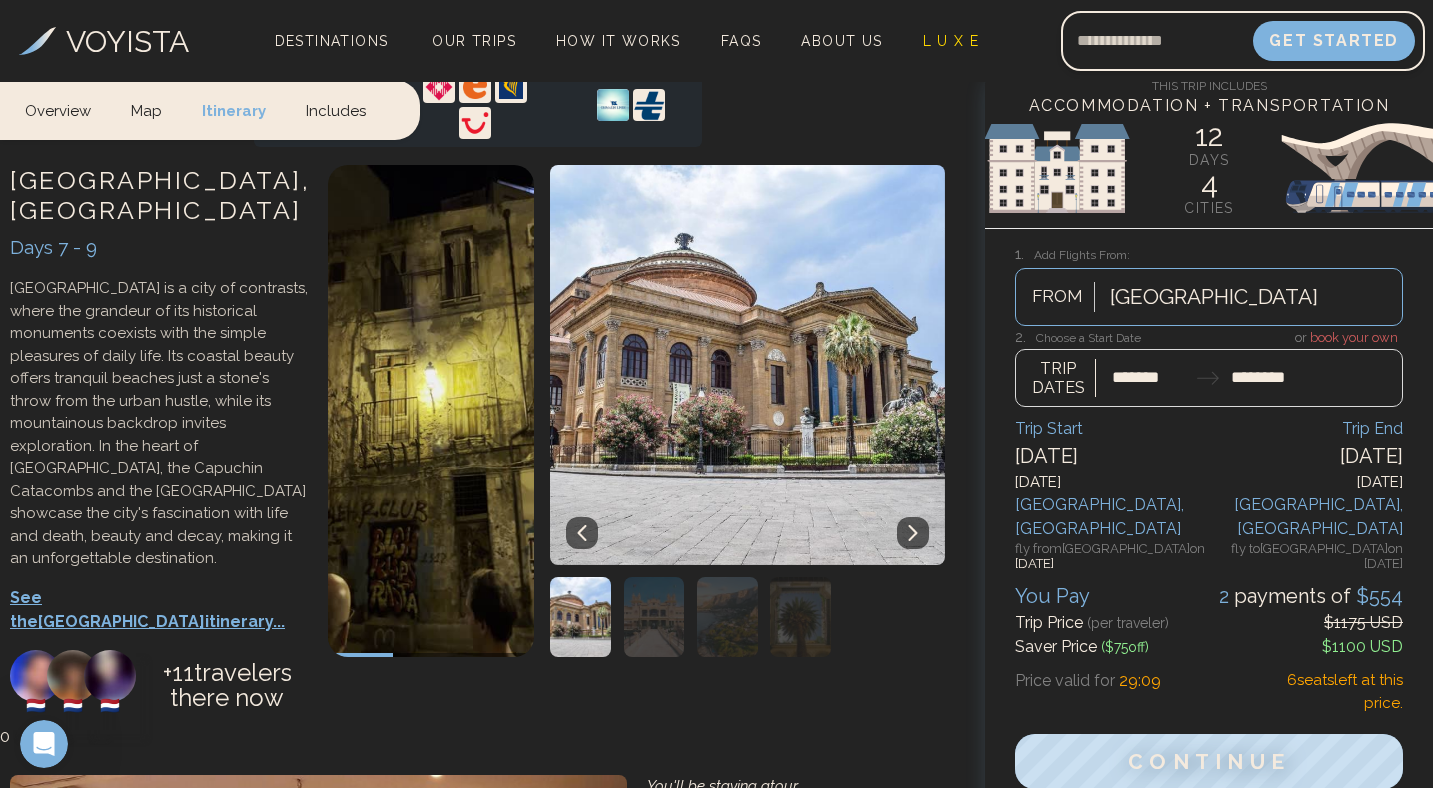 click 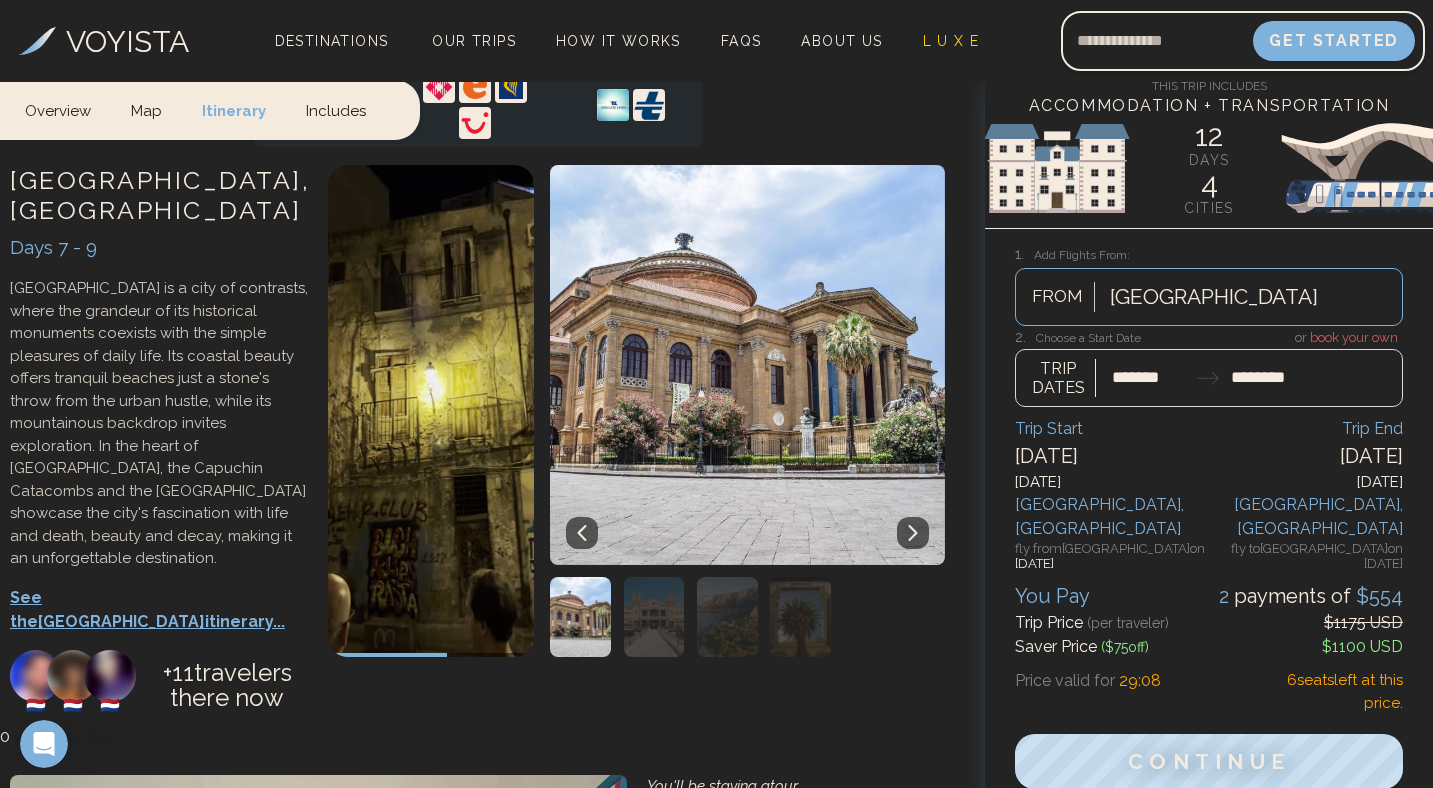 click 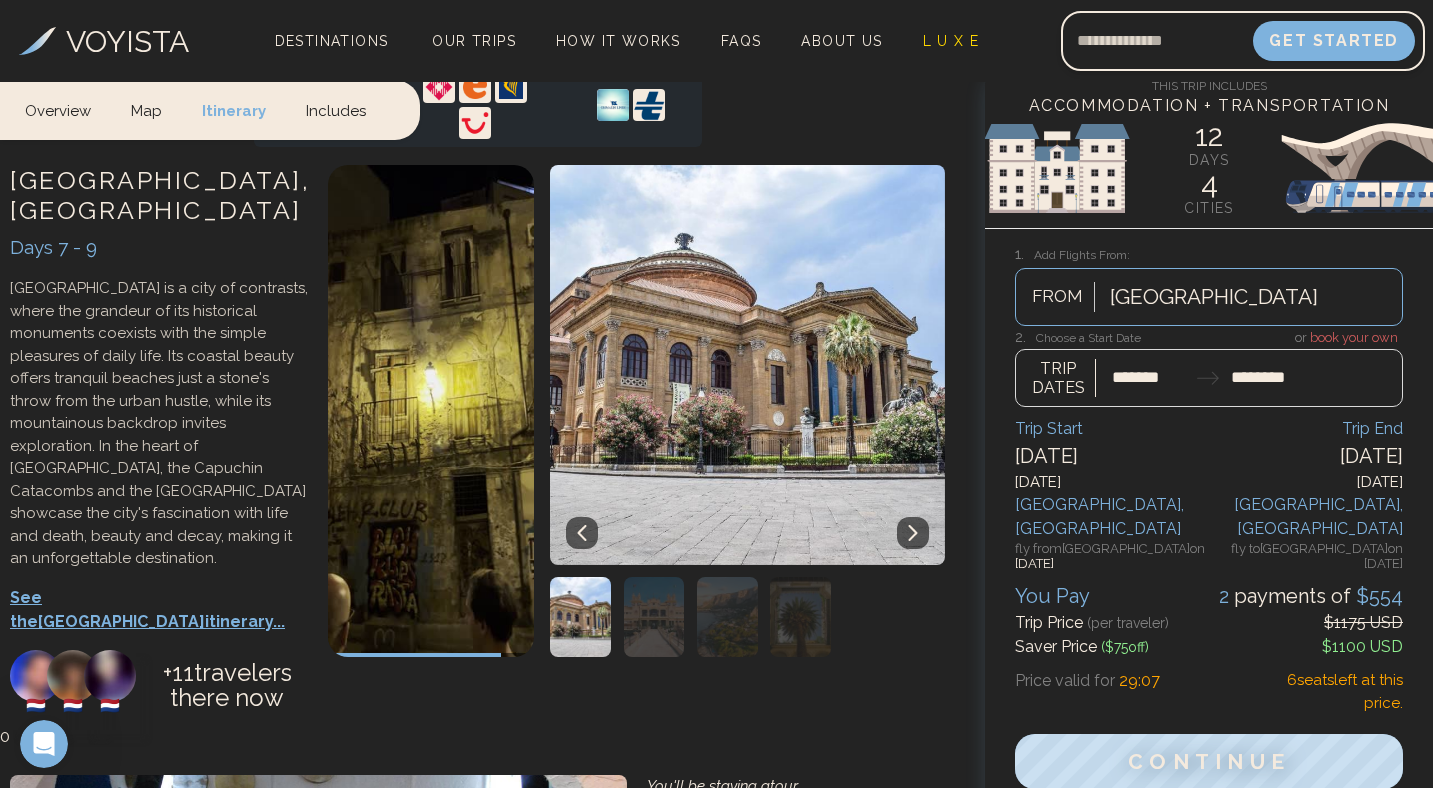 click 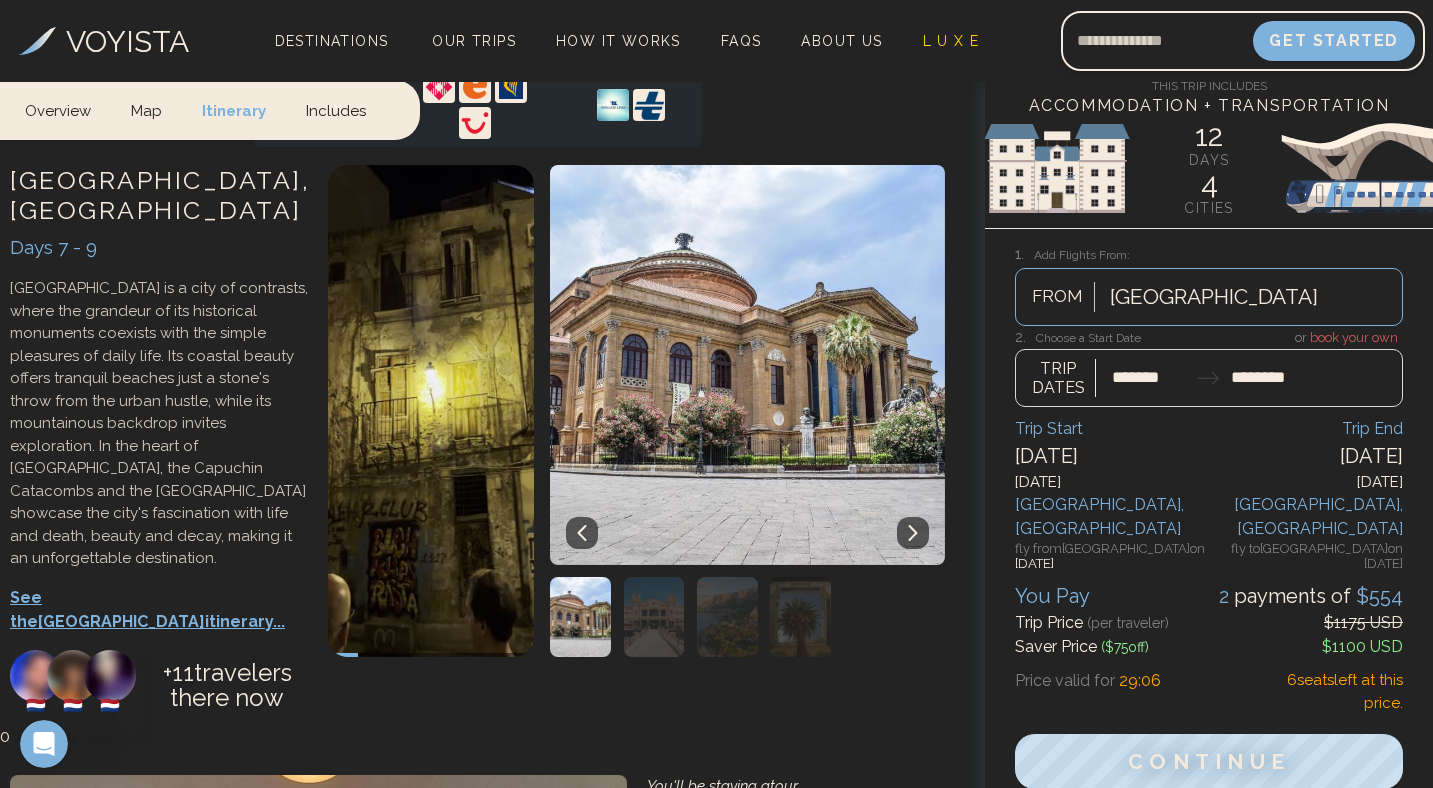 click 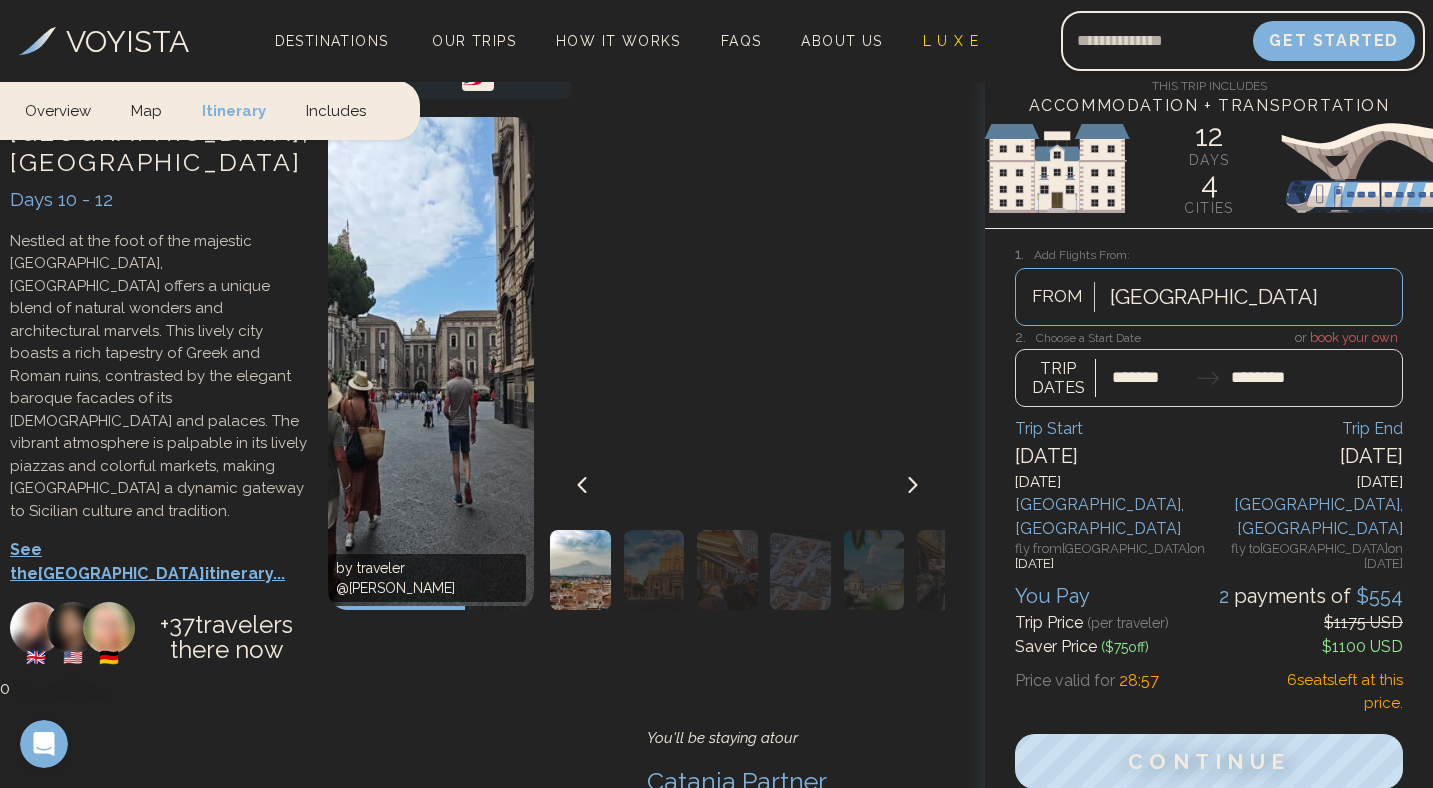 scroll, scrollTop: 5425, scrollLeft: 0, axis: vertical 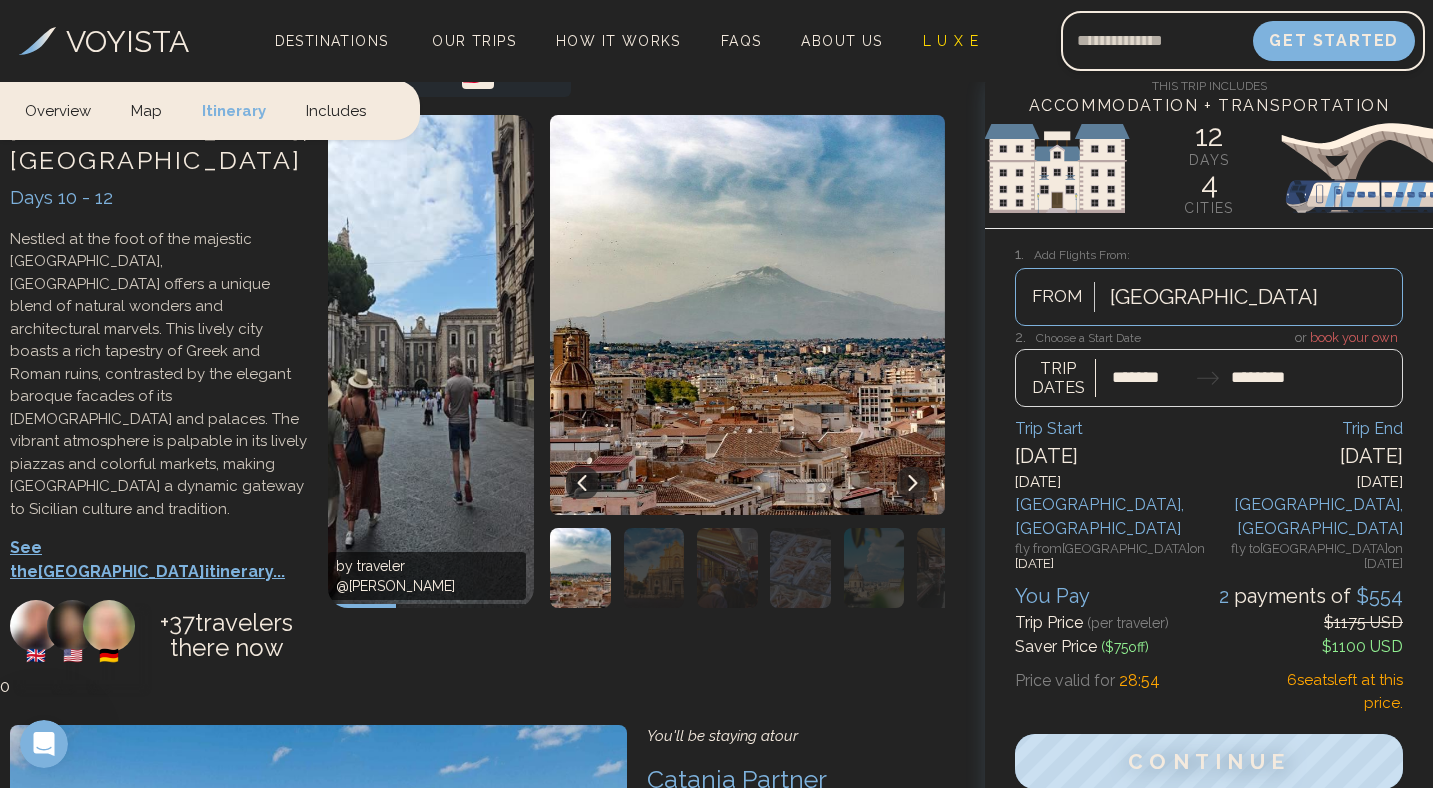click 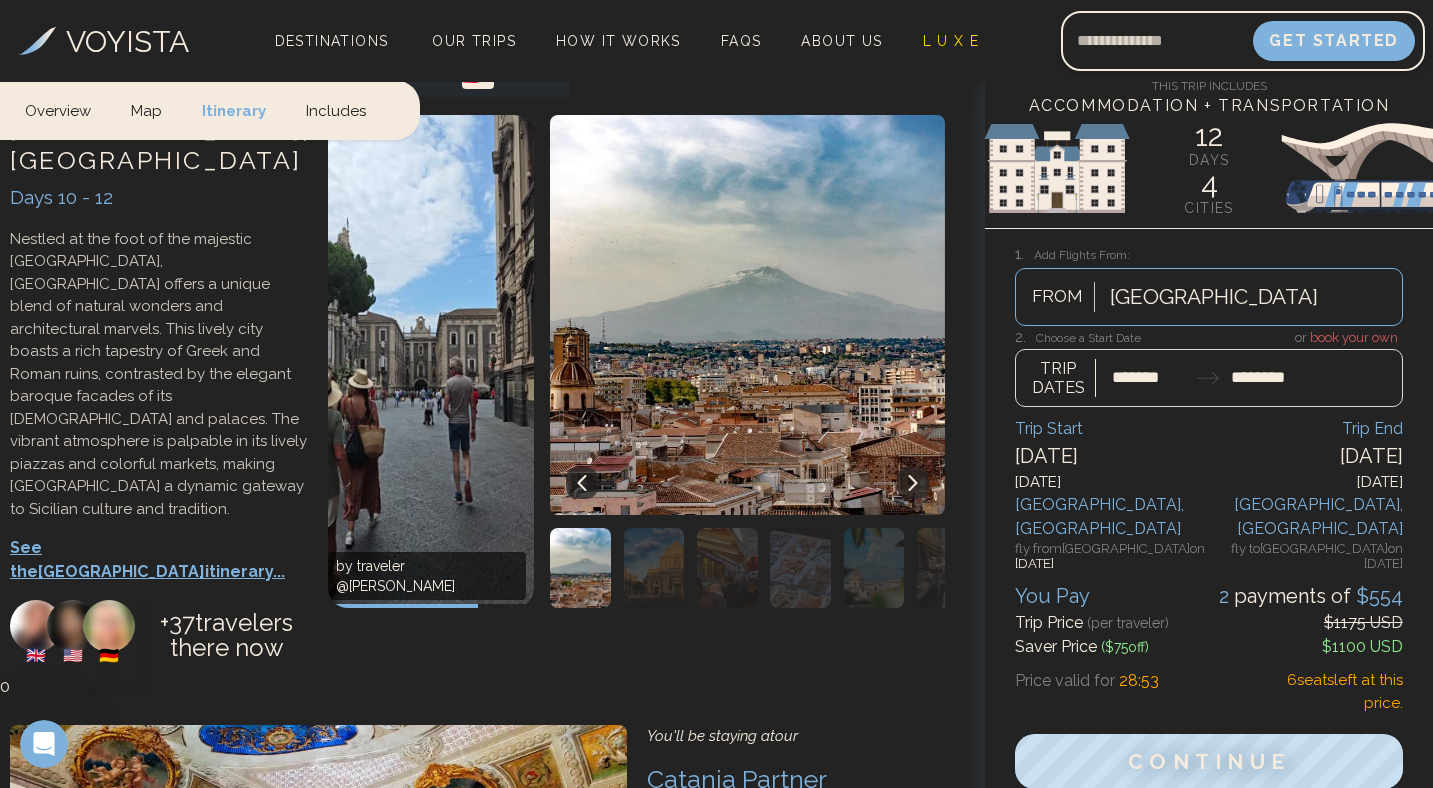 click 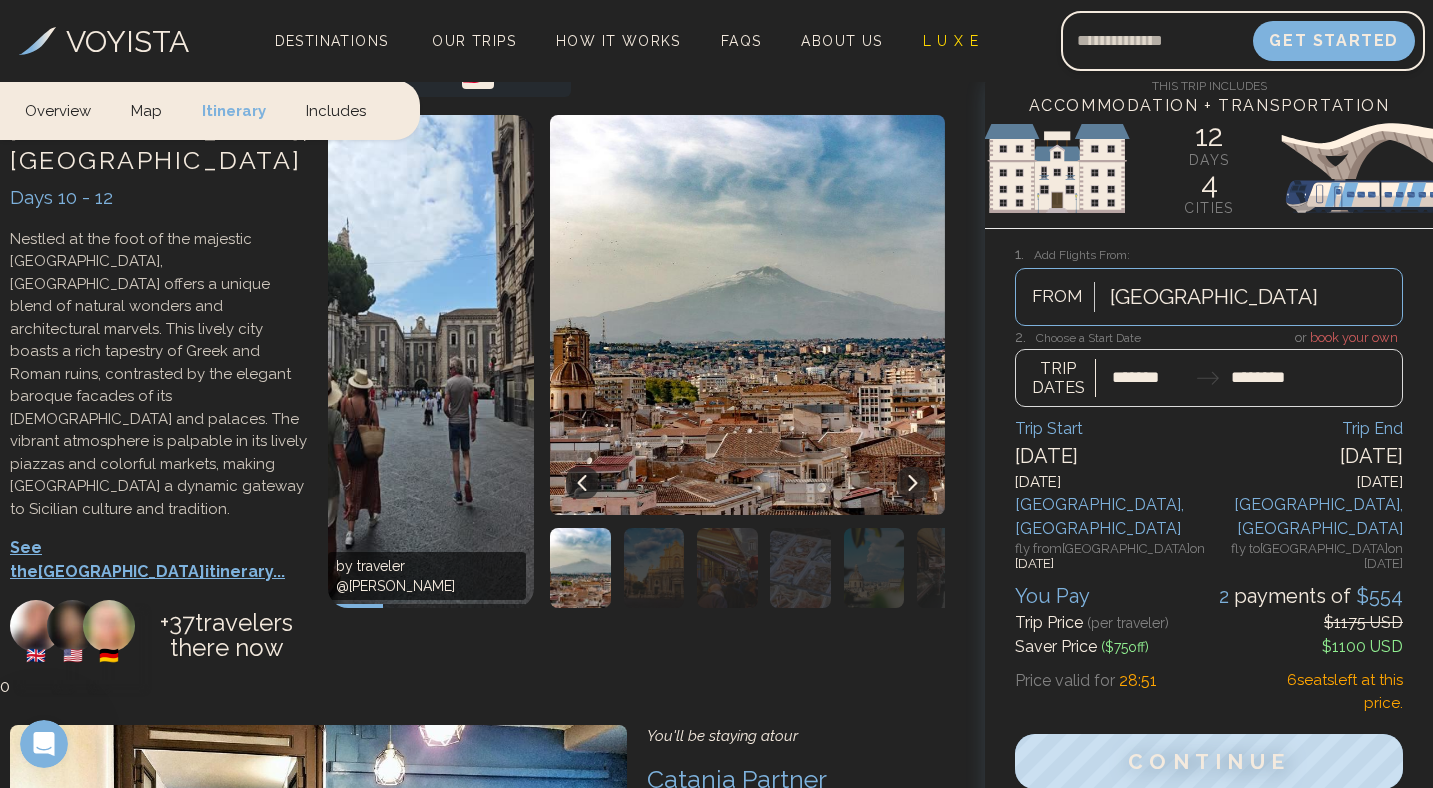 click 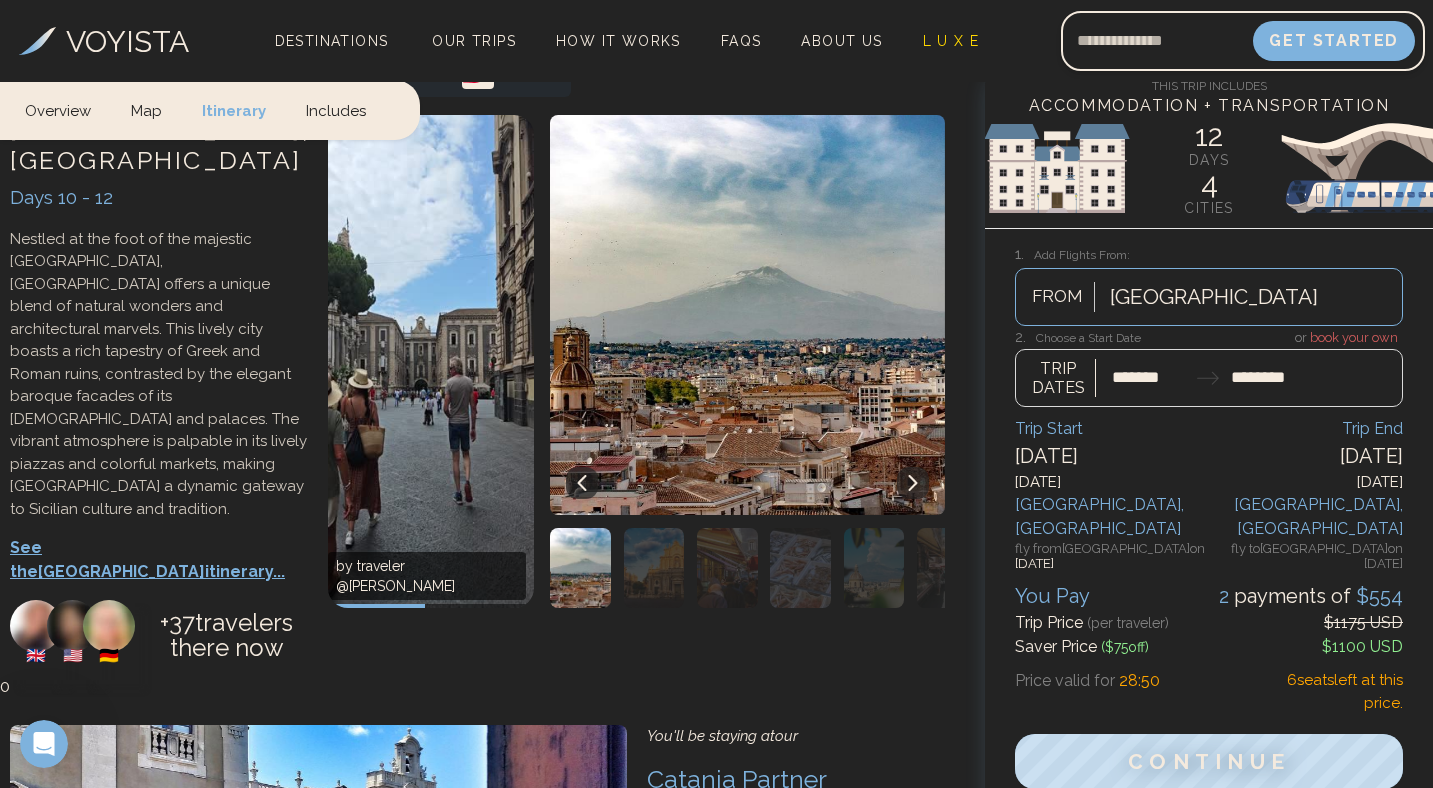 click 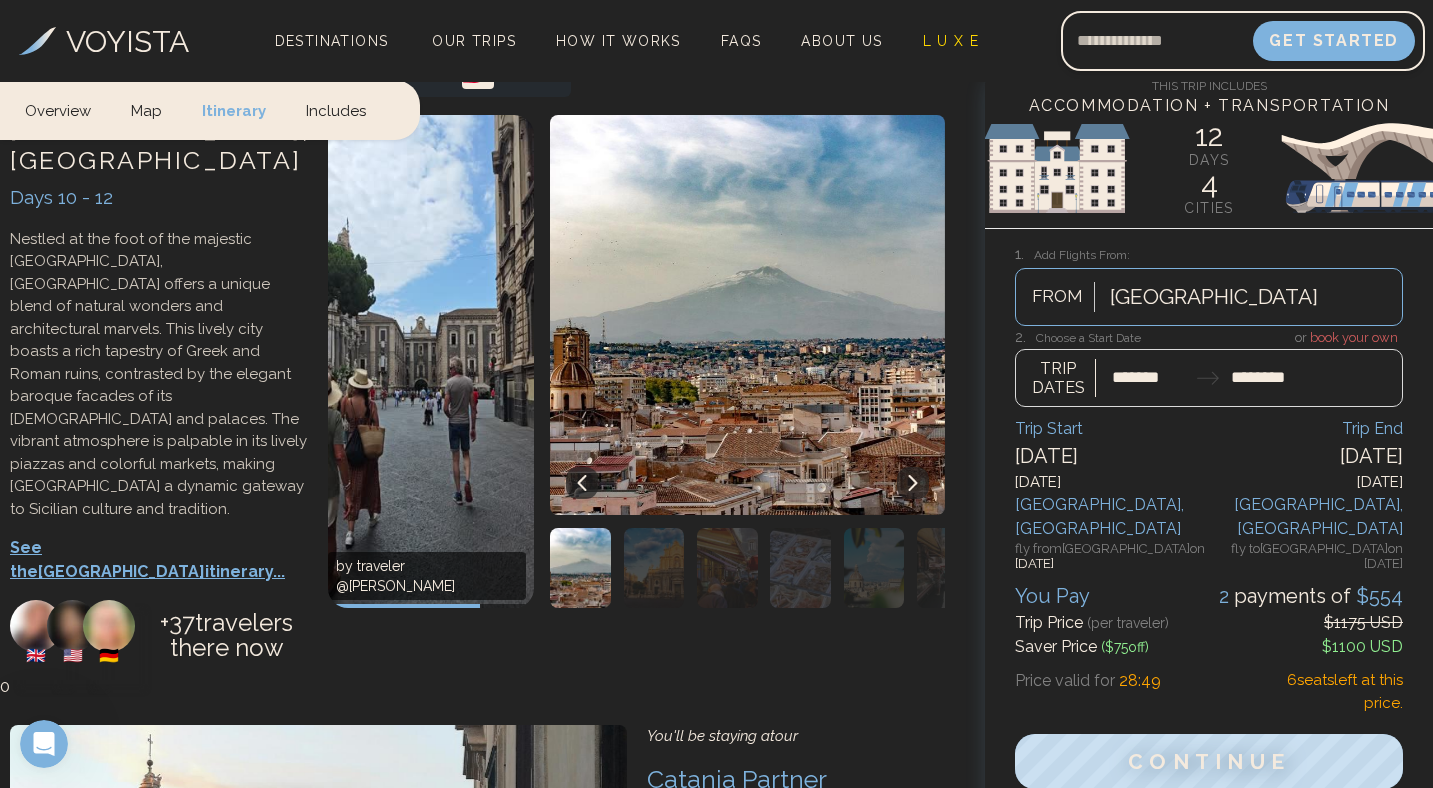 click 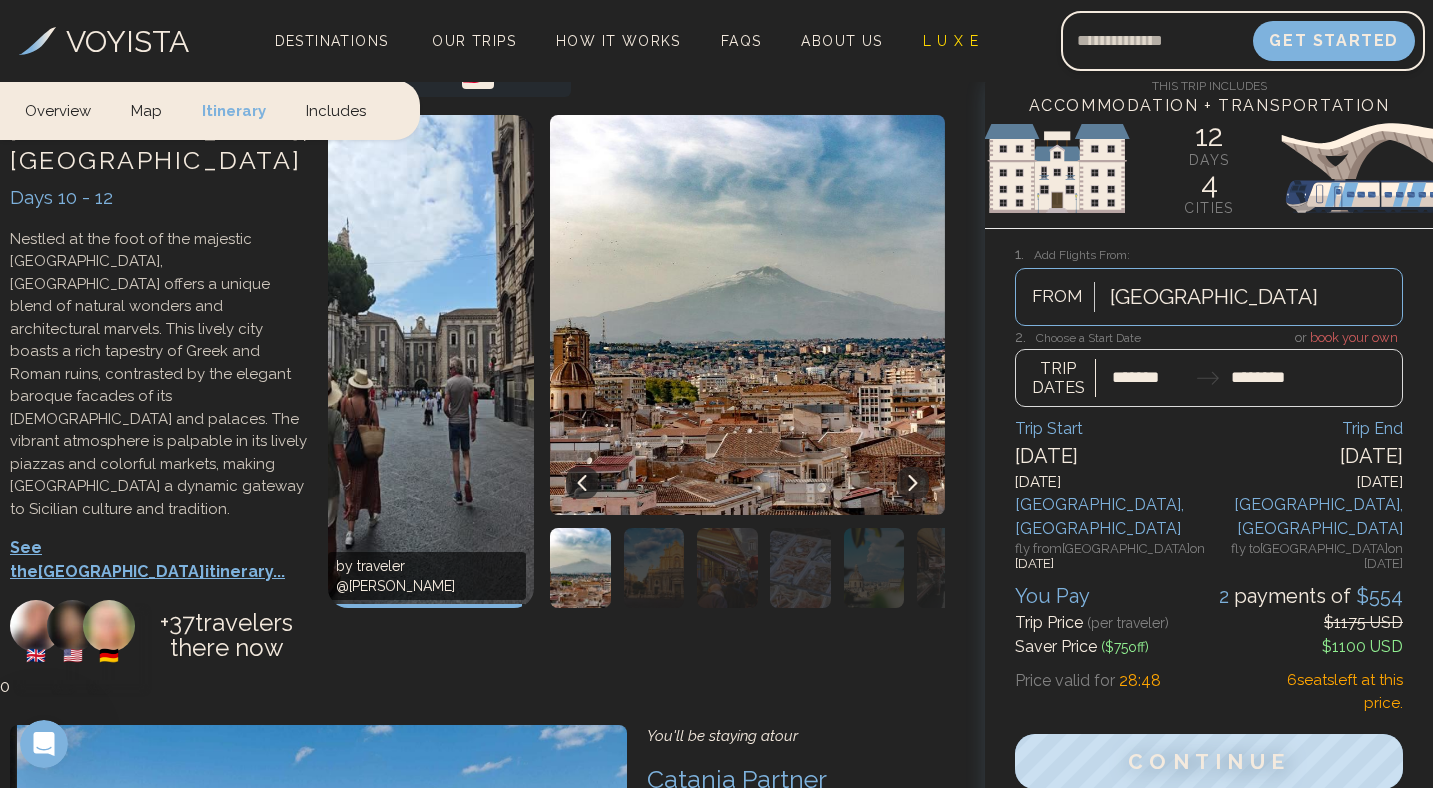 click 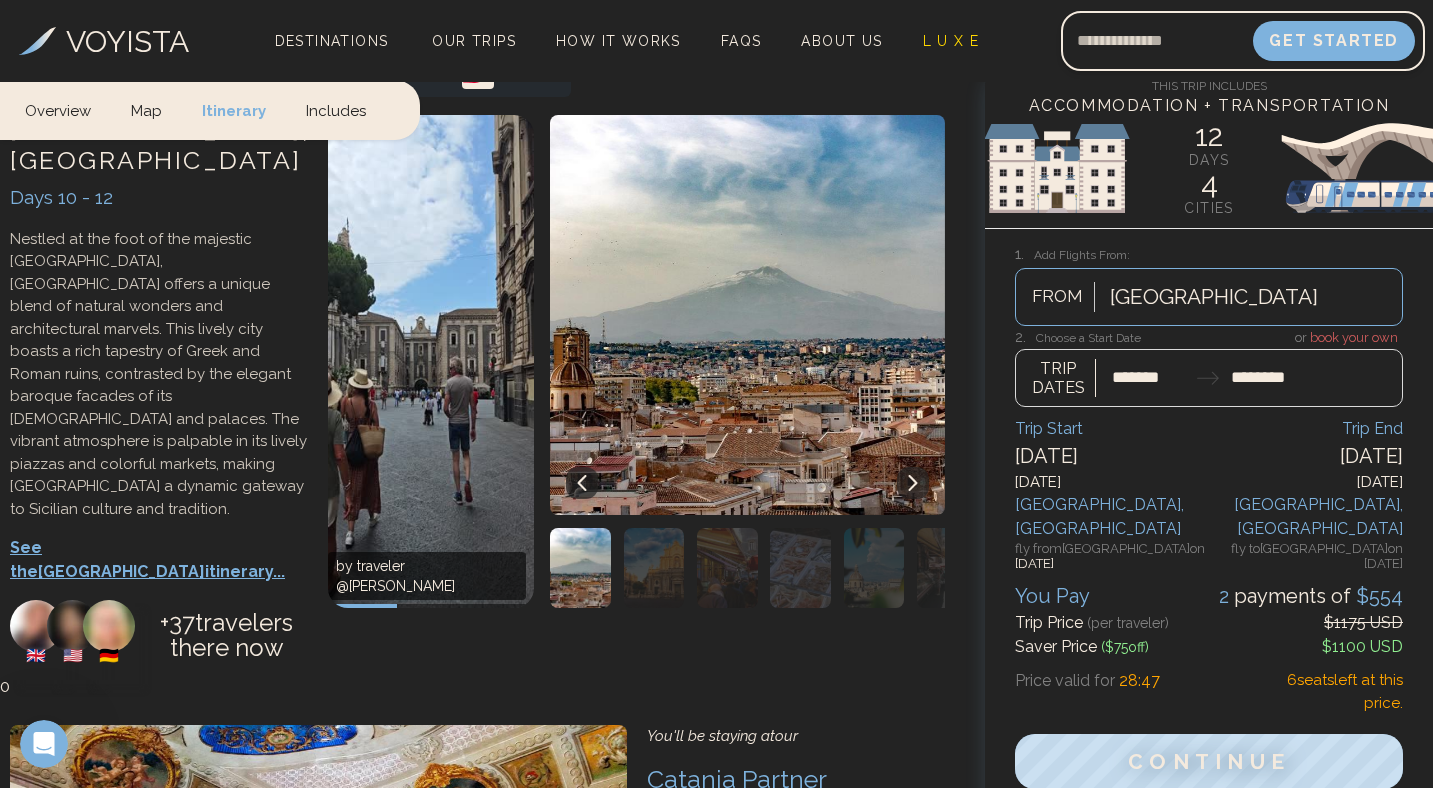 click 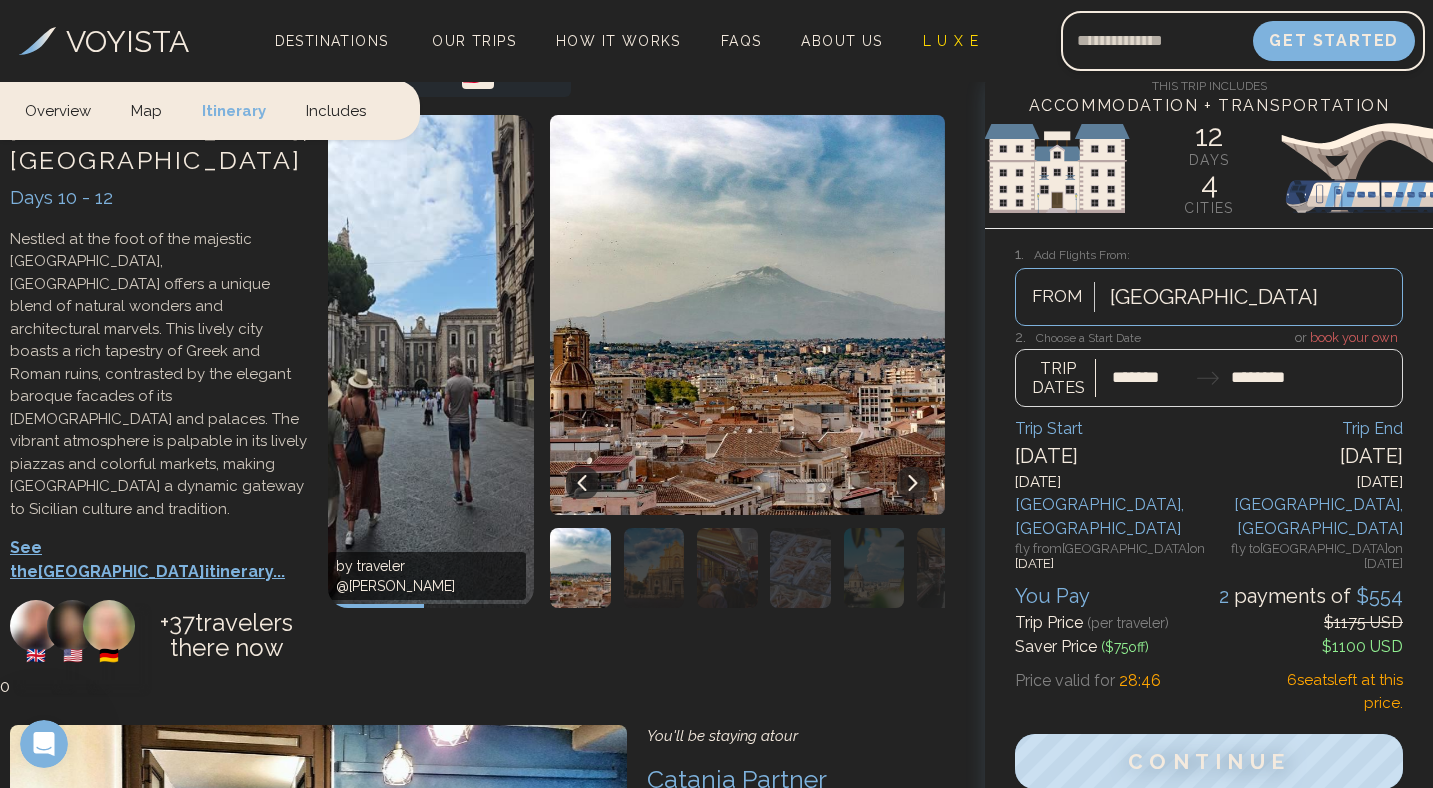 click 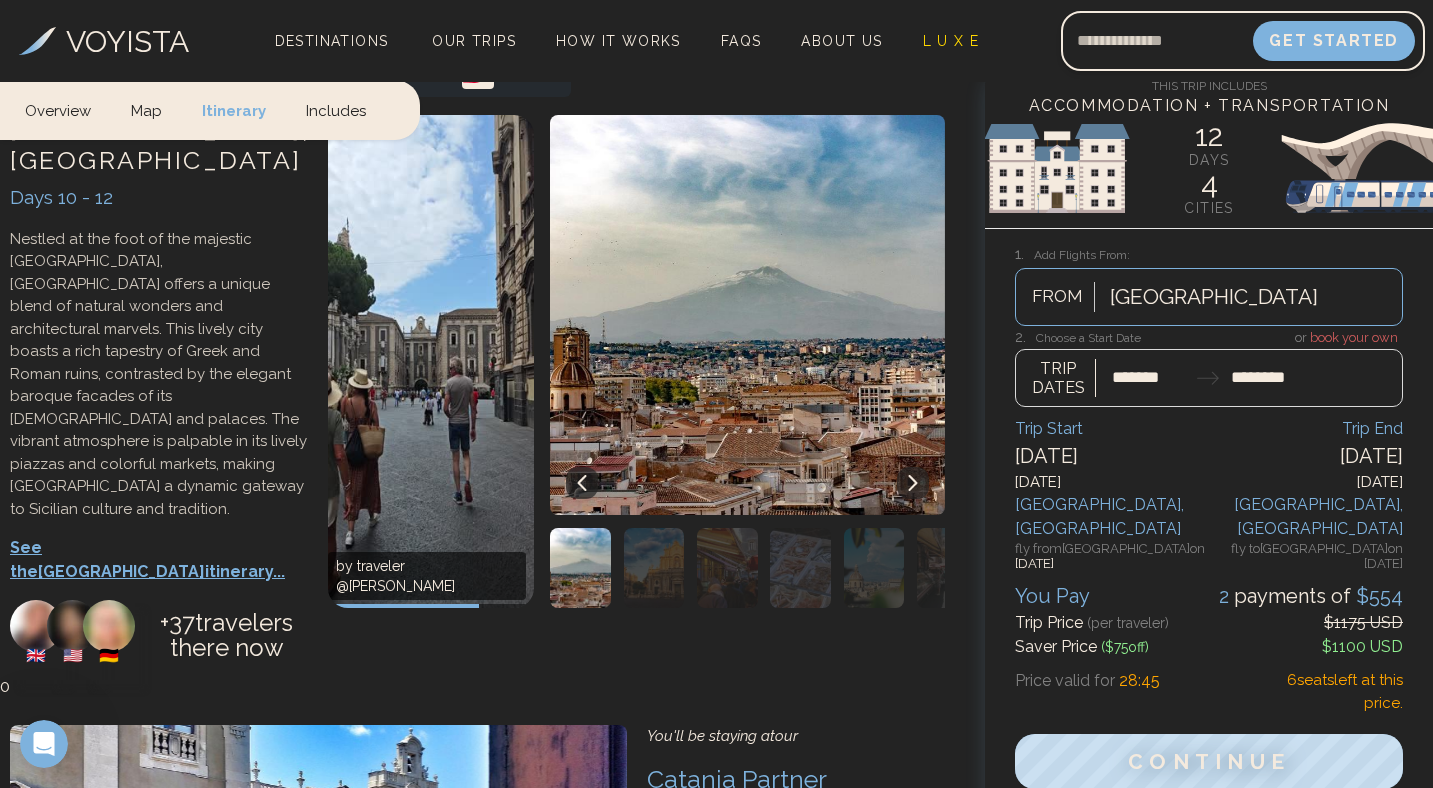 click 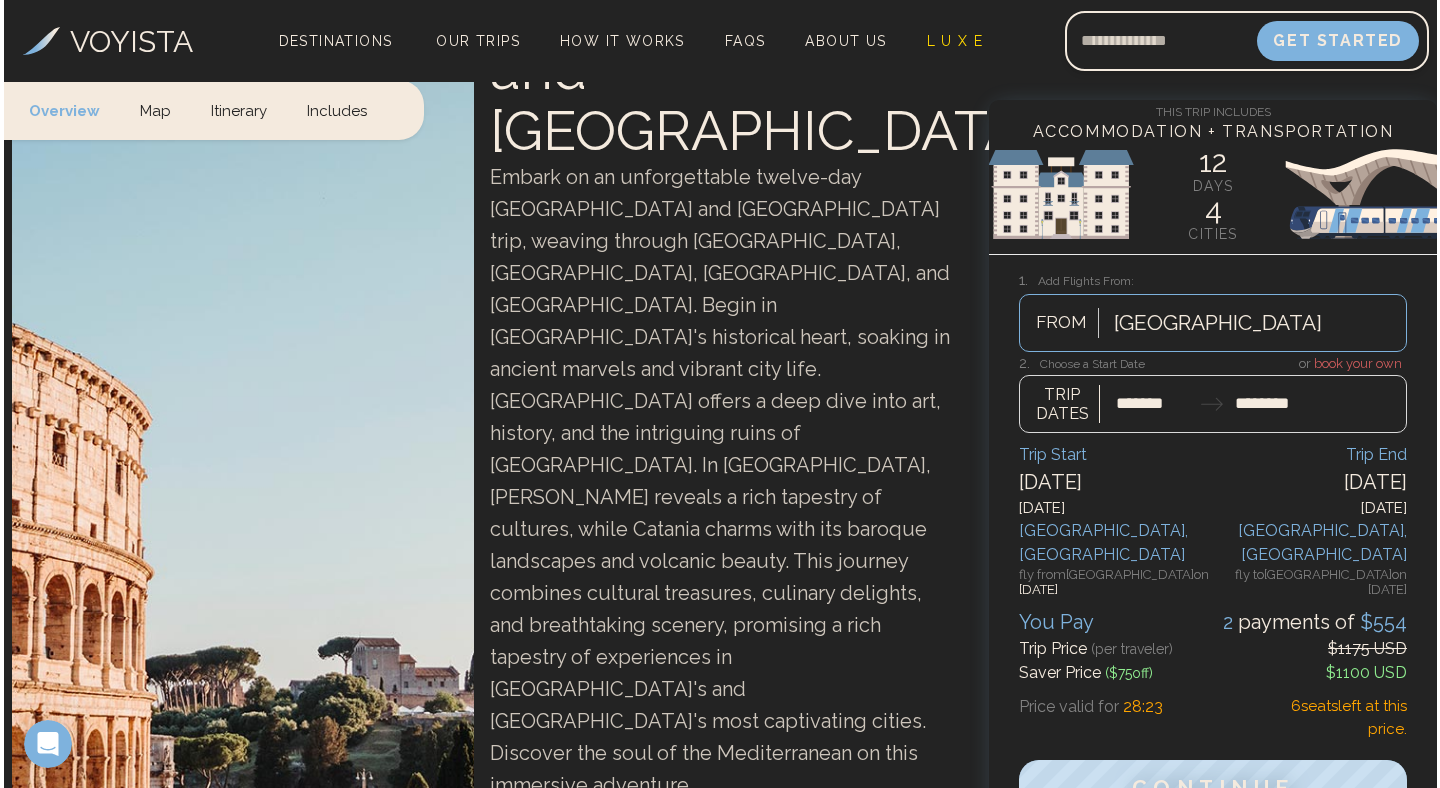 scroll, scrollTop: 0, scrollLeft: 0, axis: both 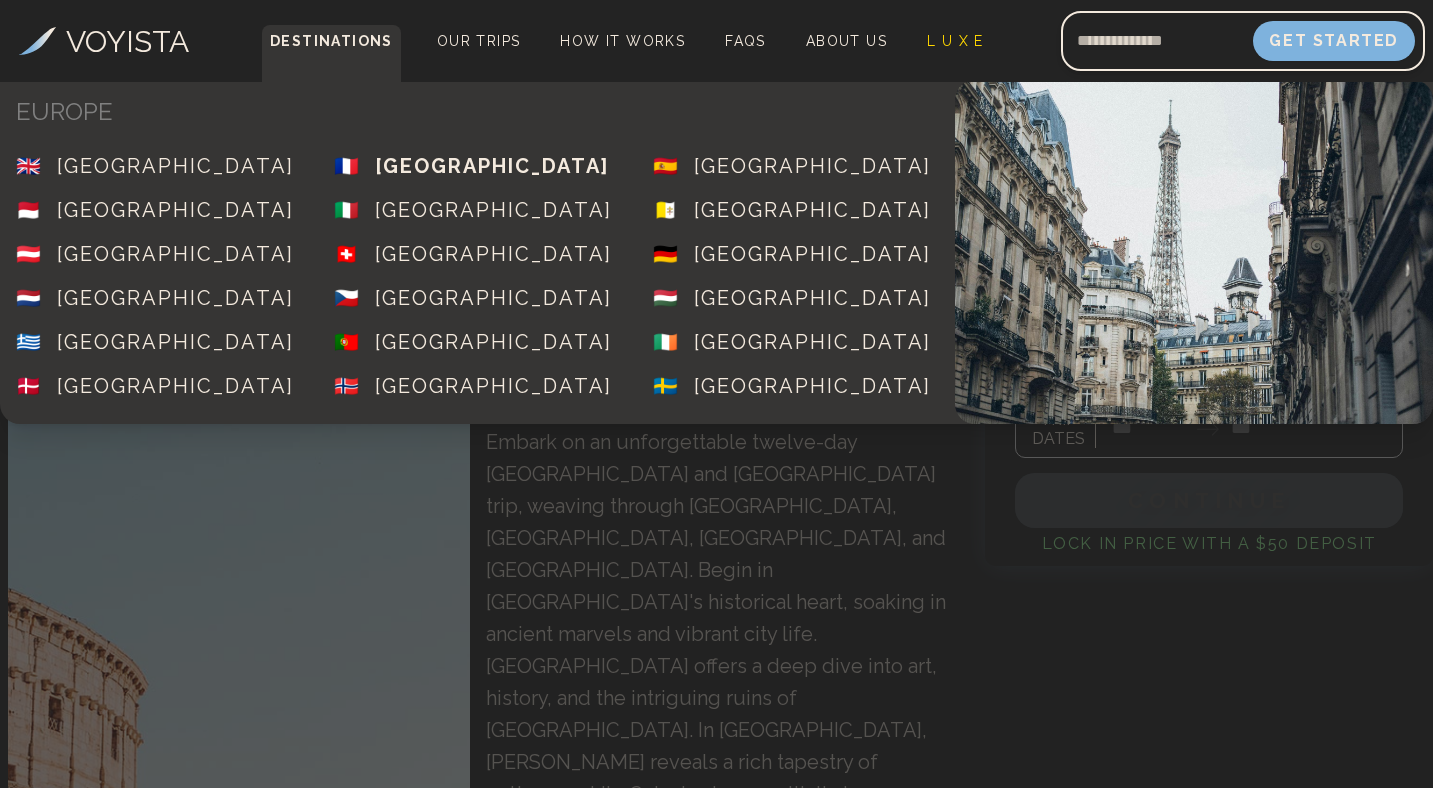 click on "[GEOGRAPHIC_DATA]" at bounding box center (492, 166) 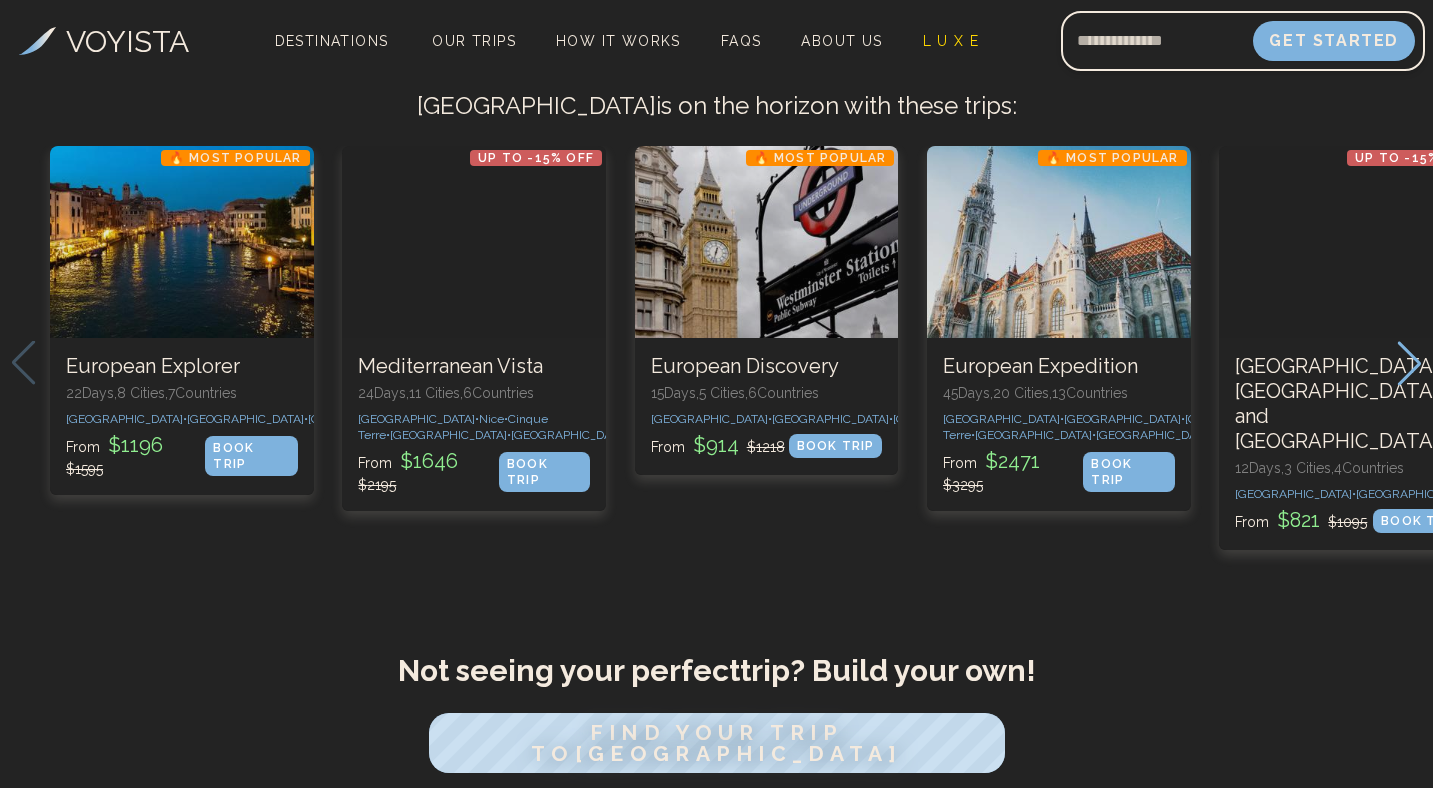 scroll, scrollTop: 607, scrollLeft: 0, axis: vertical 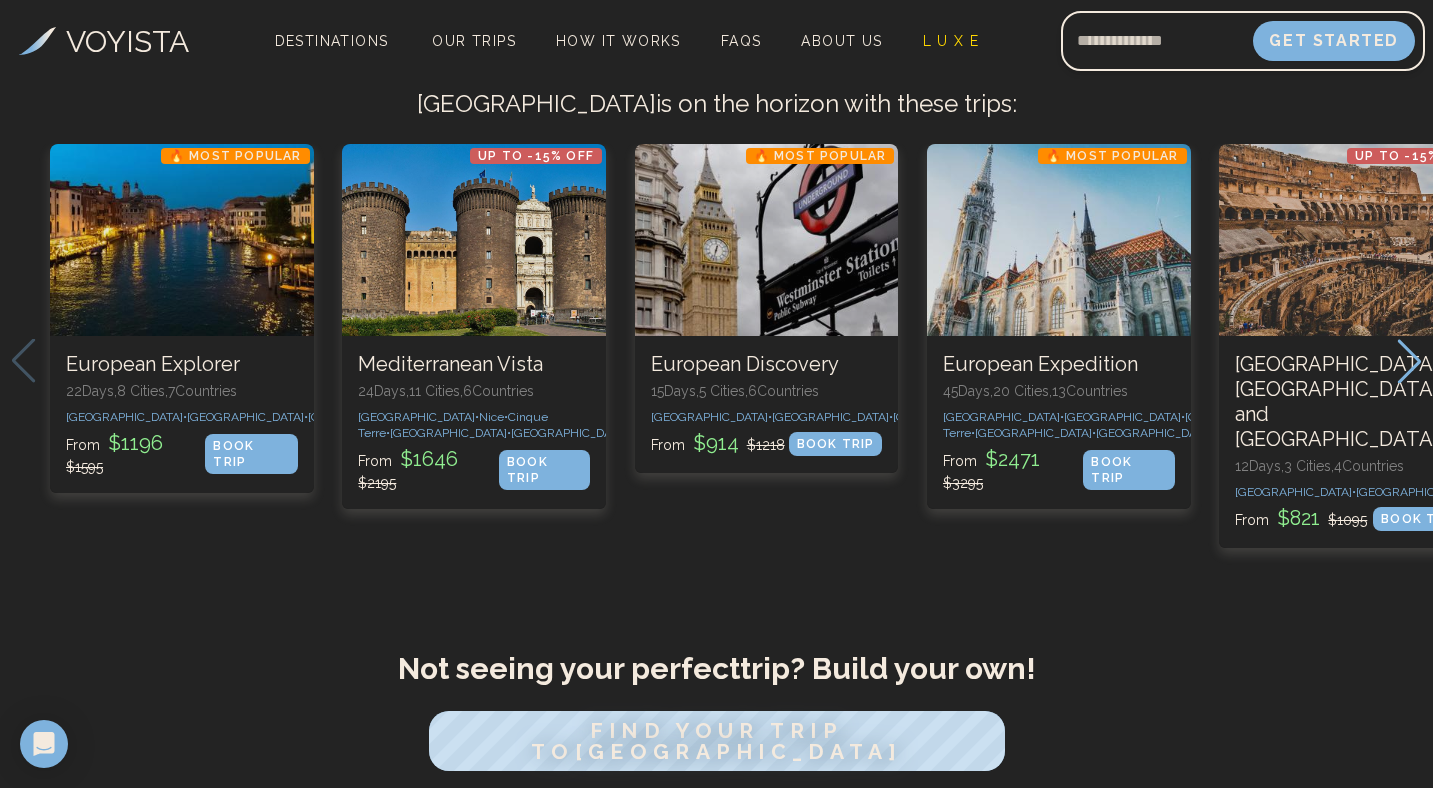 click 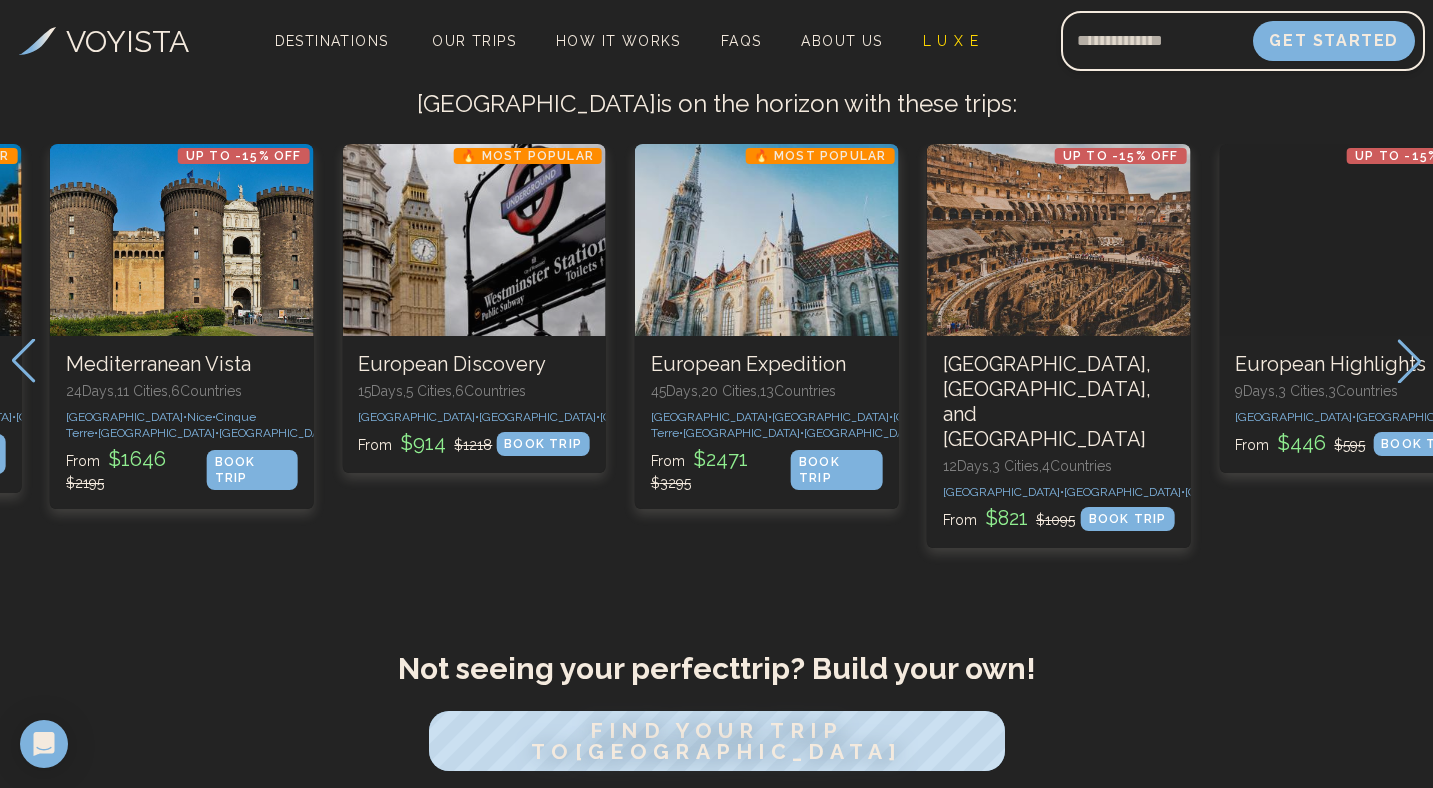 click 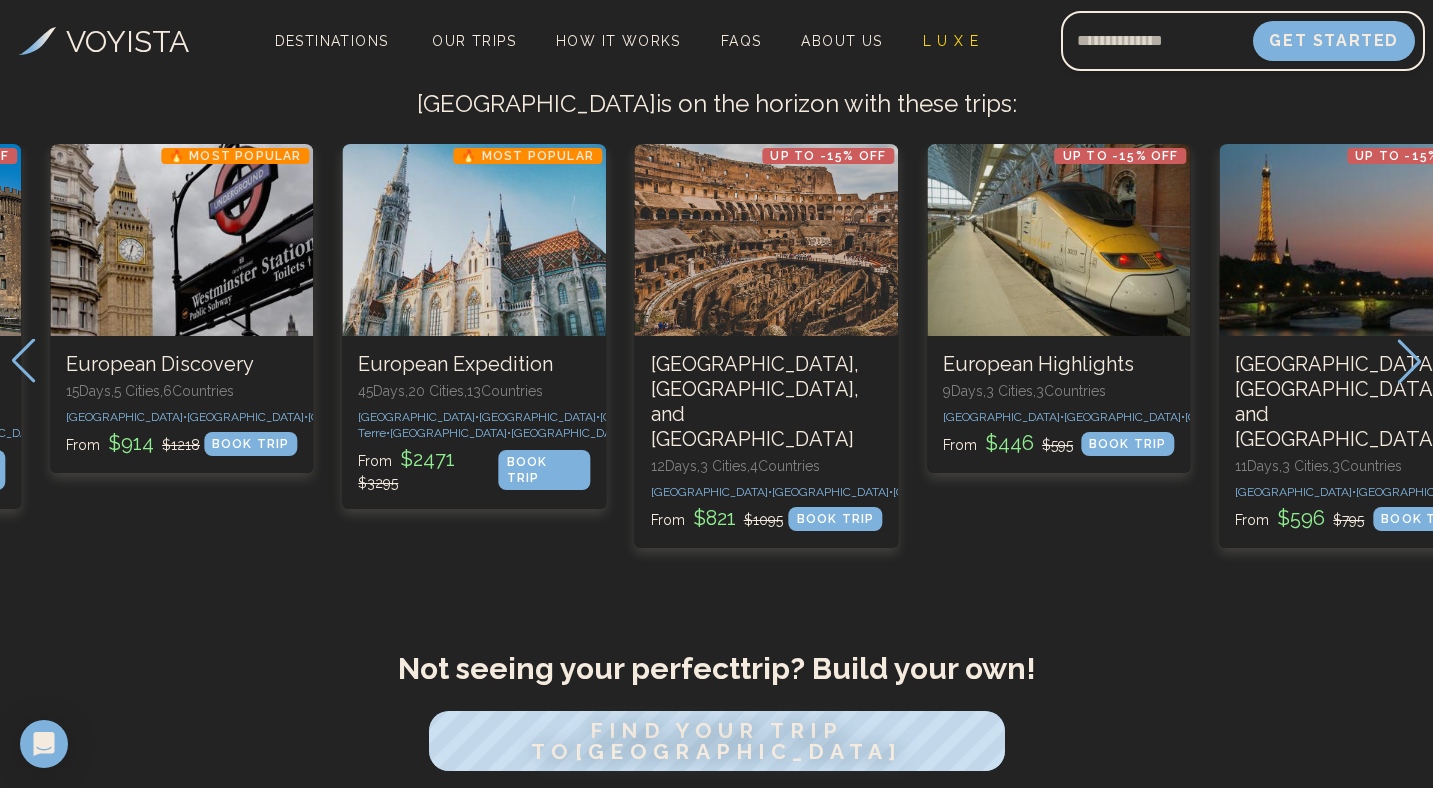 click 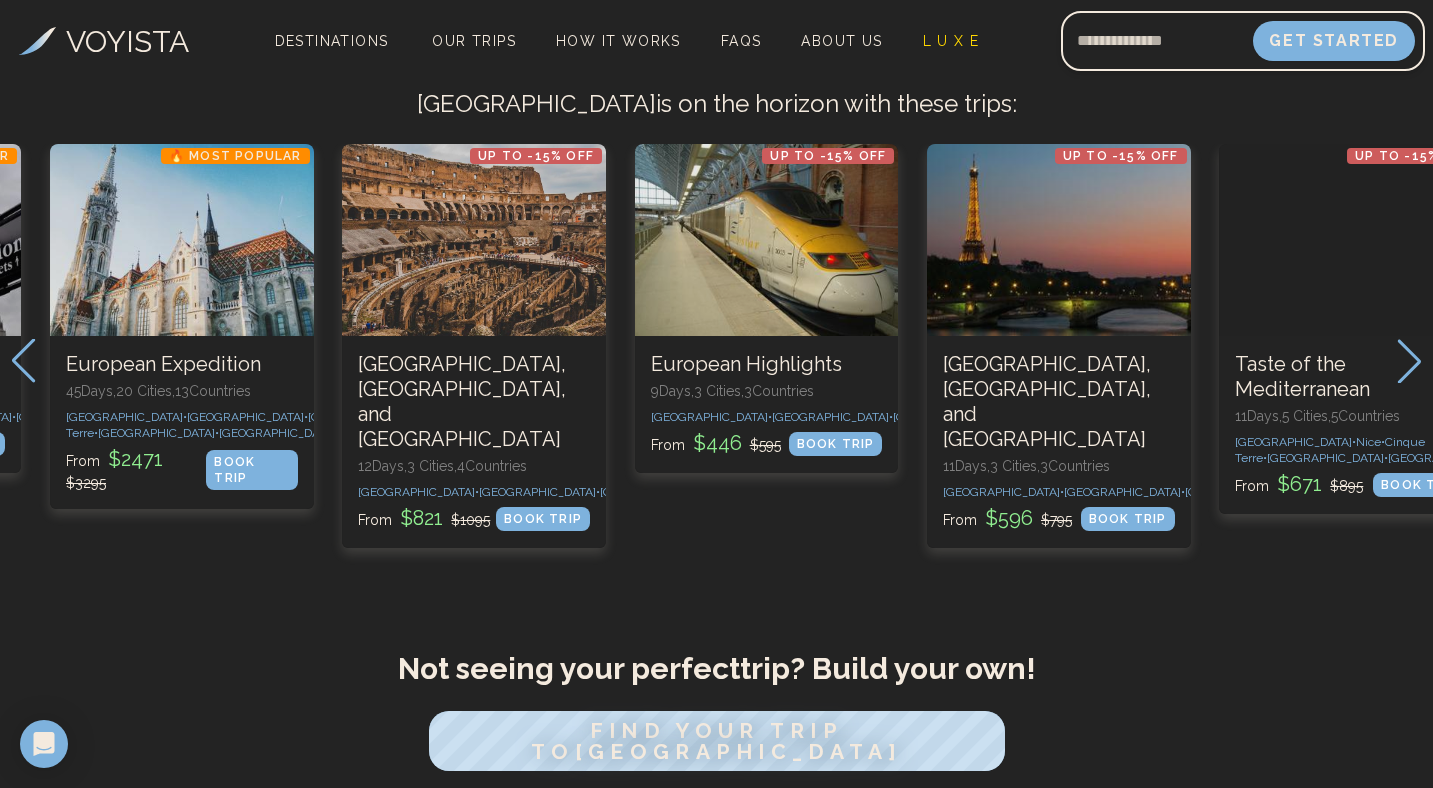 click 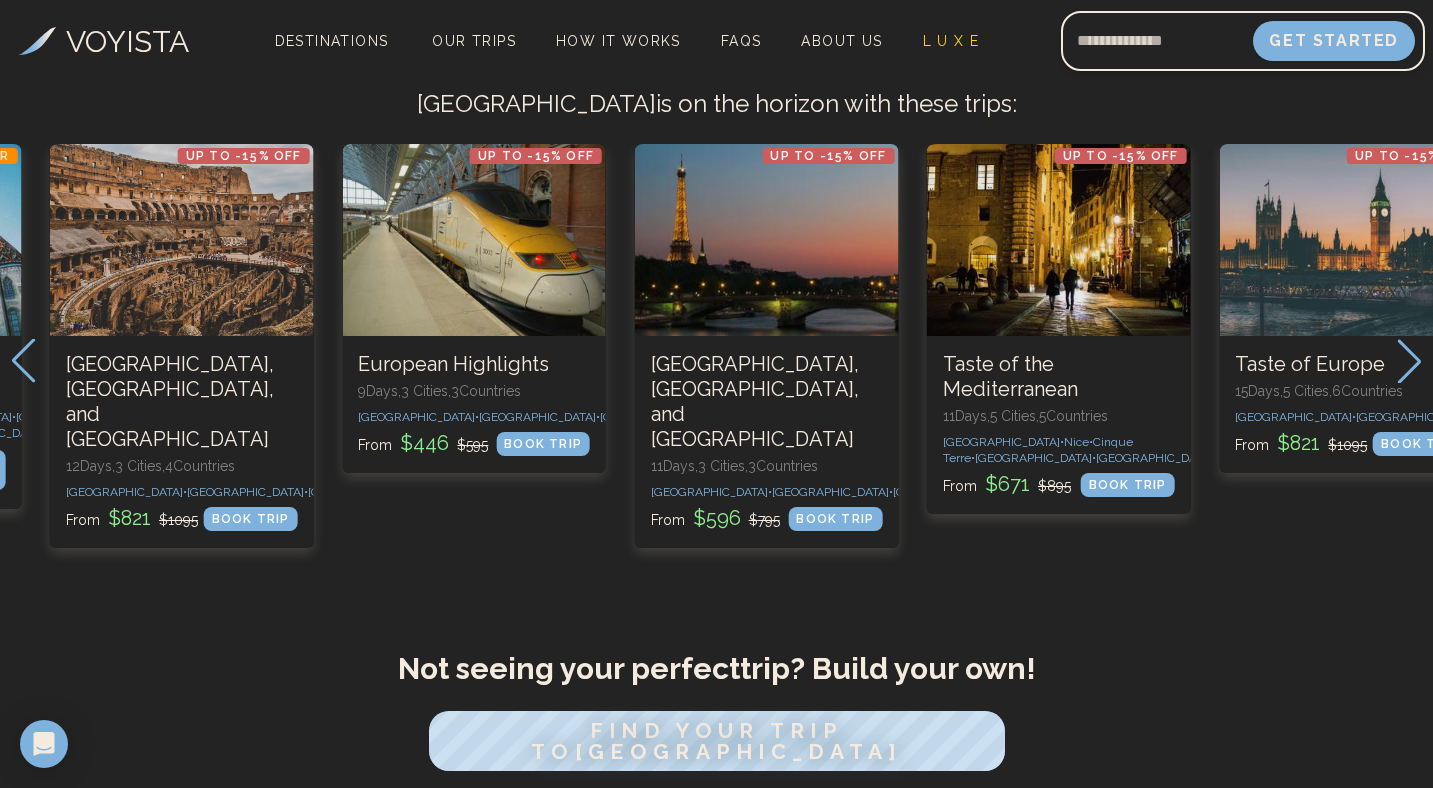 click 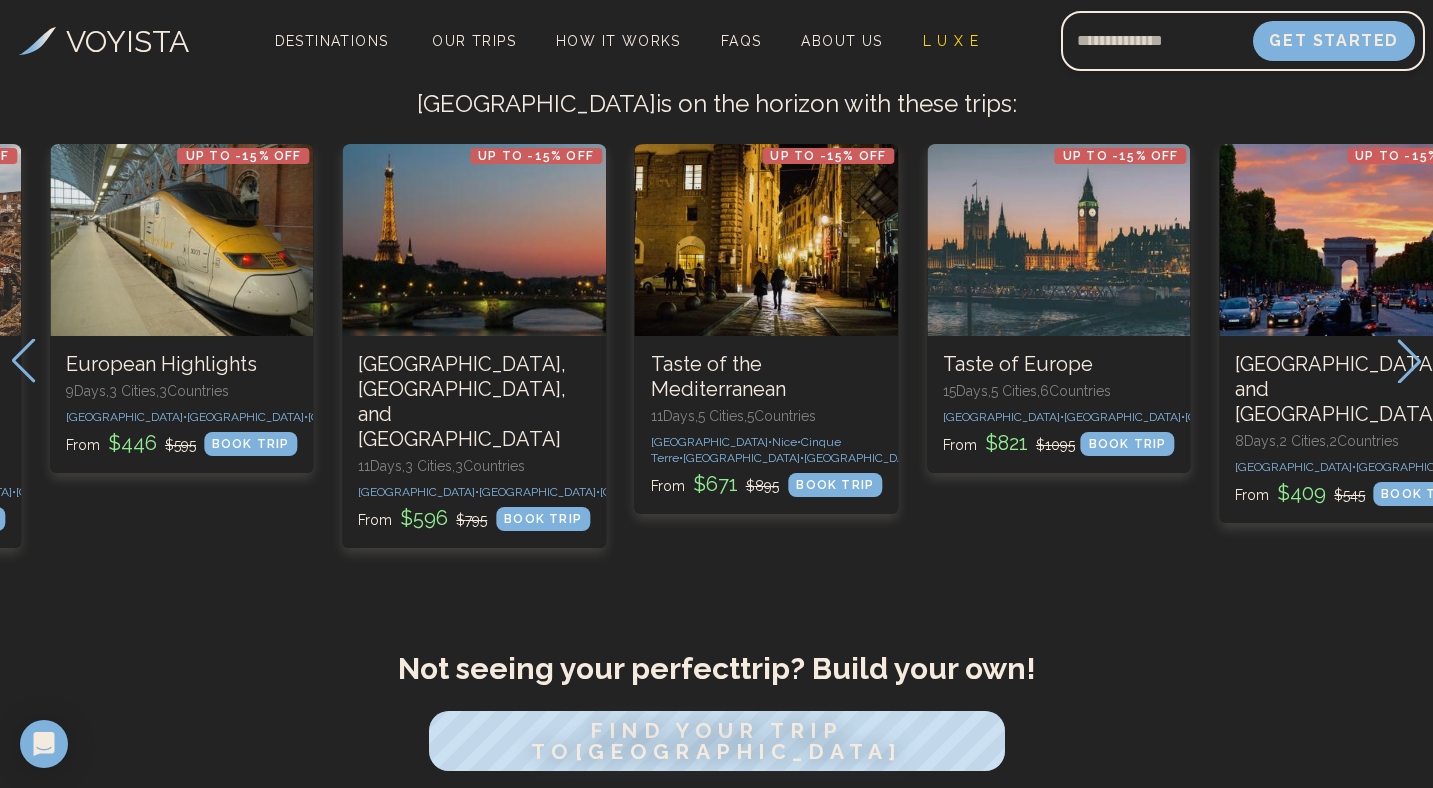 click 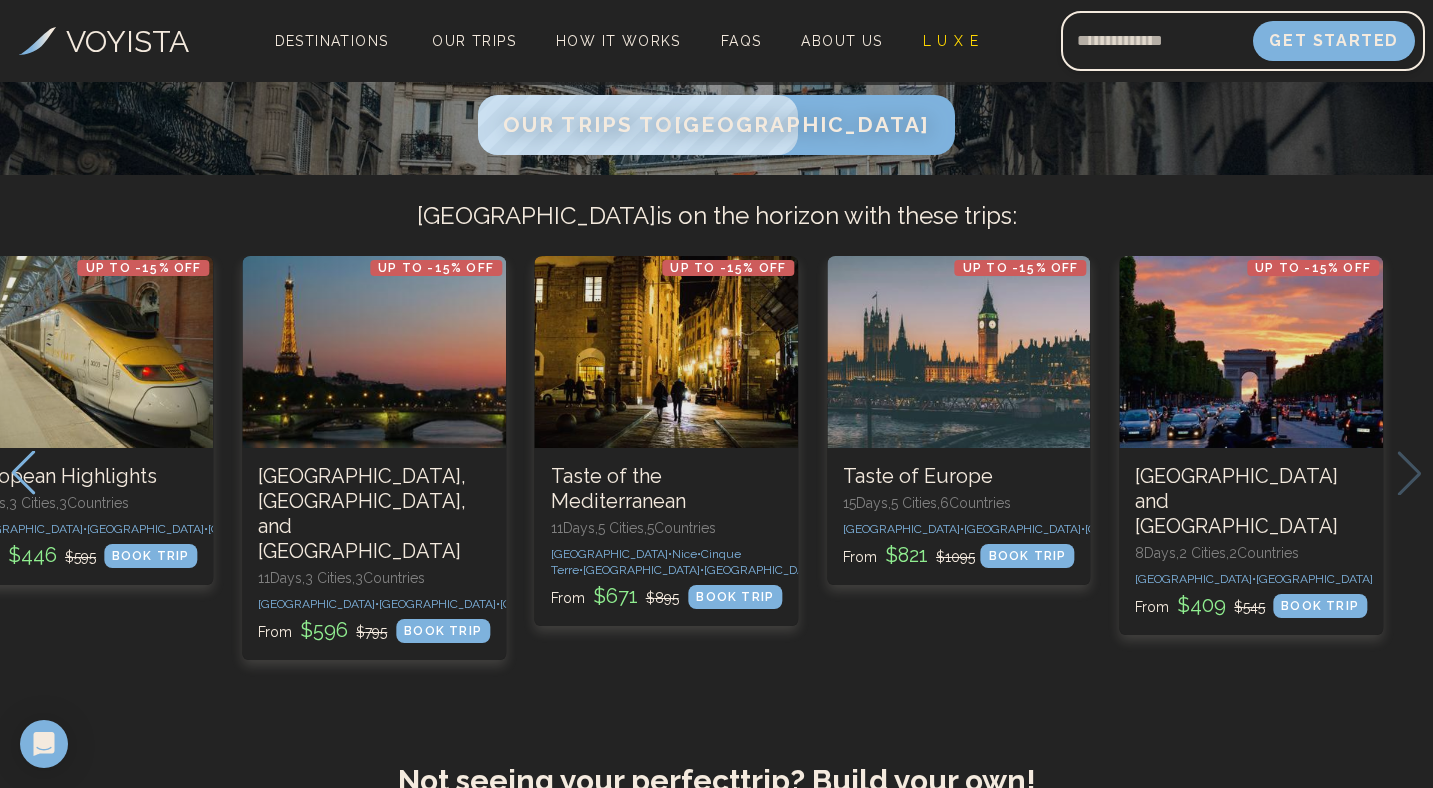 scroll, scrollTop: 541, scrollLeft: 0, axis: vertical 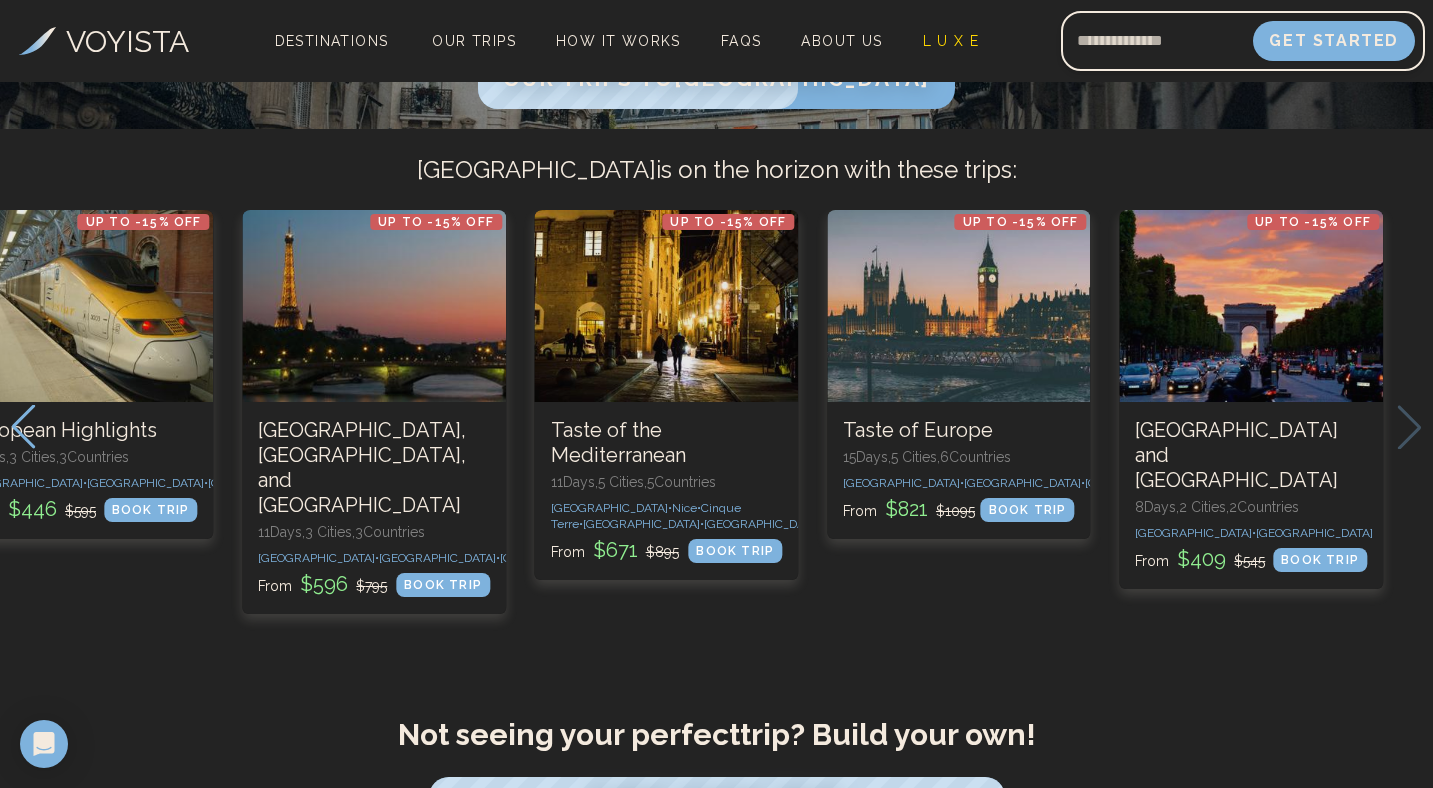 click 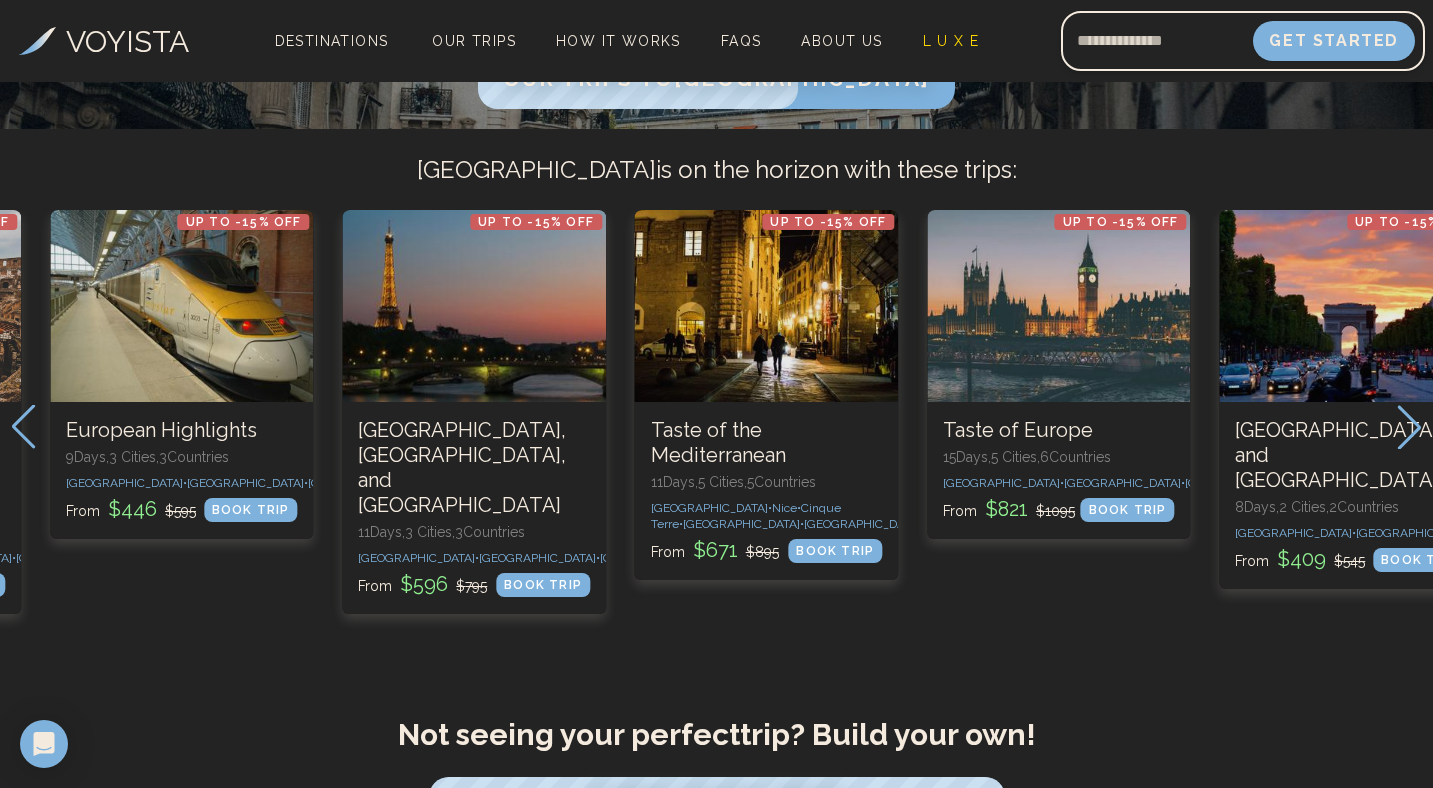 click 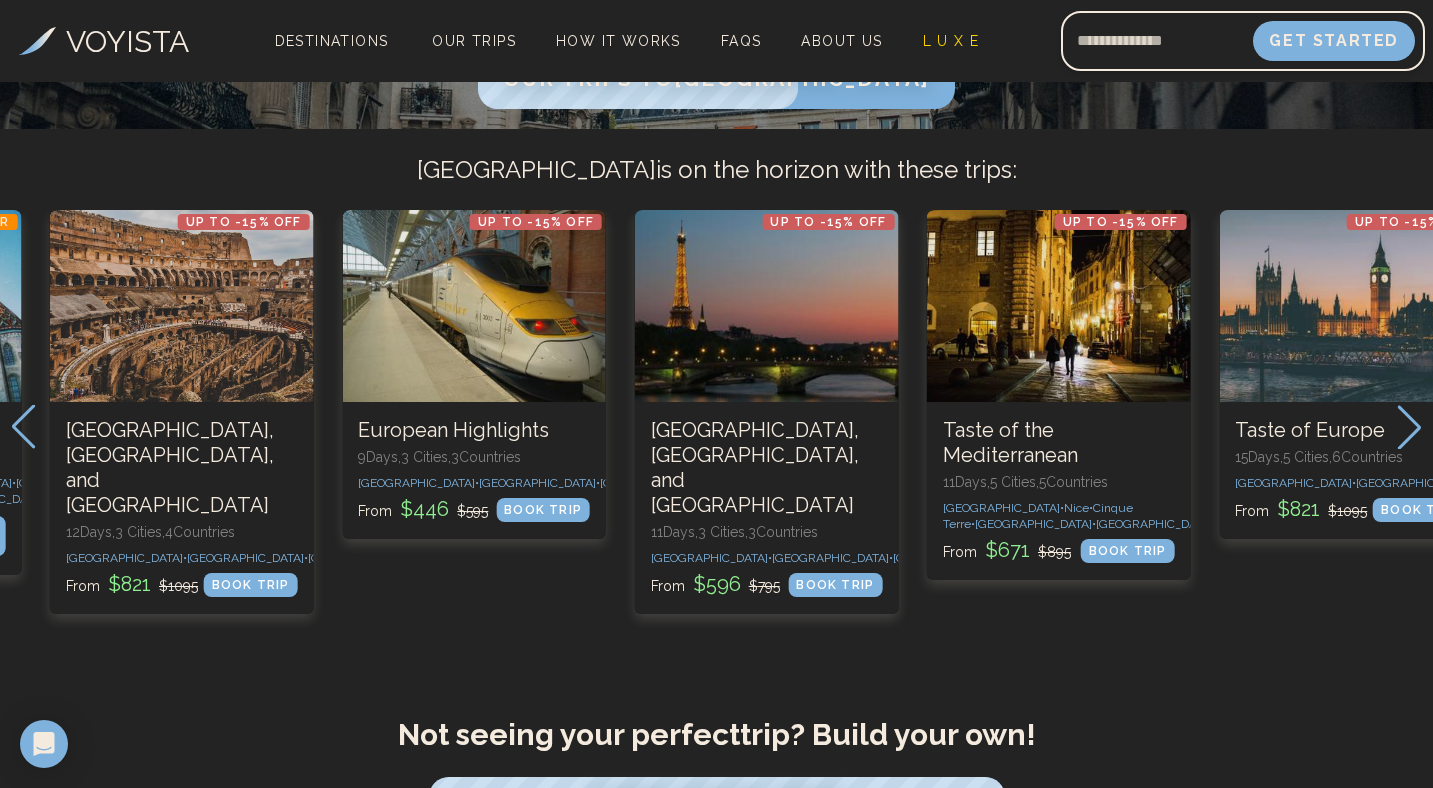 click 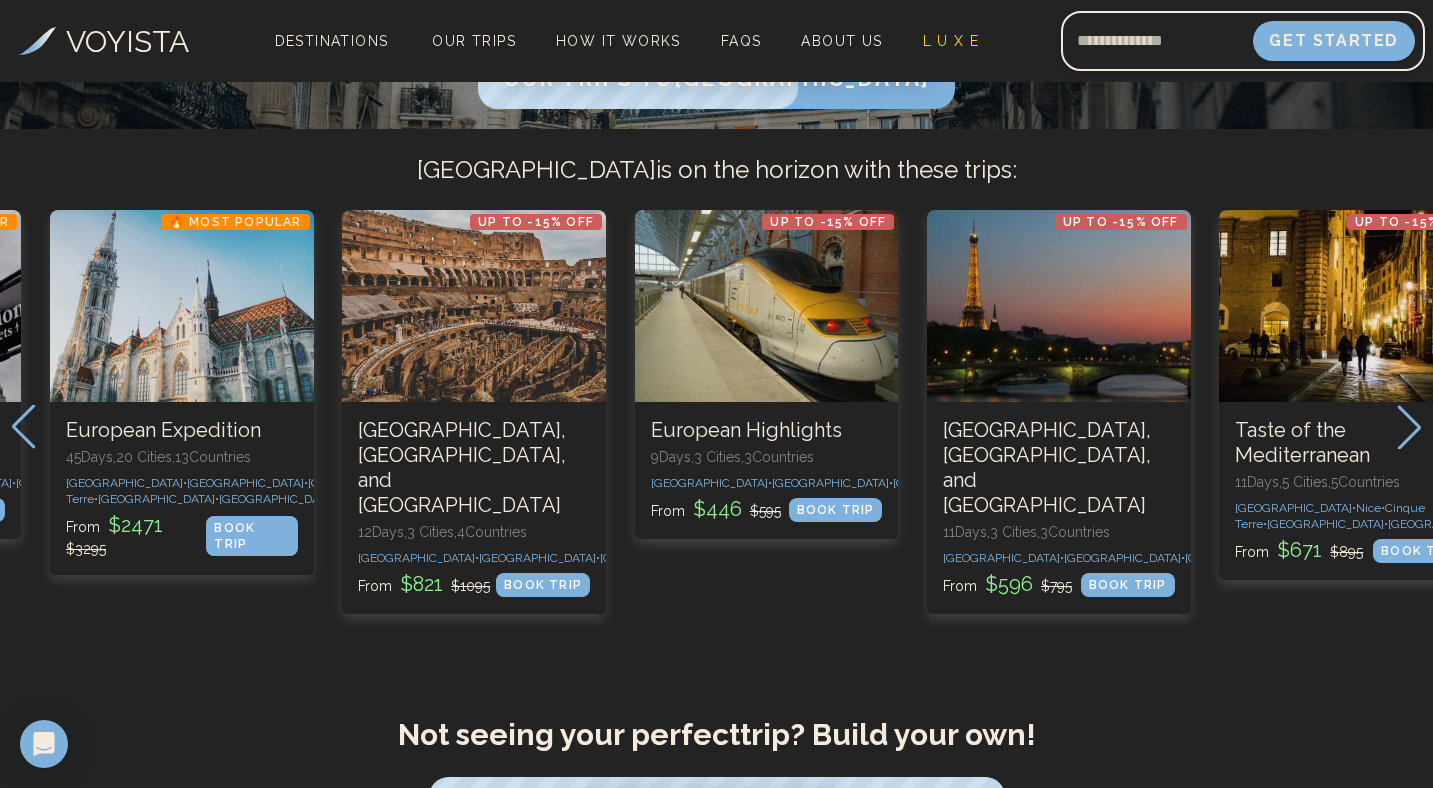 click 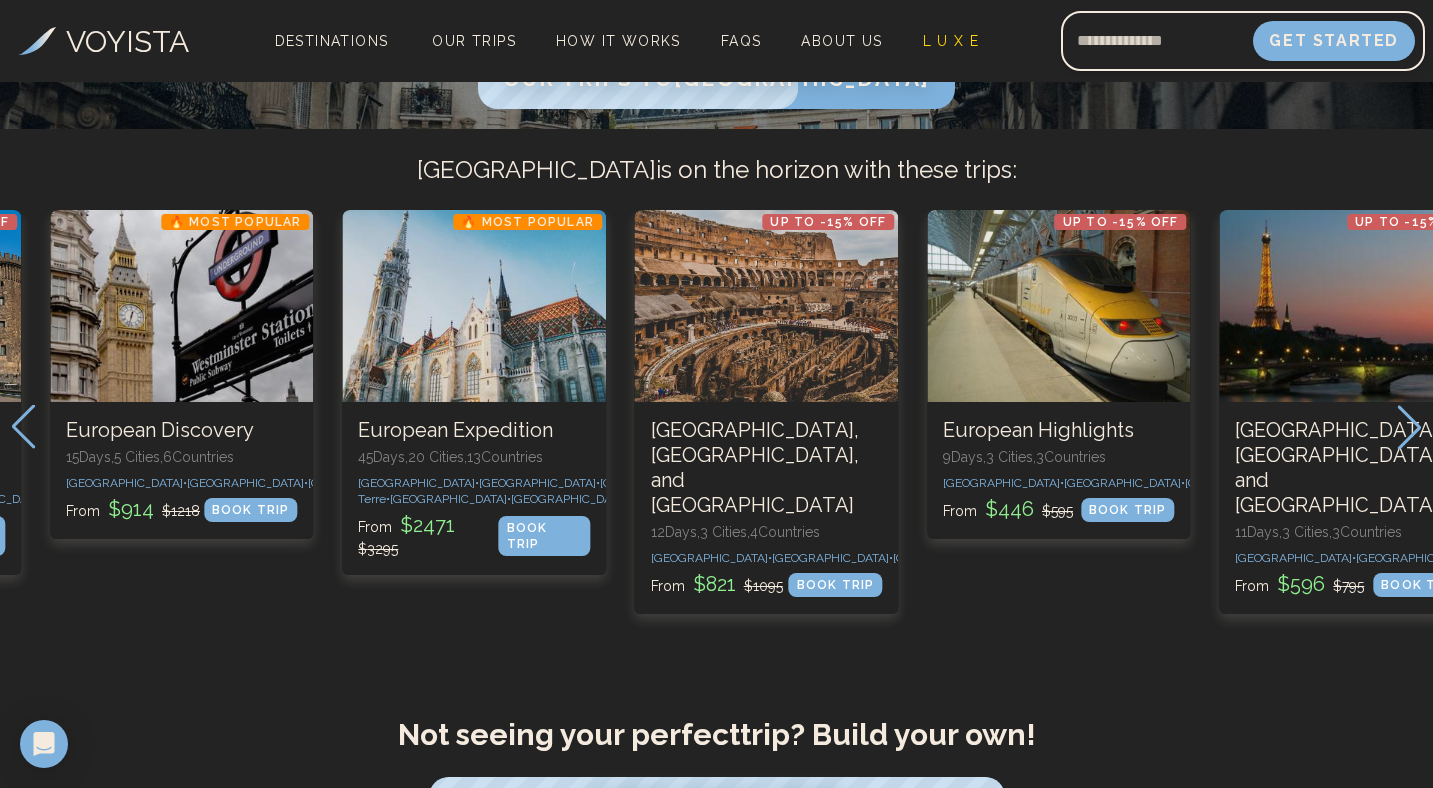 click 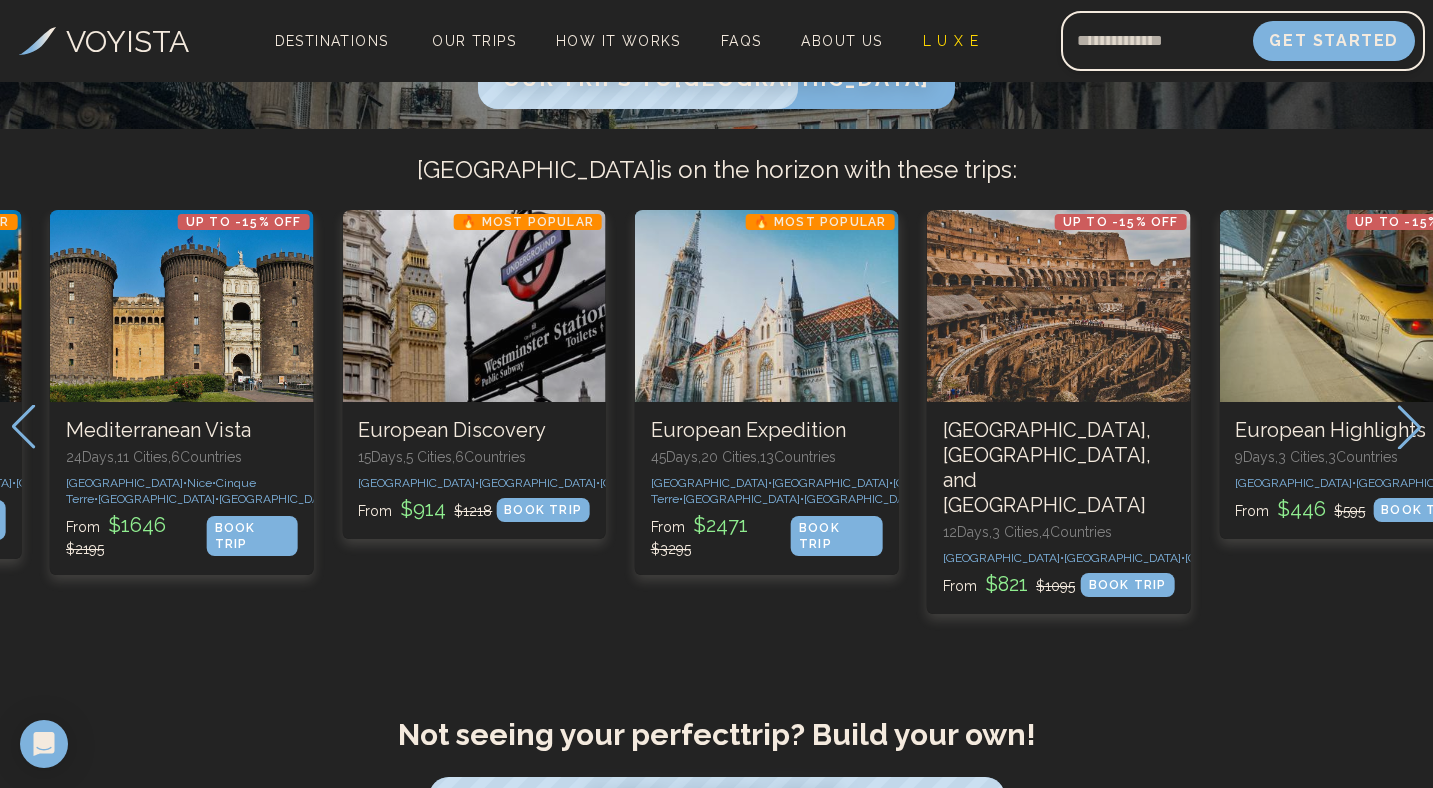 click 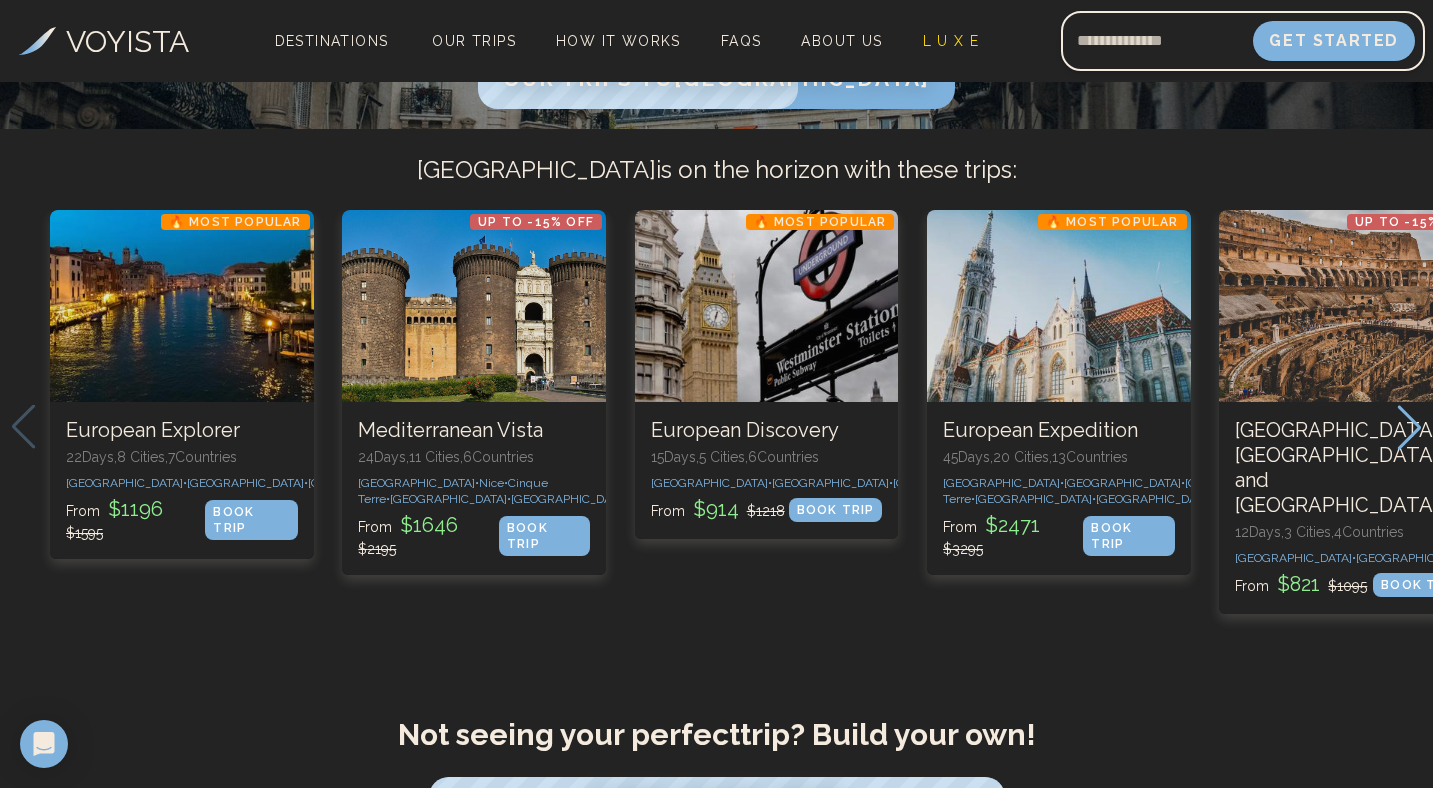 click on "🔥 Most Popular European Explorer 22  Days,  8   Cities,  7  Countr ies [GEOGRAPHIC_DATA]  •  [GEOGRAPHIC_DATA]  •  [GEOGRAPHIC_DATA]  •  [GEOGRAPHIC_DATA]  •  [GEOGRAPHIC_DATA]  •  [GEOGRAPHIC_DATA]  •  [GEOGRAPHIC_DATA]  •  [GEOGRAPHIC_DATA] From   $ 1196   $ 1595 BOOK TRIP Up to   -15%   OFF Mediterranean Vista 24  Days,  11   Cities,  6  Countr ies [GEOGRAPHIC_DATA]  •  [GEOGRAPHIC_DATA]  •  [GEOGRAPHIC_DATA]  •  [GEOGRAPHIC_DATA]  •  [GEOGRAPHIC_DATA]  •  [GEOGRAPHIC_DATA]  •  [GEOGRAPHIC_DATA]  •  [GEOGRAPHIC_DATA]  •  [GEOGRAPHIC_DATA]  •  [GEOGRAPHIC_DATA]  •  [GEOGRAPHIC_DATA] From   $ 1646   $ 2195 BOOK TRIP 🔥 Most Popular European Discovery 15  Days,  5   Cities,  6  Countr ies [GEOGRAPHIC_DATA]  •  [GEOGRAPHIC_DATA]  •  [GEOGRAPHIC_DATA]  •  [GEOGRAPHIC_DATA]  •  [GEOGRAPHIC_DATA] From   $ 914   $ 1218 BOOK TRIP 🔥 Most Popular European Expedition 45  Days,  20   Cities,  13  Countr ies [GEOGRAPHIC_DATA]  •  [GEOGRAPHIC_DATA]  •  [GEOGRAPHIC_DATA]  •  [GEOGRAPHIC_DATA]  •  [GEOGRAPHIC_DATA]  •  [GEOGRAPHIC_DATA]  •  [GEOGRAPHIC_DATA]  •  [GEOGRAPHIC_DATA]  •  [GEOGRAPHIC_DATA]  •  [GEOGRAPHIC_DATA]  •  [GEOGRAPHIC_DATA]  •  [GEOGRAPHIC_DATA]  •  [GEOGRAPHIC_DATA]  •  [GEOGRAPHIC_DATA]  •  [GEOGRAPHIC_DATA]  •  [GEOGRAPHIC_DATA]  •  [GEOGRAPHIC_DATA]  •  [GEOGRAPHIC_DATA]  •  [GEOGRAPHIC_DATA]  •  [GEOGRAPHIC_DATA] From   $" at bounding box center (716, 427) 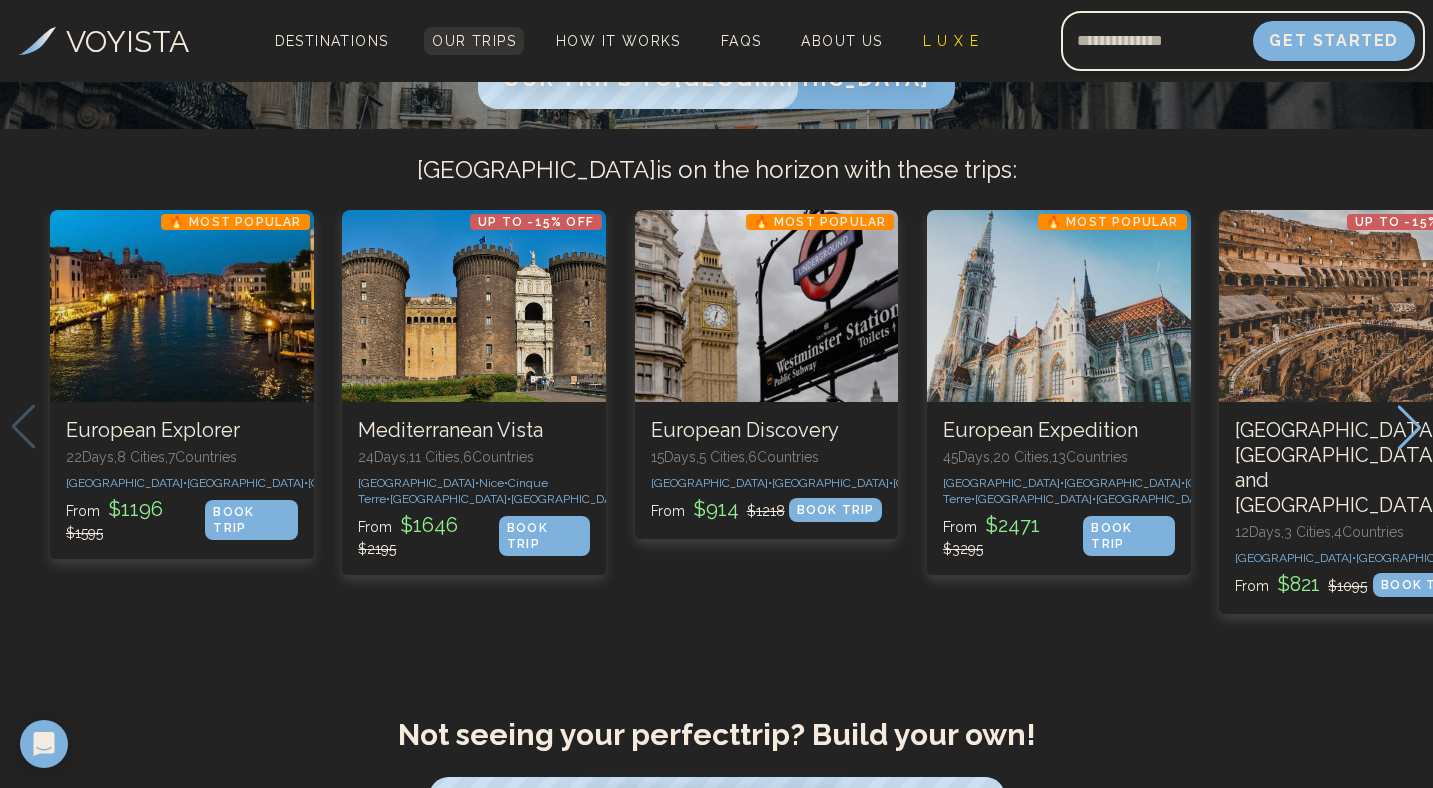 click on "Our Trips" at bounding box center (474, 41) 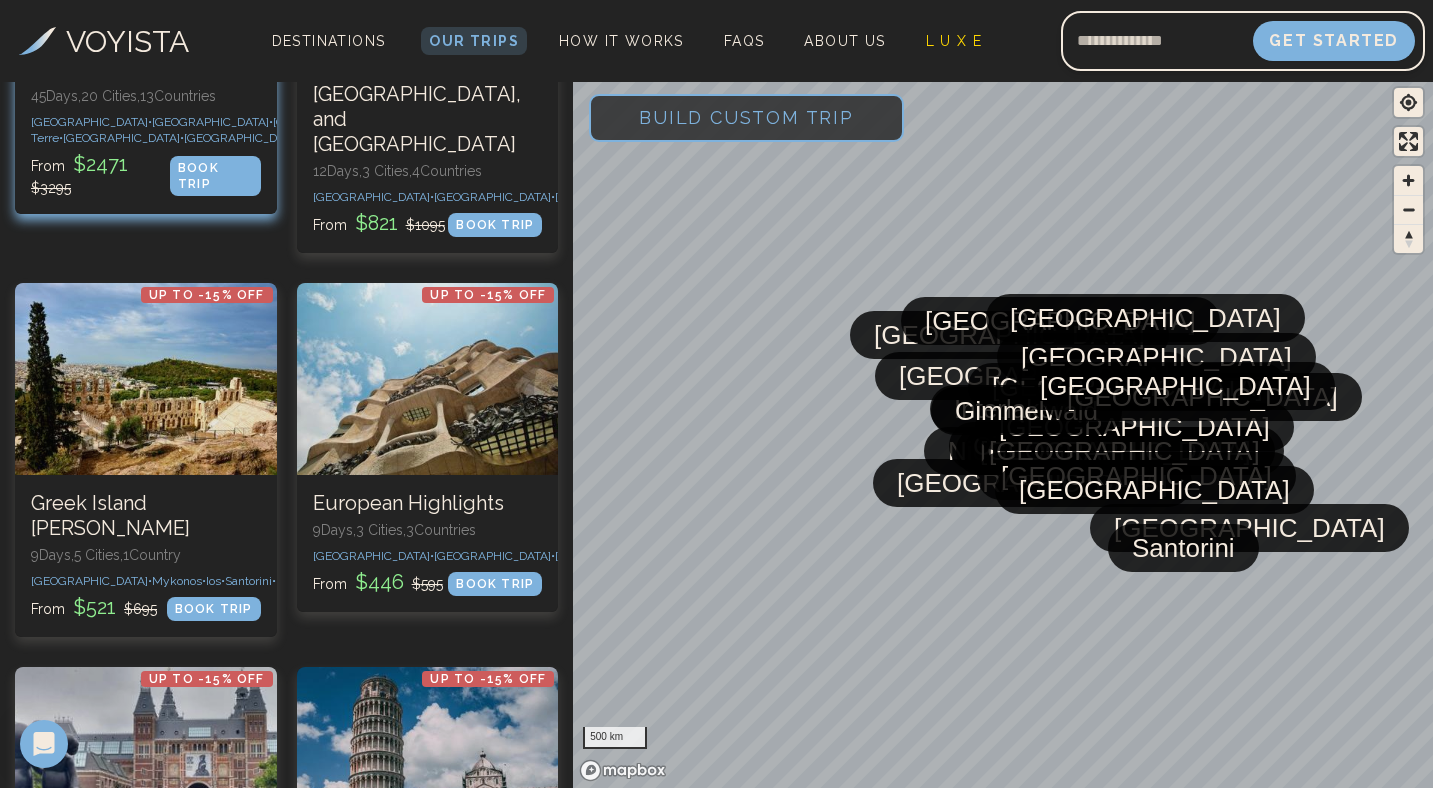 scroll, scrollTop: 1251, scrollLeft: 0, axis: vertical 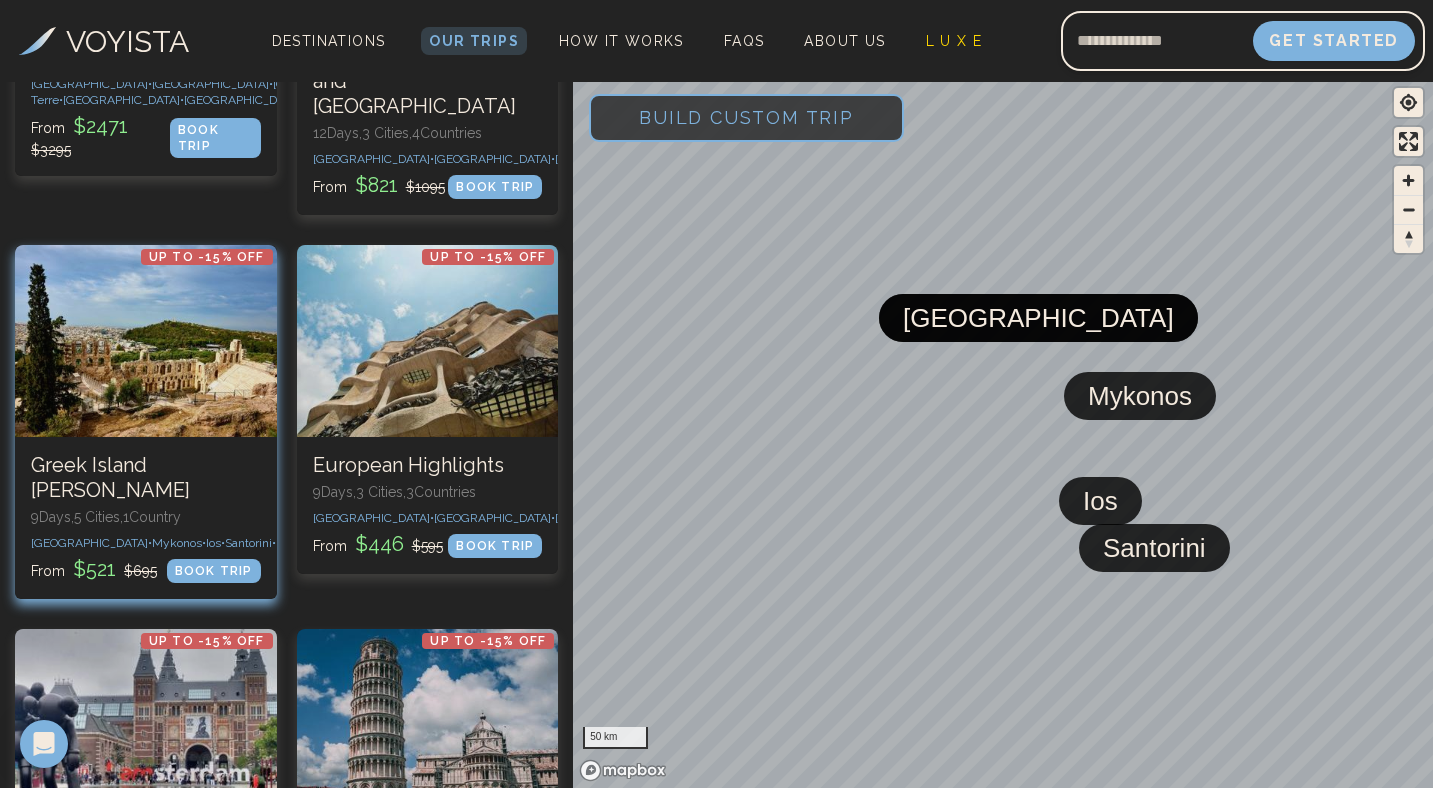 click at bounding box center [146, 341] 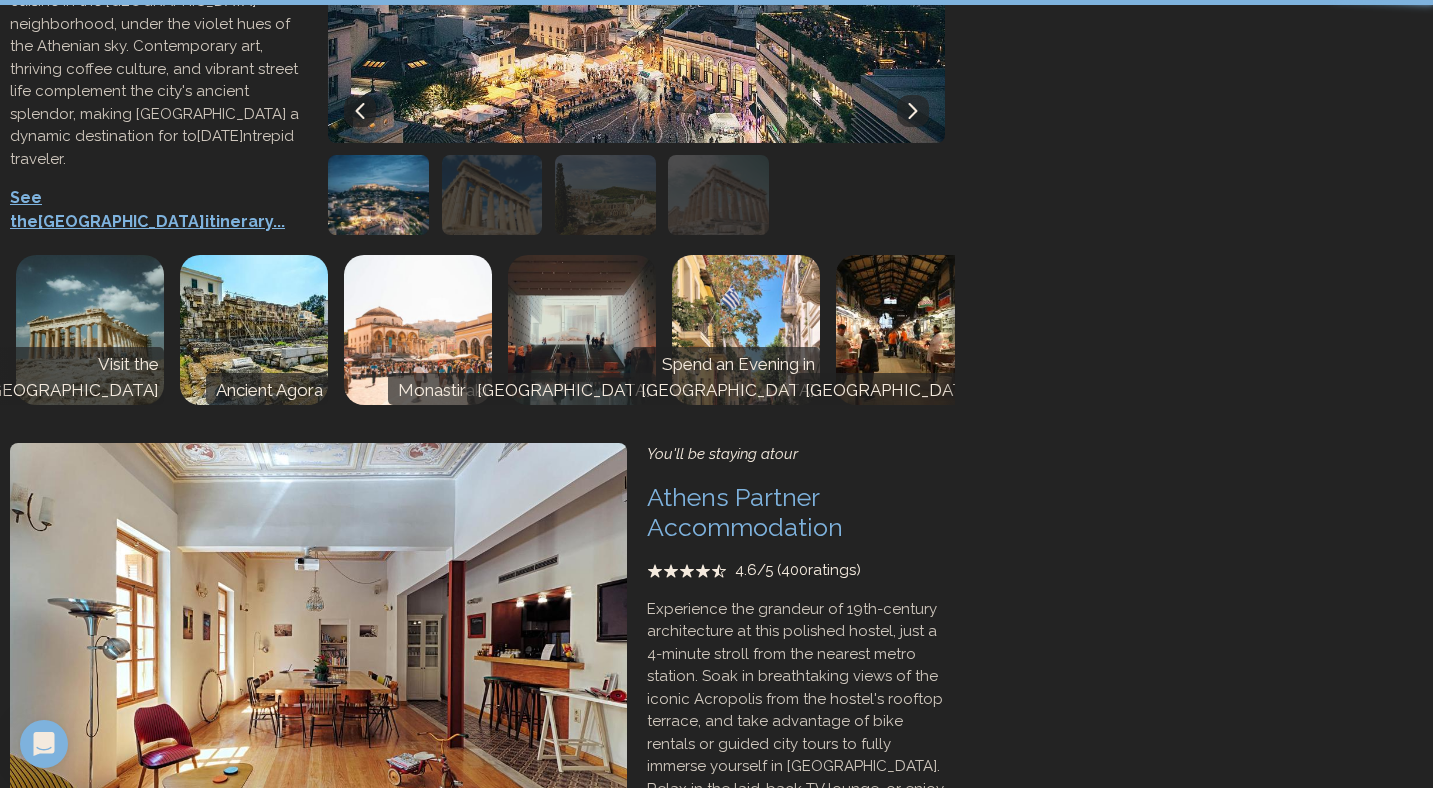 scroll, scrollTop: 0, scrollLeft: 0, axis: both 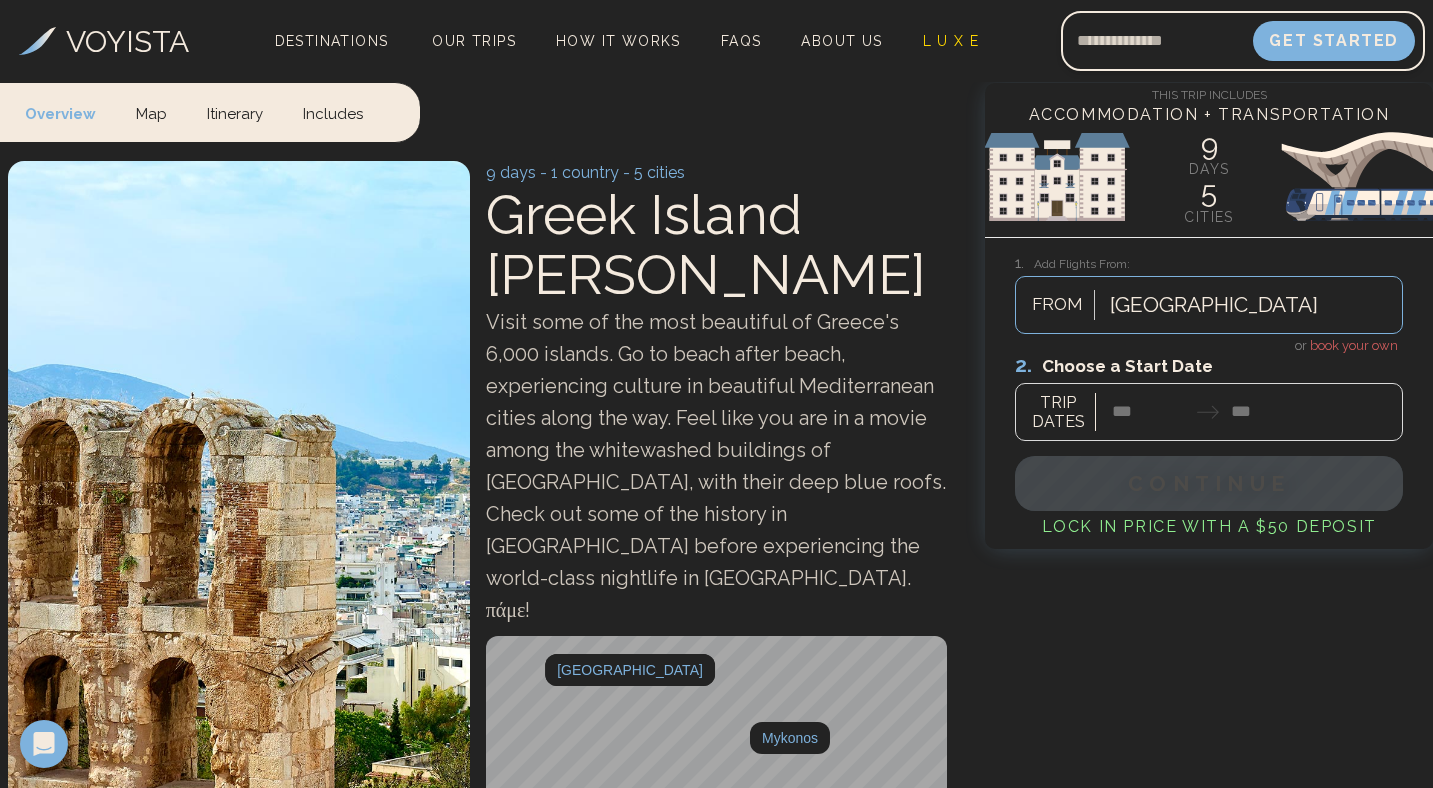 click at bounding box center [1209, 396] 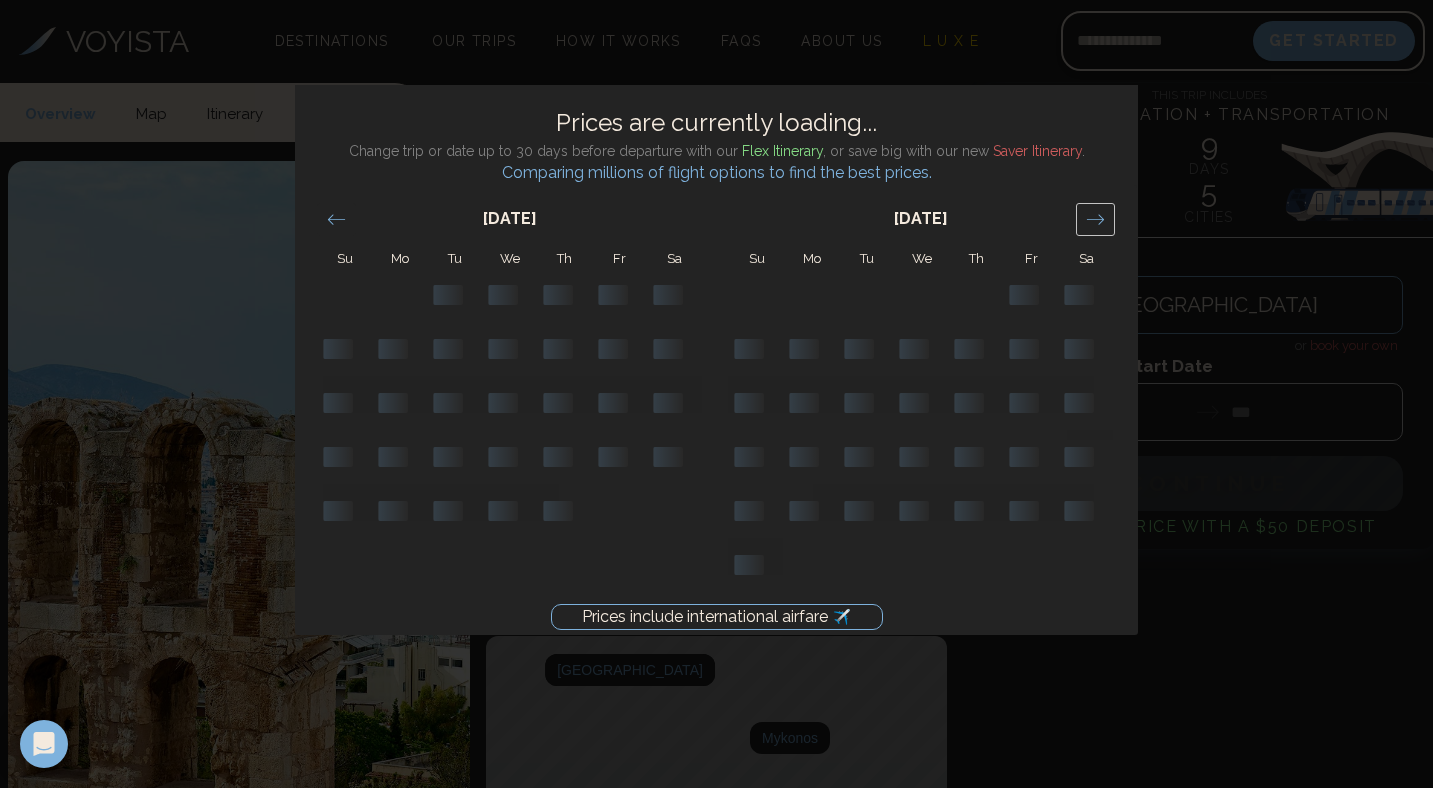 click 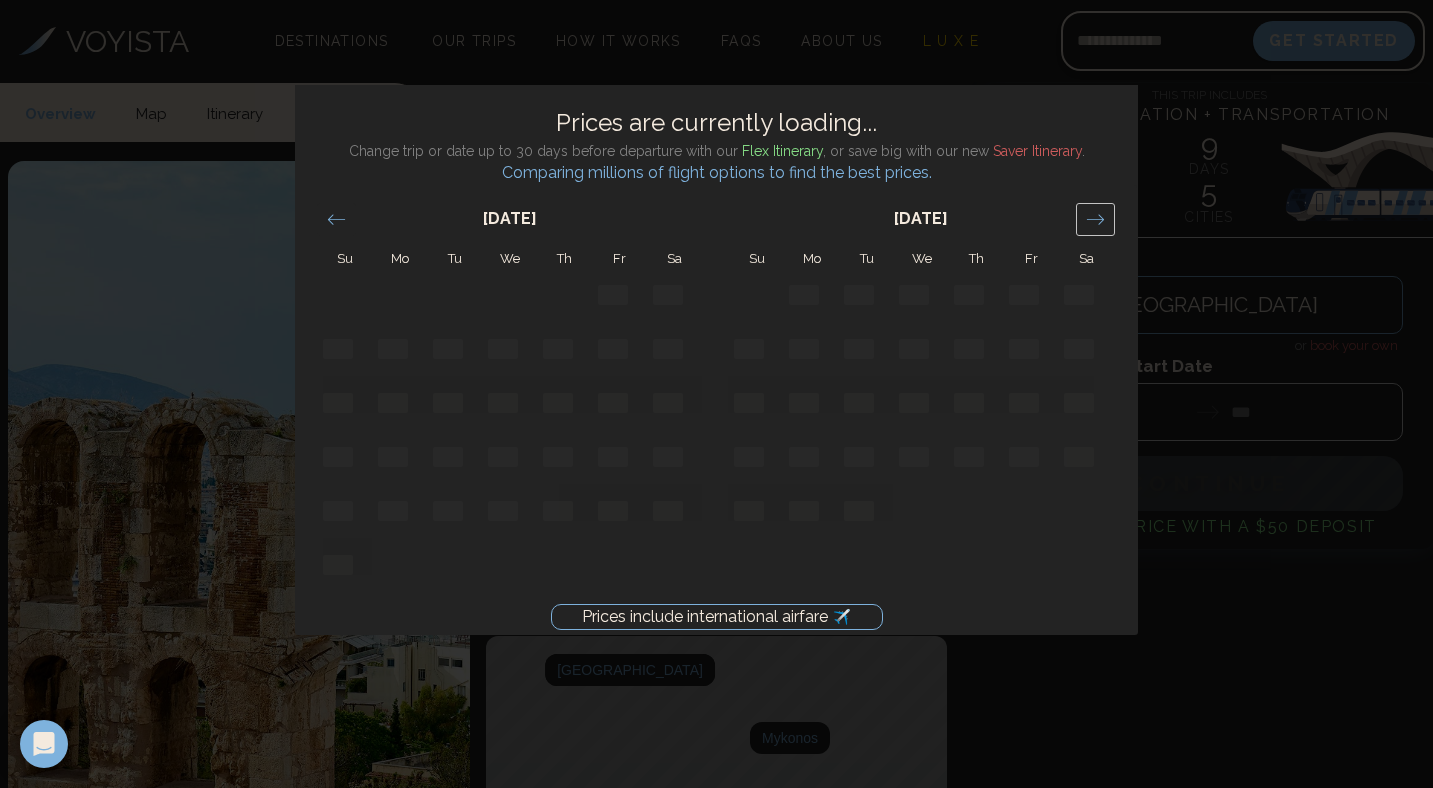click 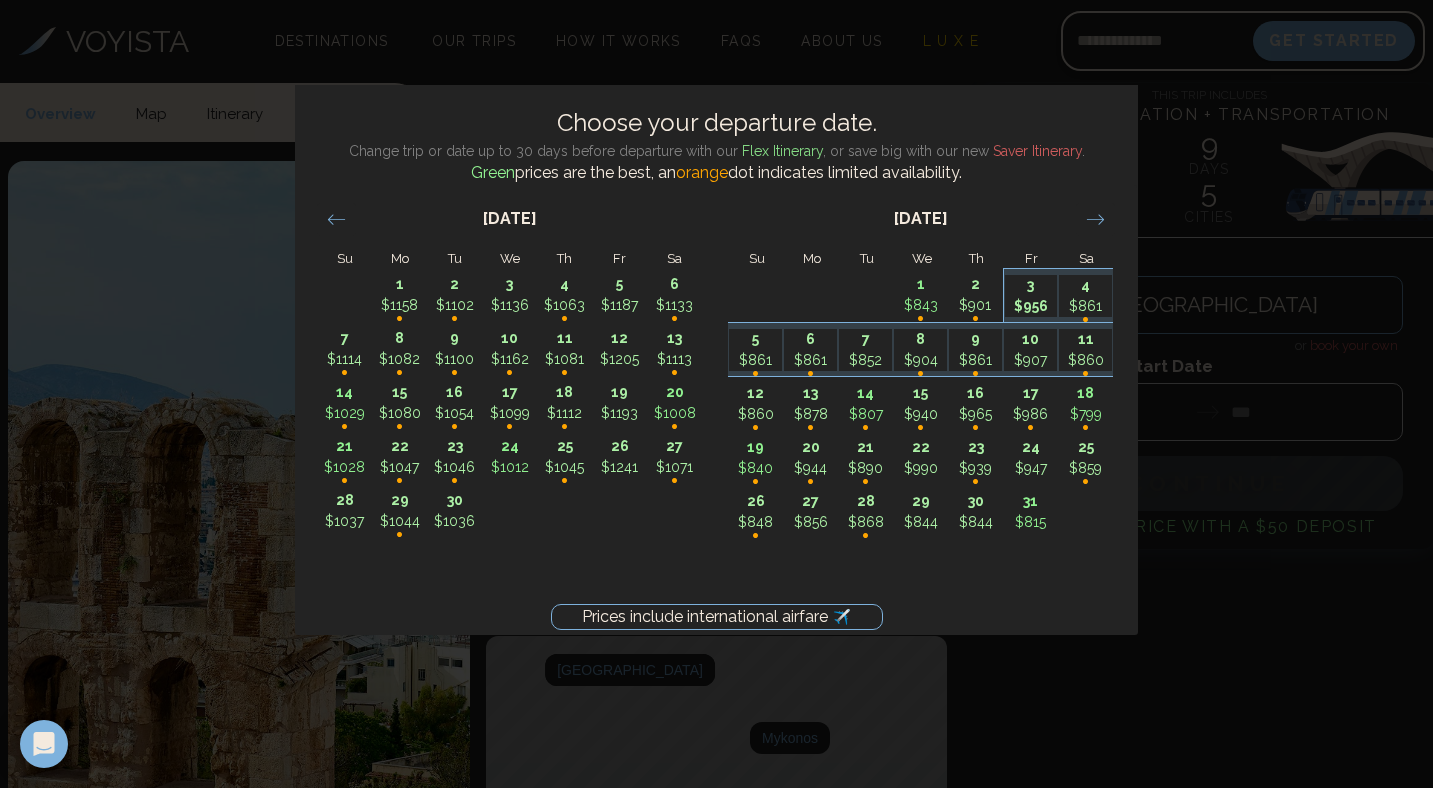 click on "$956" at bounding box center (1031, 306) 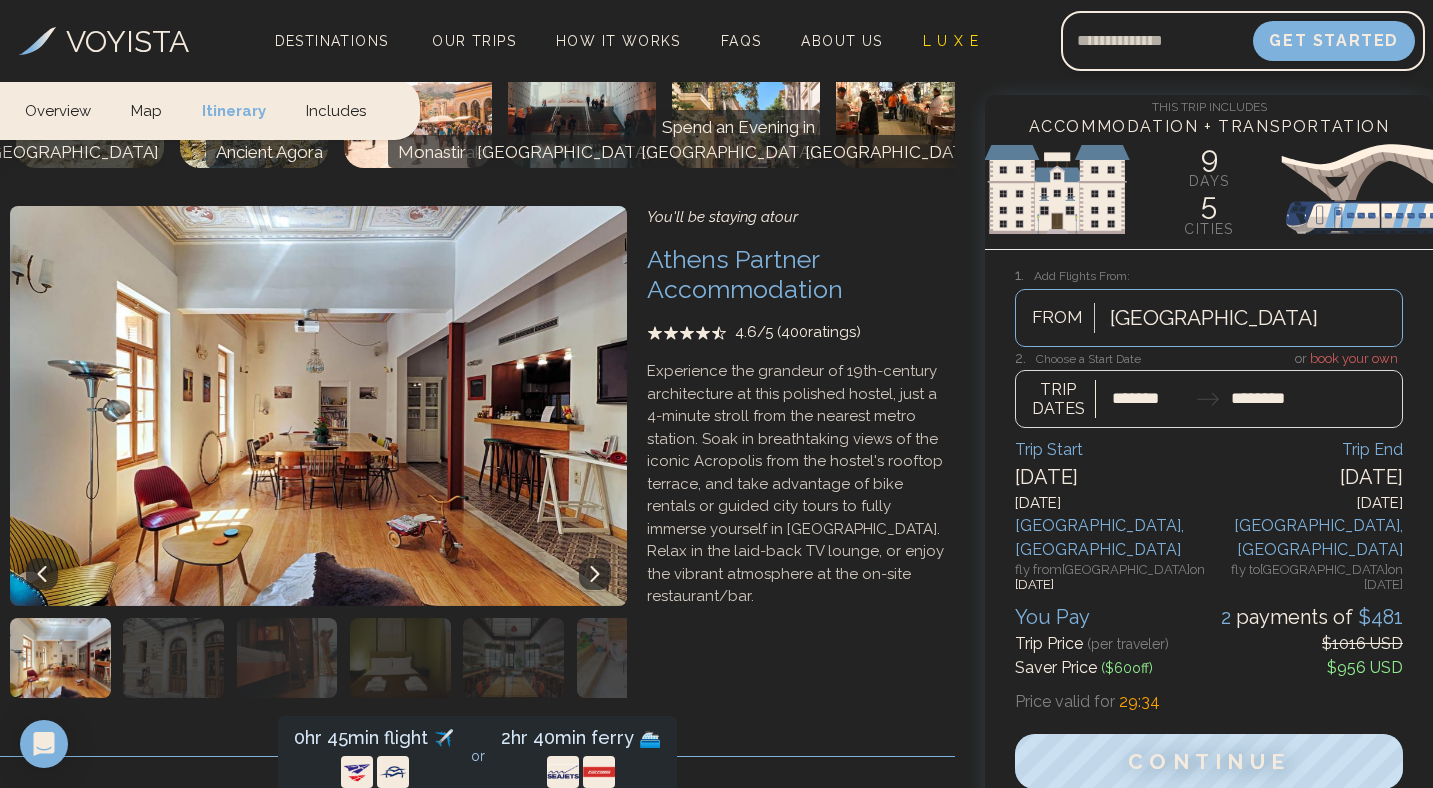 scroll, scrollTop: 1570, scrollLeft: 0, axis: vertical 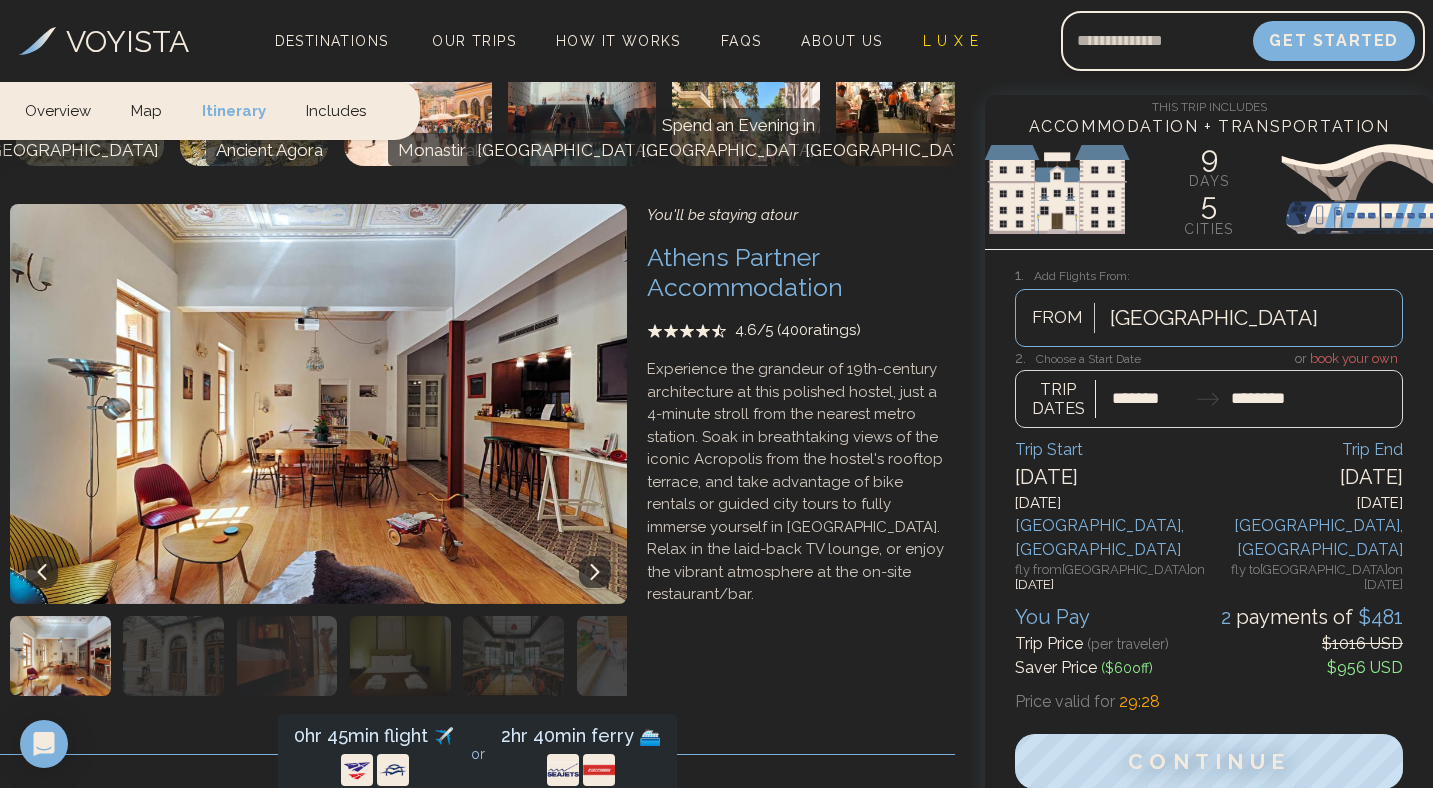 click 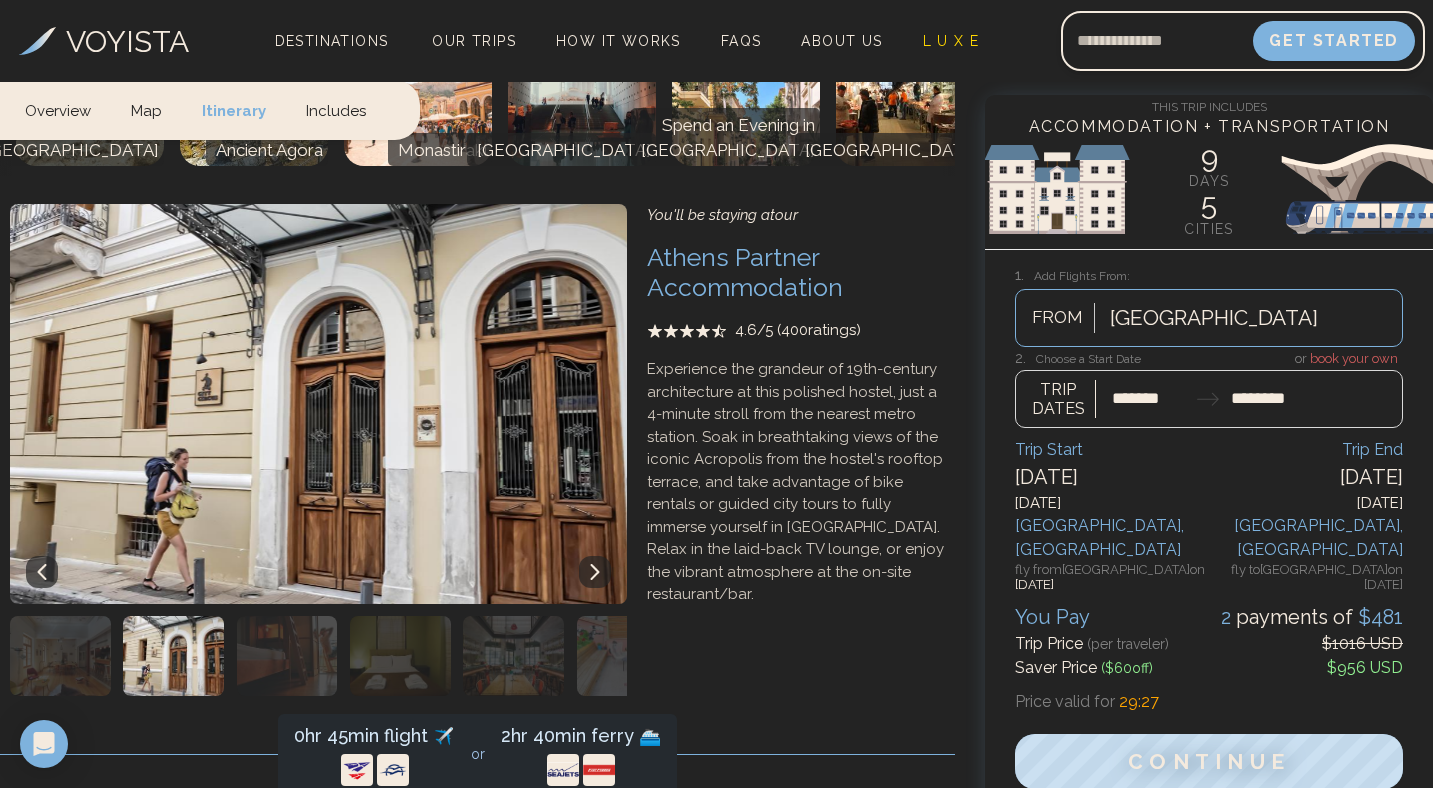 click 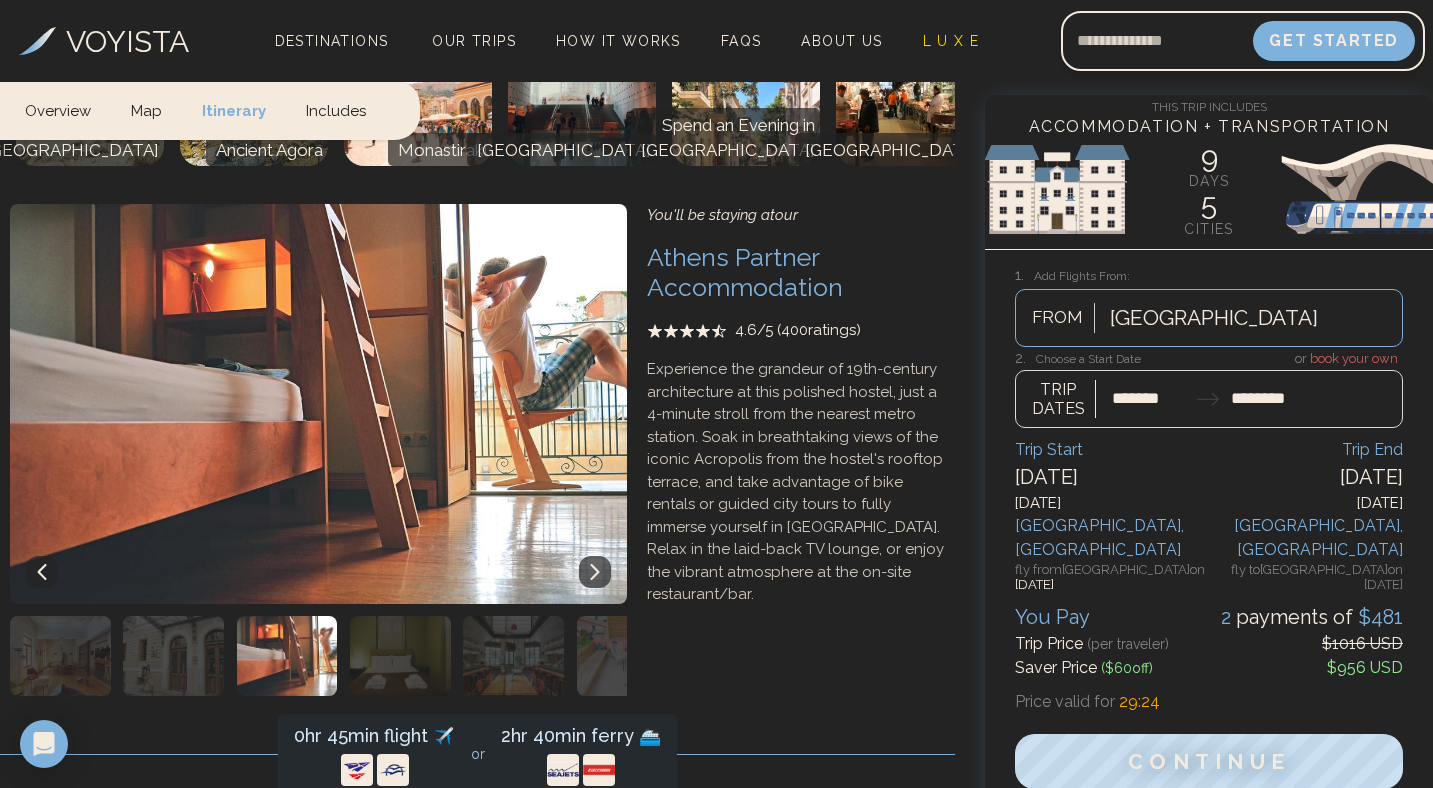 click 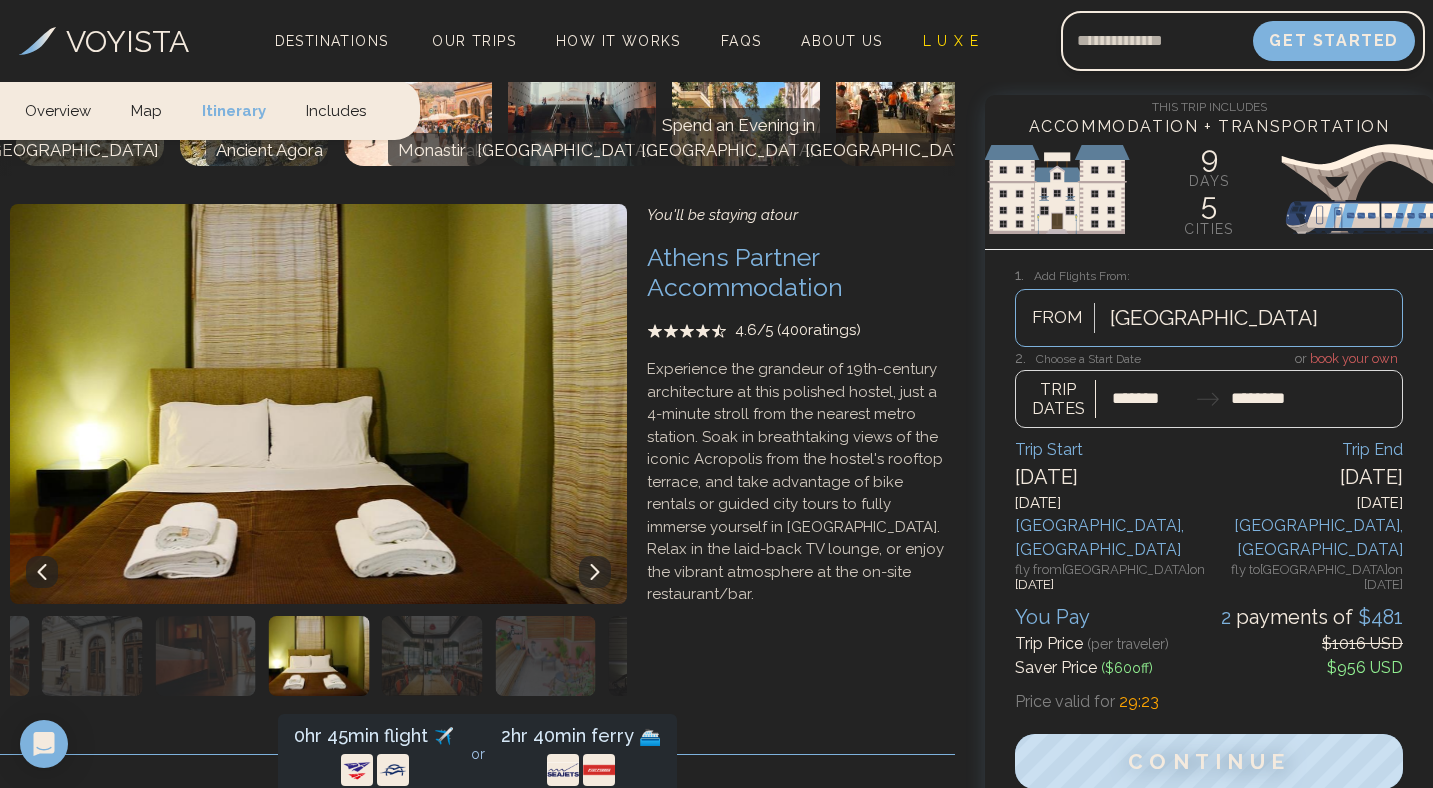 click 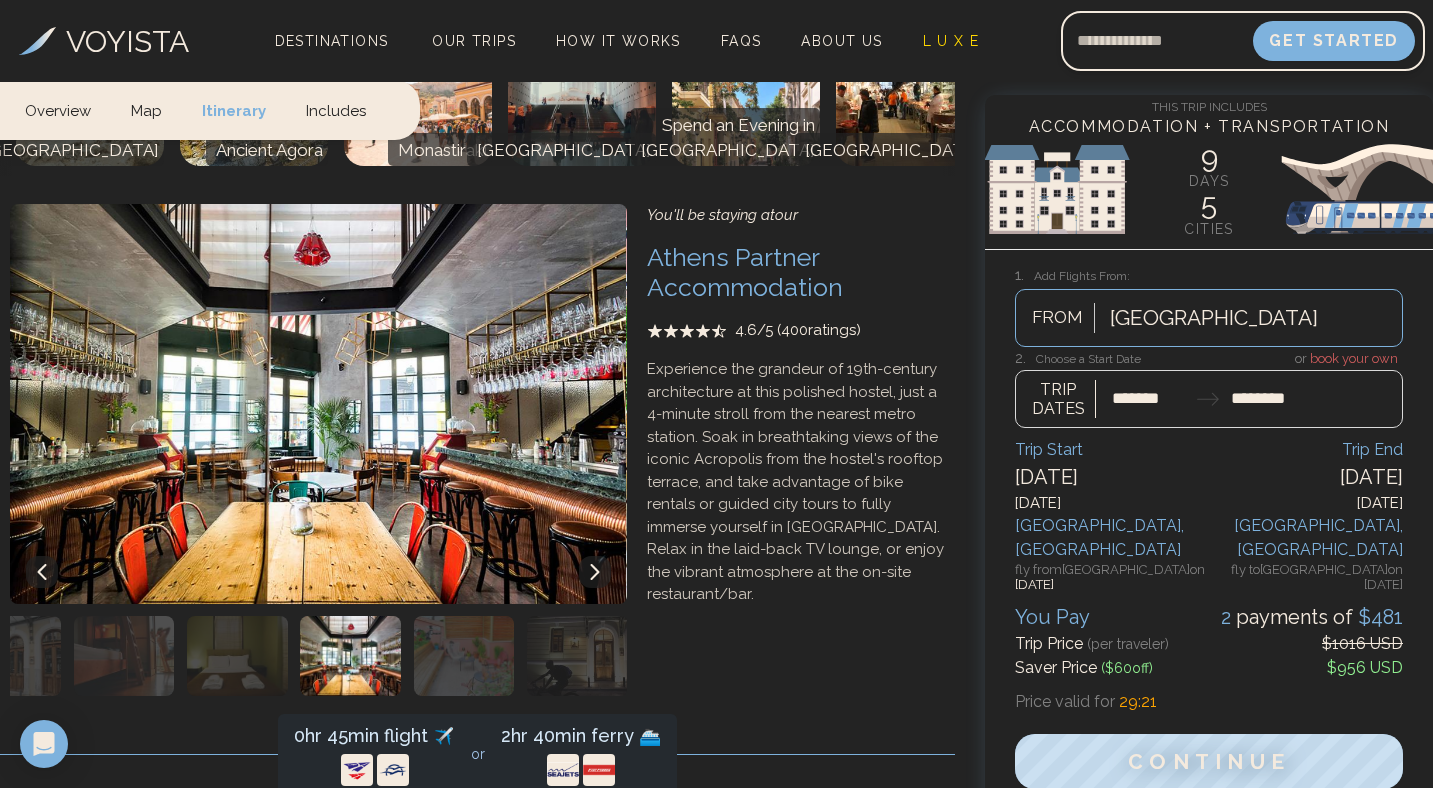 click 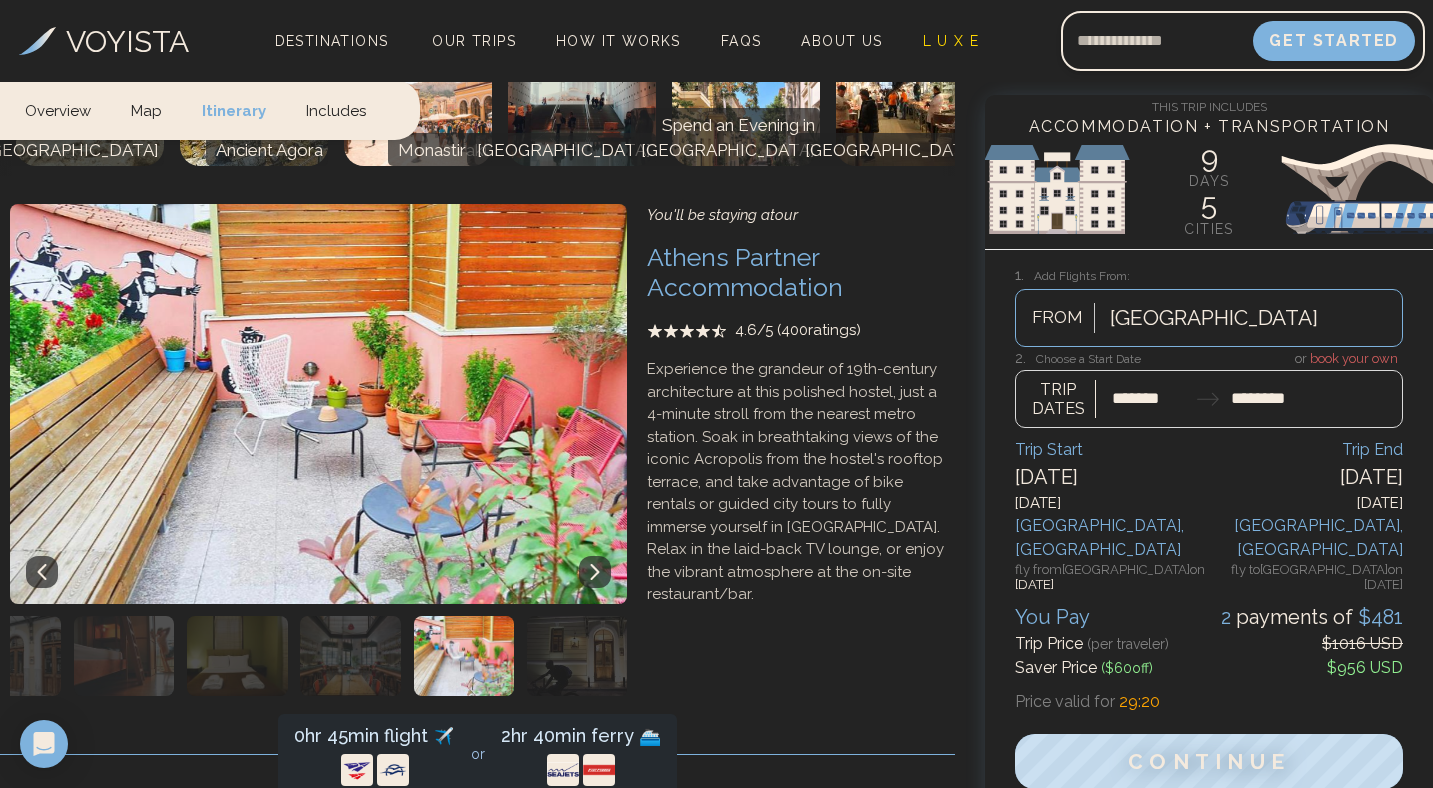 click 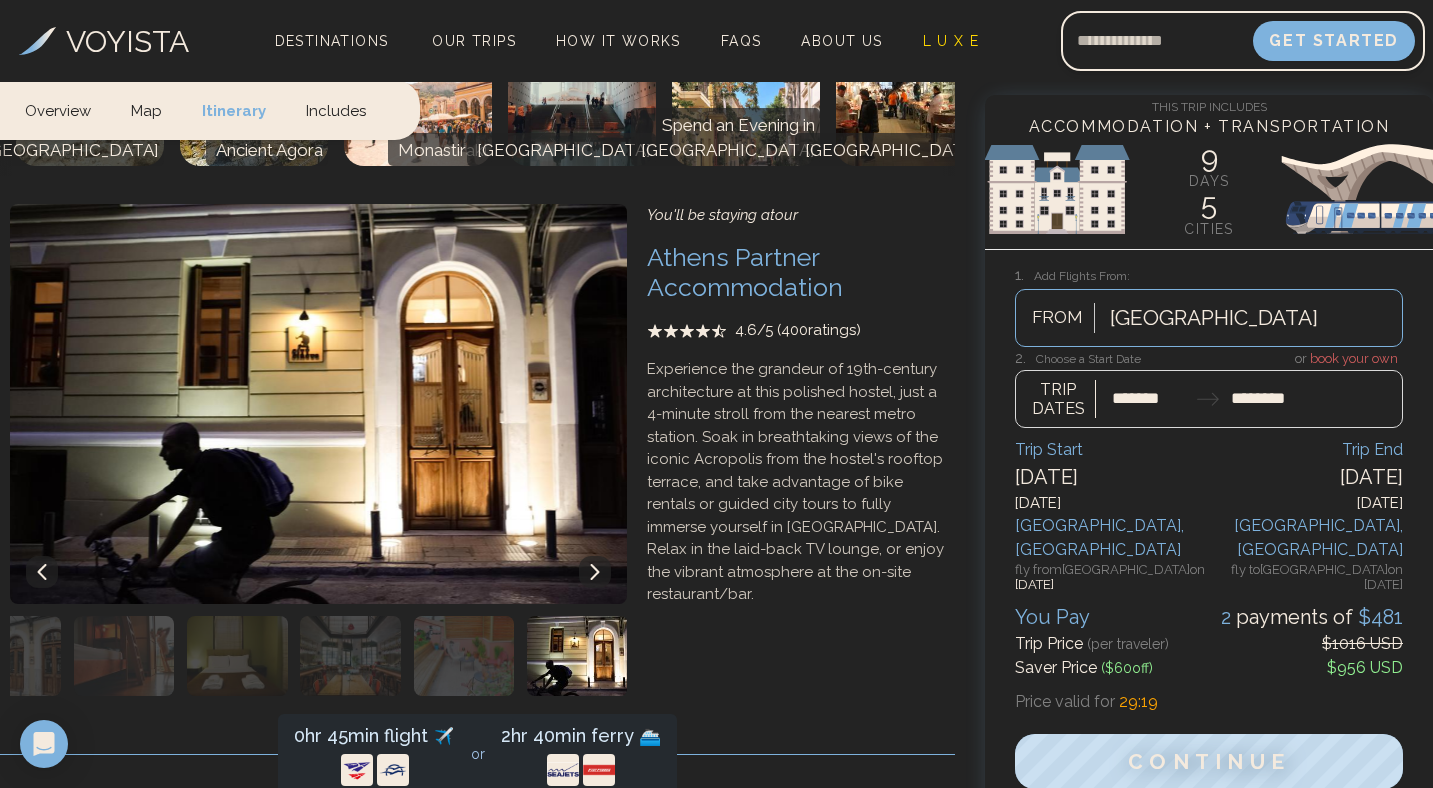 click 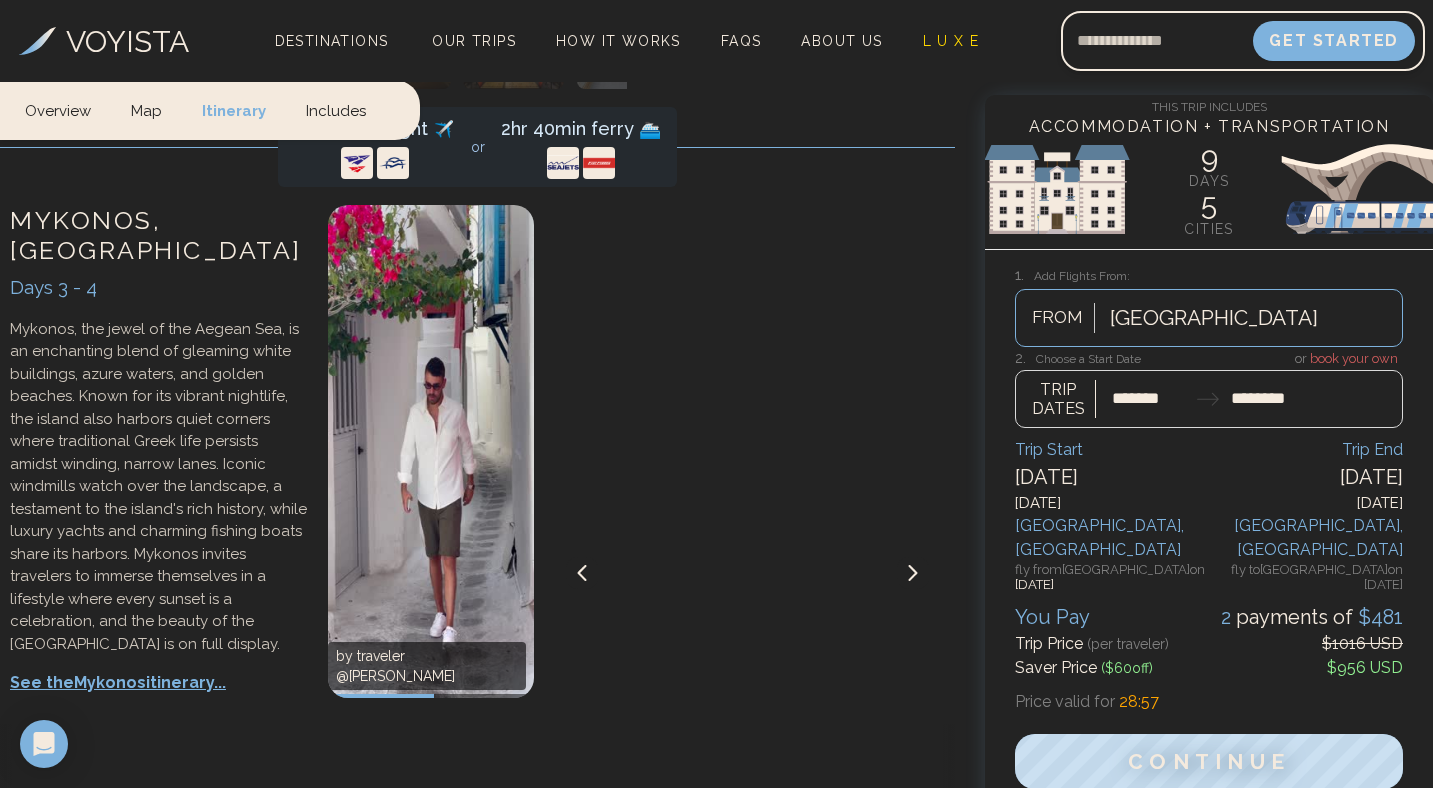 scroll, scrollTop: 2180, scrollLeft: 0, axis: vertical 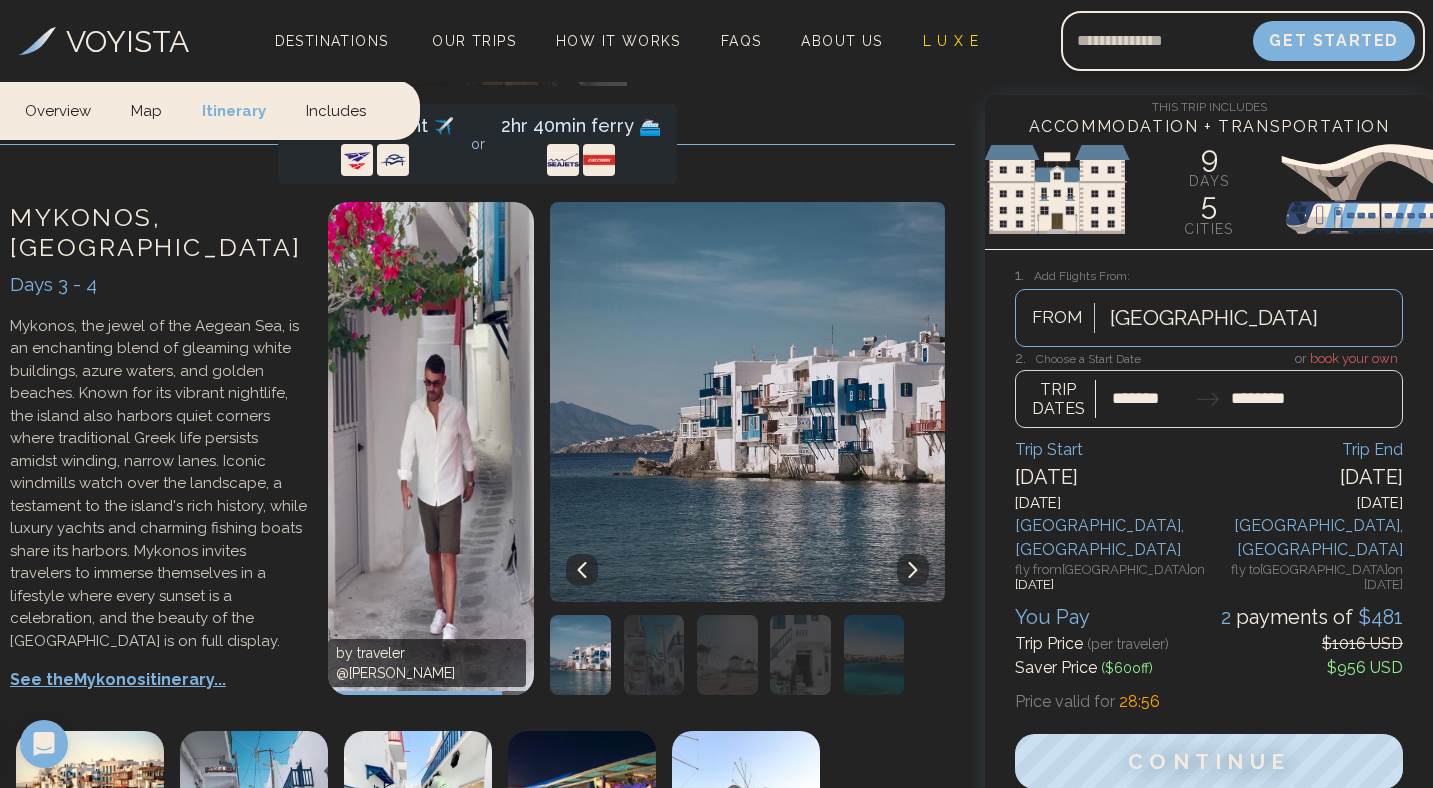 click 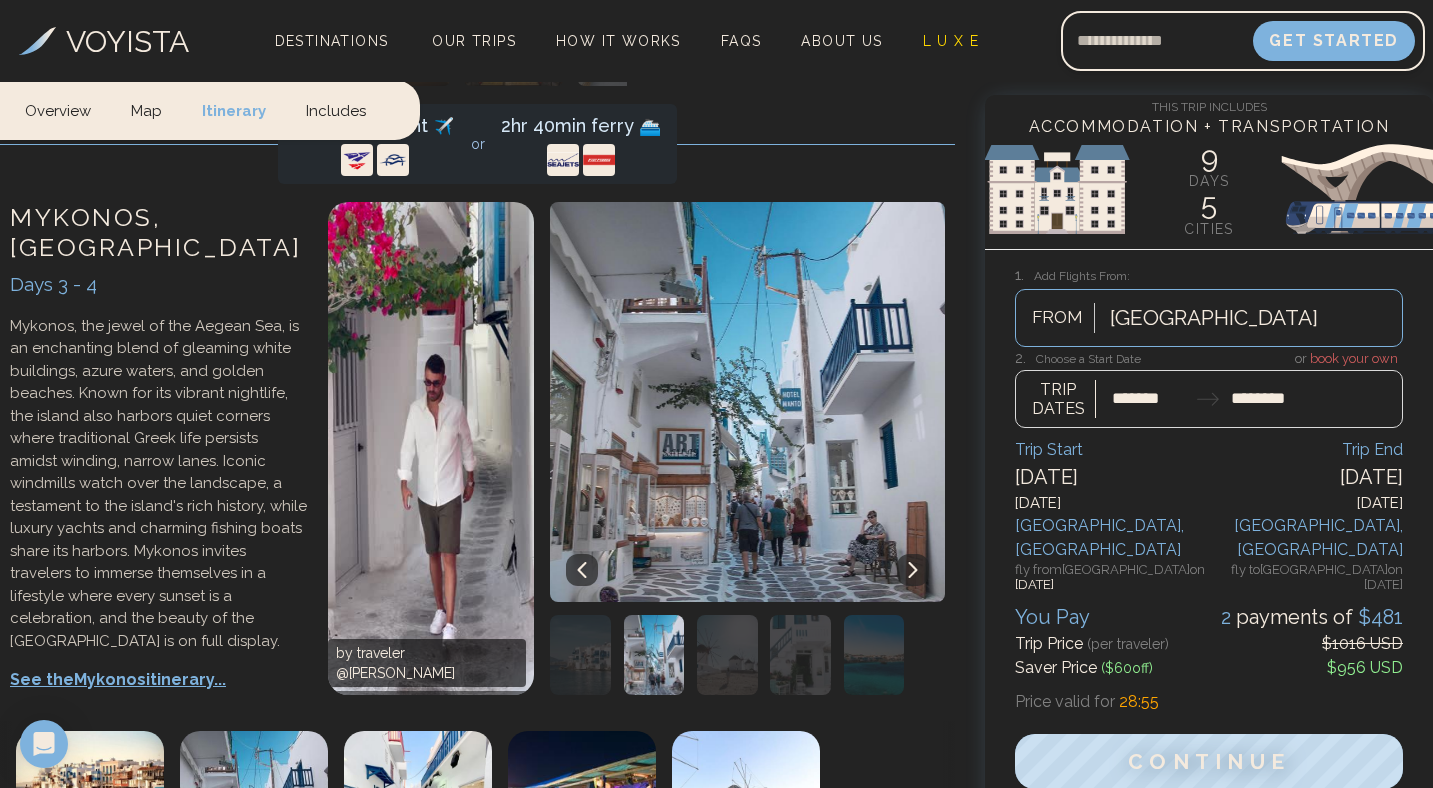 click 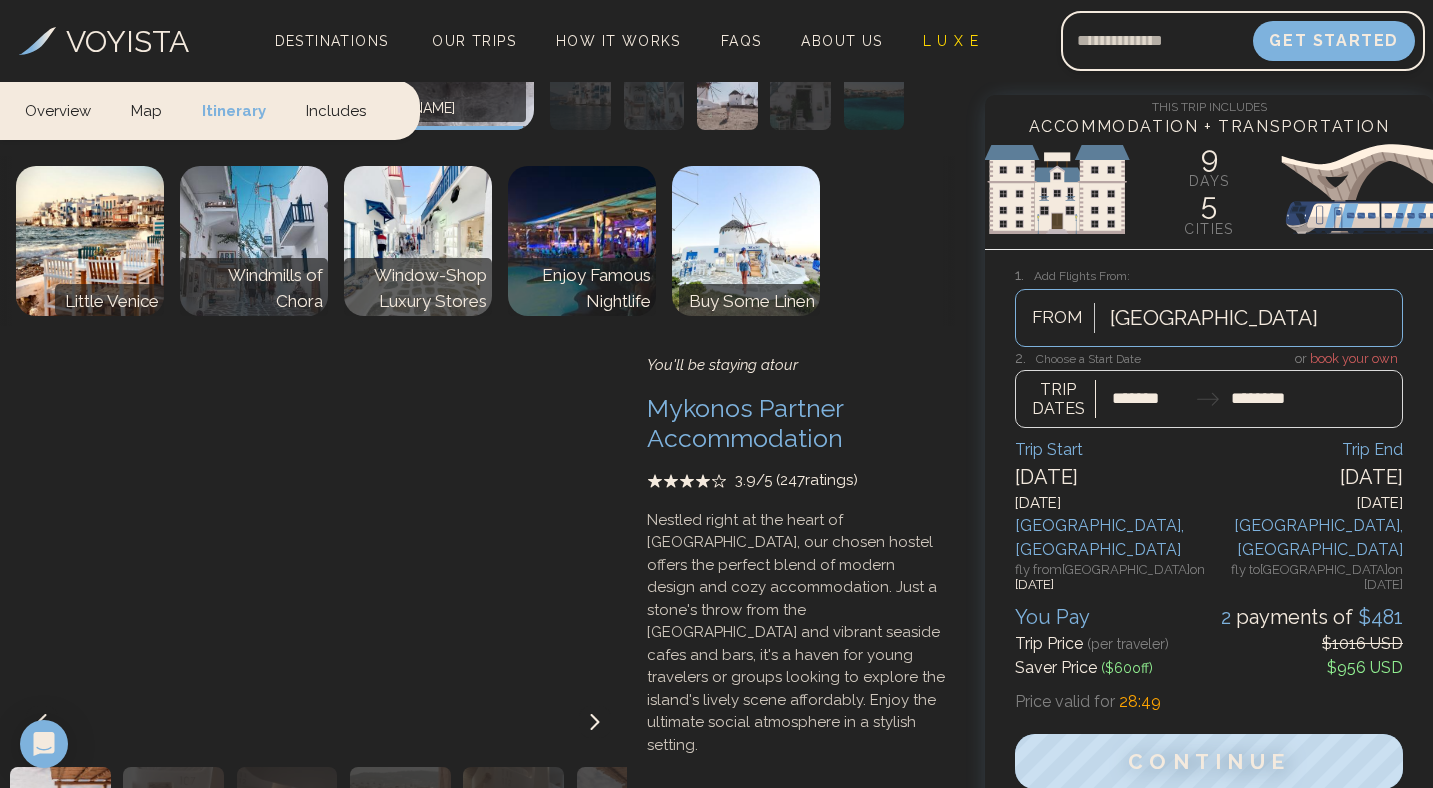 scroll, scrollTop: 2754, scrollLeft: 0, axis: vertical 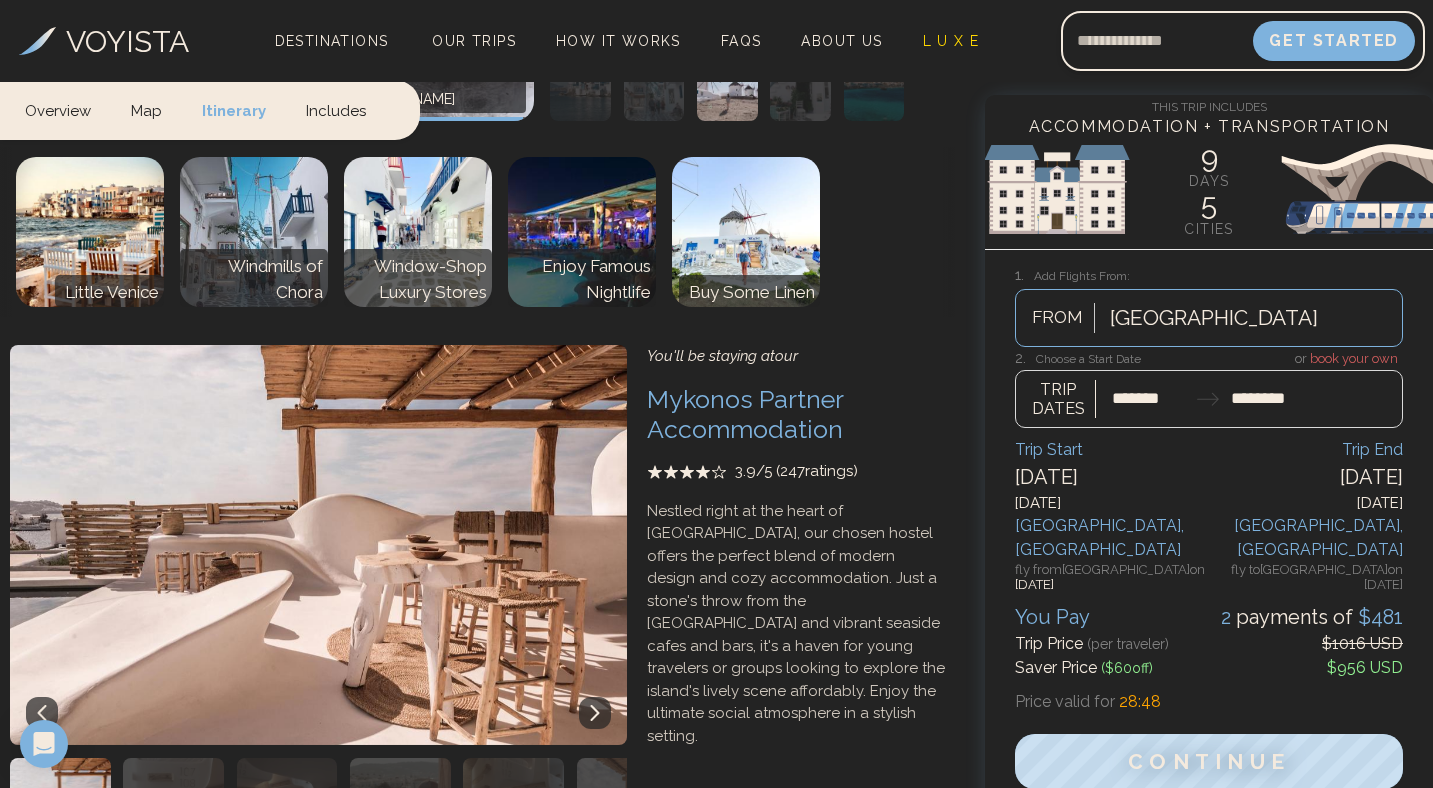 click 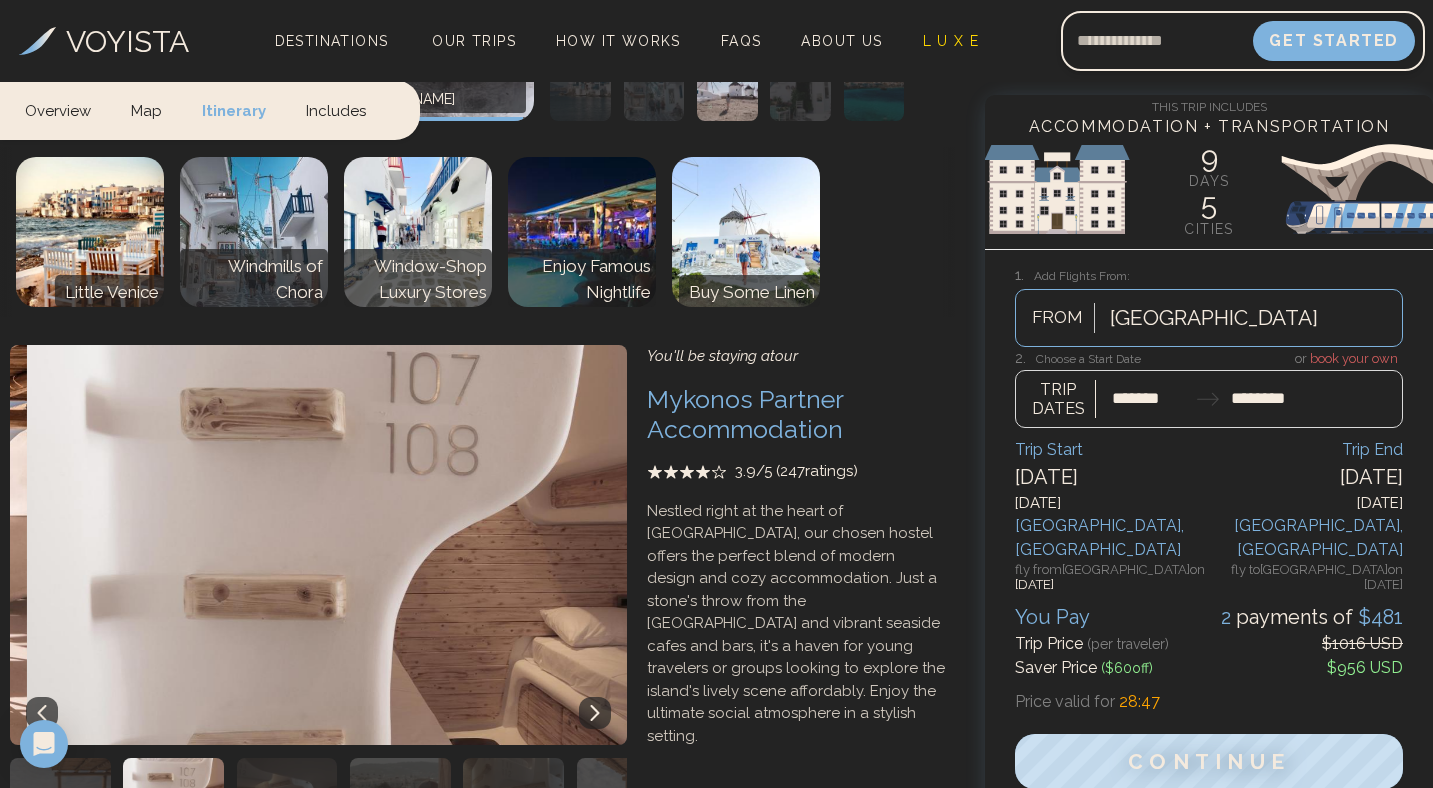 click 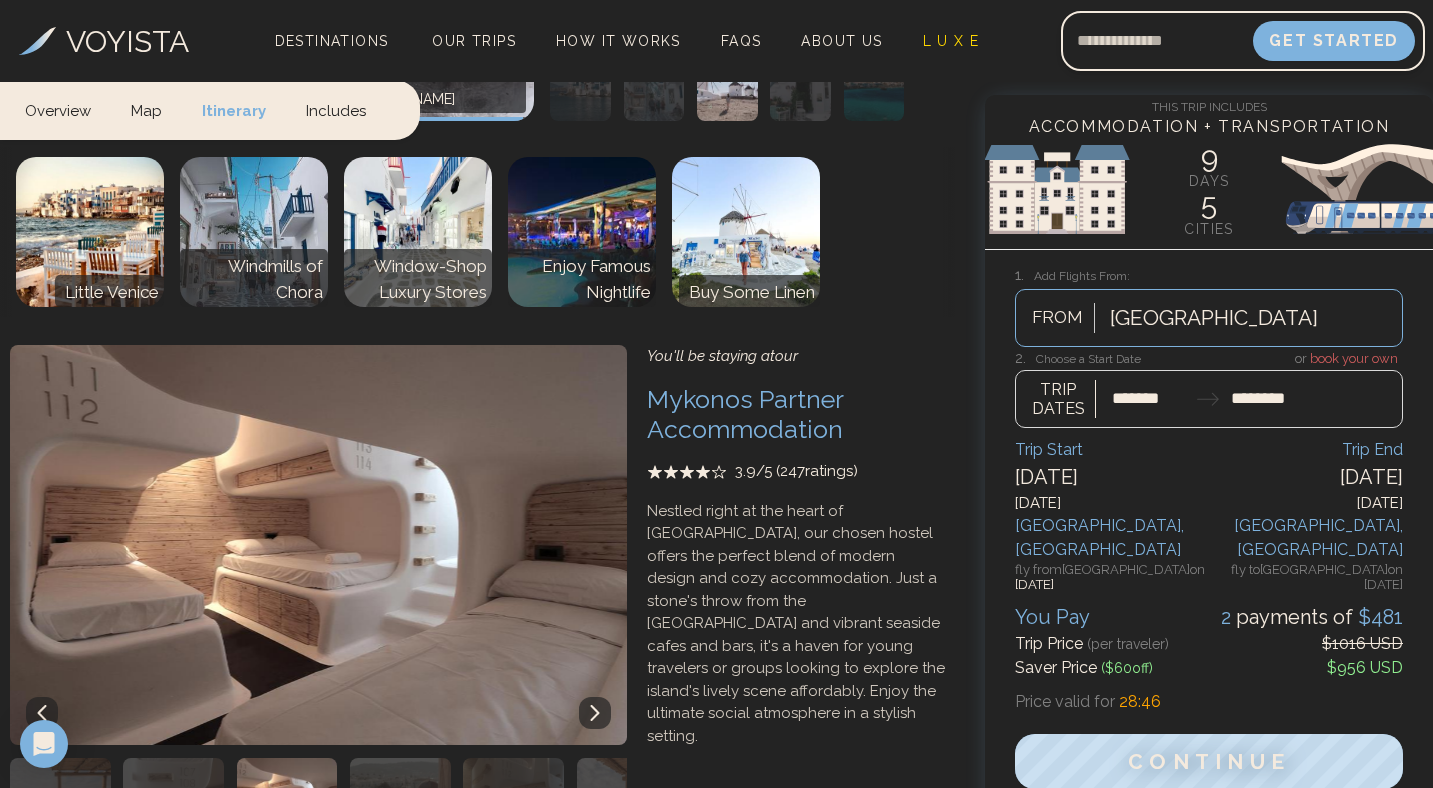 click 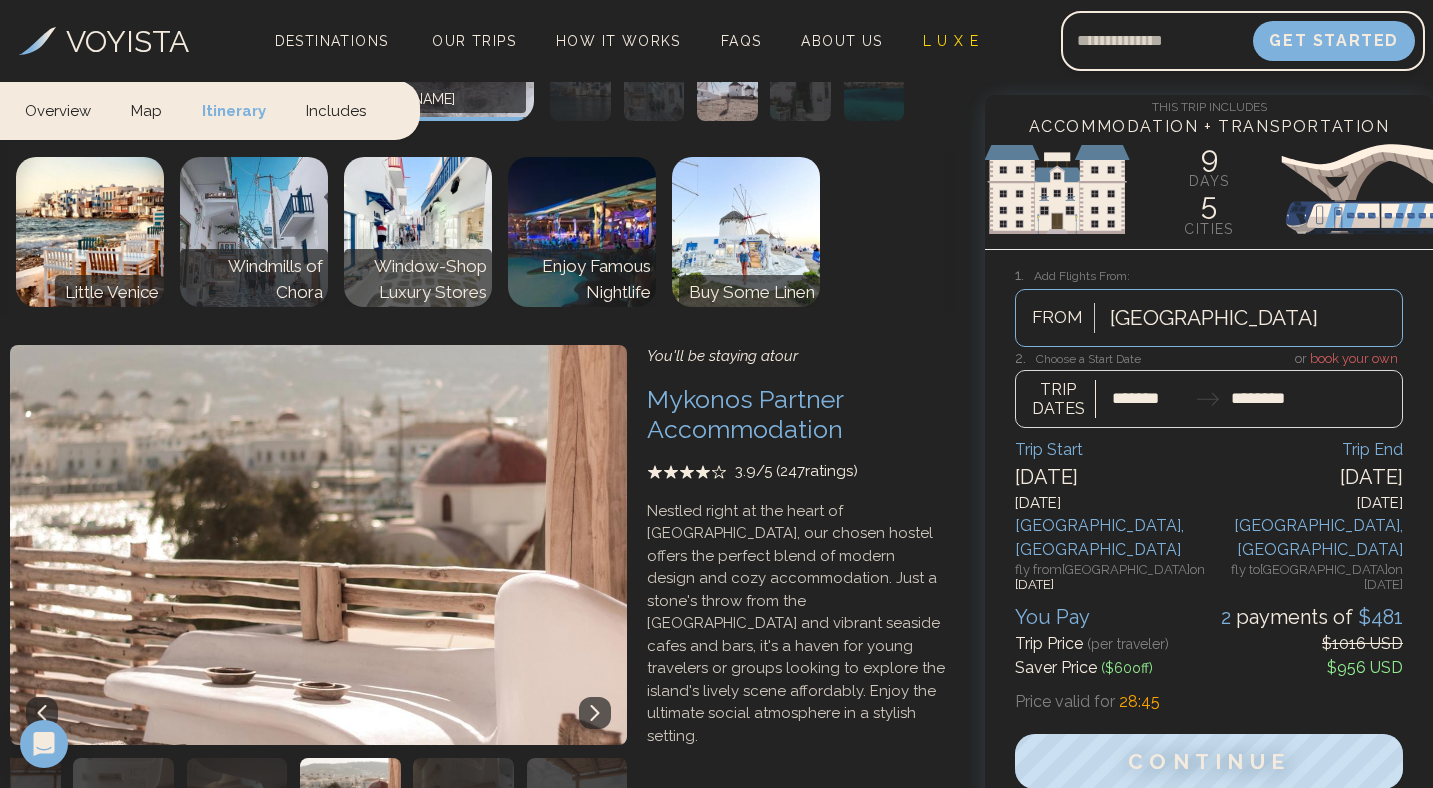 click 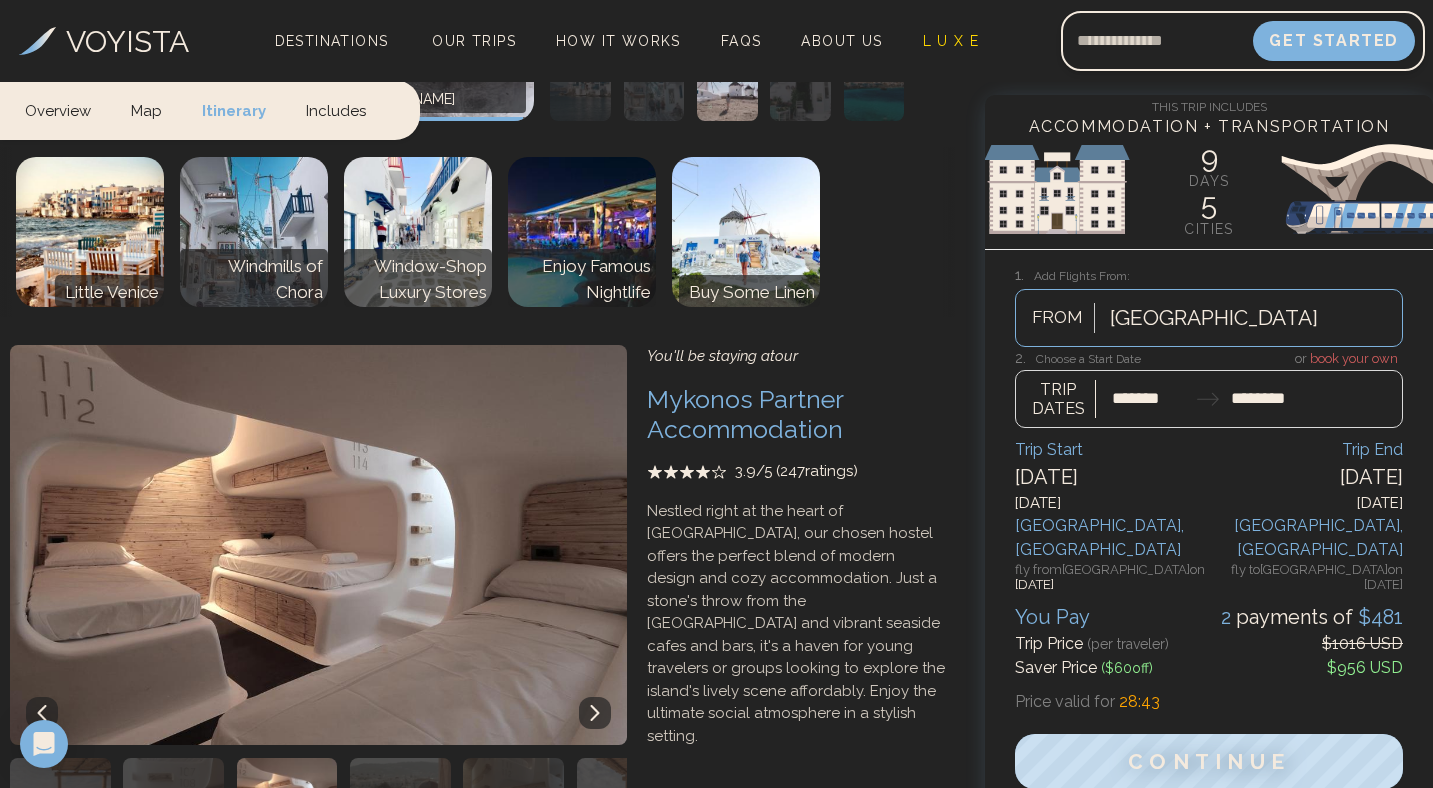 click 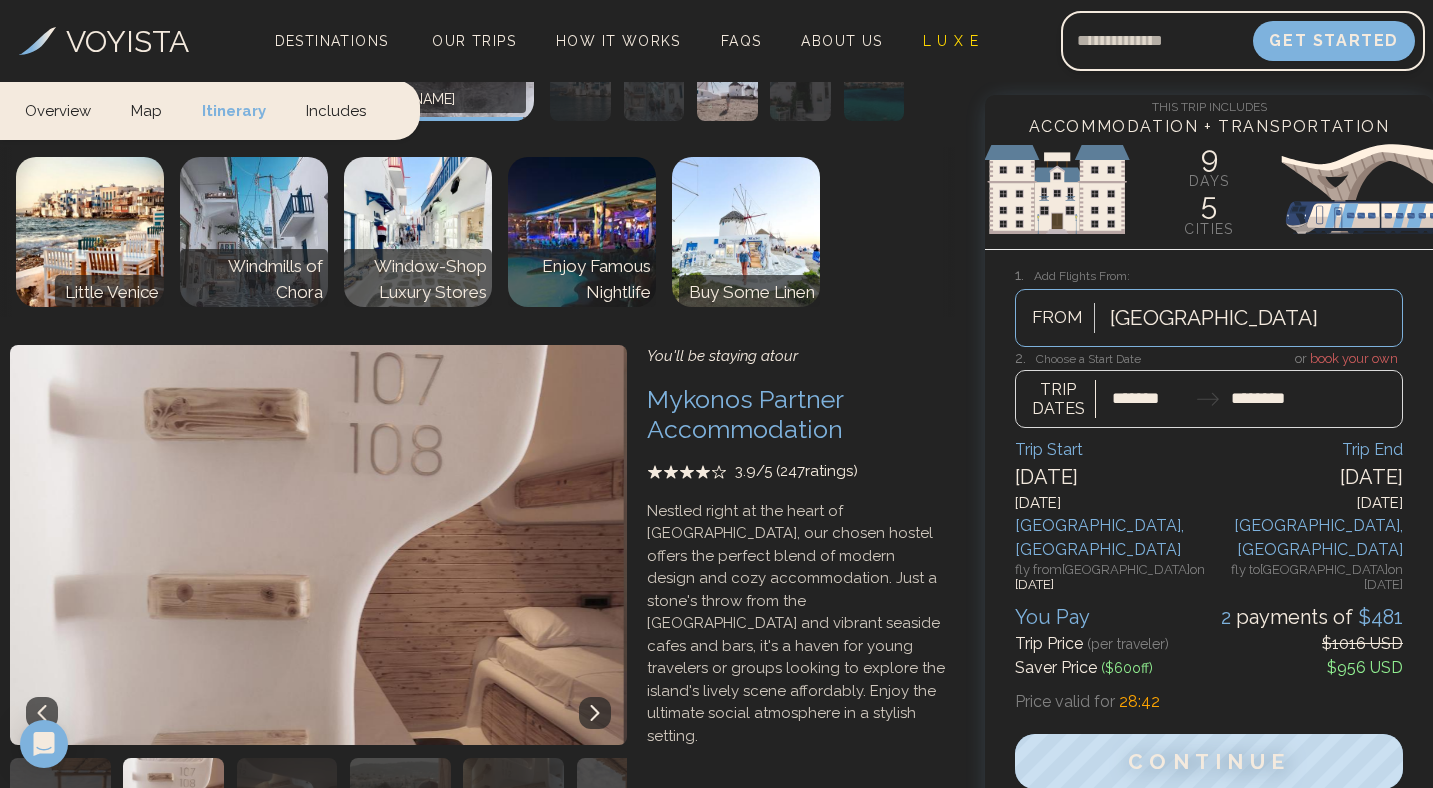 click 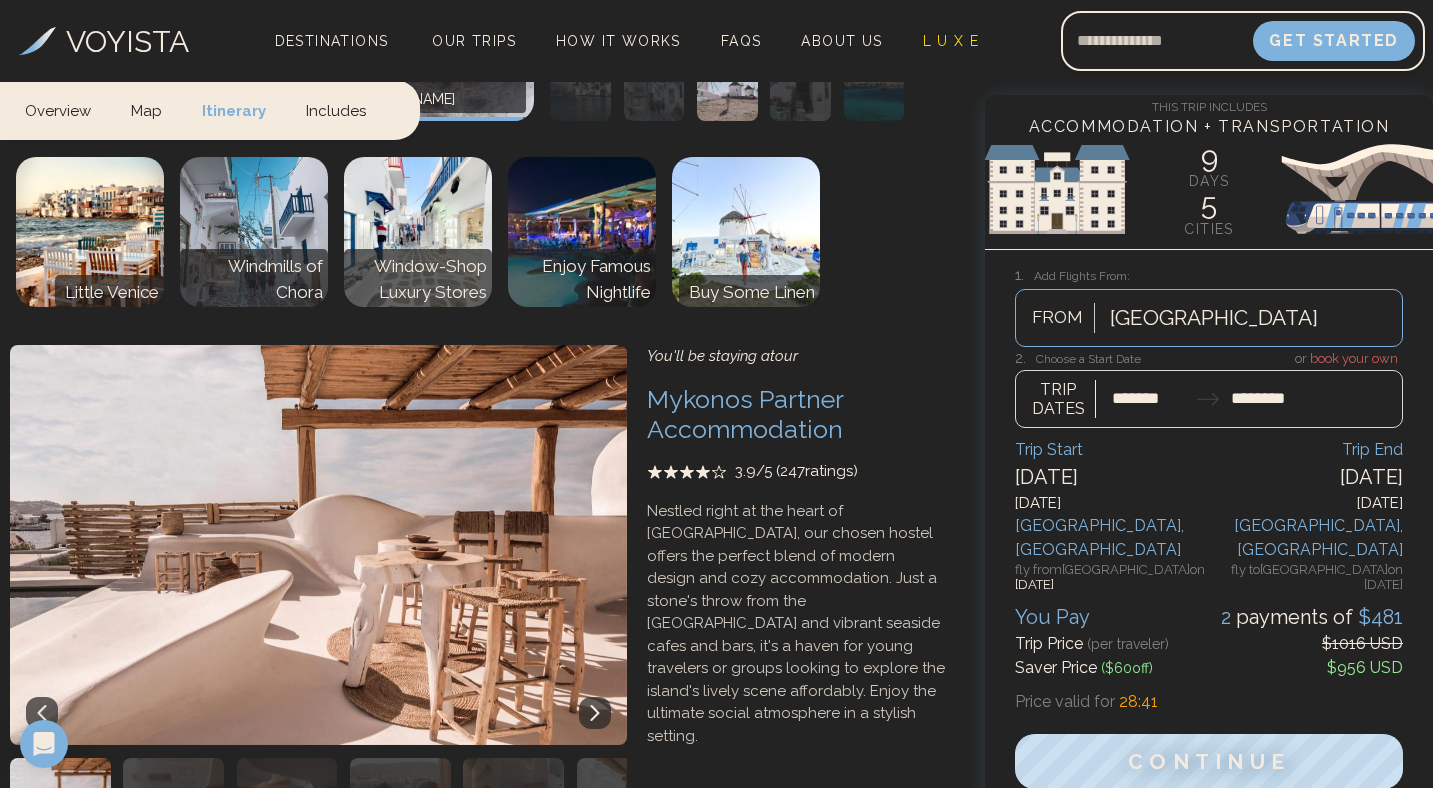 click 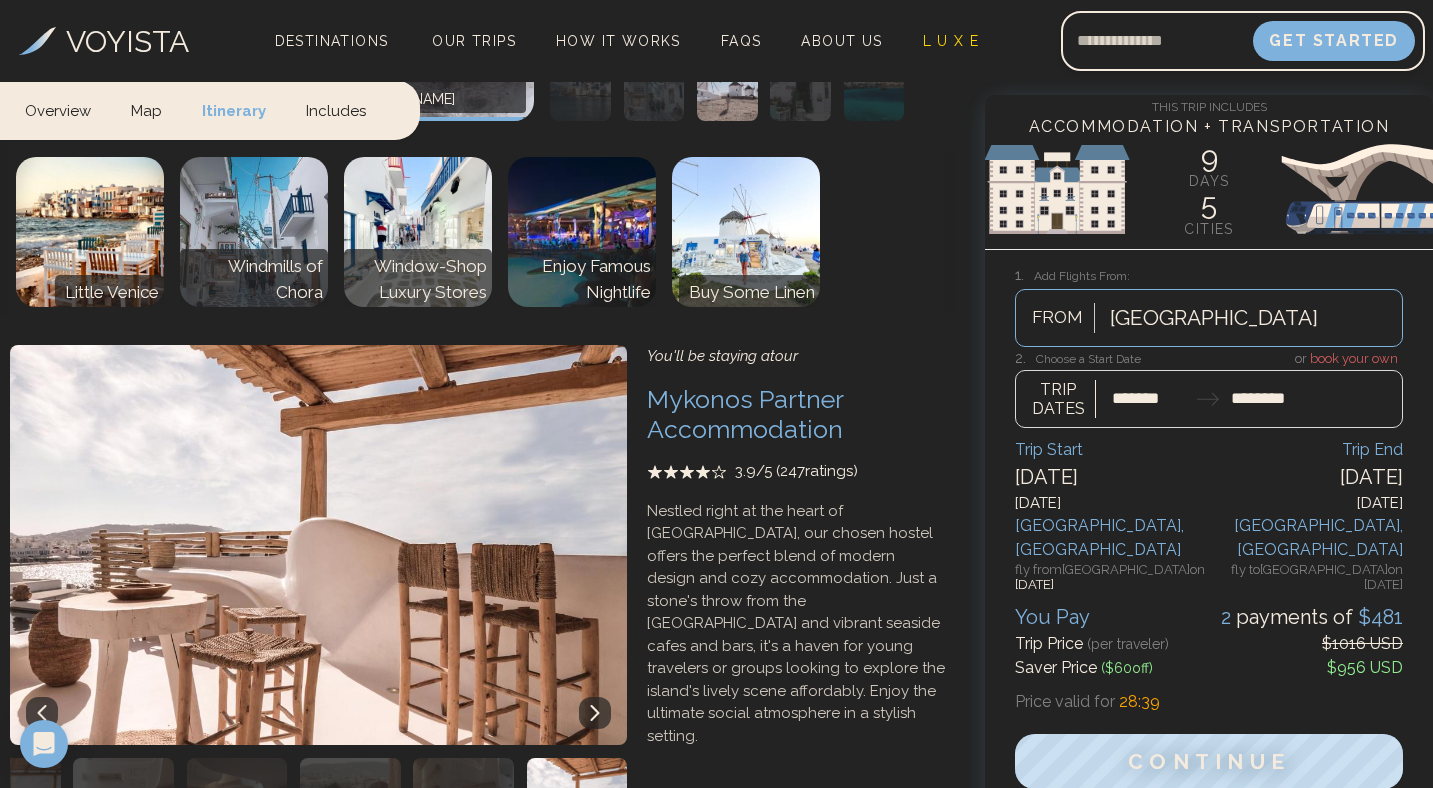 click at bounding box center [595, 713] 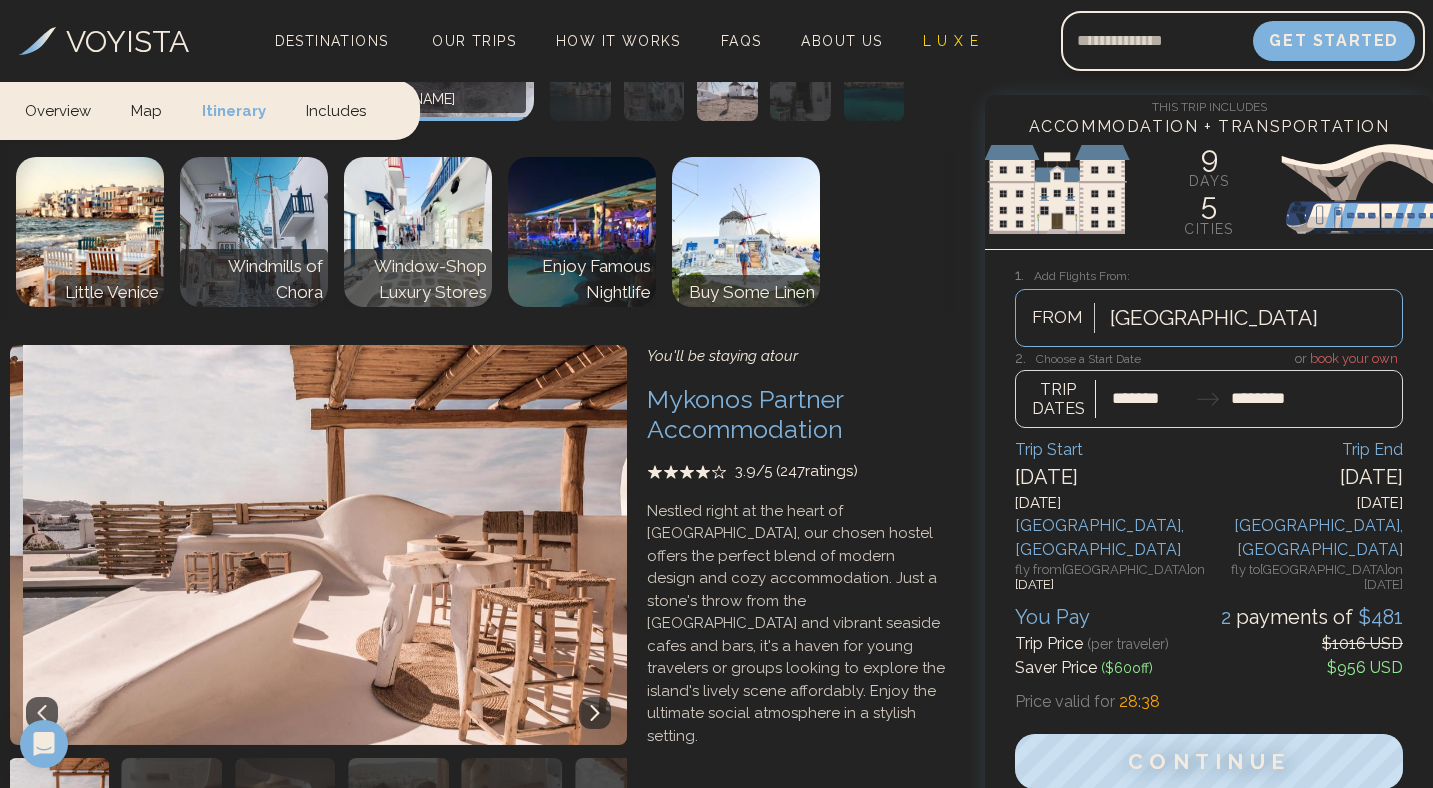 click at bounding box center [595, 713] 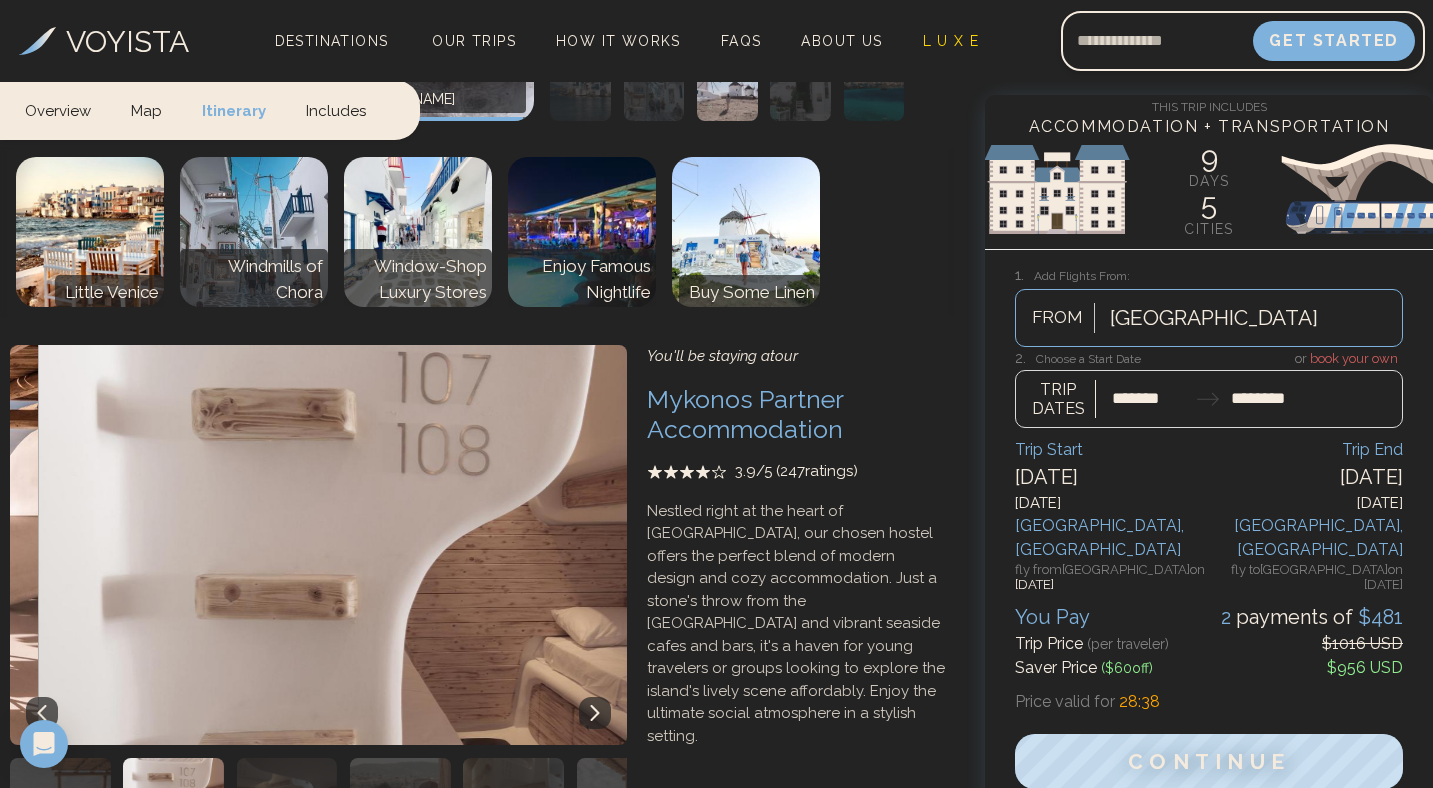 click at bounding box center [595, 713] 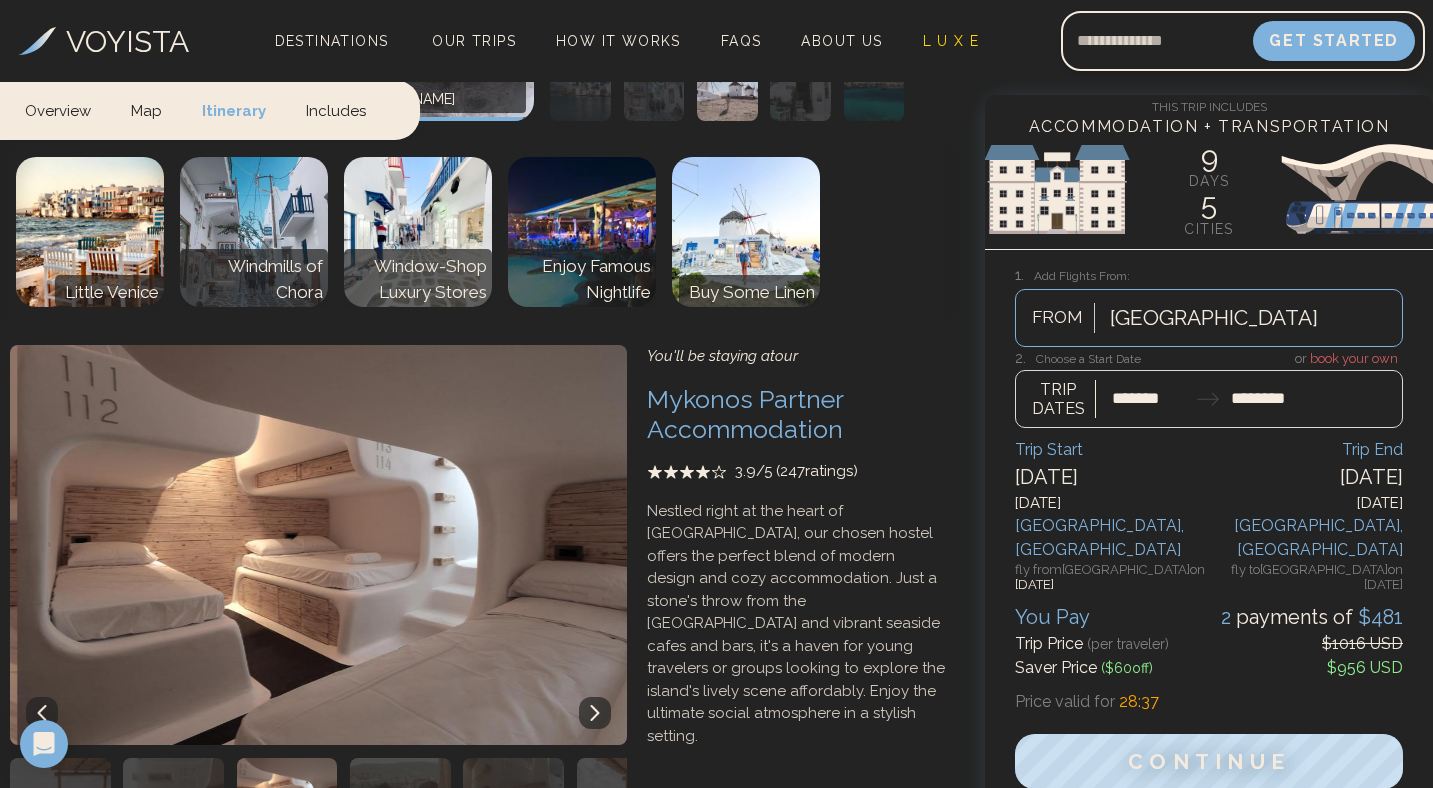 click at bounding box center [595, 713] 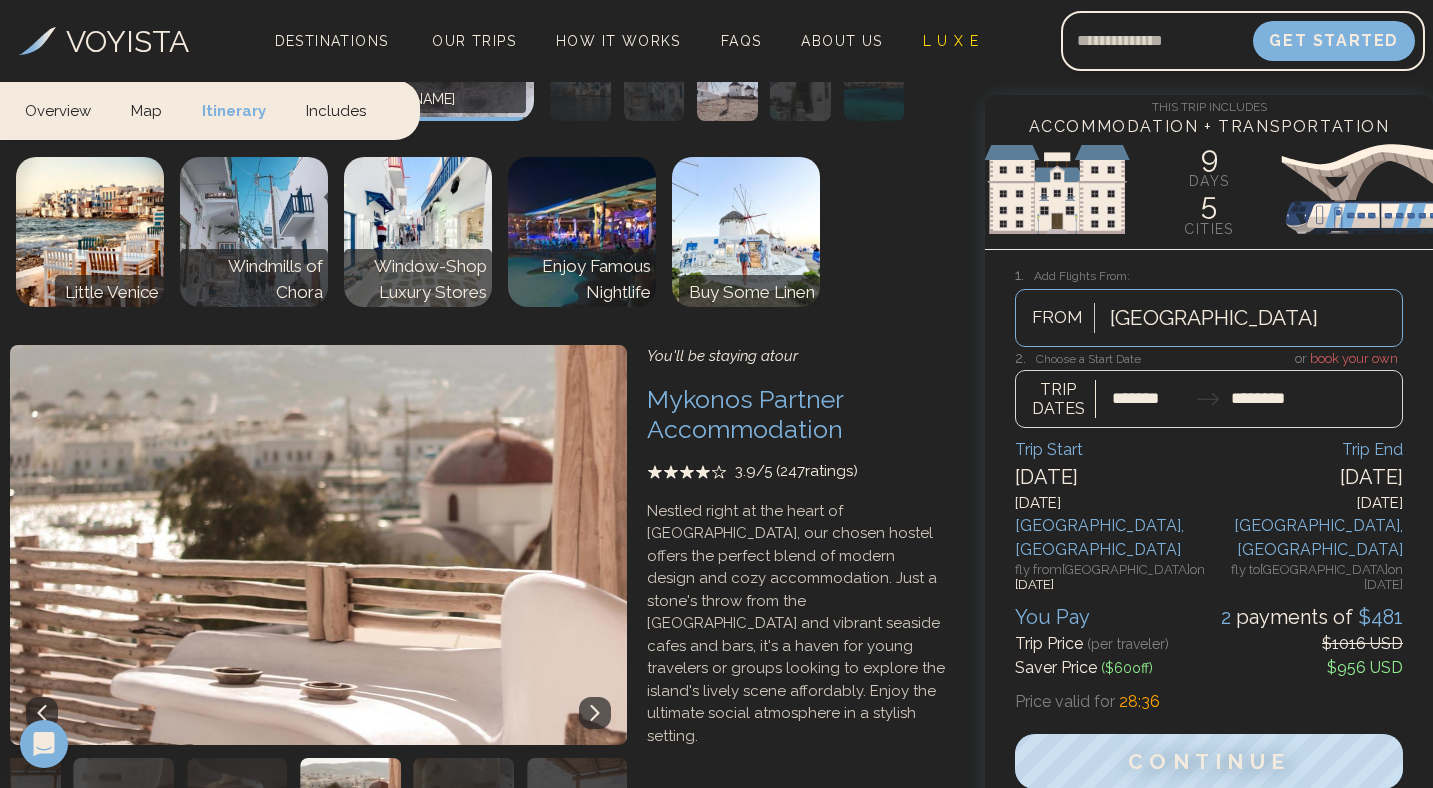 click at bounding box center [595, 713] 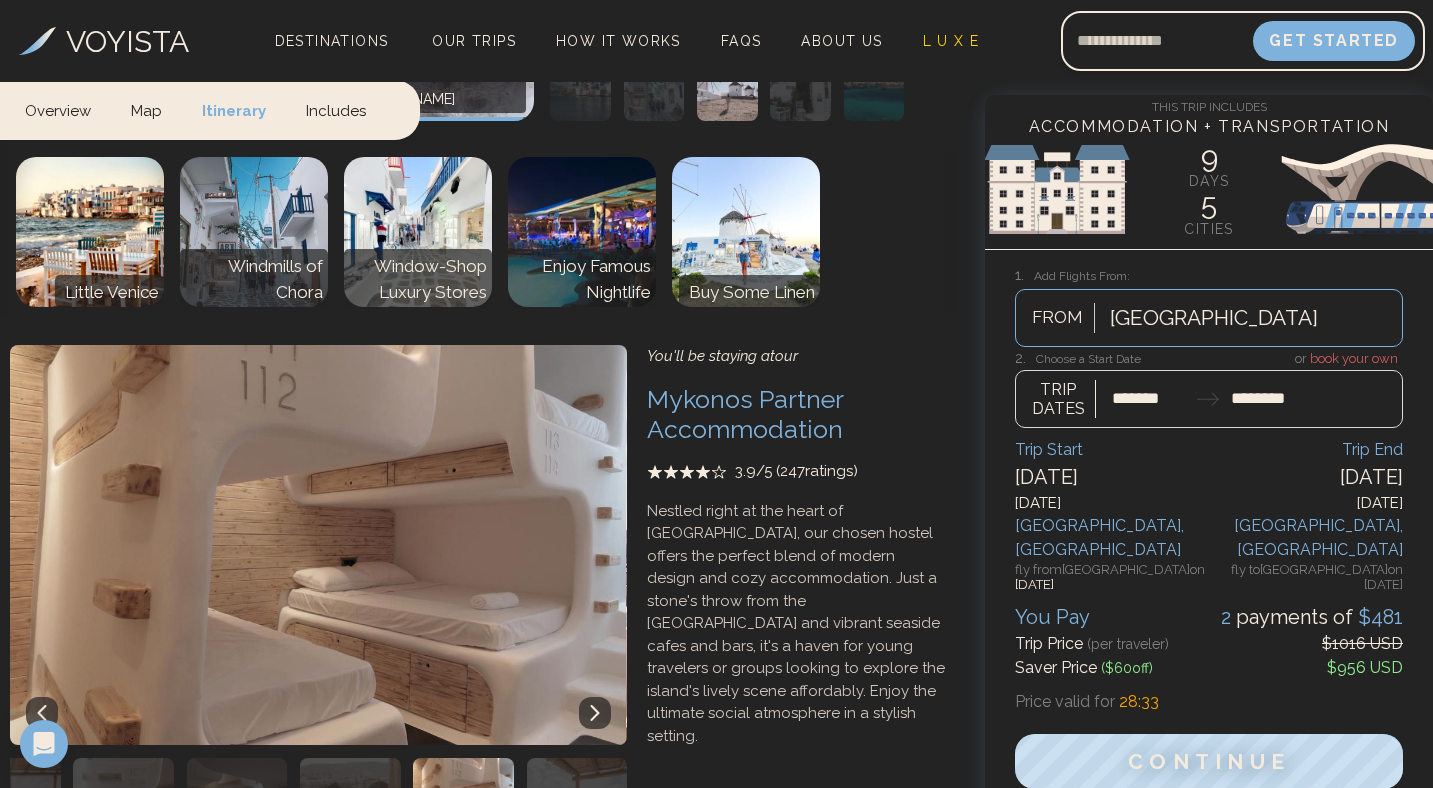 click at bounding box center [595, 713] 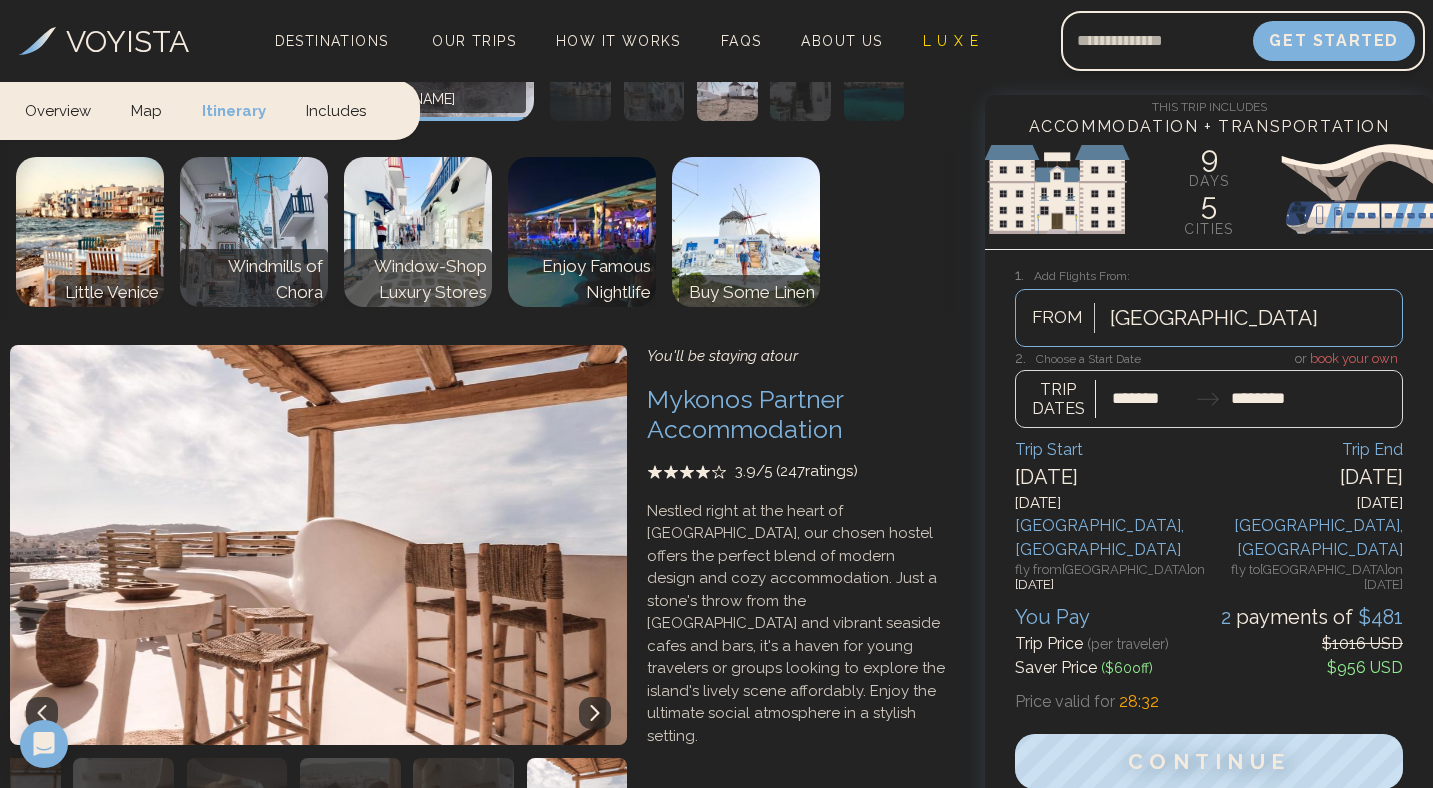 click at bounding box center [595, 713] 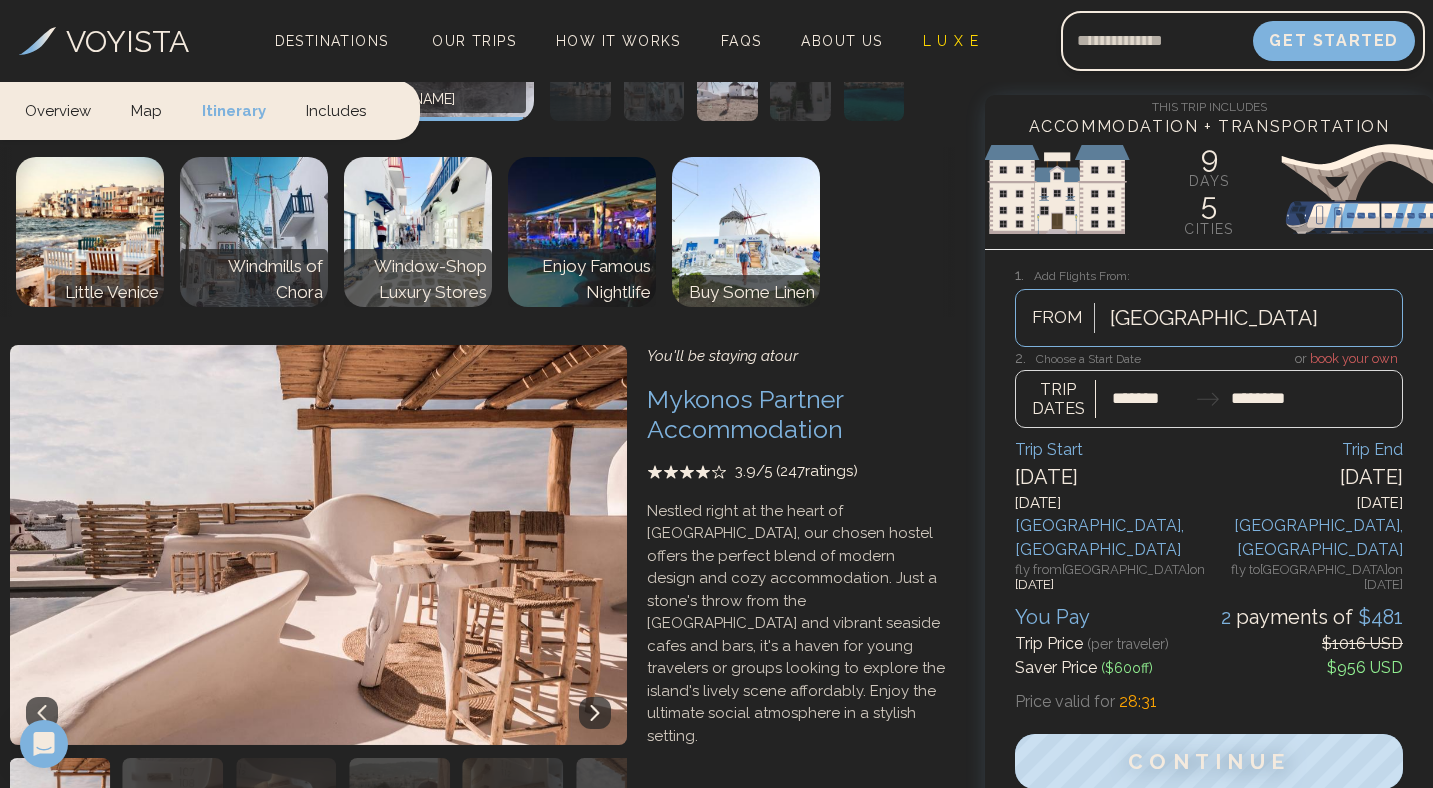 click at bounding box center (595, 713) 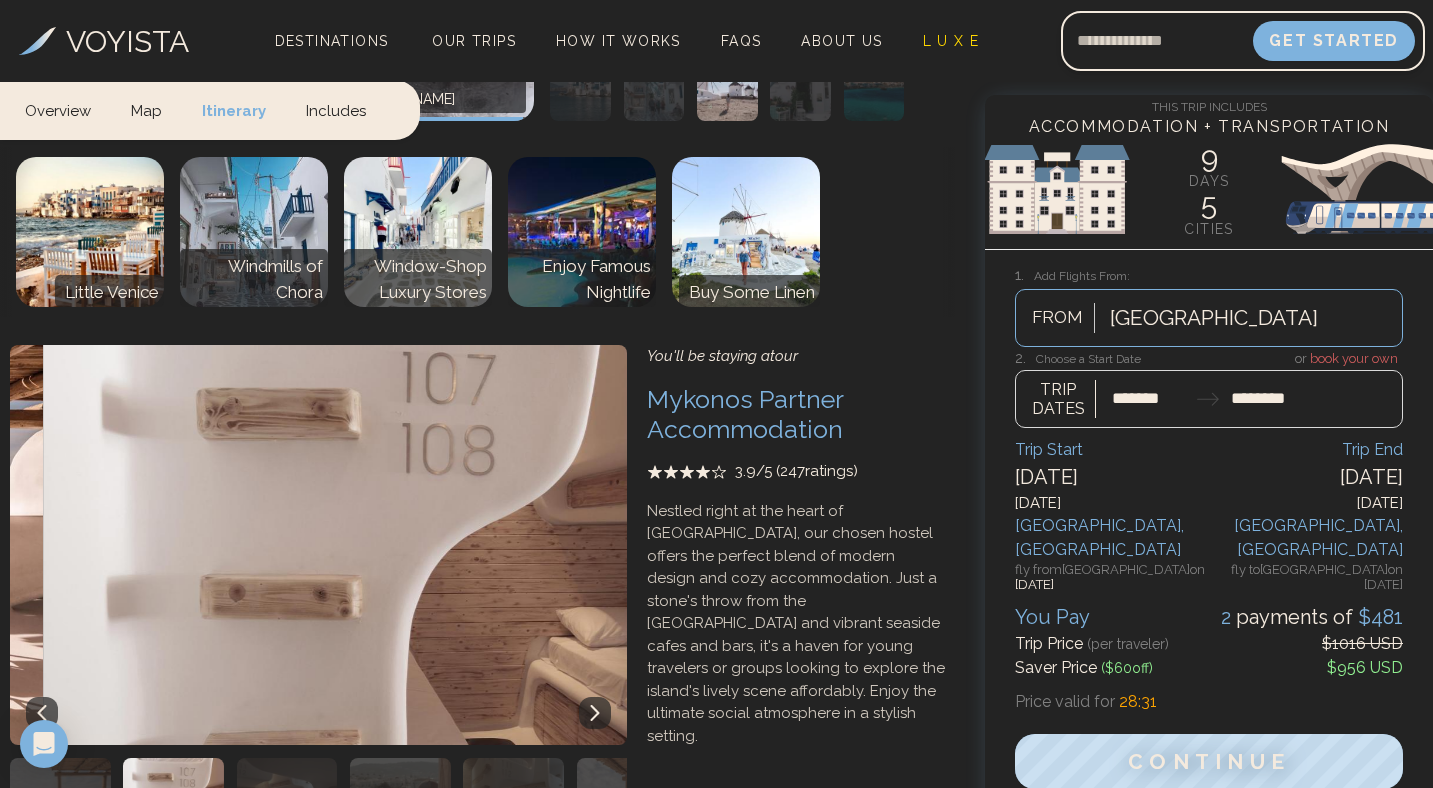 click at bounding box center [595, 713] 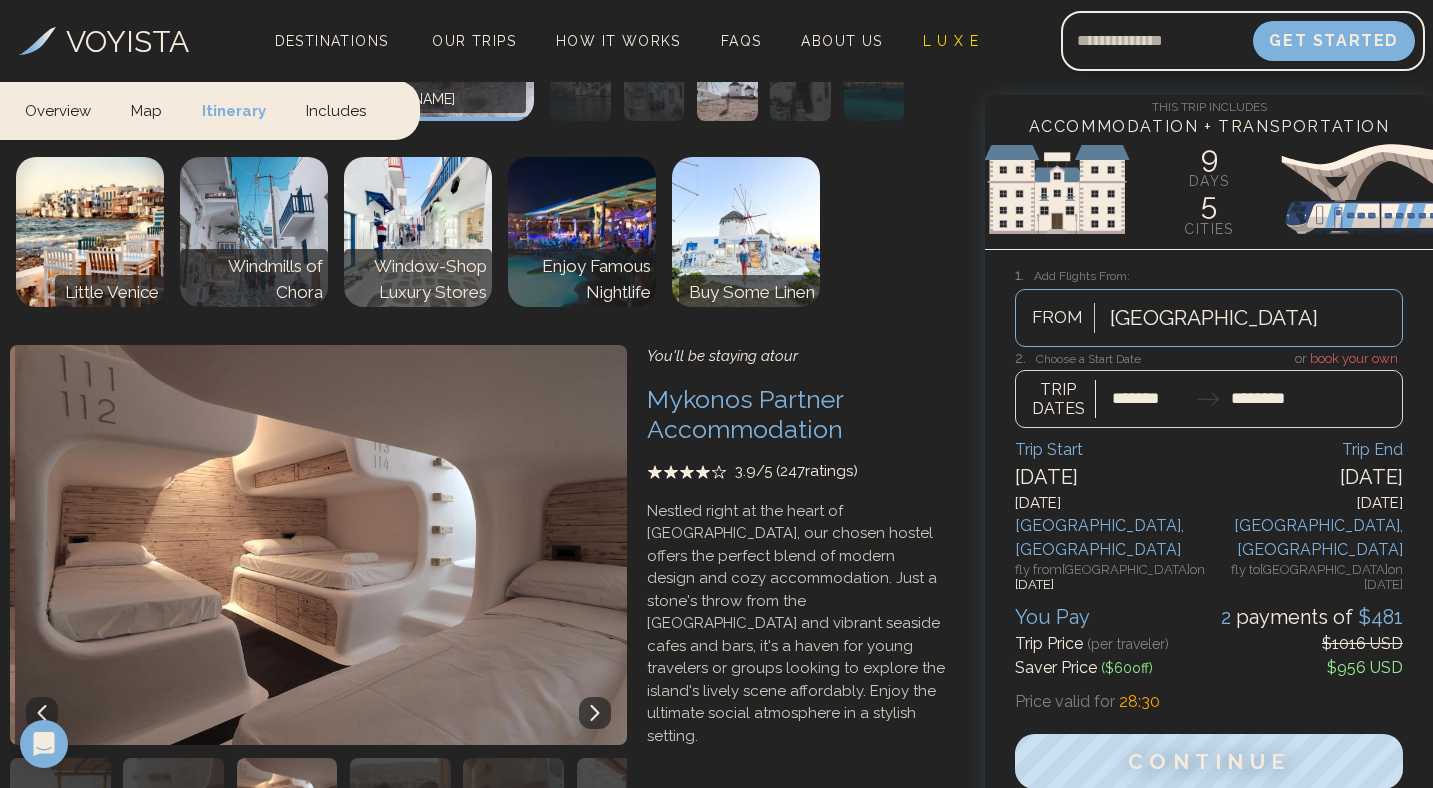 click at bounding box center (595, 713) 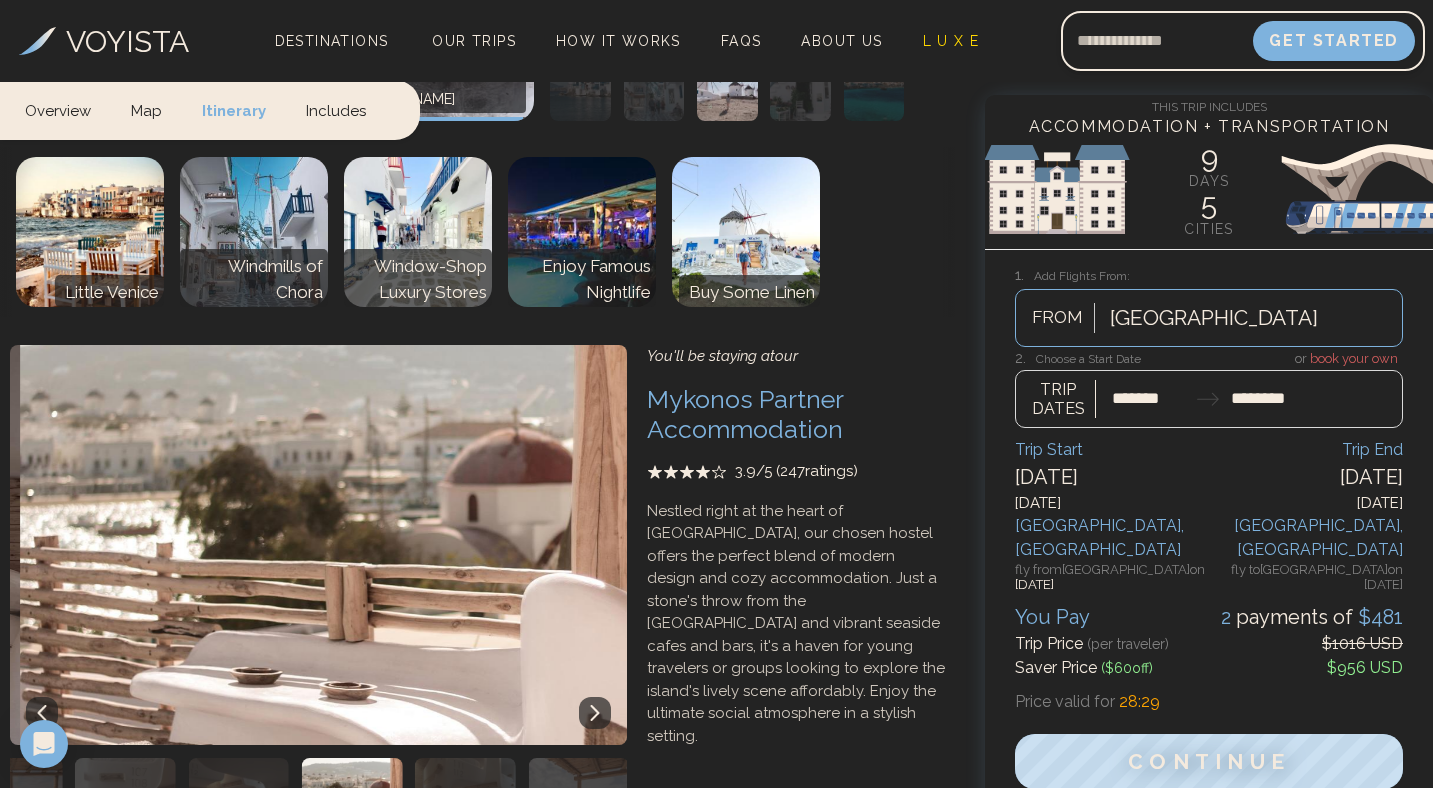 click at bounding box center (595, 713) 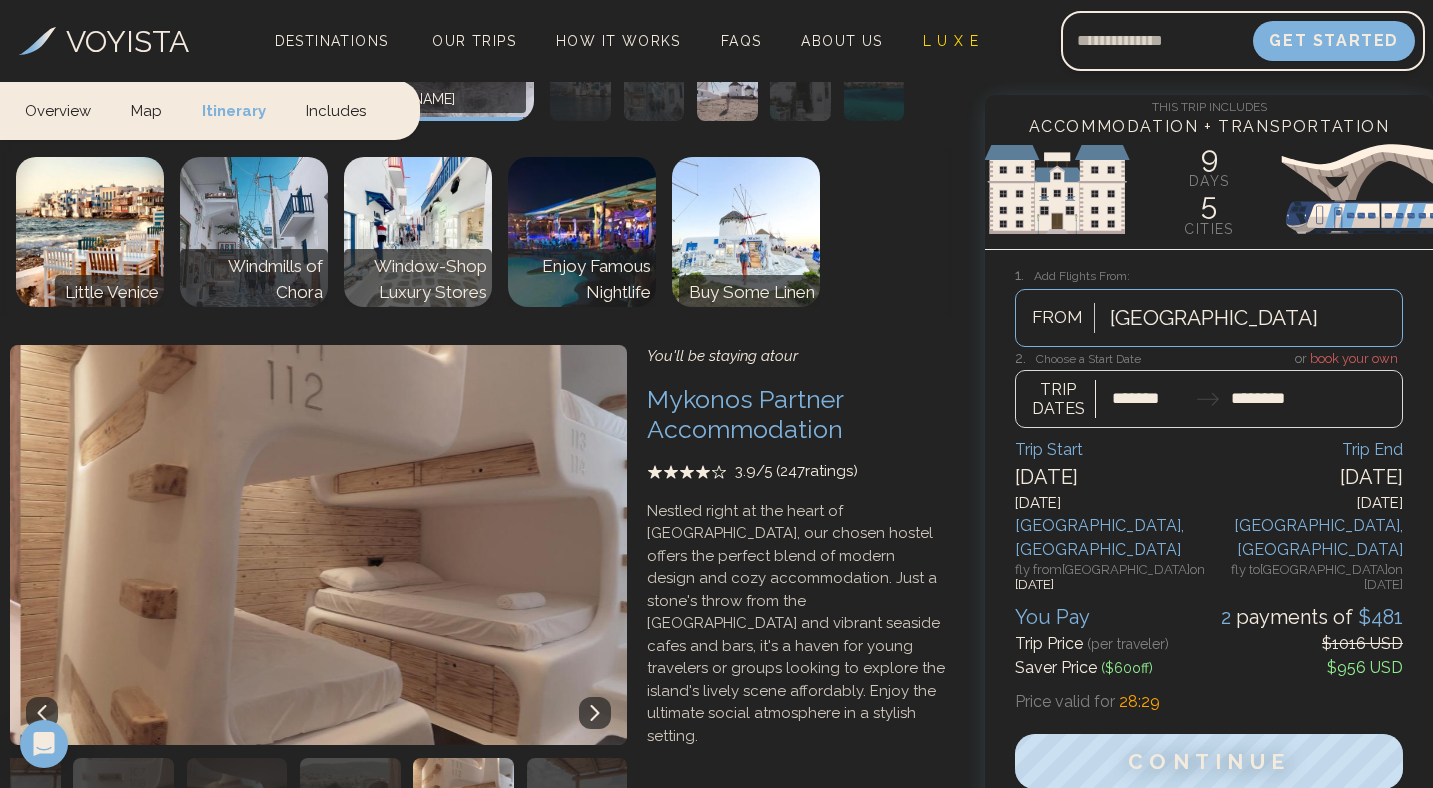click at bounding box center [595, 713] 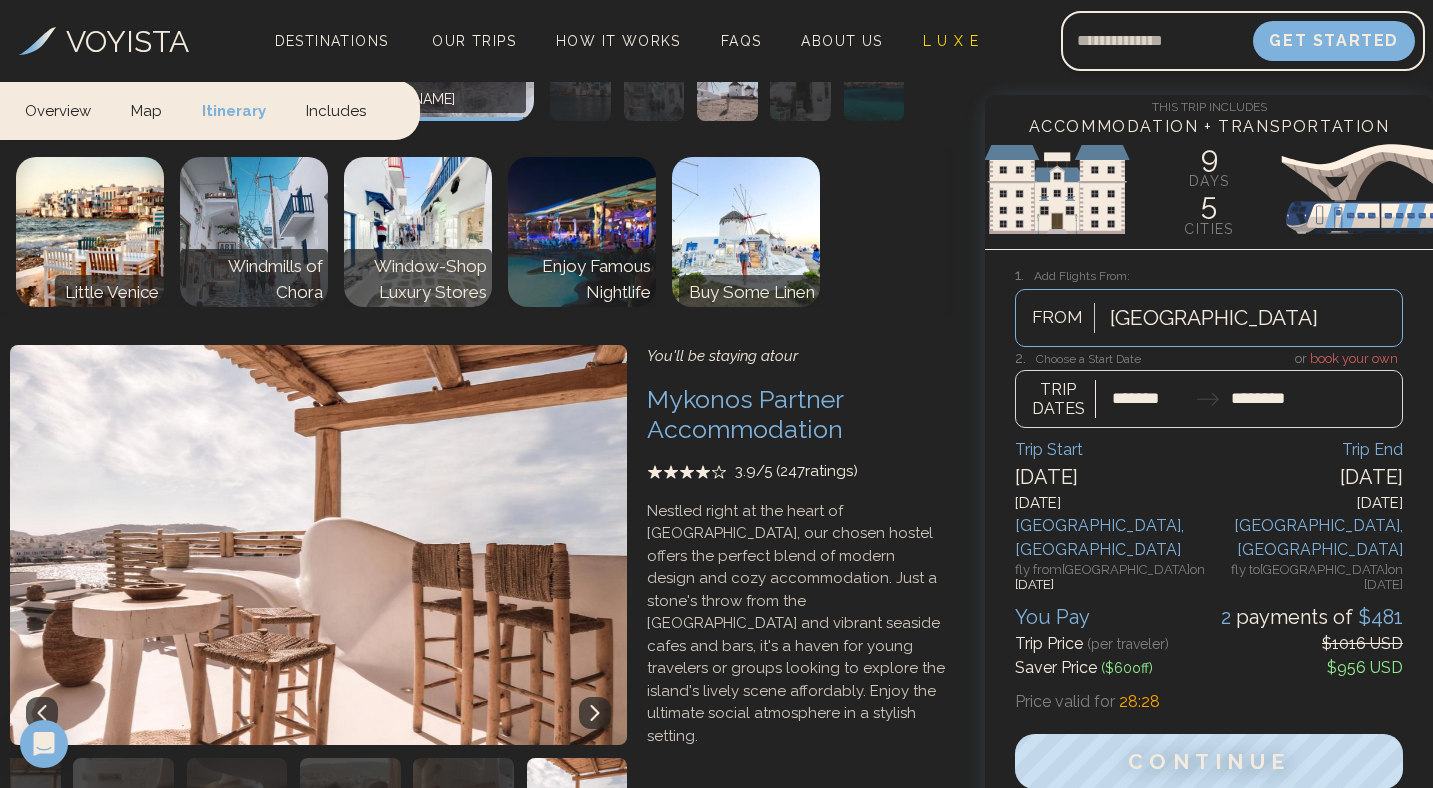 click at bounding box center (595, 713) 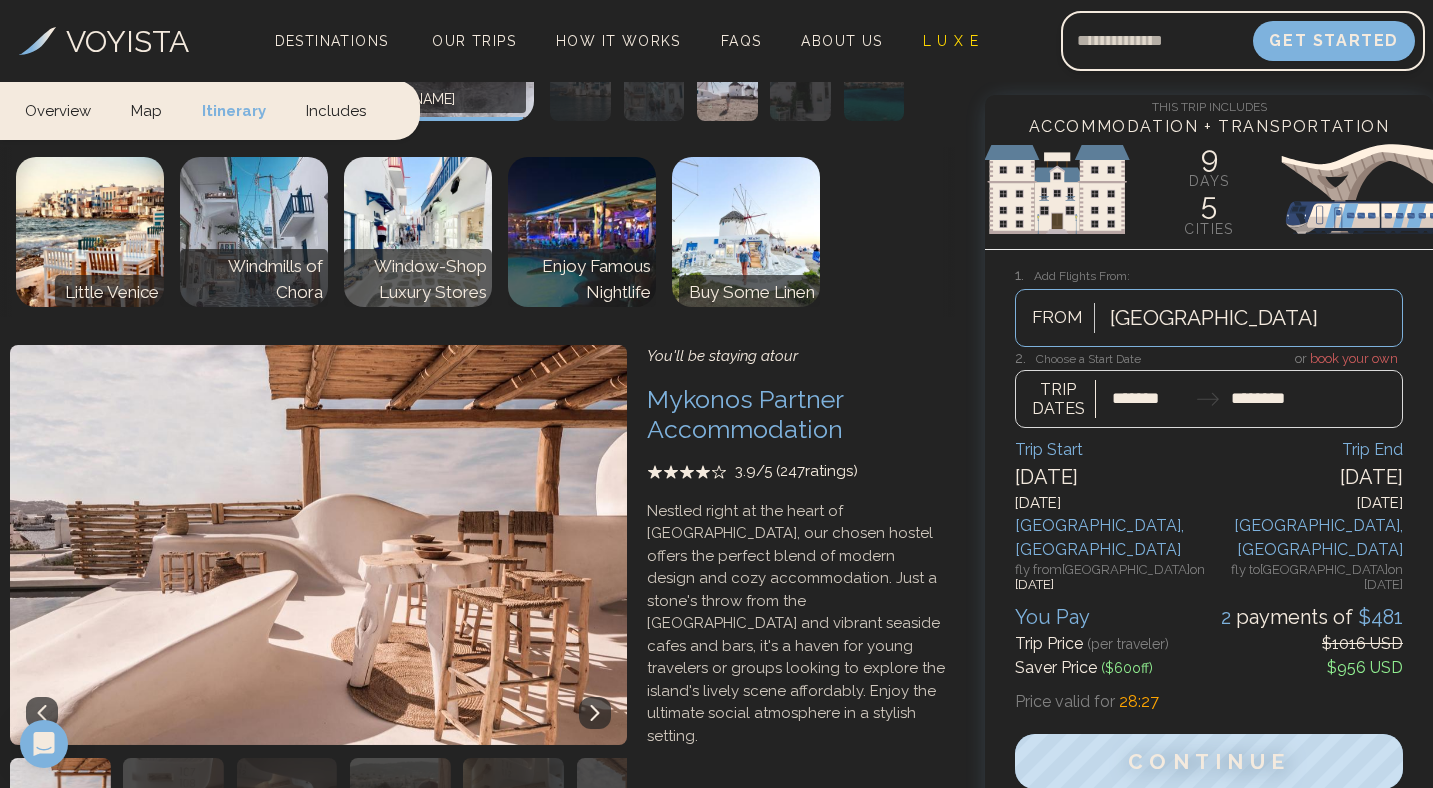 click at bounding box center (595, 713) 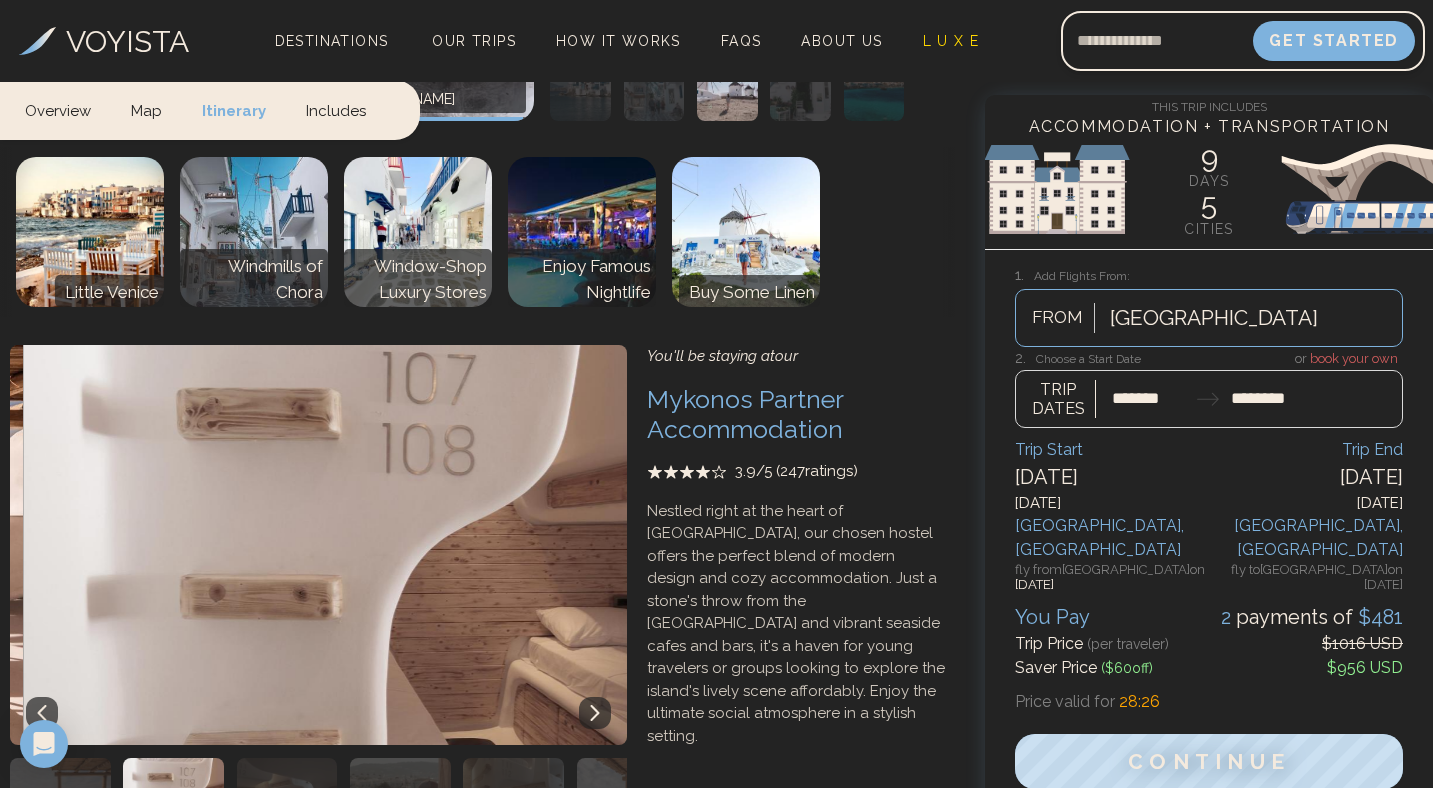click at bounding box center (595, 713) 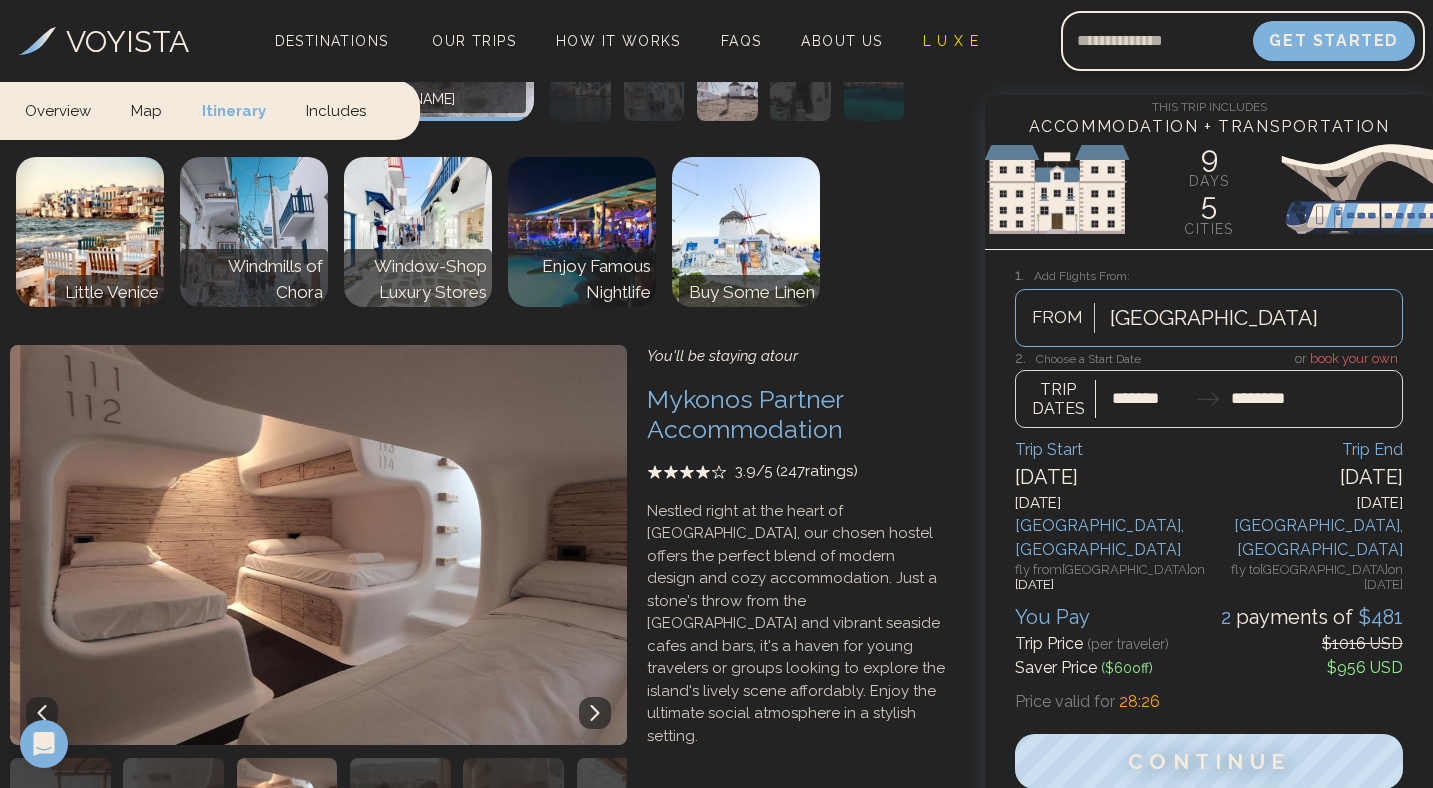 click at bounding box center [595, 713] 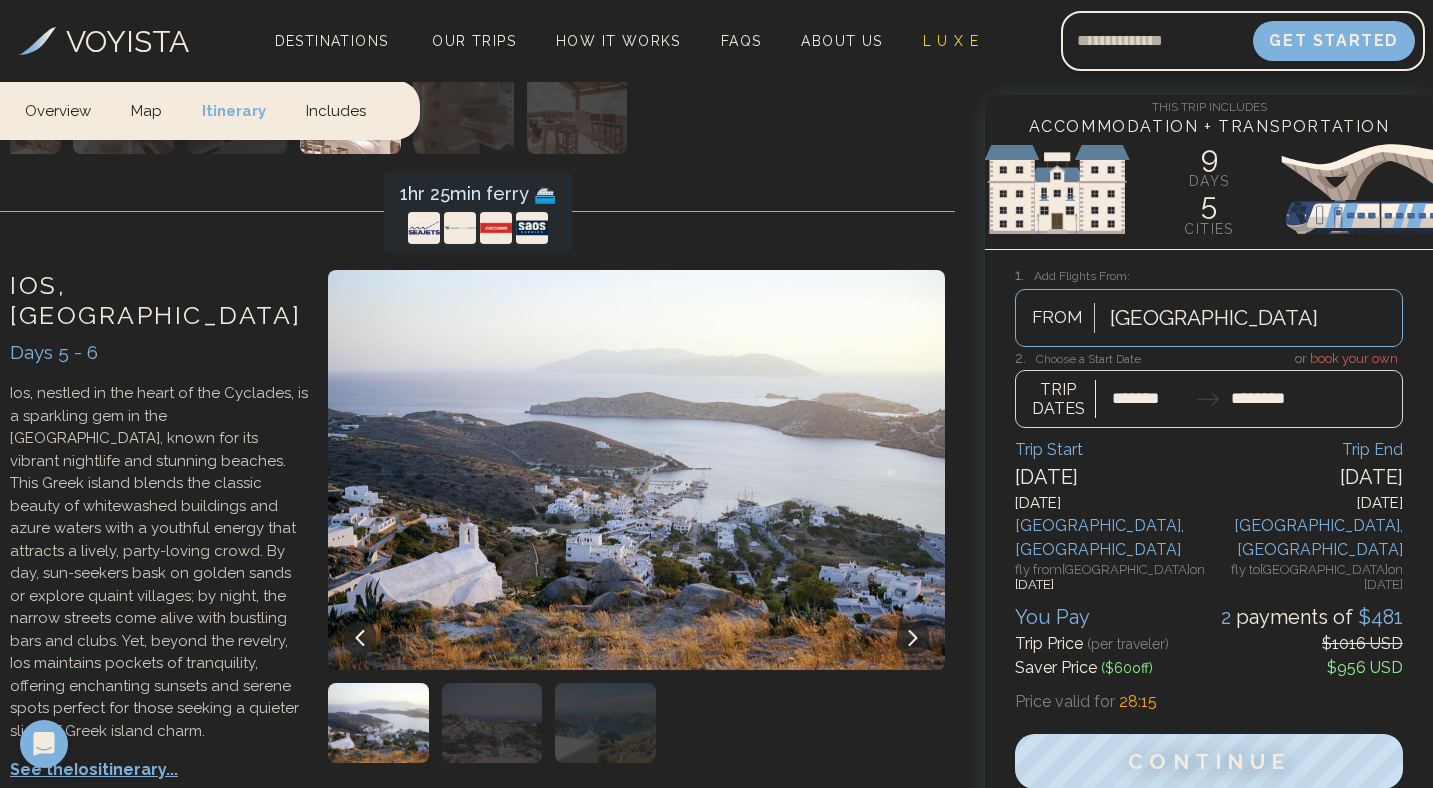 scroll, scrollTop: 3441, scrollLeft: 0, axis: vertical 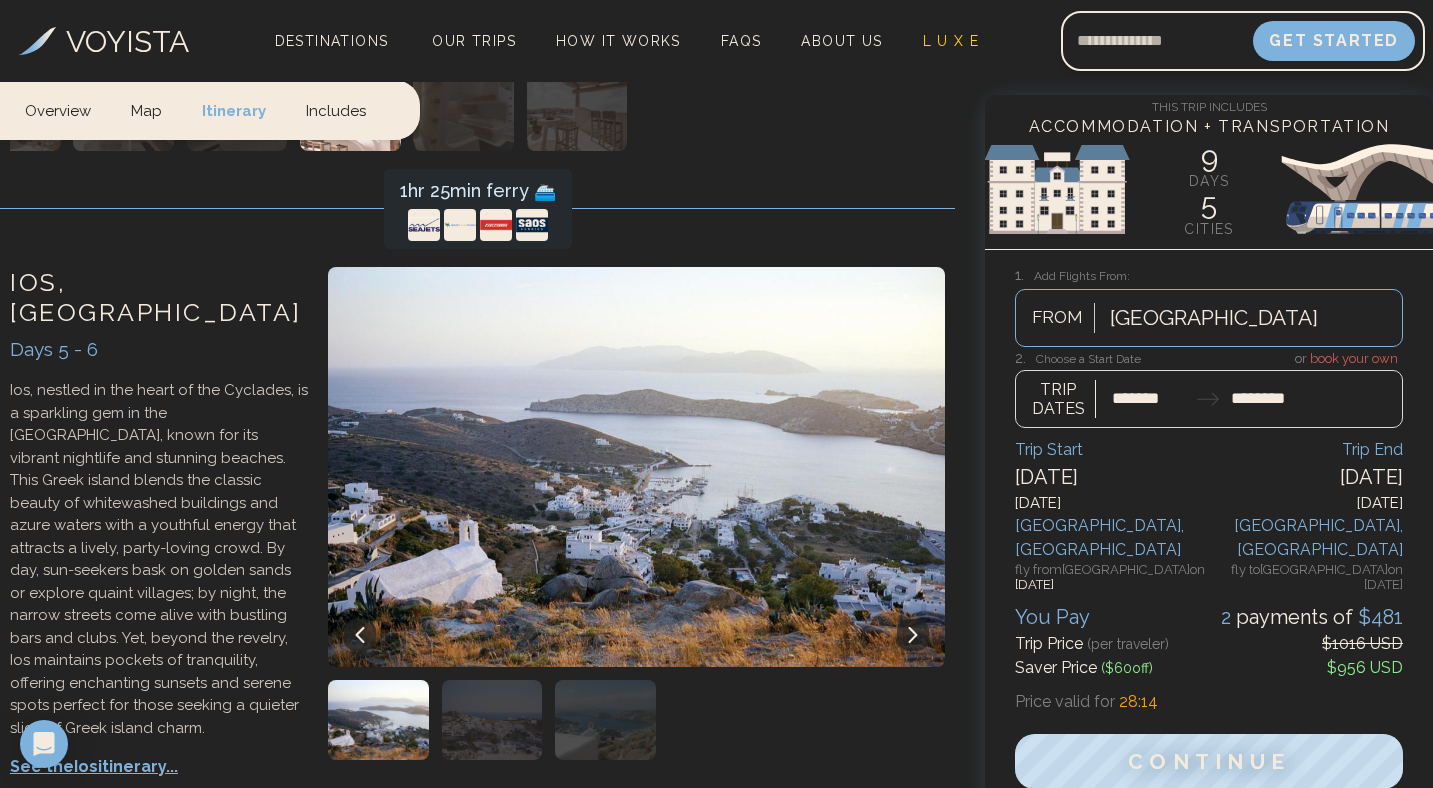 click at bounding box center [492, 720] 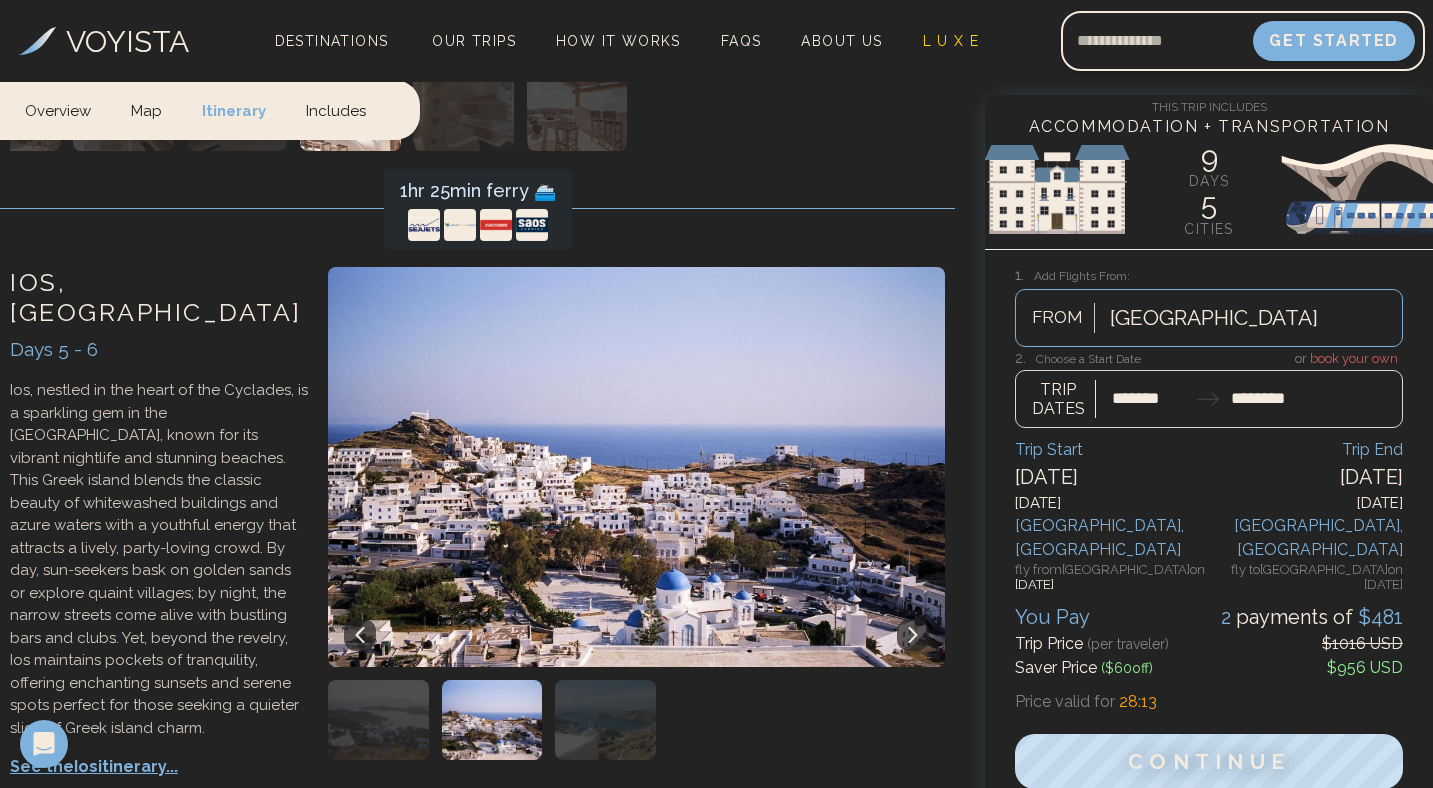click at bounding box center [605, 720] 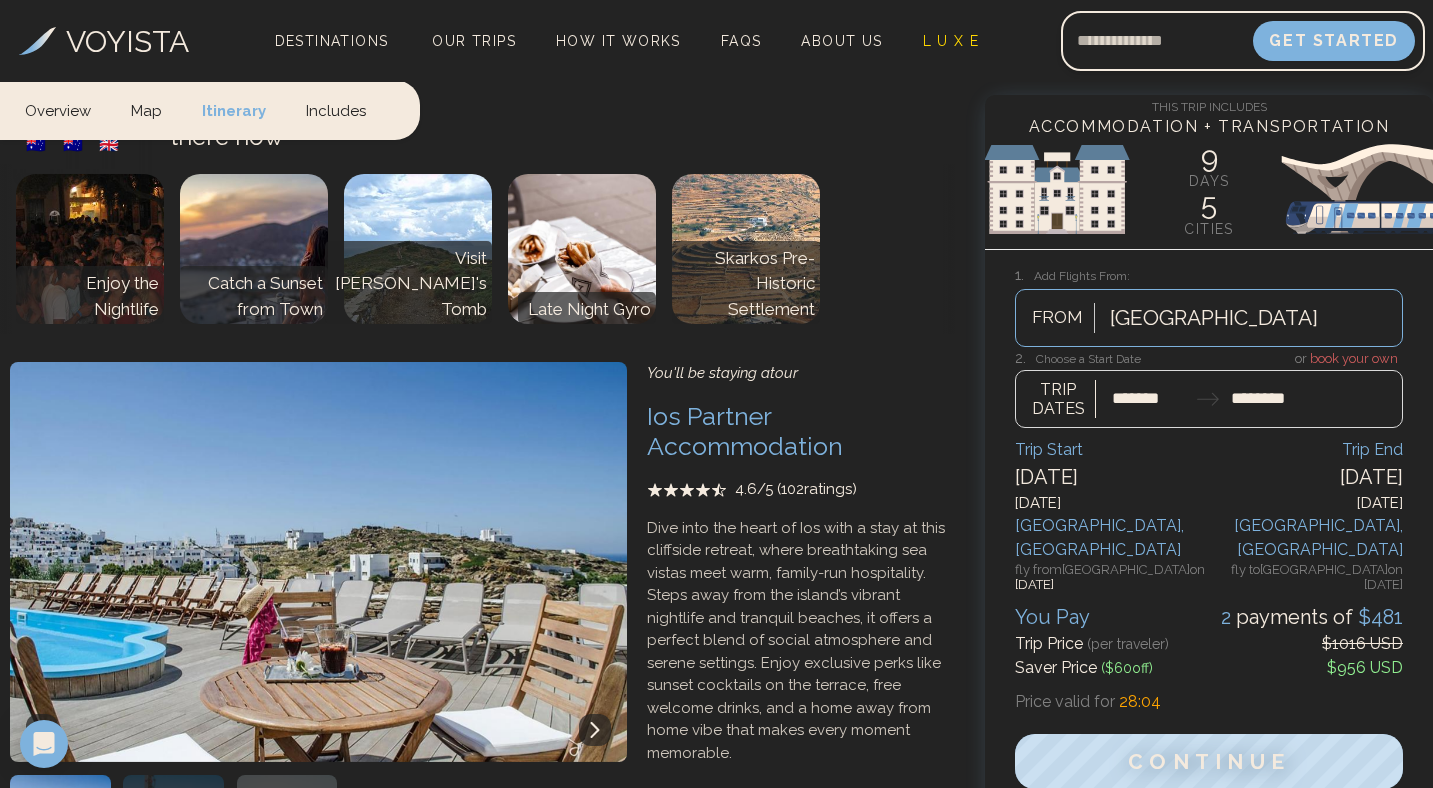 scroll, scrollTop: 4149, scrollLeft: 0, axis: vertical 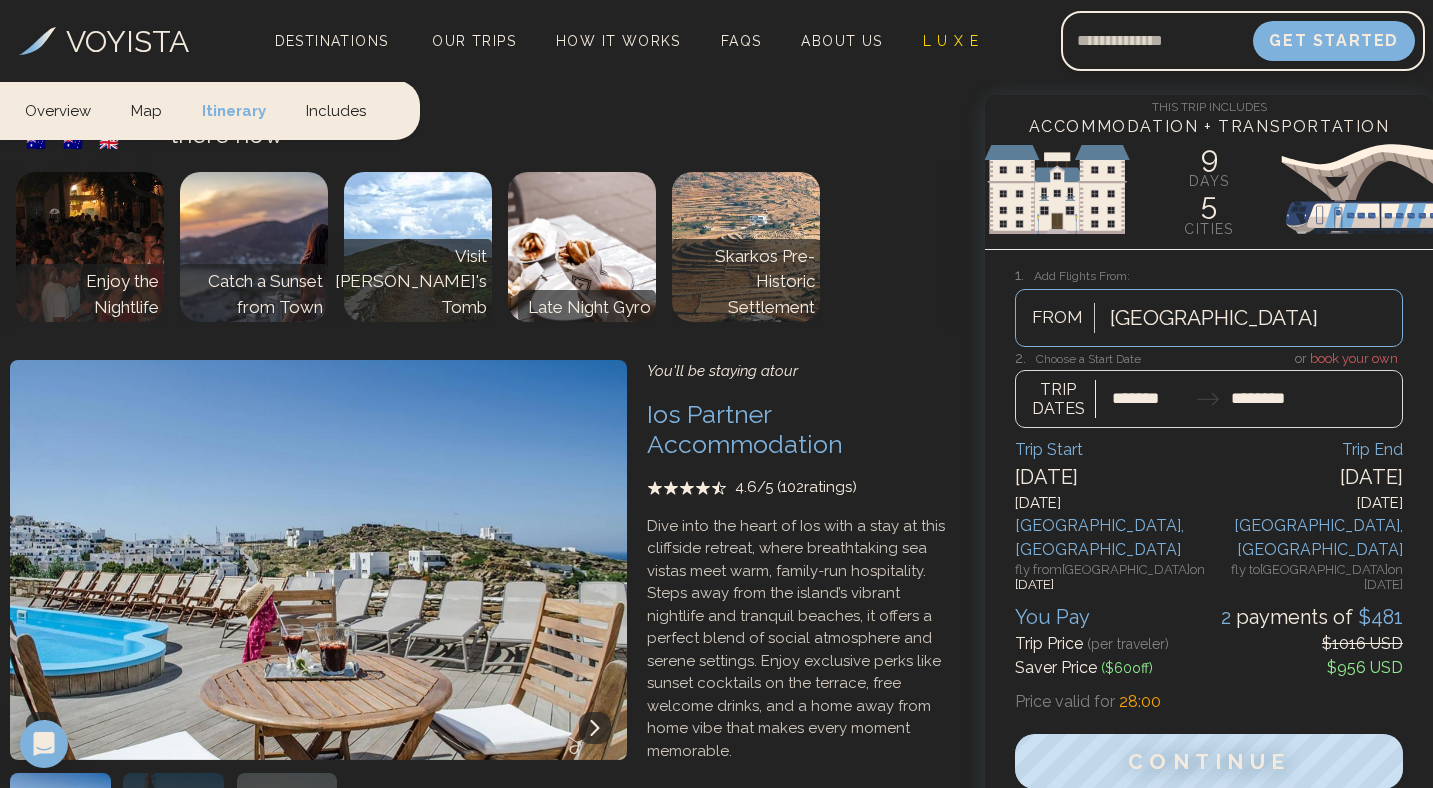 click 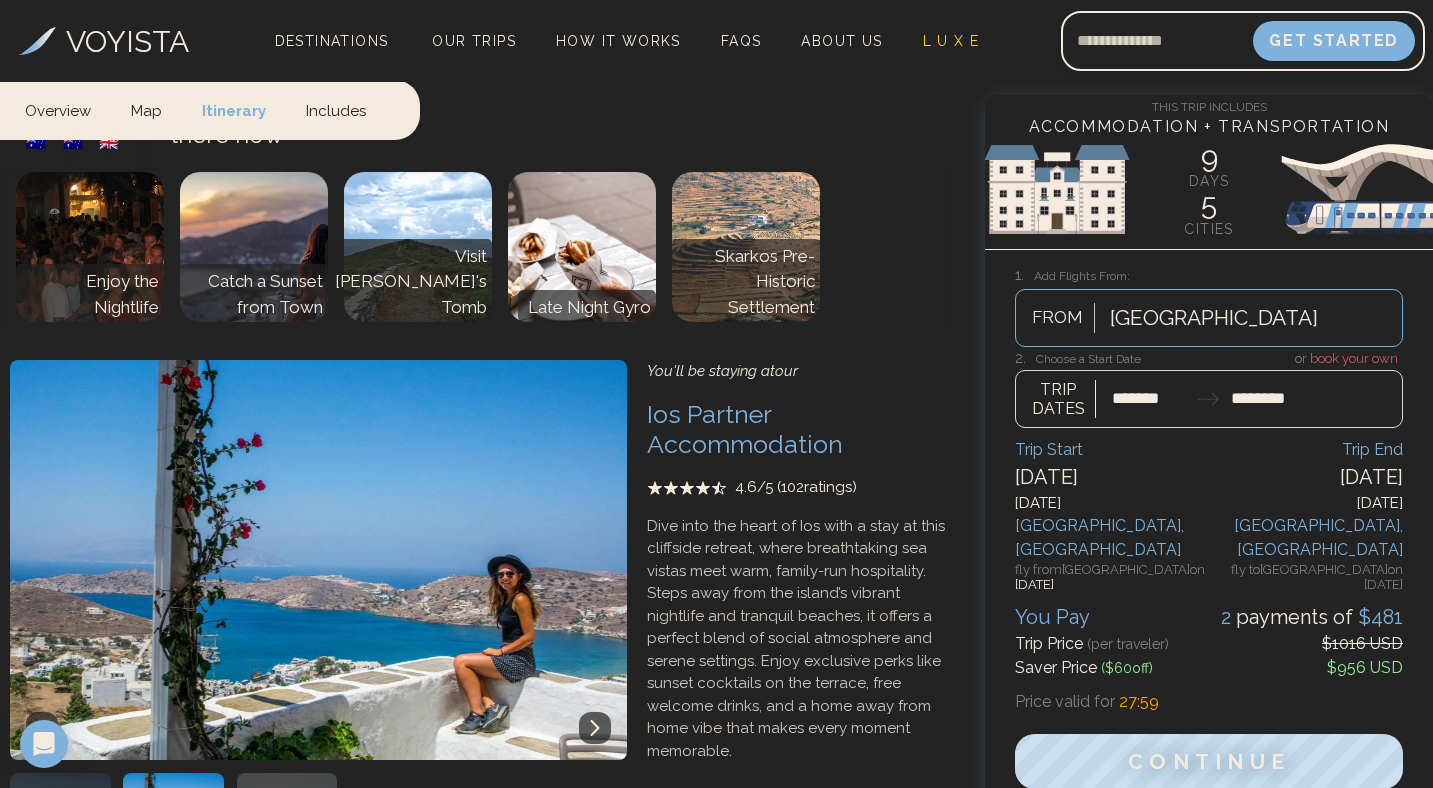 click 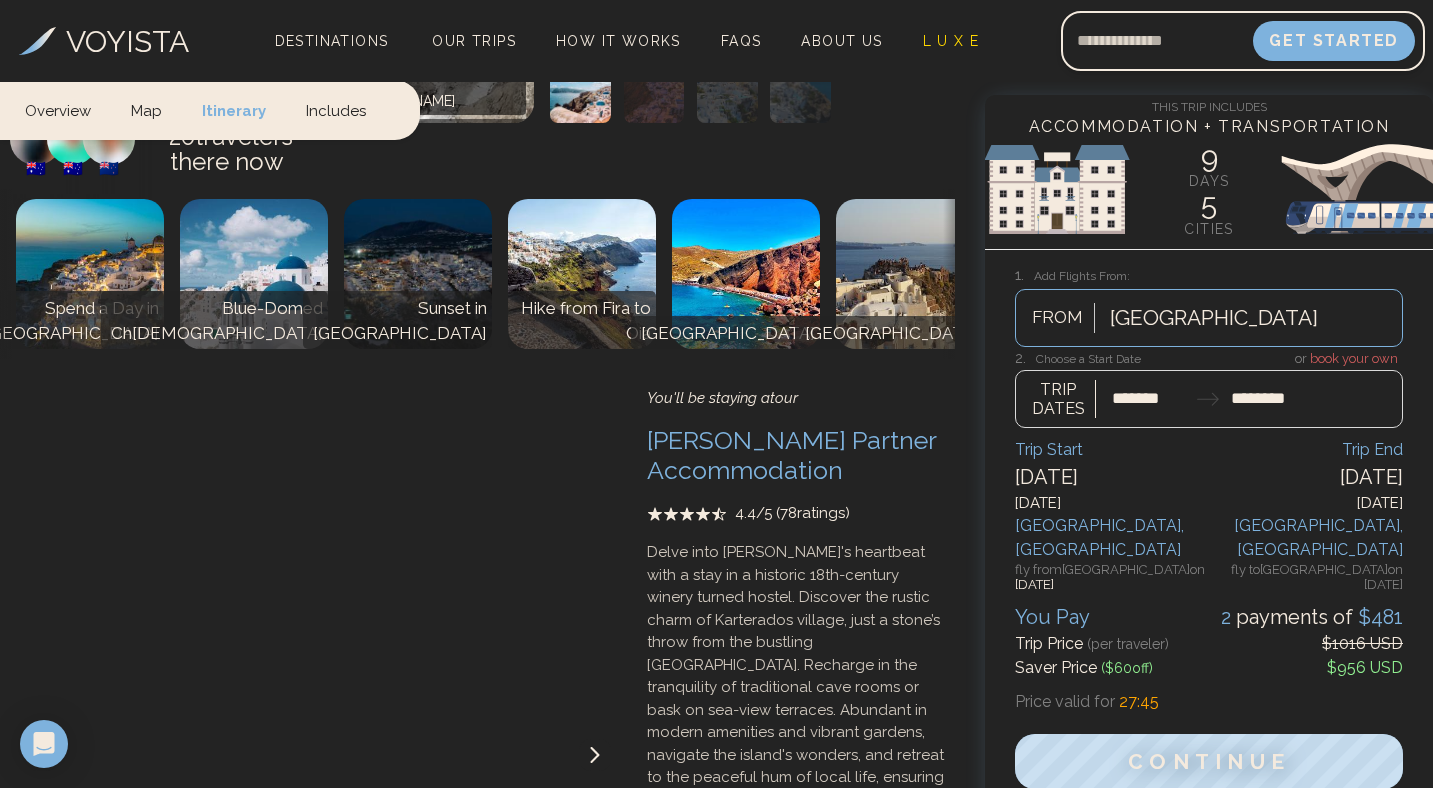 scroll, scrollTop: 5489, scrollLeft: 0, axis: vertical 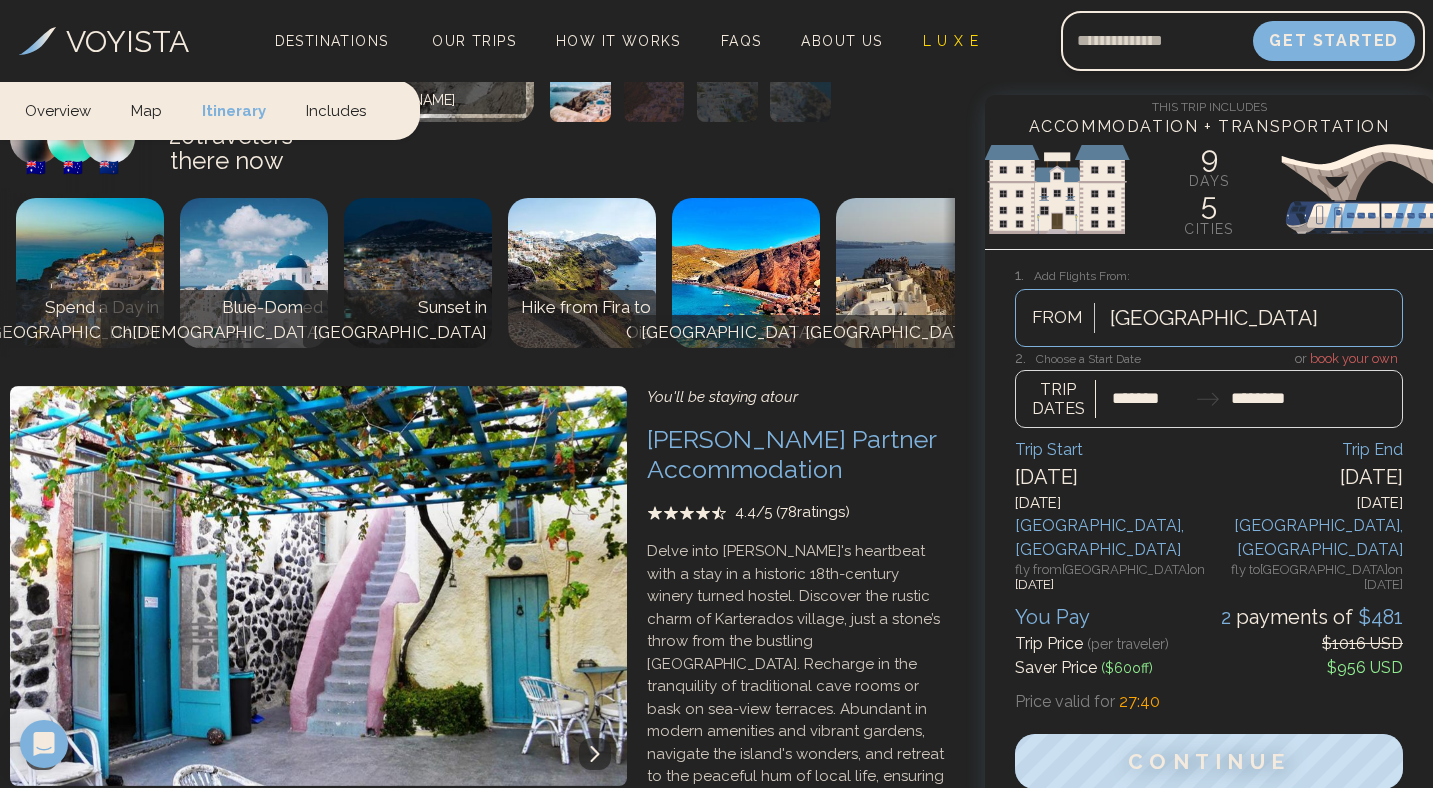 click 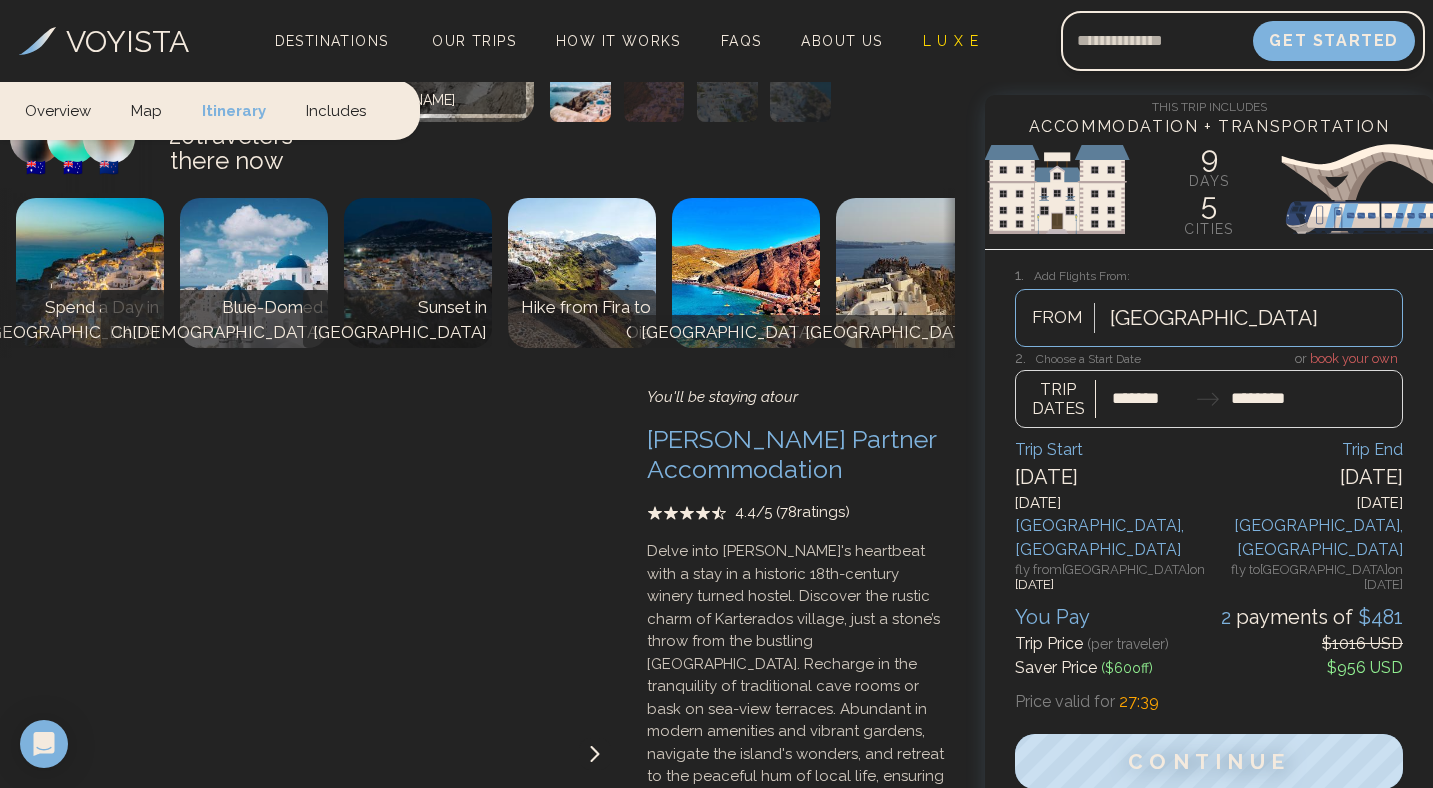 click 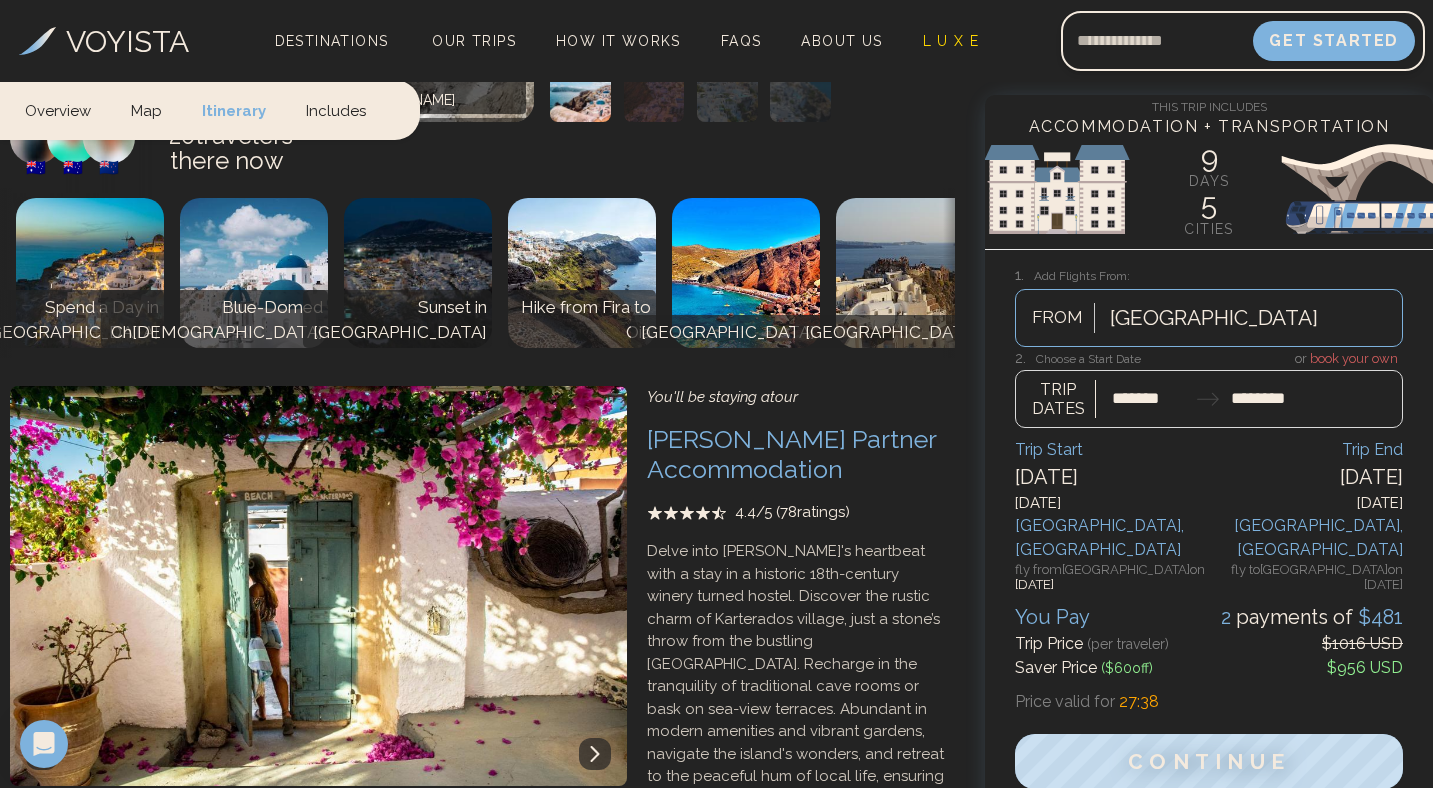 click 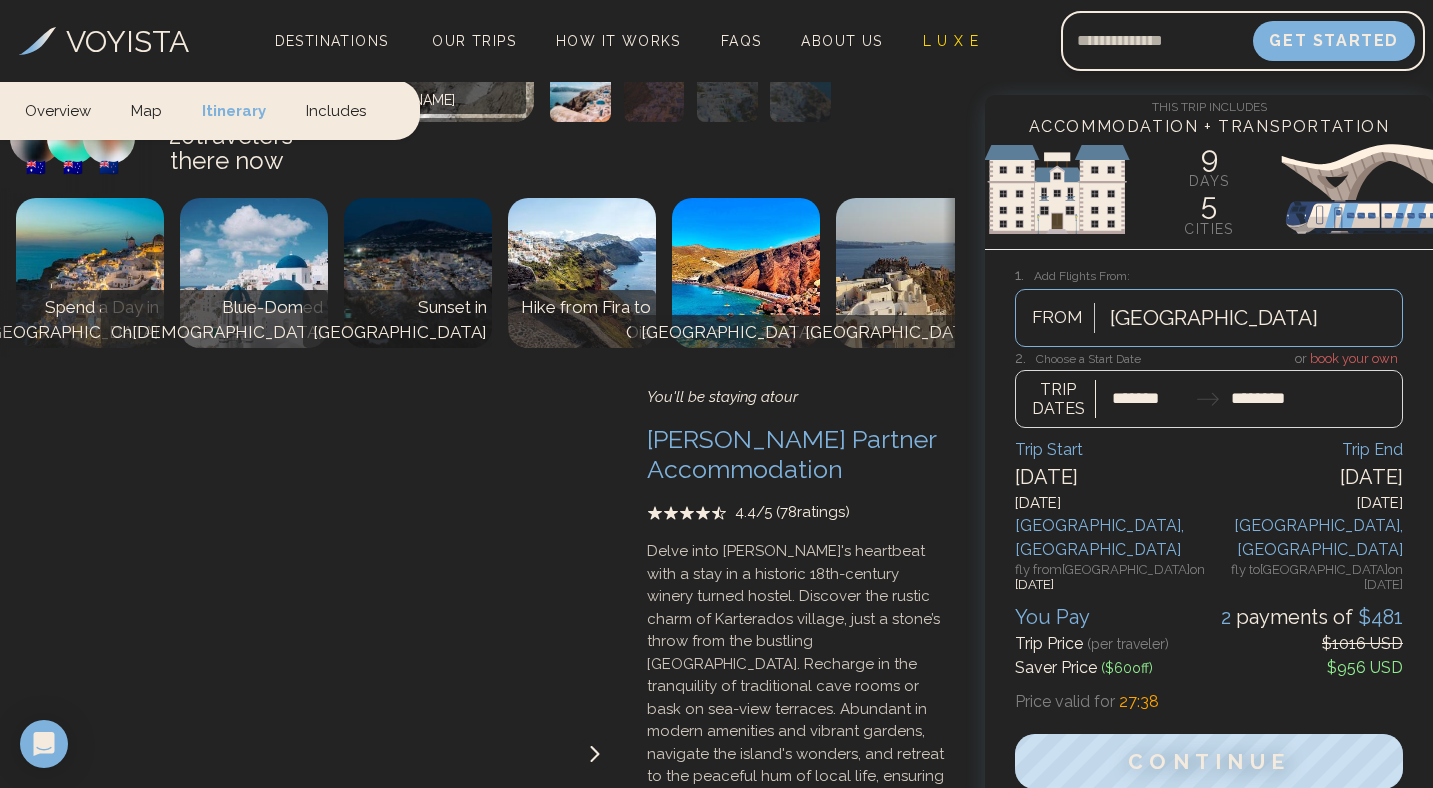 click 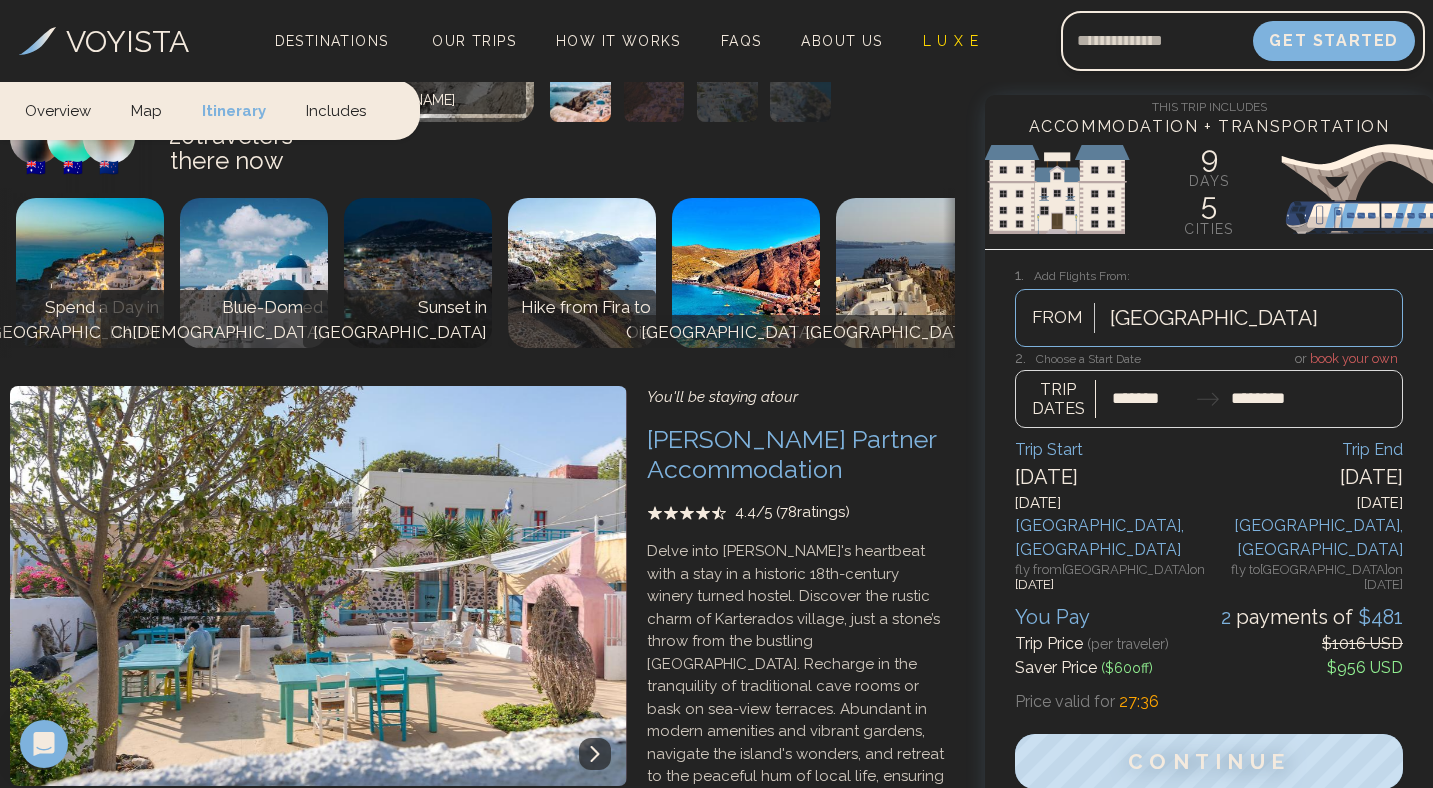 click 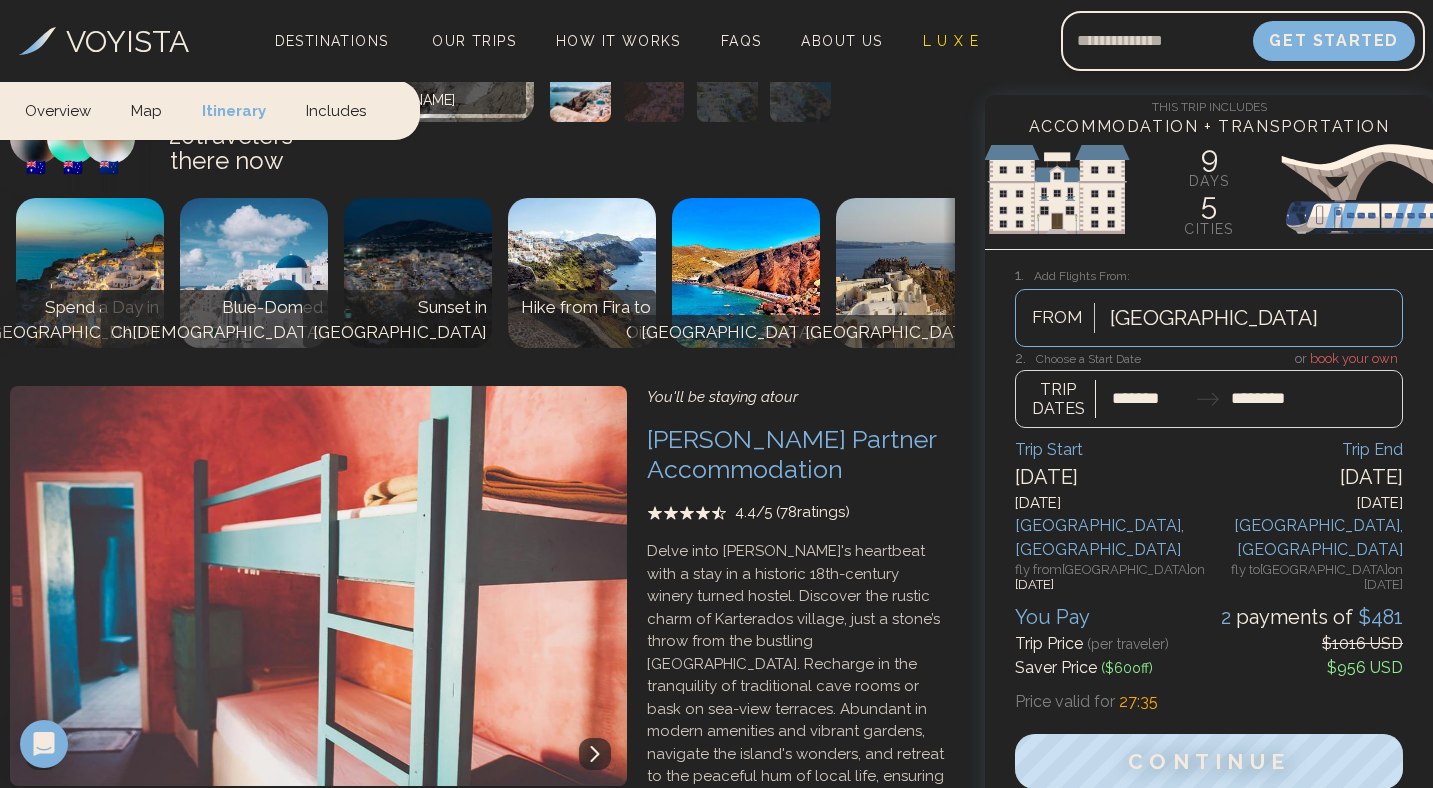 click 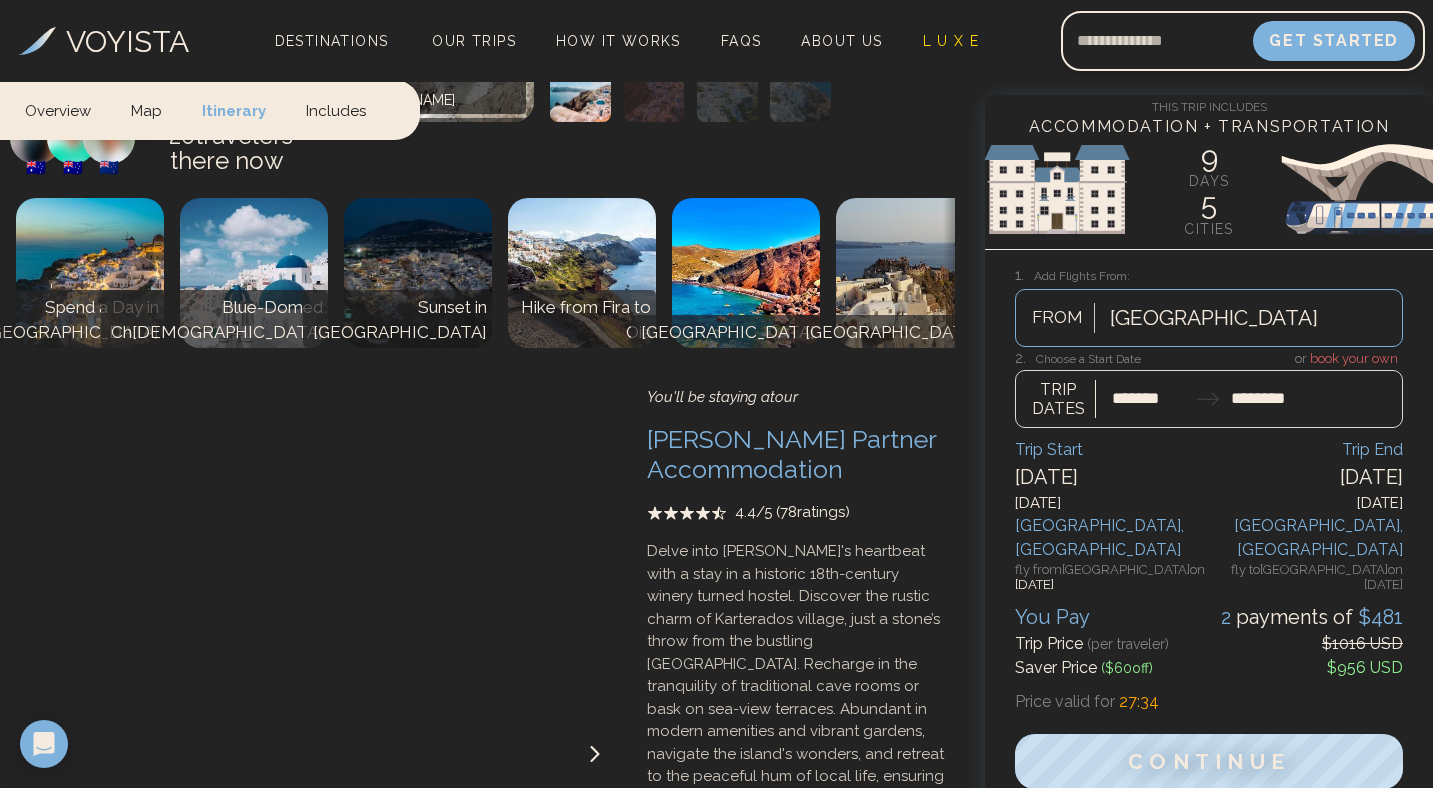 click 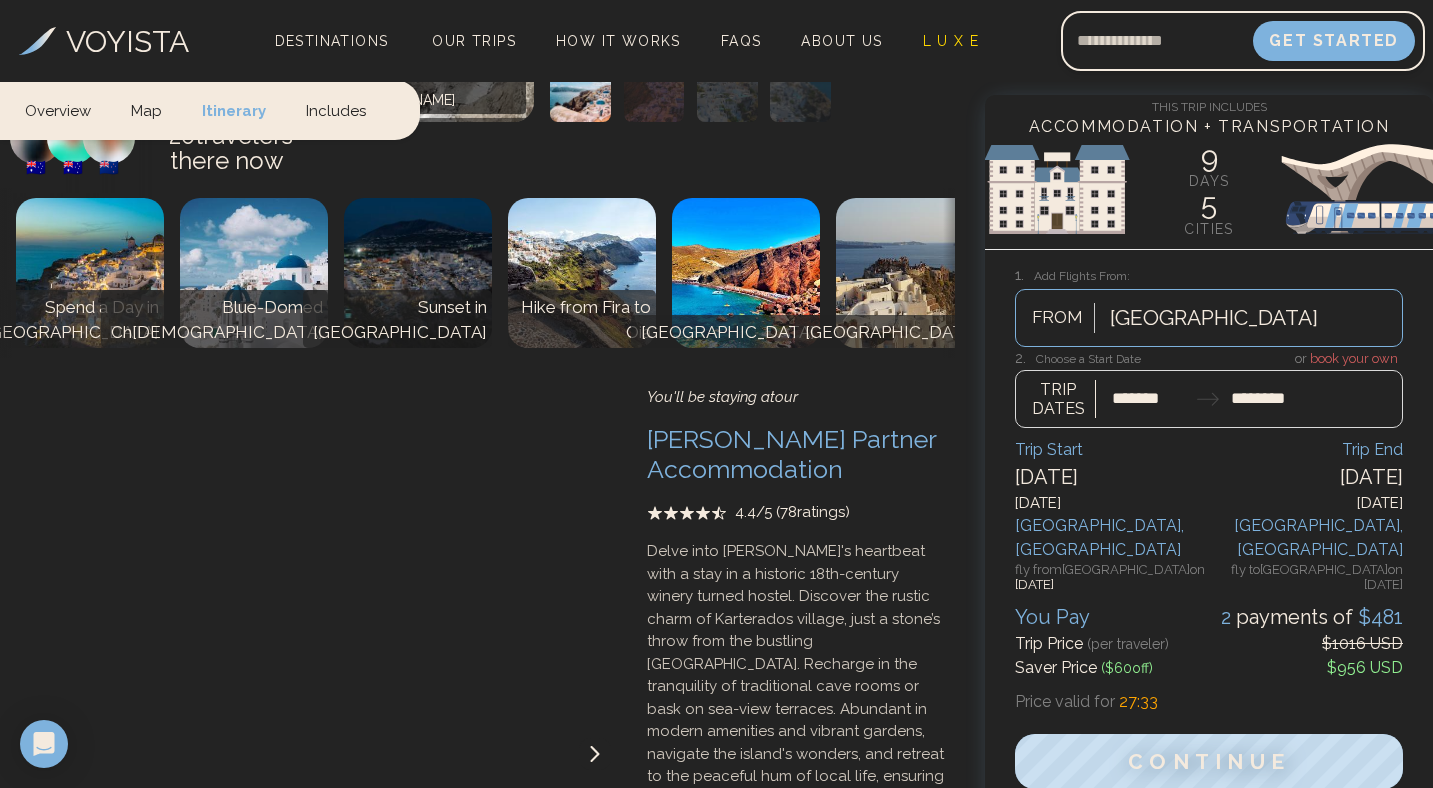 click 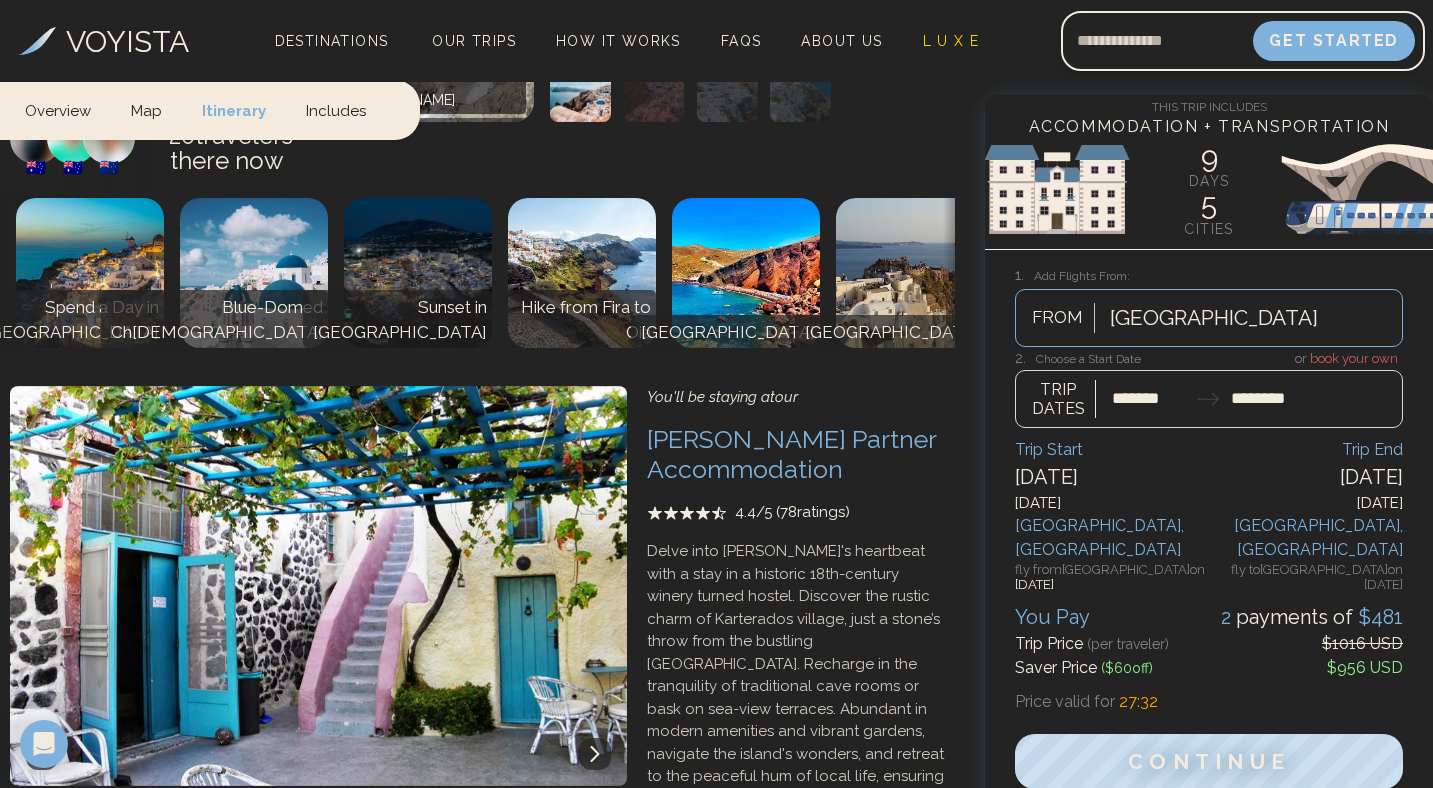 click 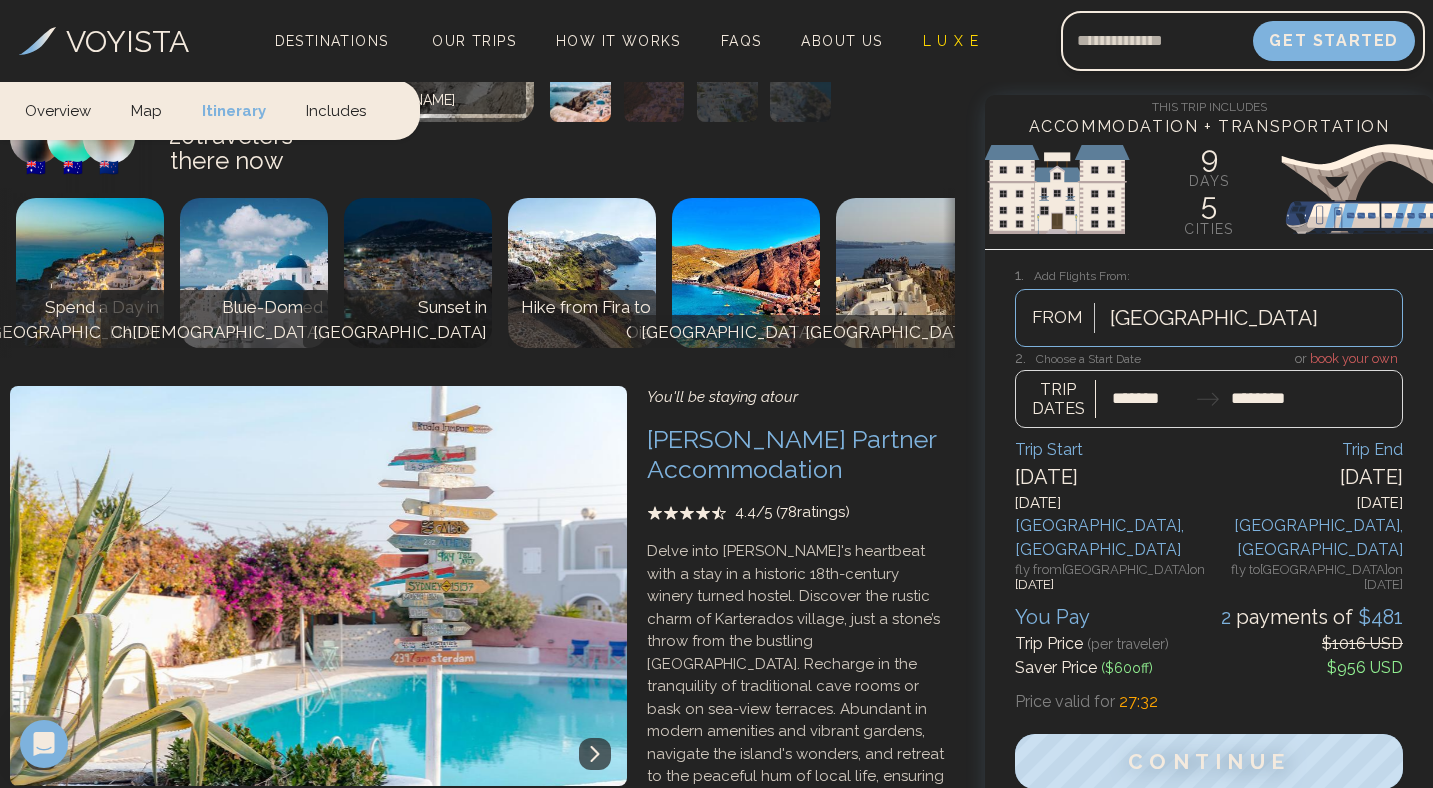 click 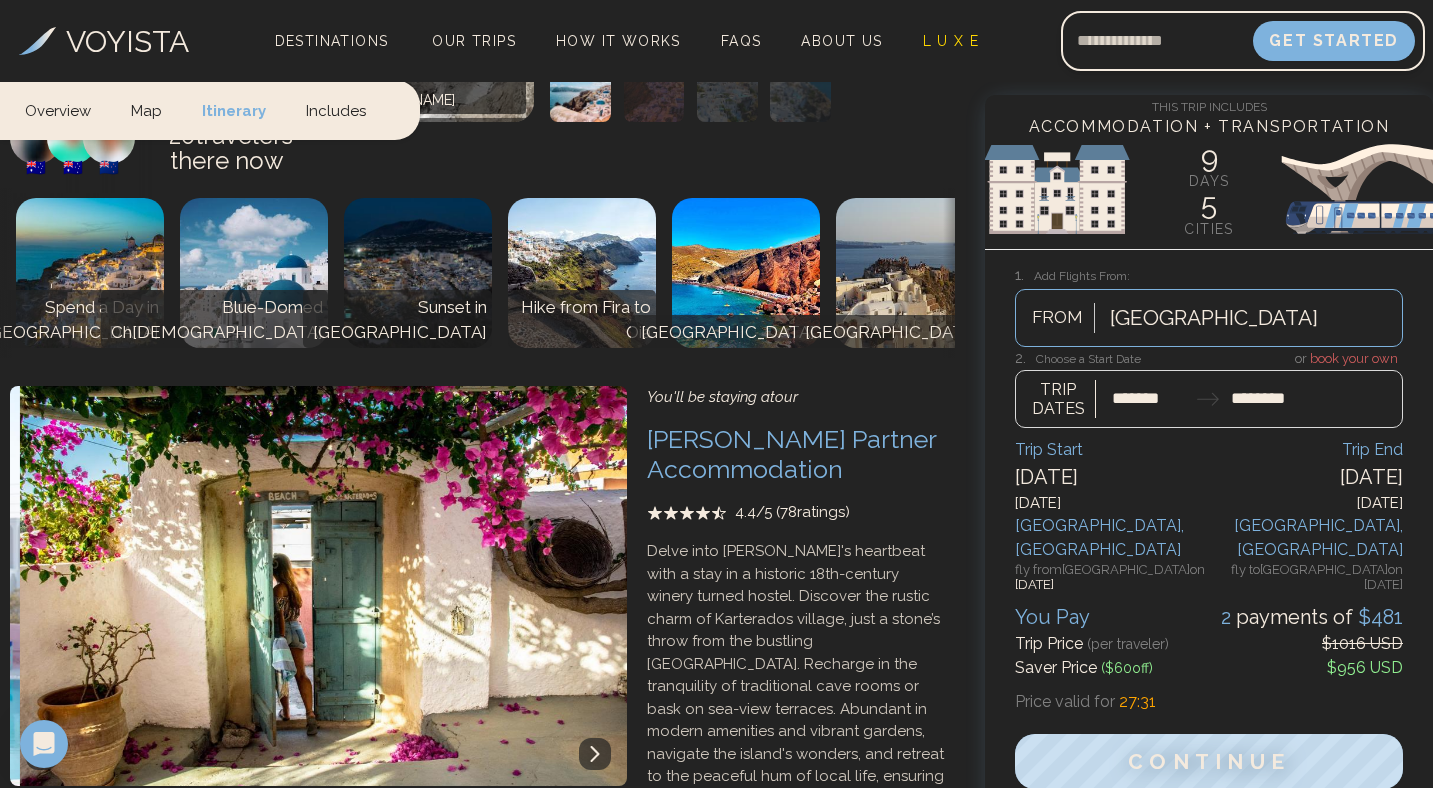 click 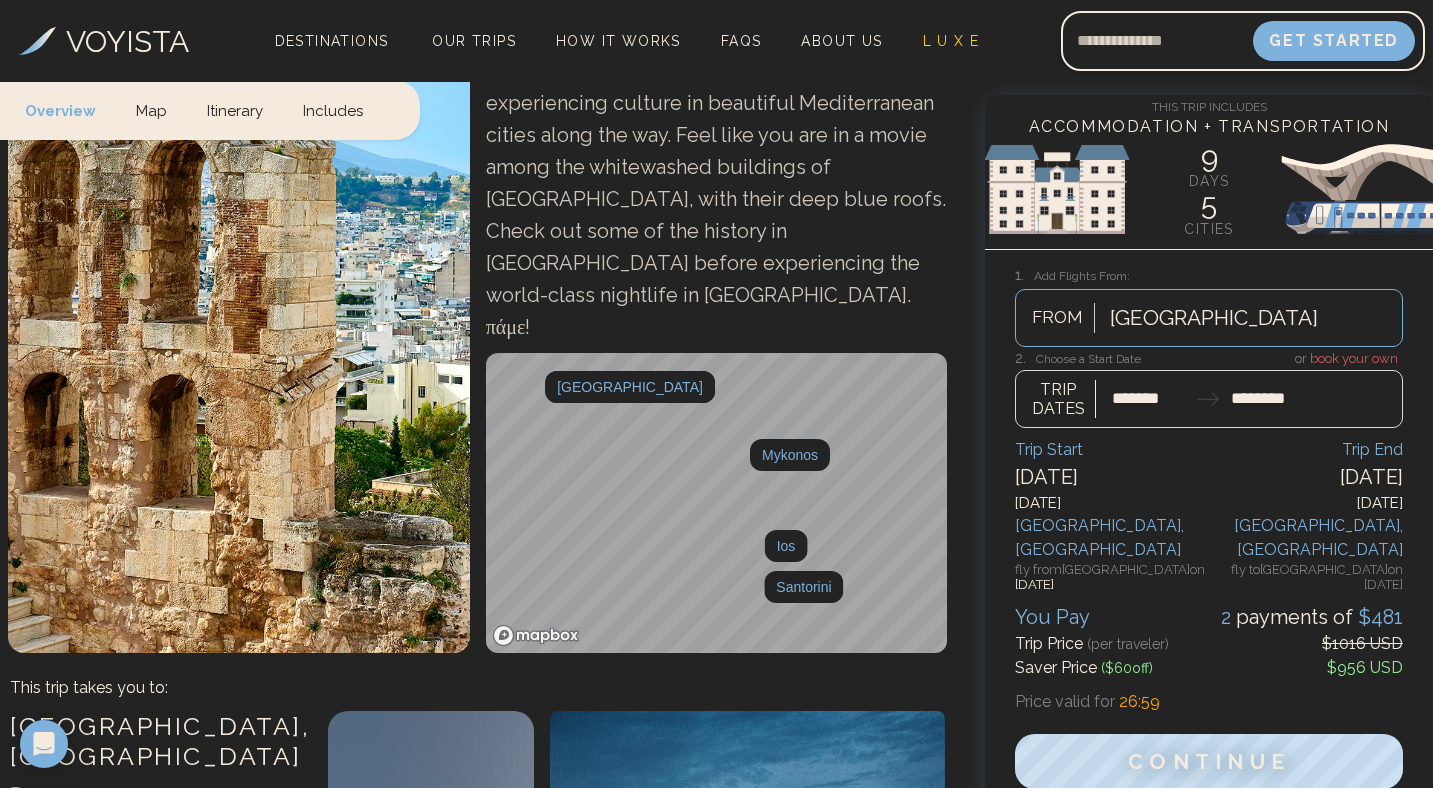 scroll, scrollTop: 285, scrollLeft: 0, axis: vertical 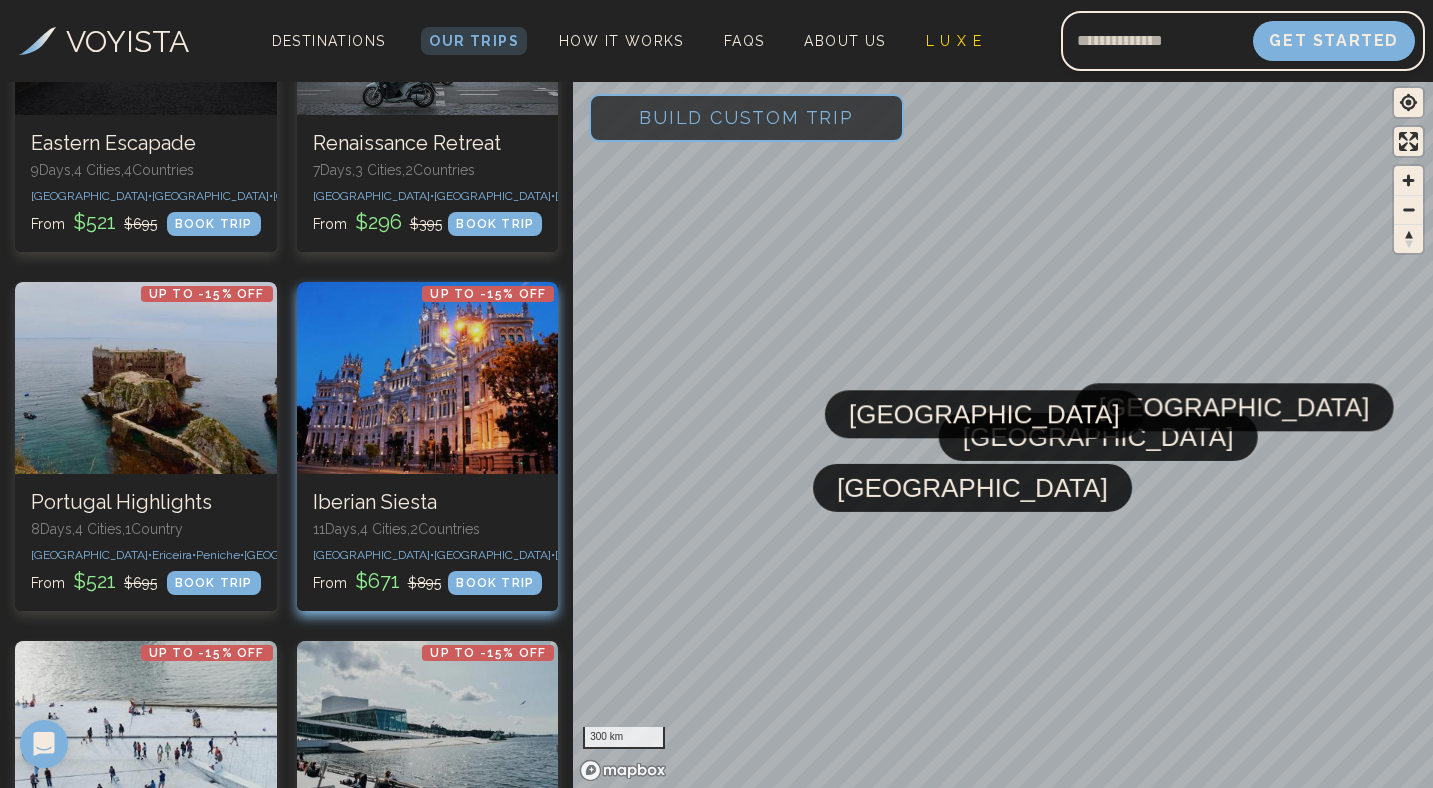 click at bounding box center [428, 378] 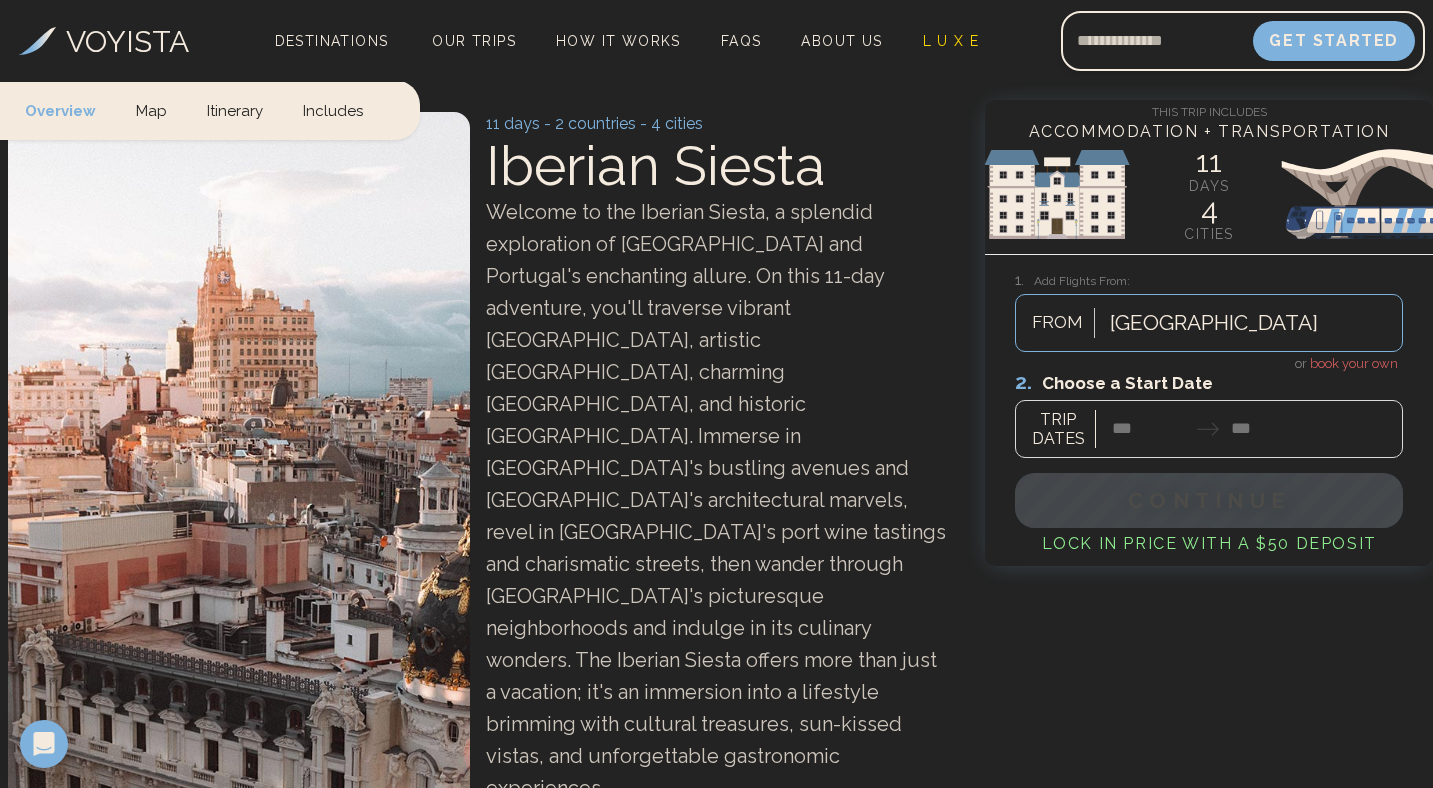 scroll, scrollTop: 53, scrollLeft: 0, axis: vertical 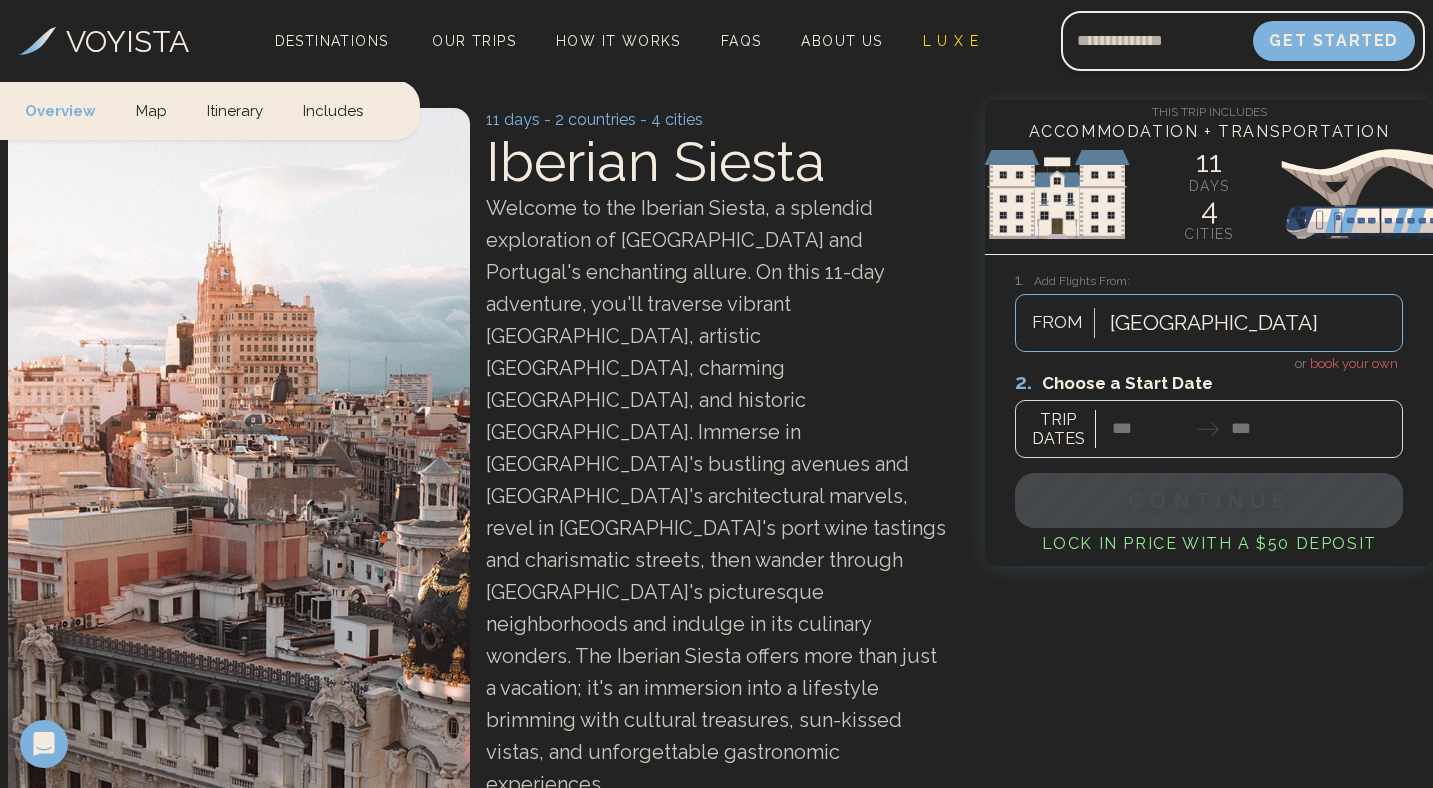 click at bounding box center (1209, 413) 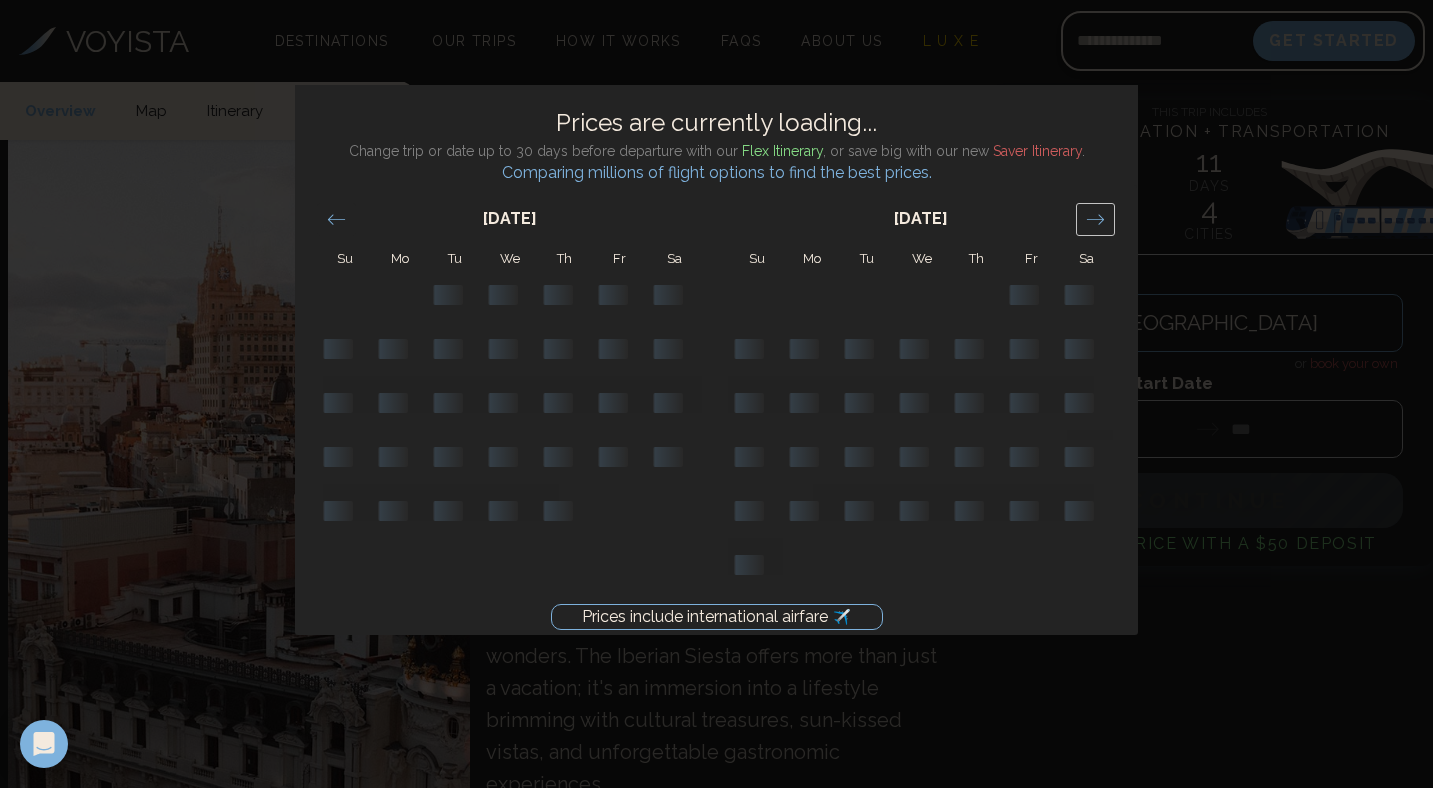 click 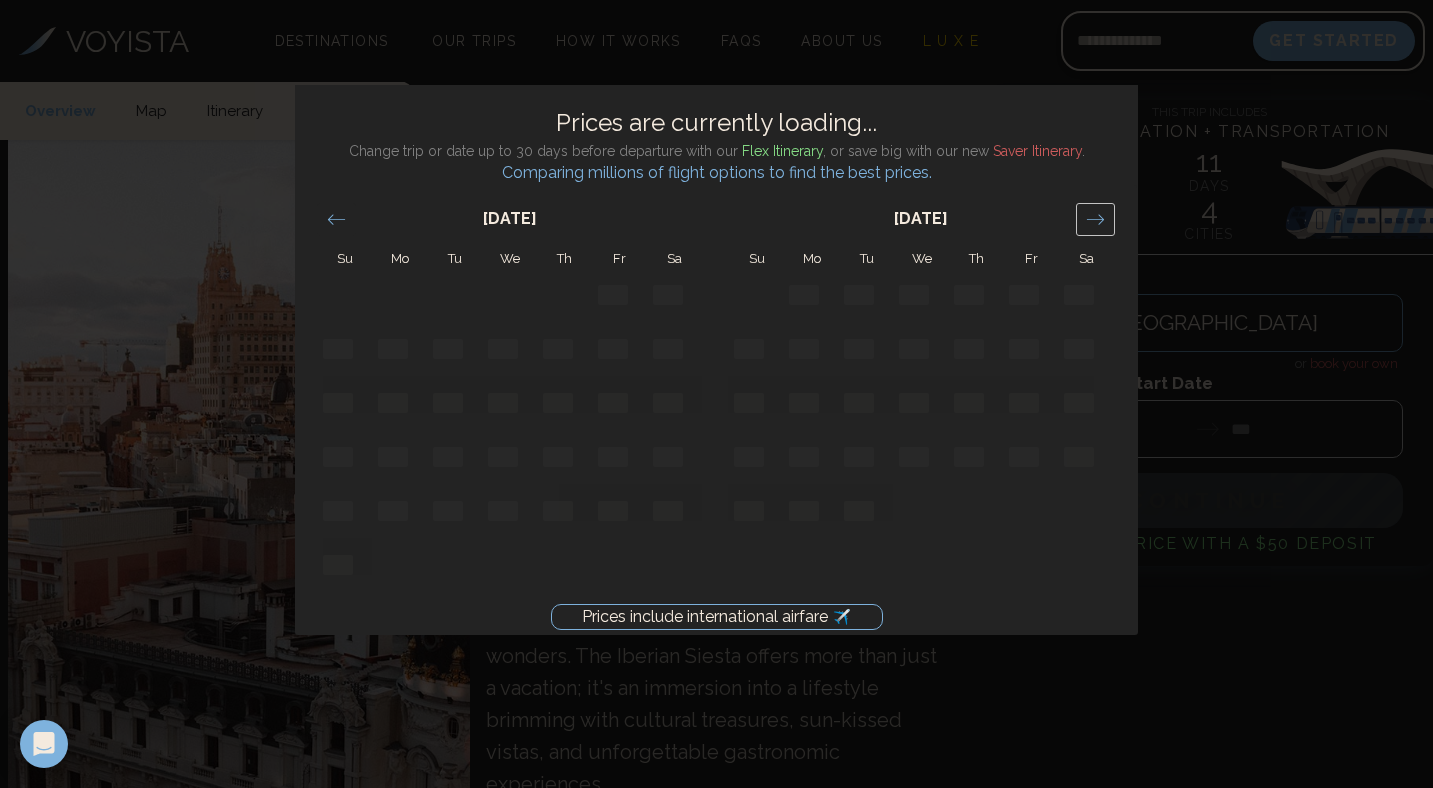 click 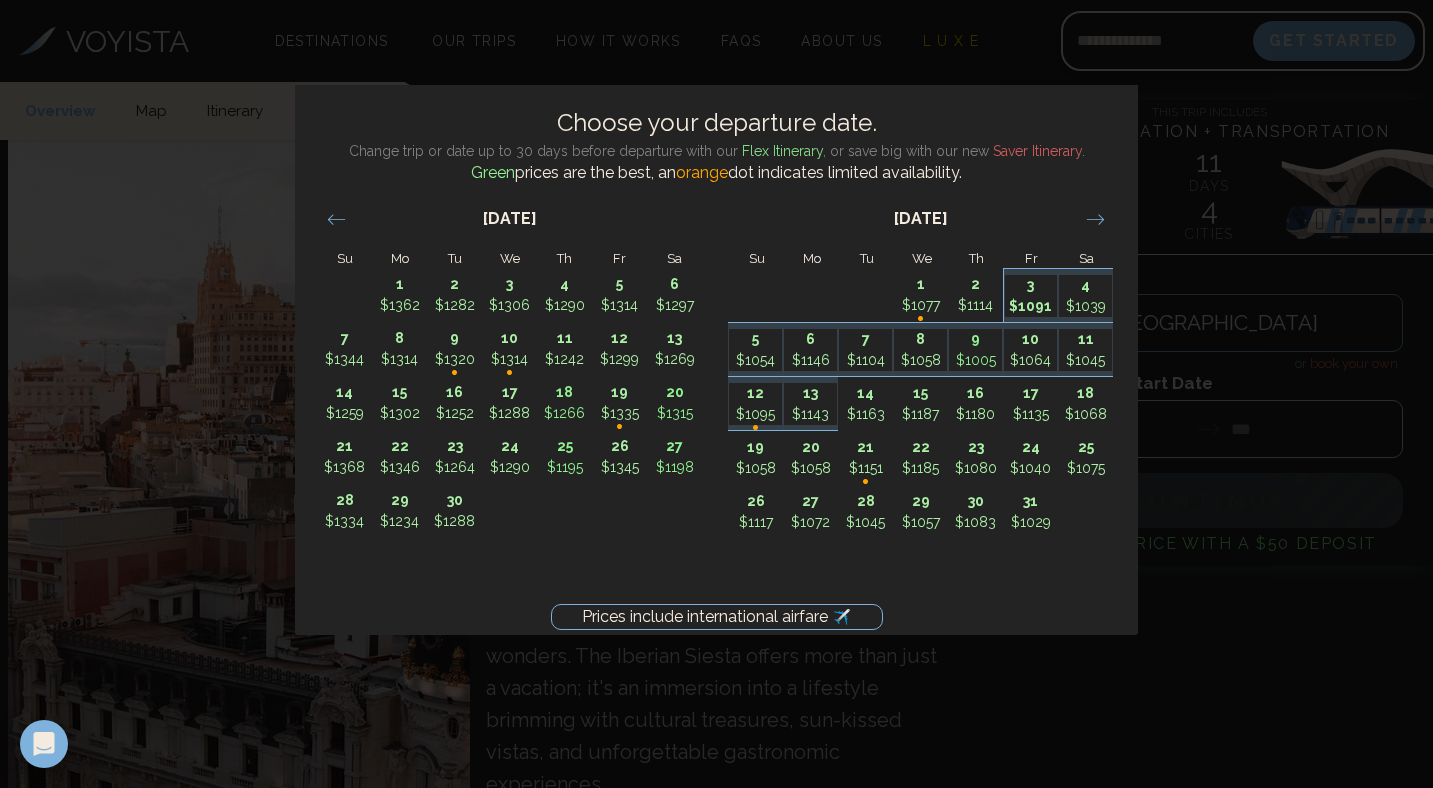 click on "$1091" at bounding box center (1031, 306) 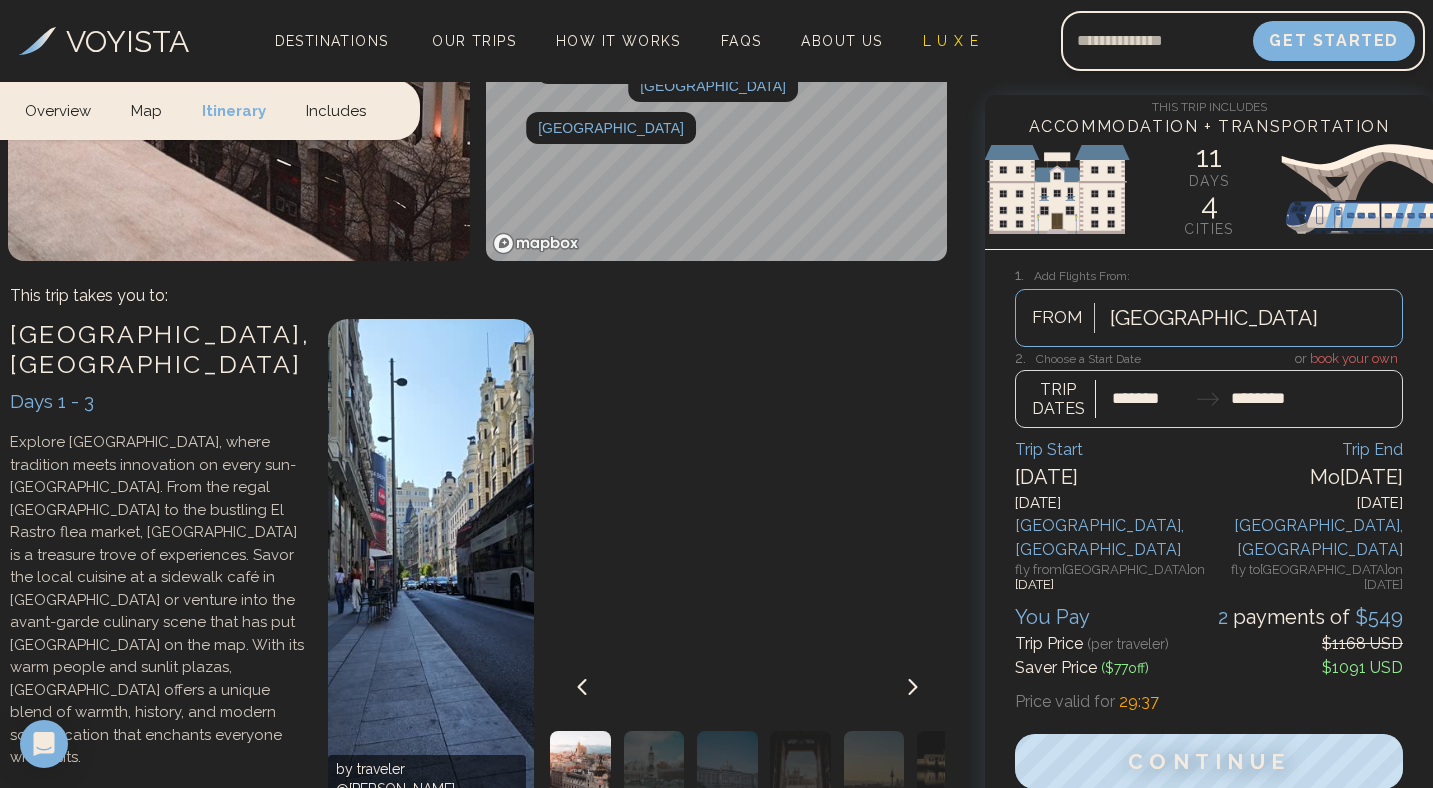 scroll, scrollTop: 905, scrollLeft: 0, axis: vertical 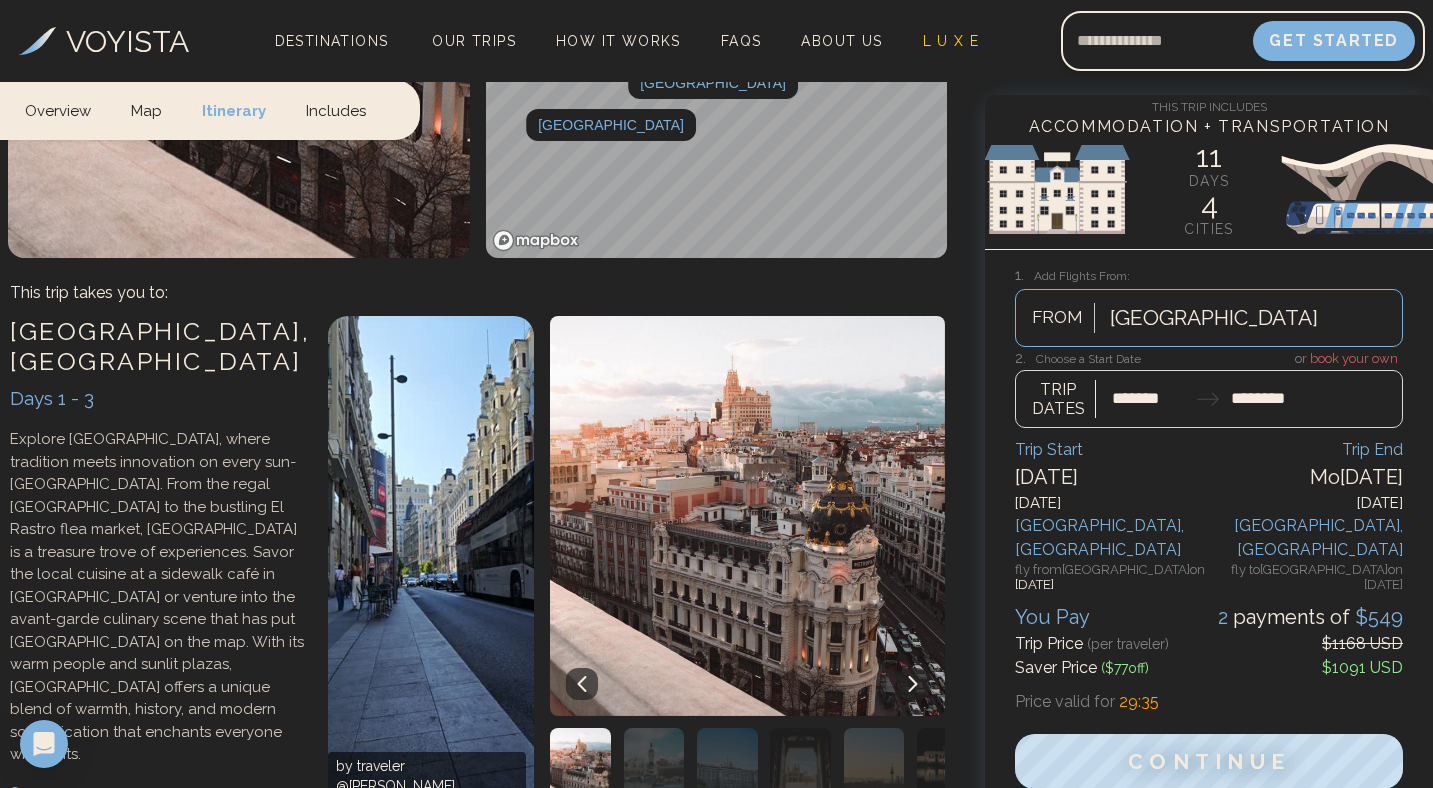 click 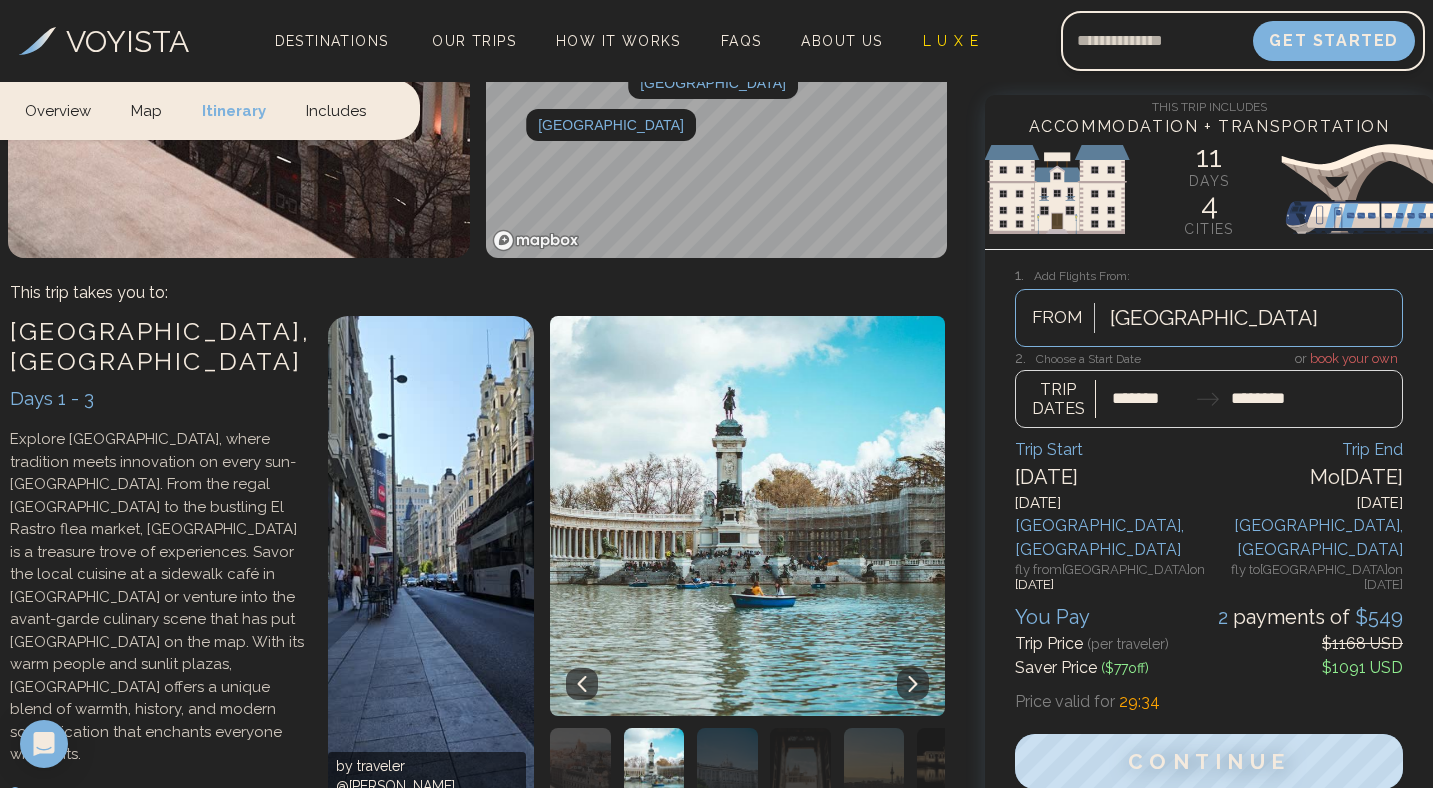 click 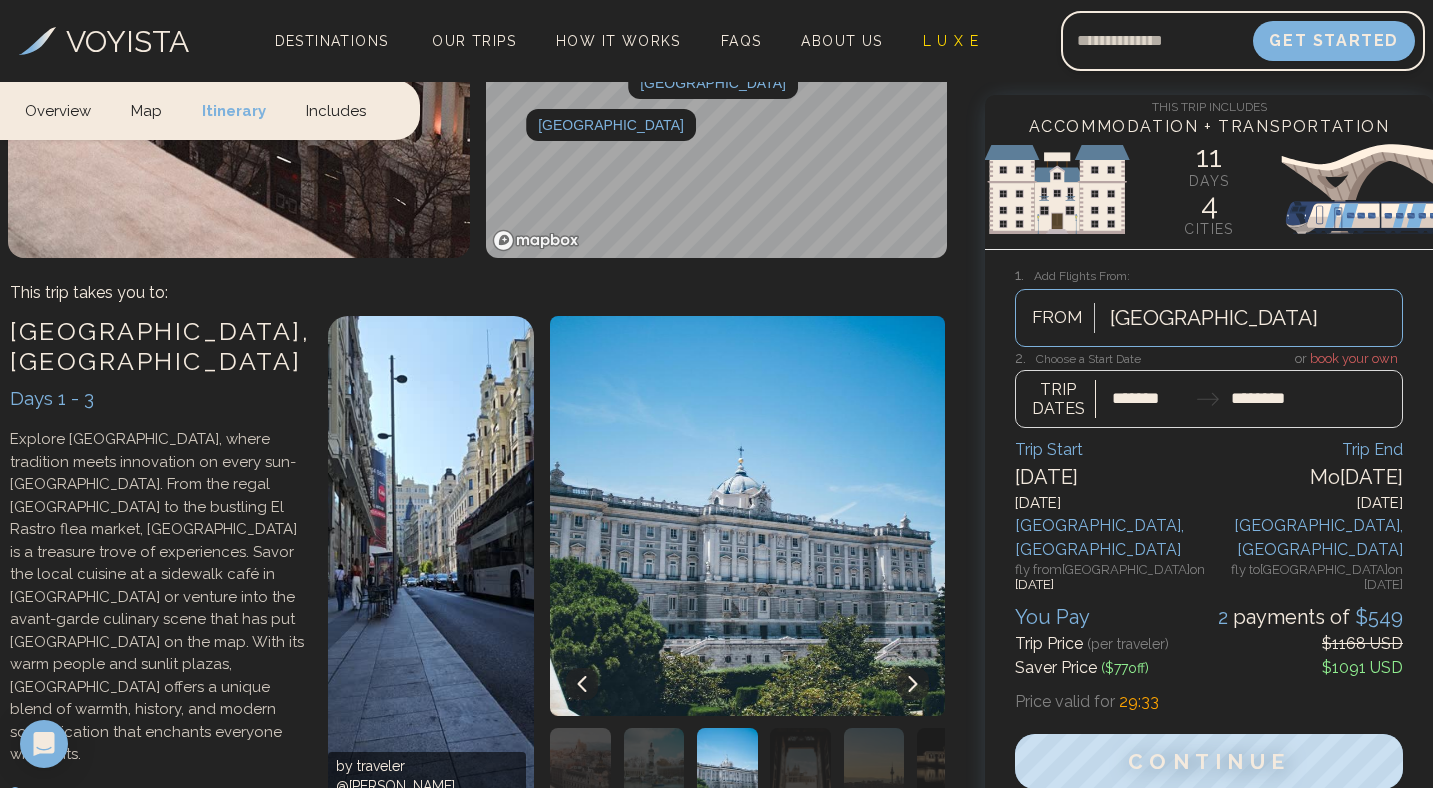 click 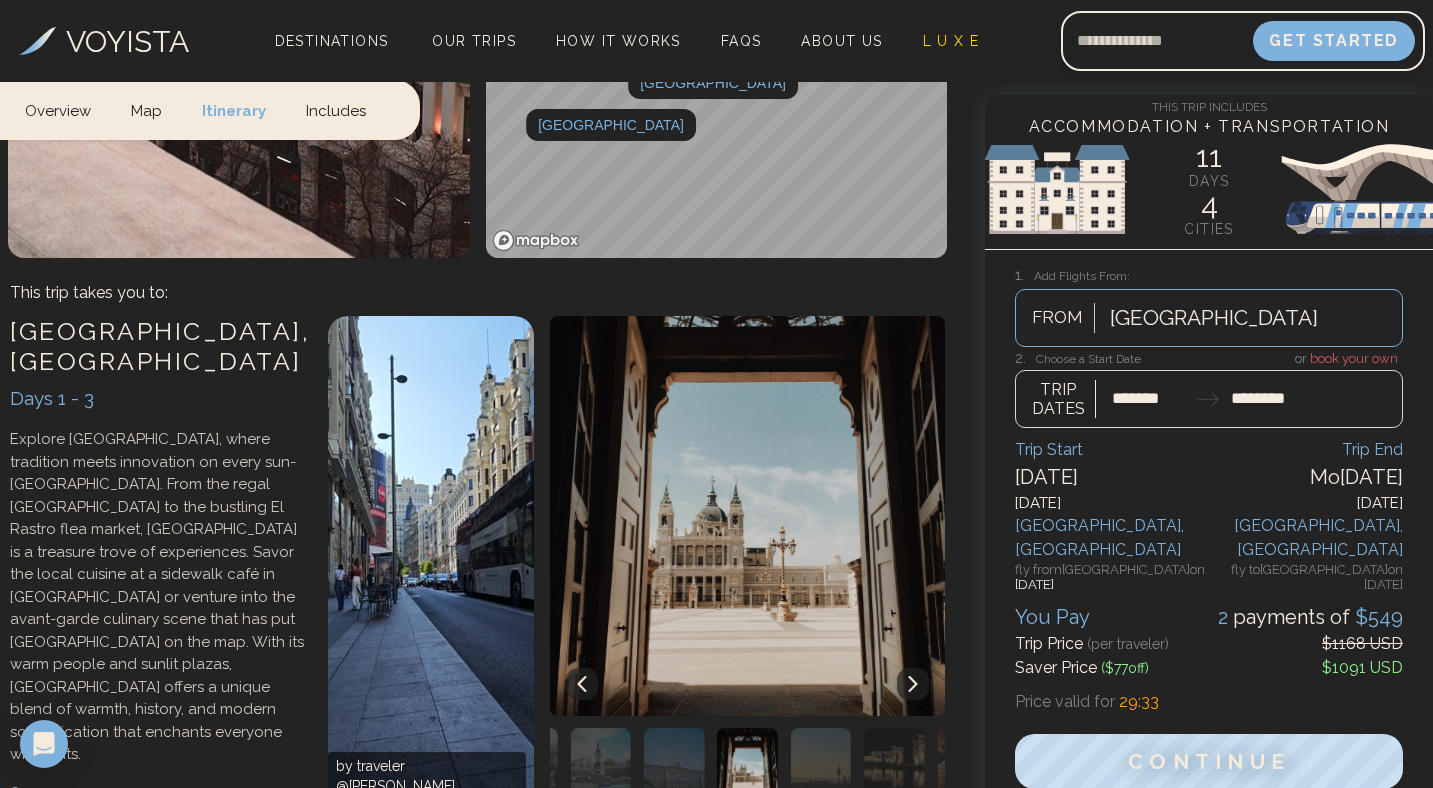 click 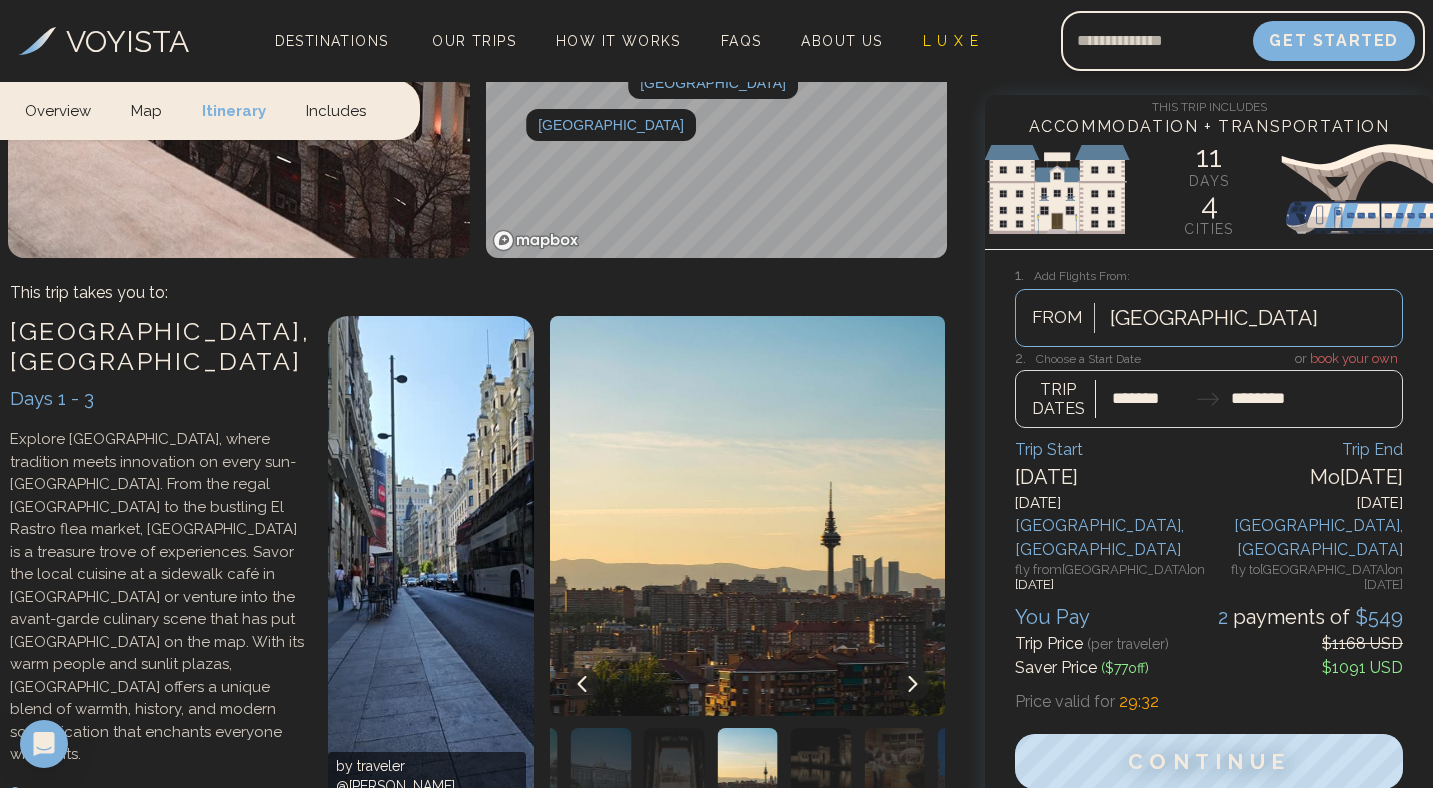 click 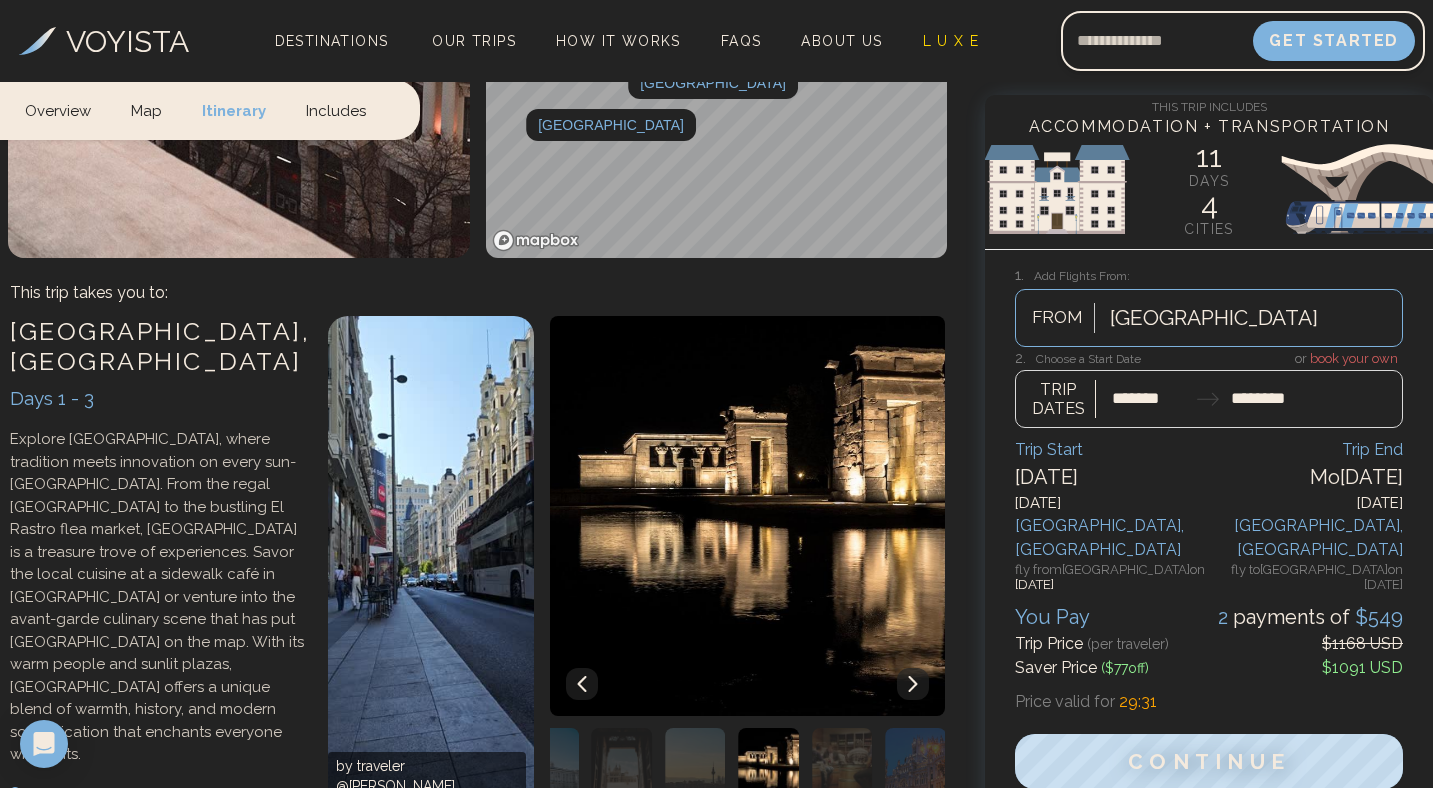 click 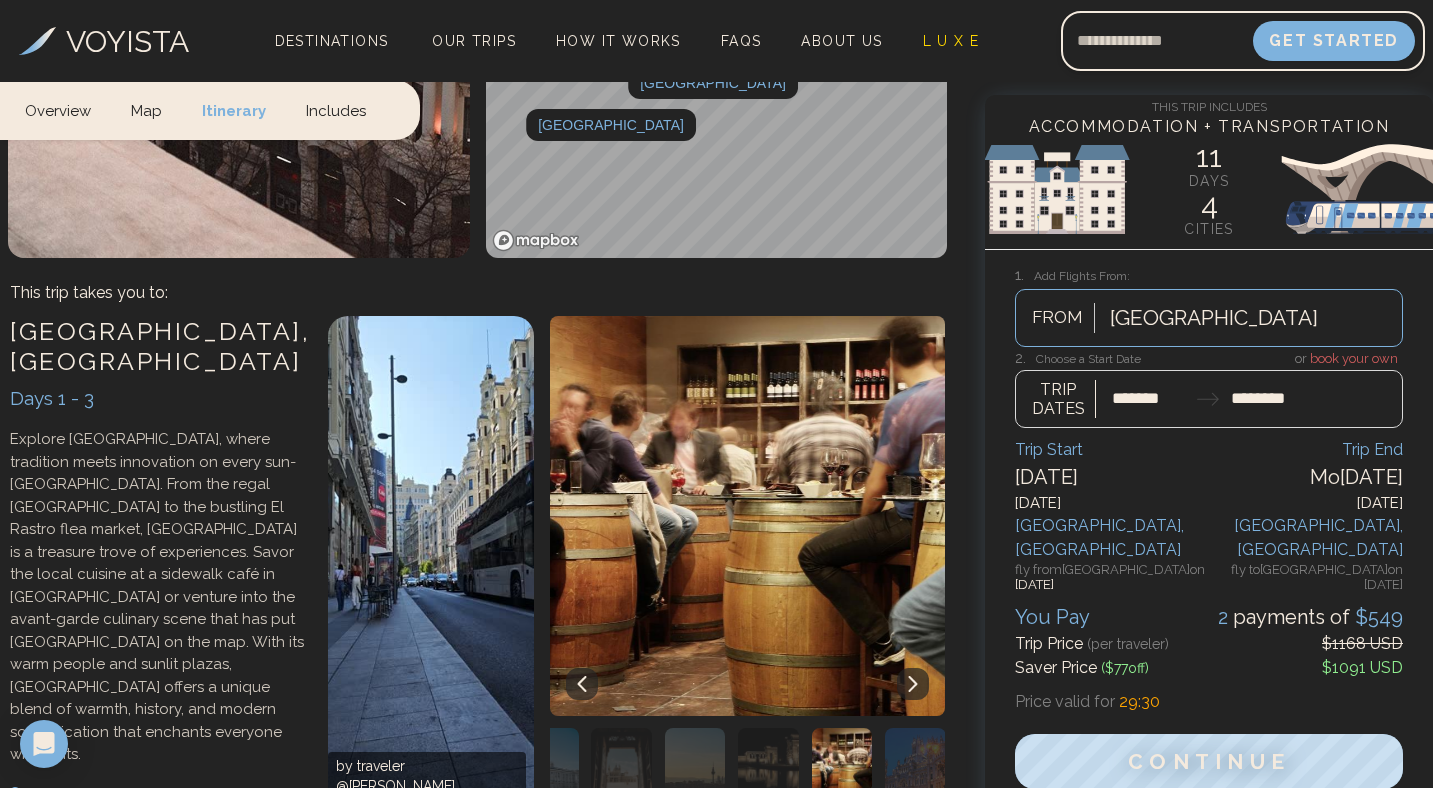 click 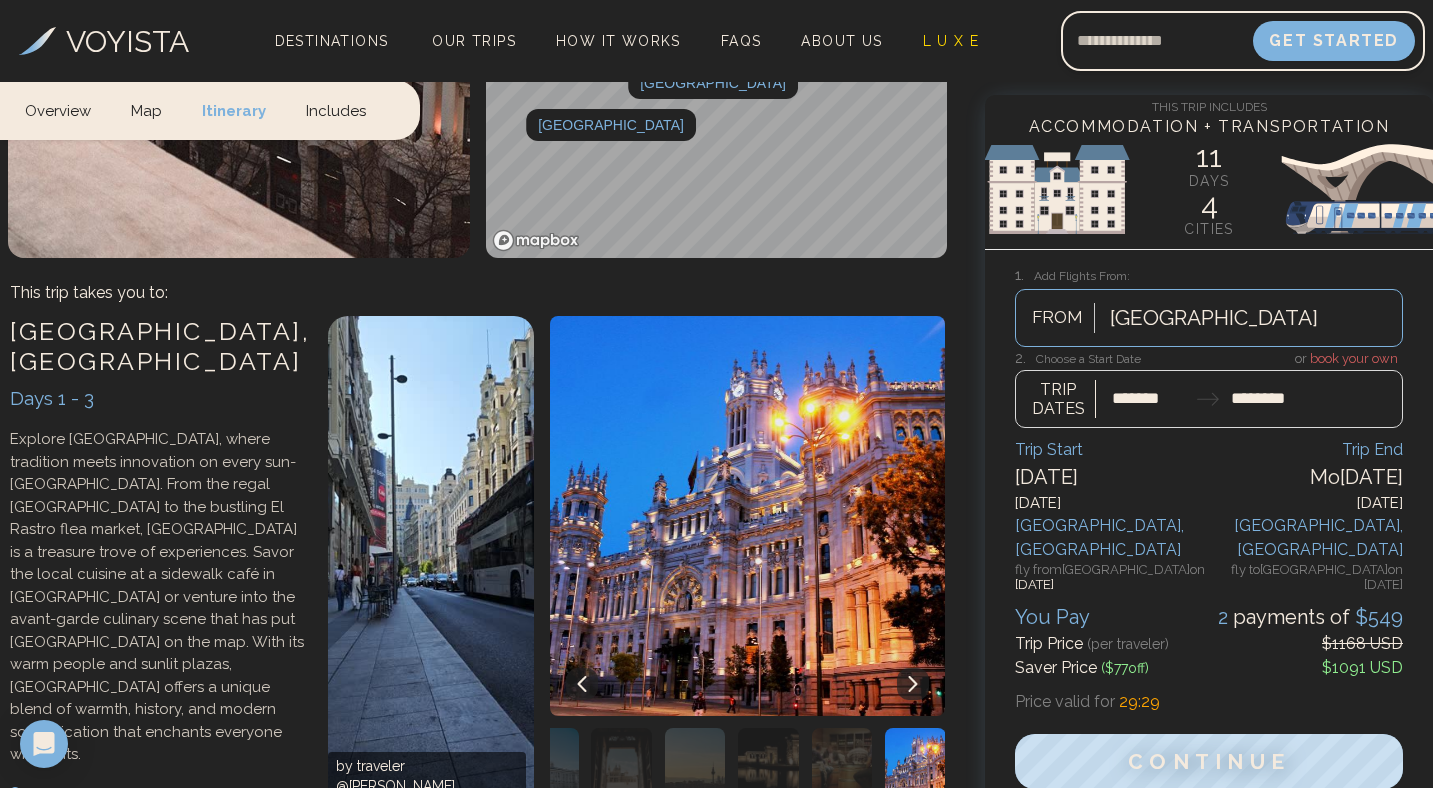 click 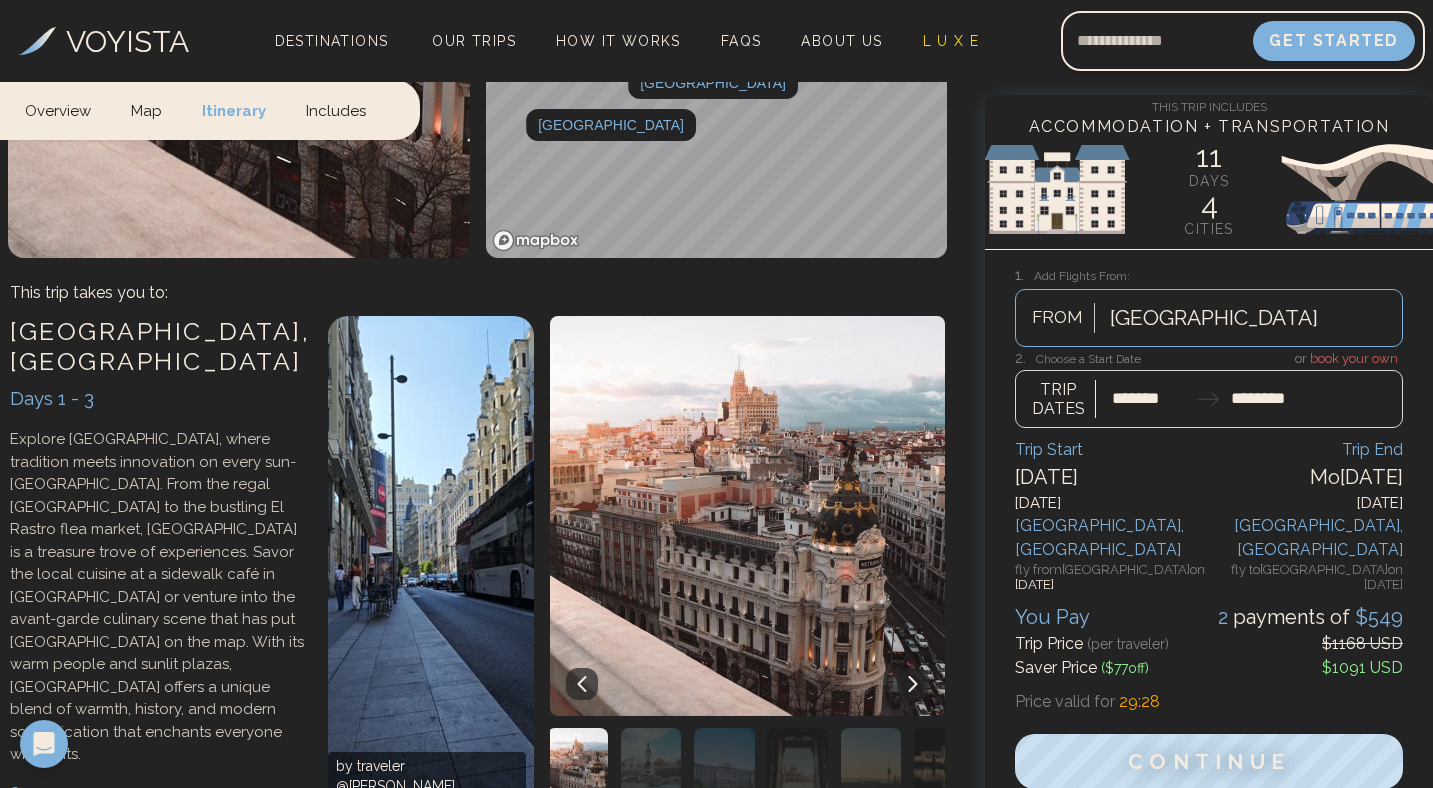 click 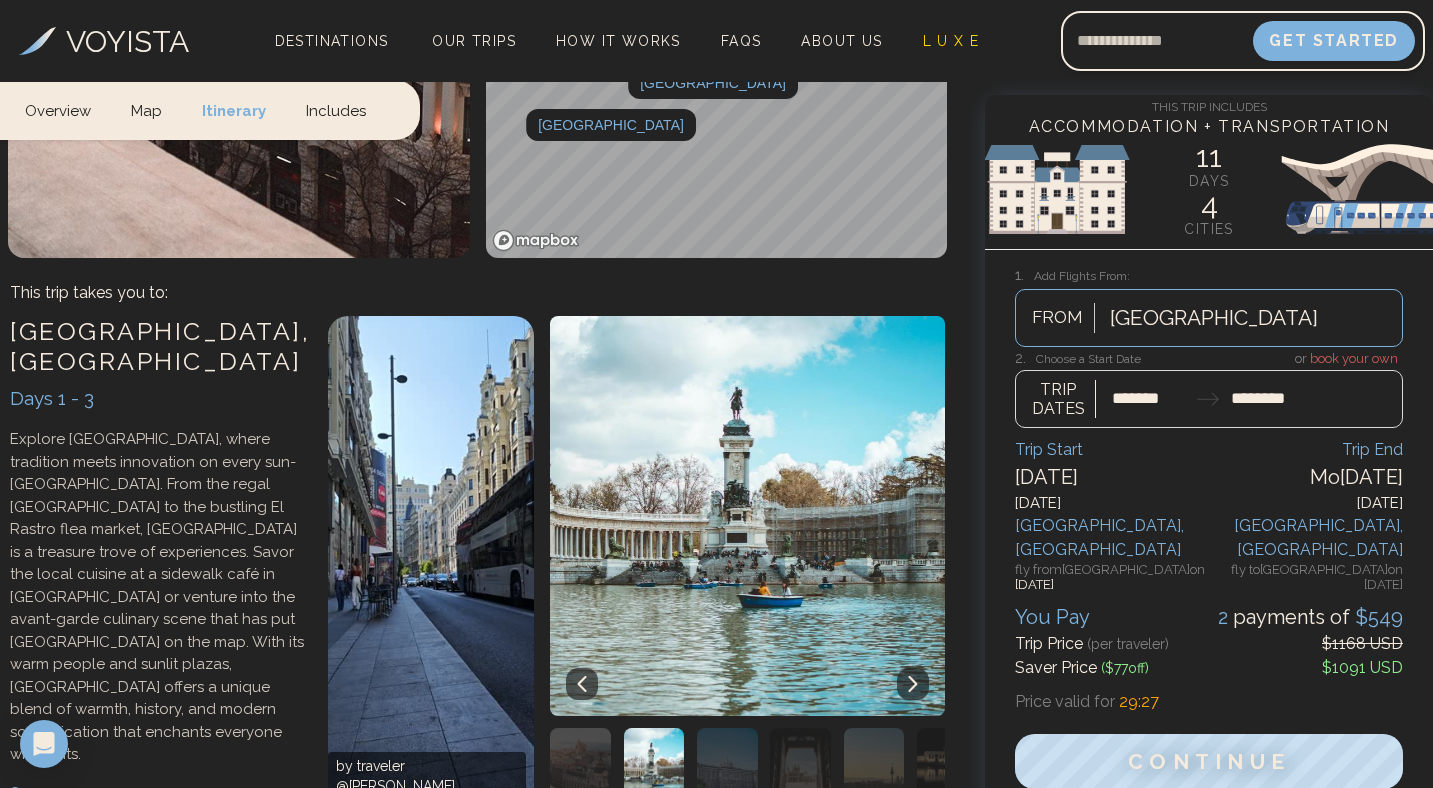 click 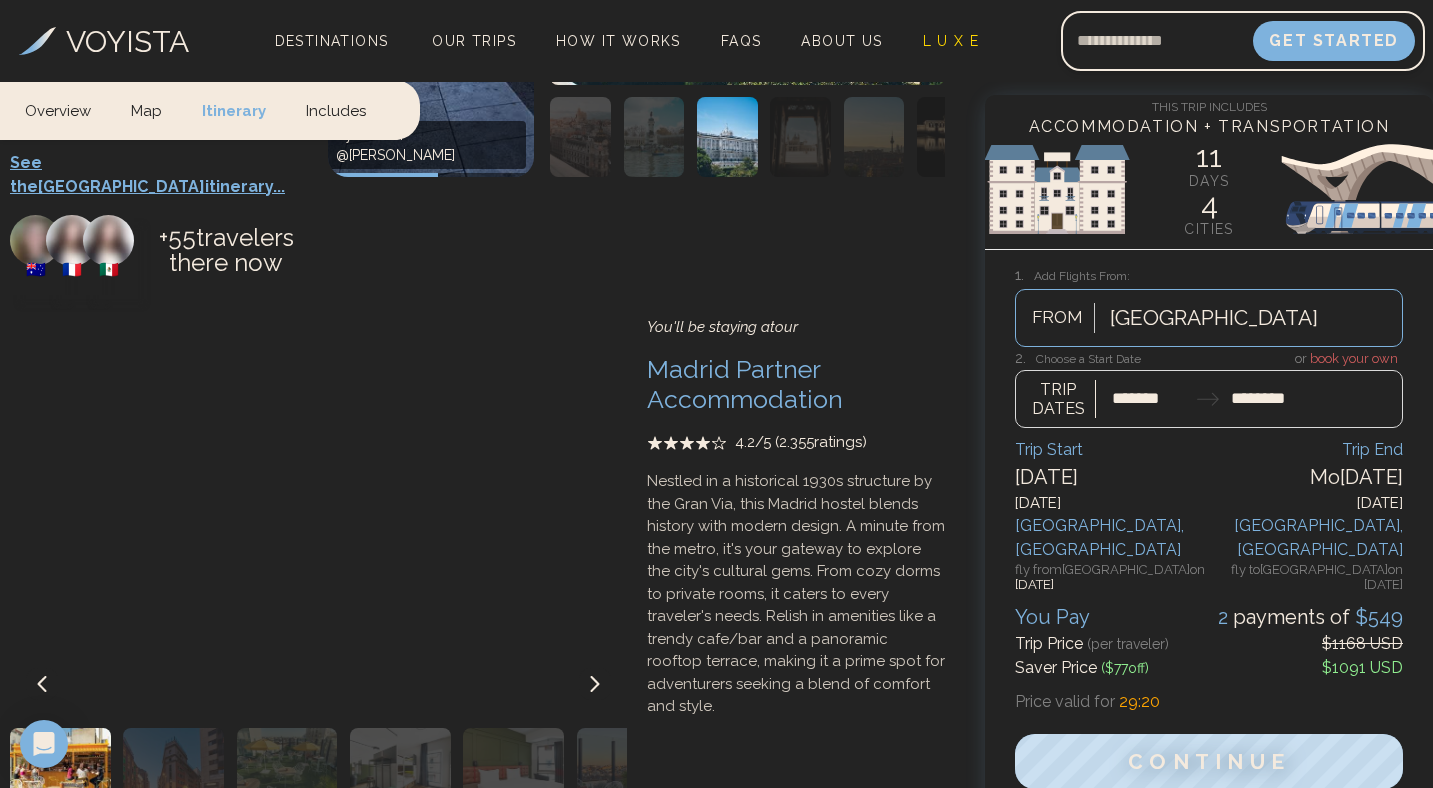 scroll, scrollTop: 1538, scrollLeft: 0, axis: vertical 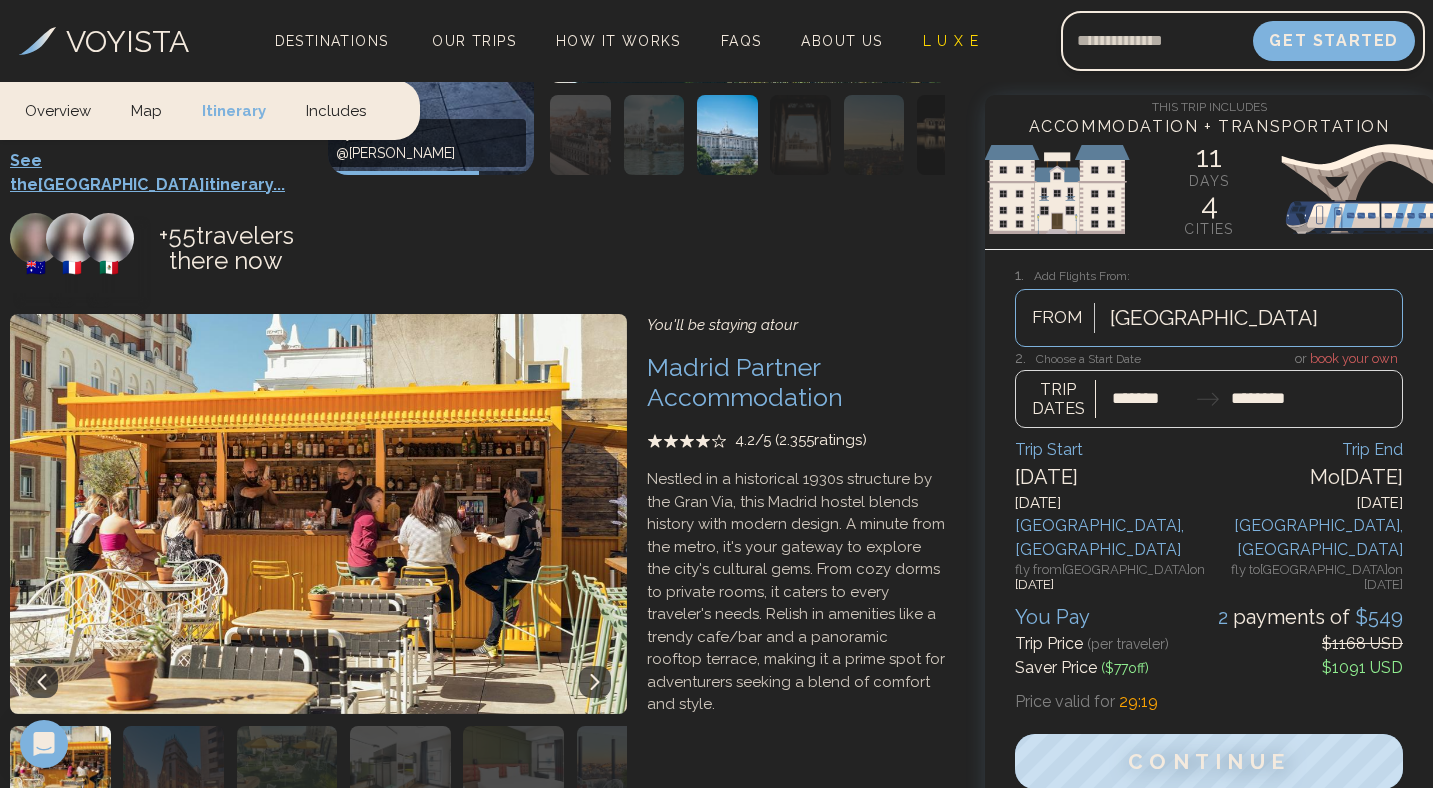 click 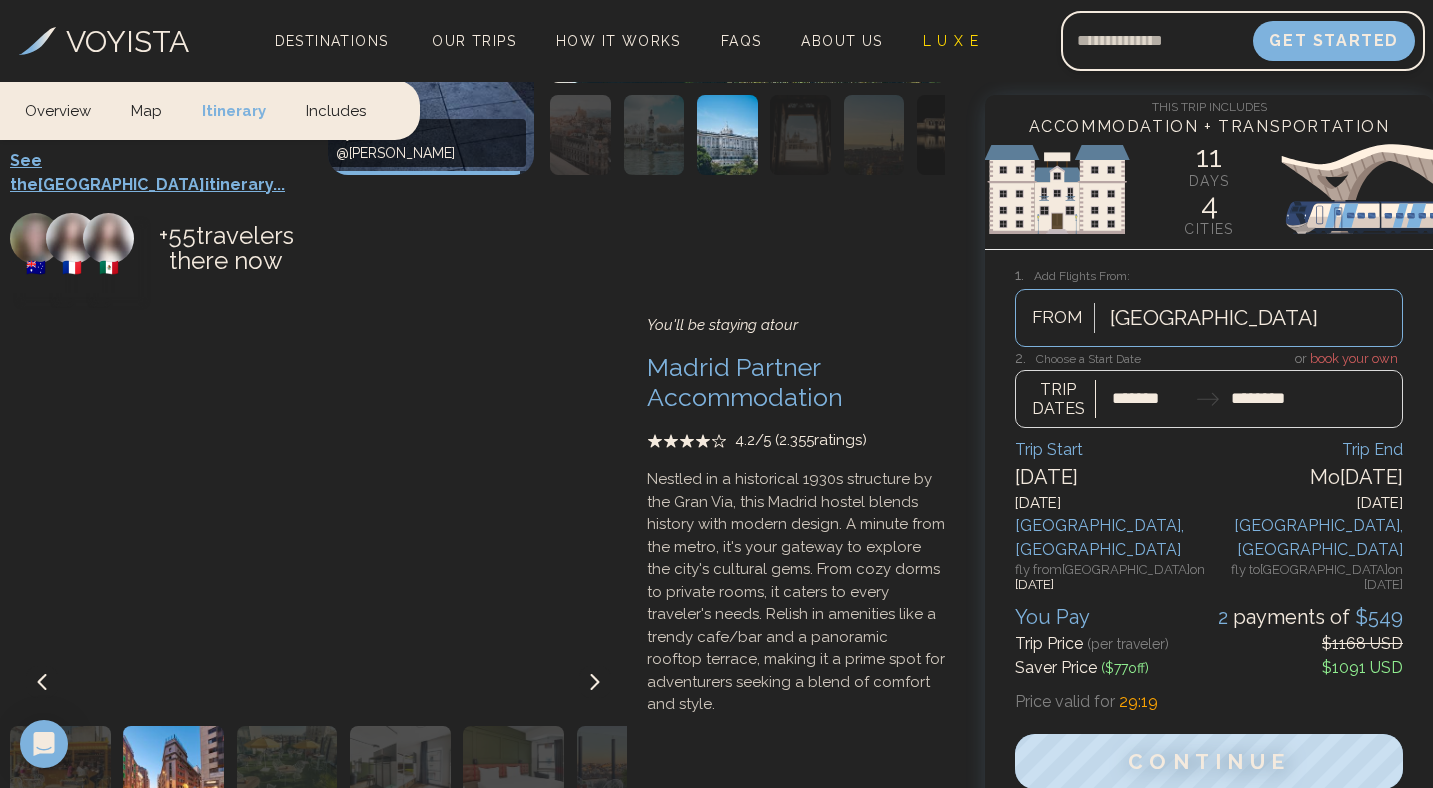click 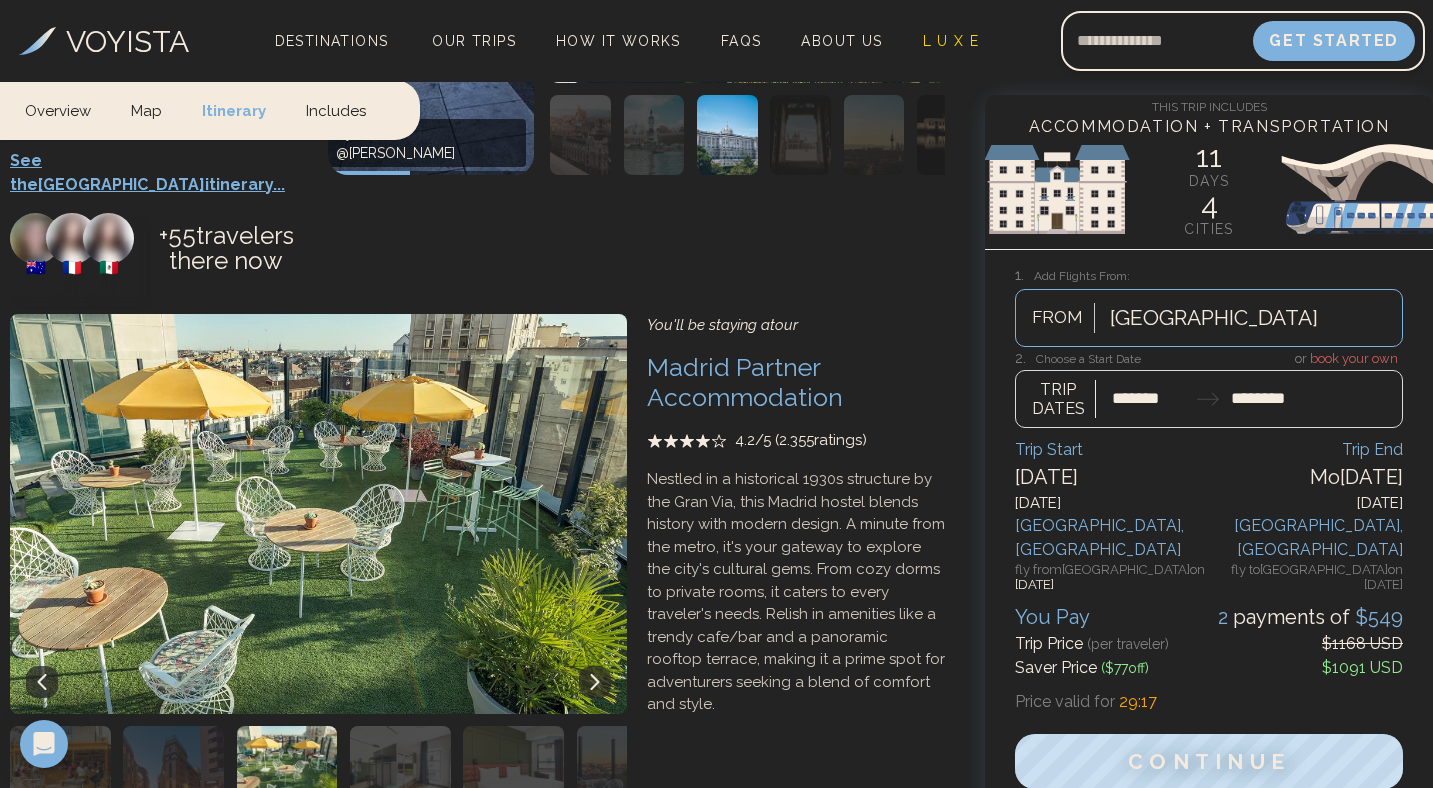 click 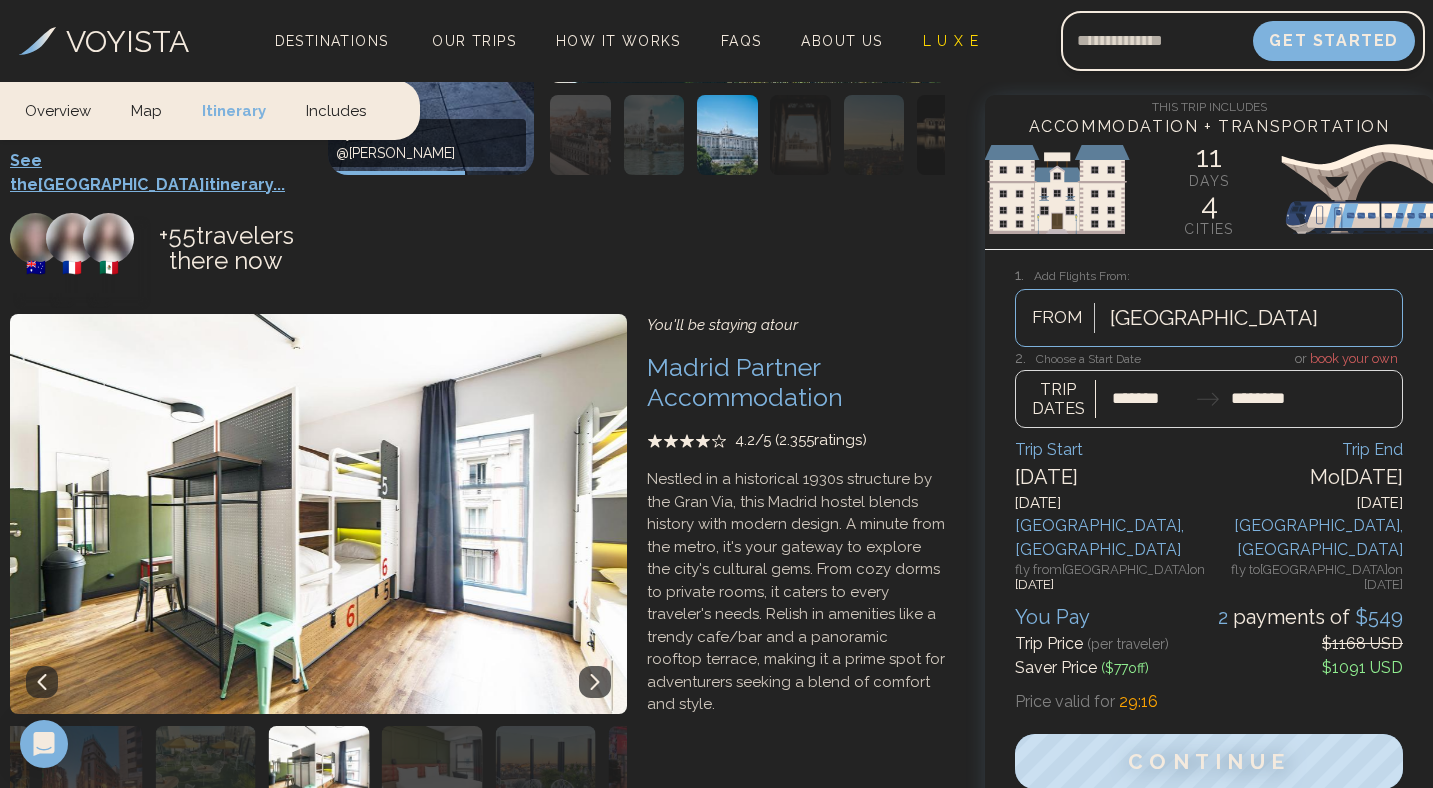 click 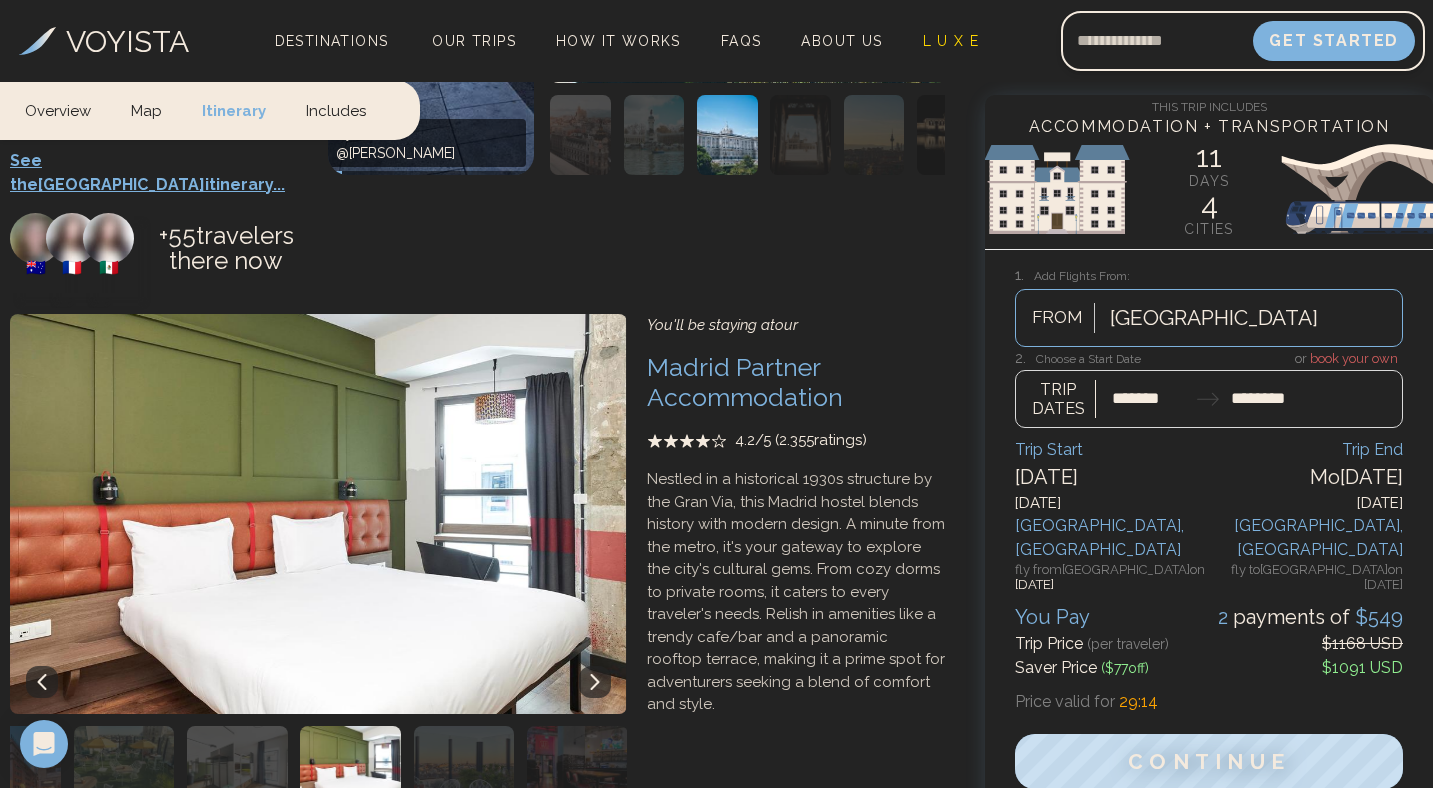 click 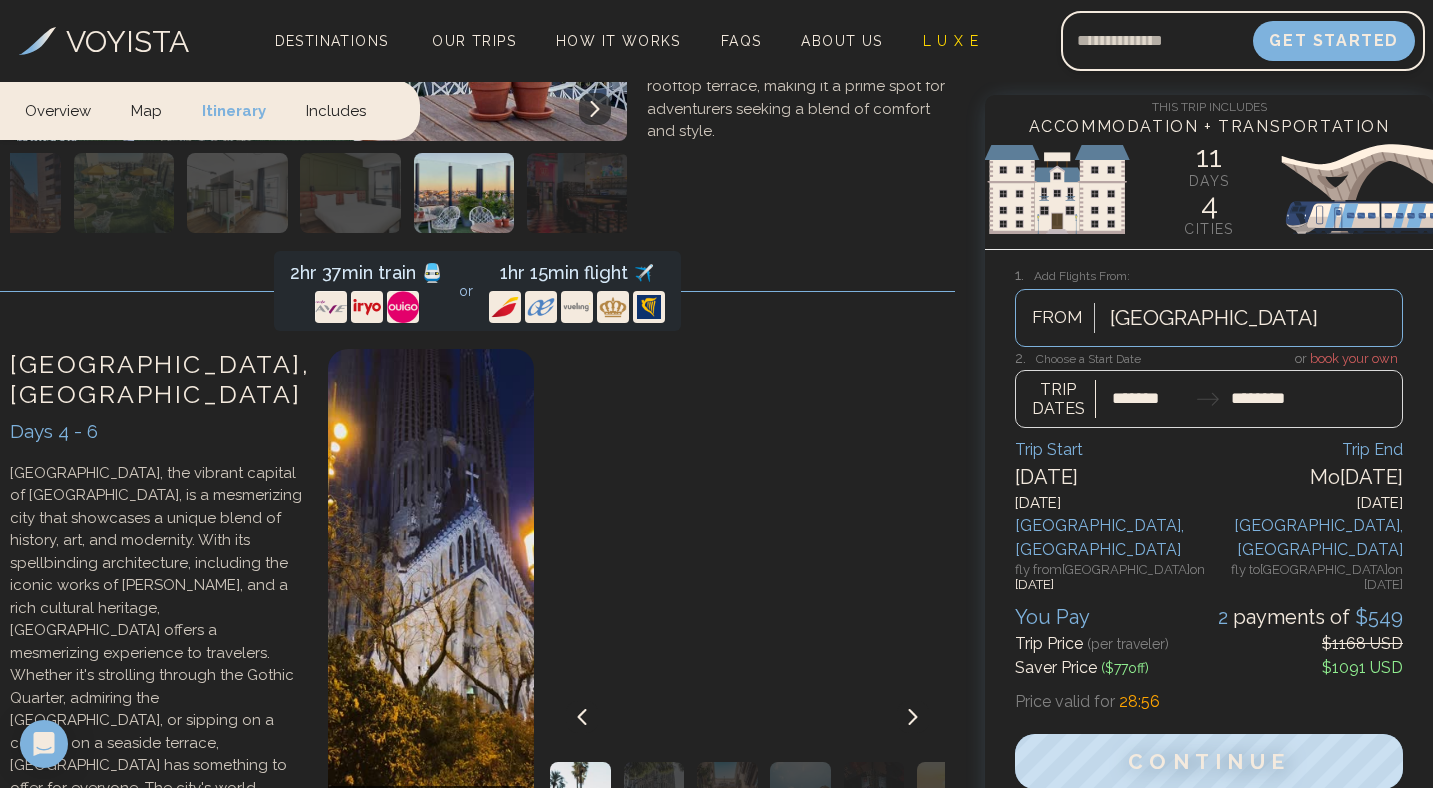 scroll, scrollTop: 2236, scrollLeft: 0, axis: vertical 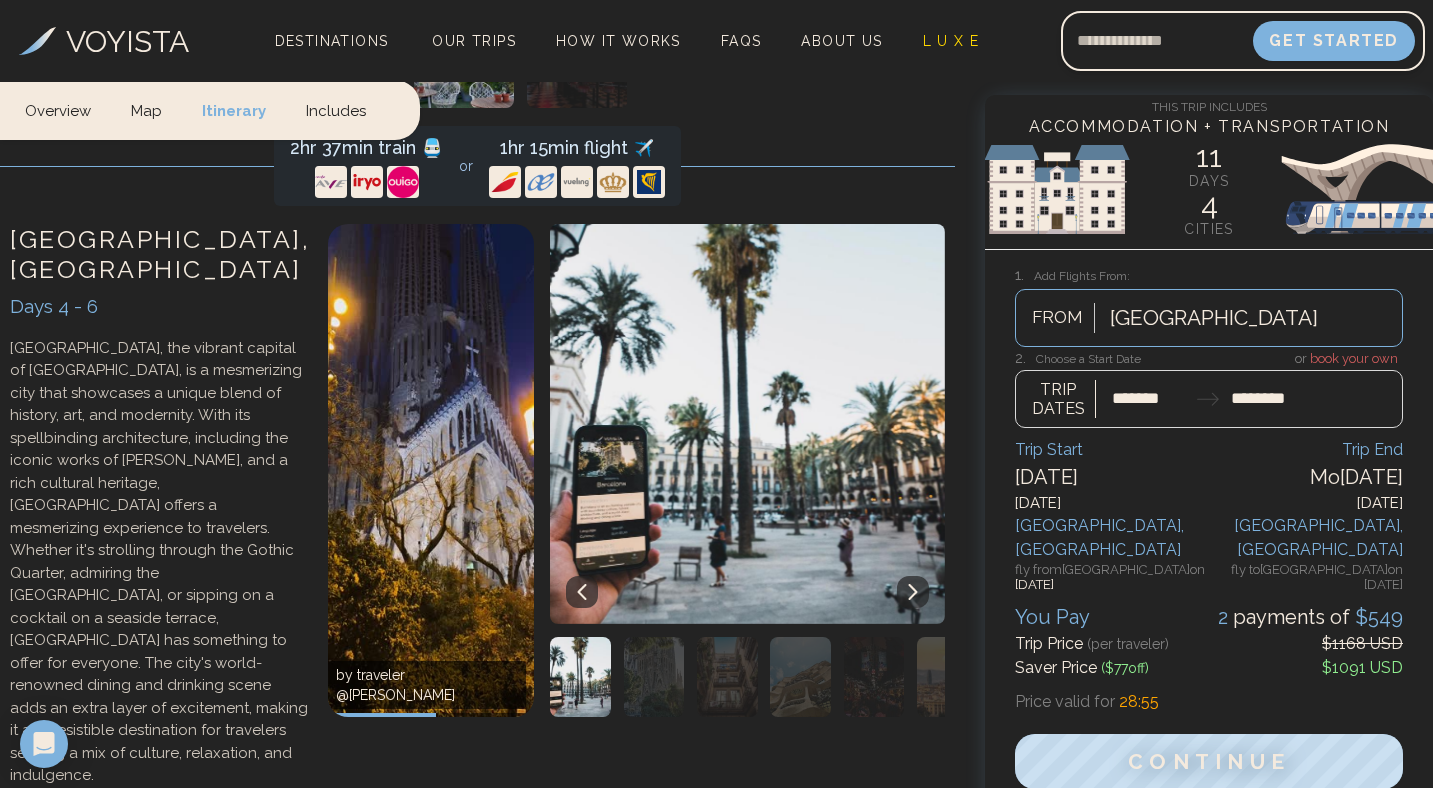 click at bounding box center [913, 592] 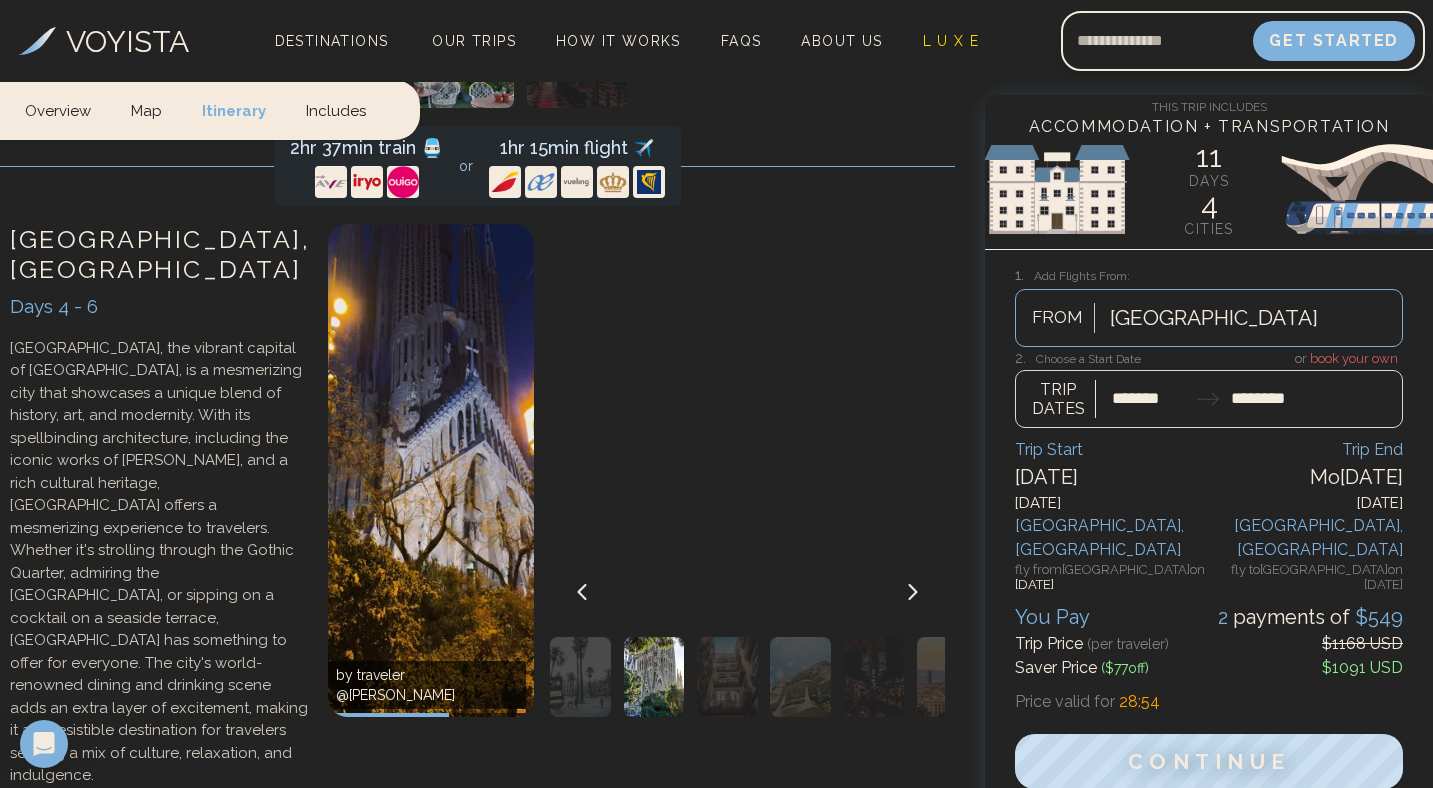 click at bounding box center (913, 592) 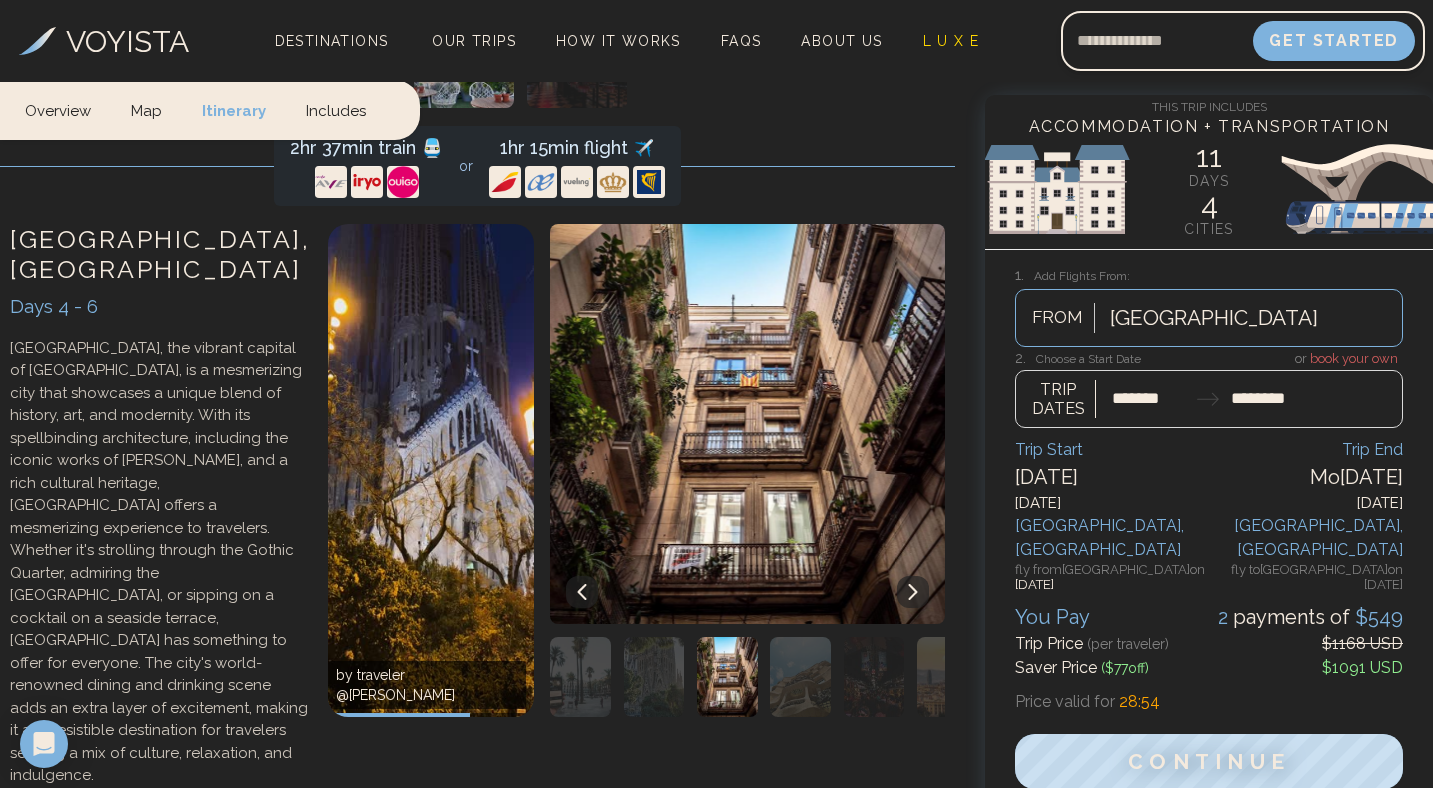 click at bounding box center (913, 592) 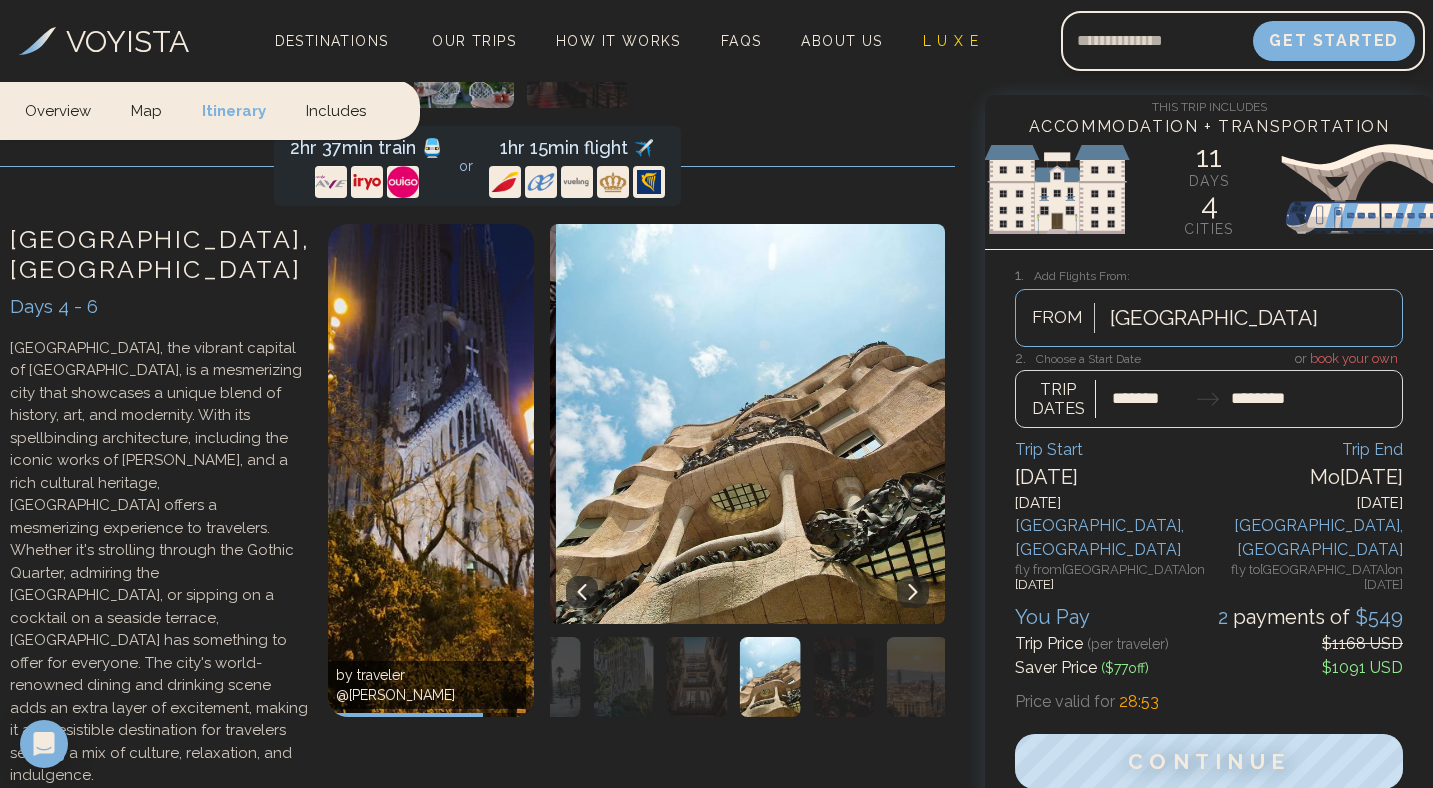 click at bounding box center (913, 592) 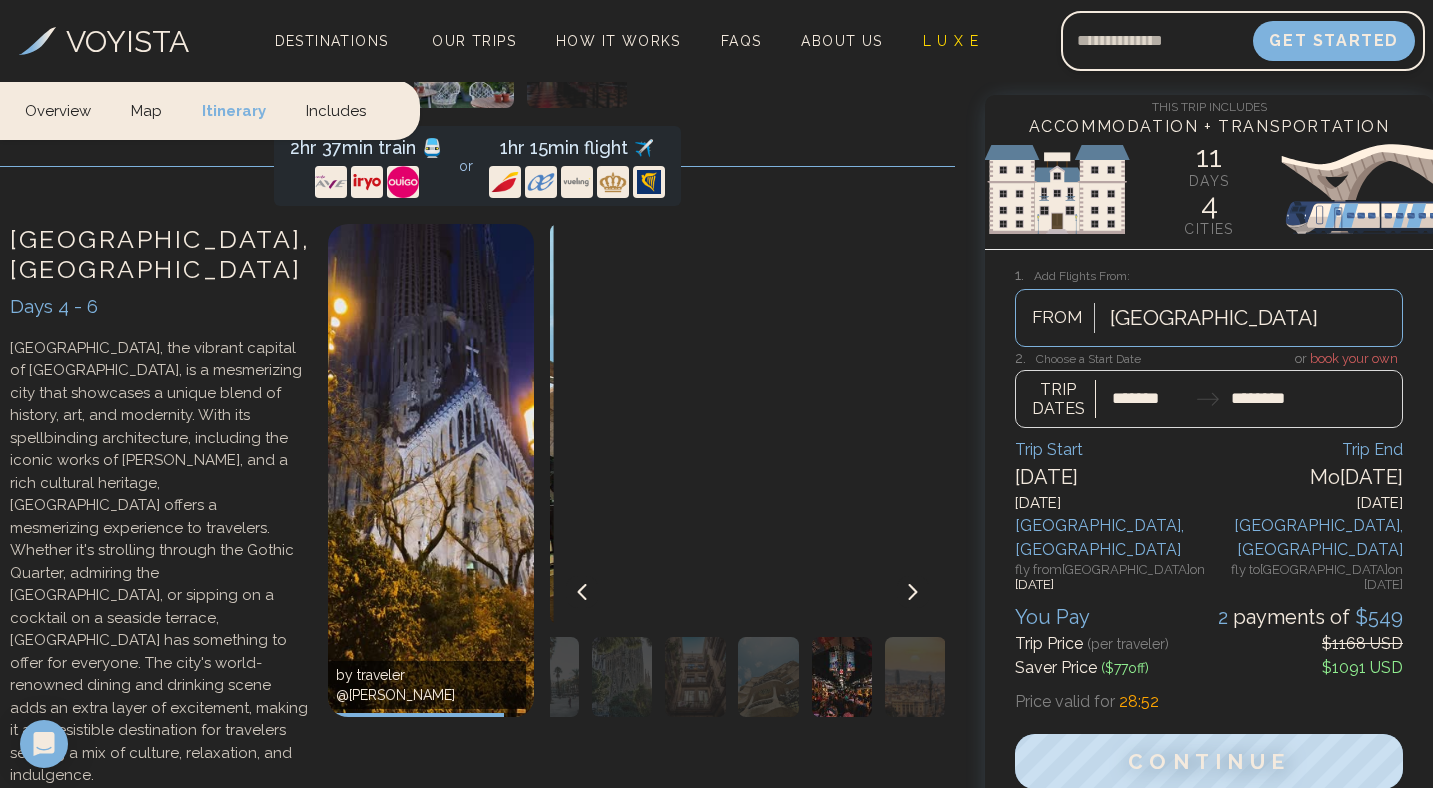 click at bounding box center (913, 592) 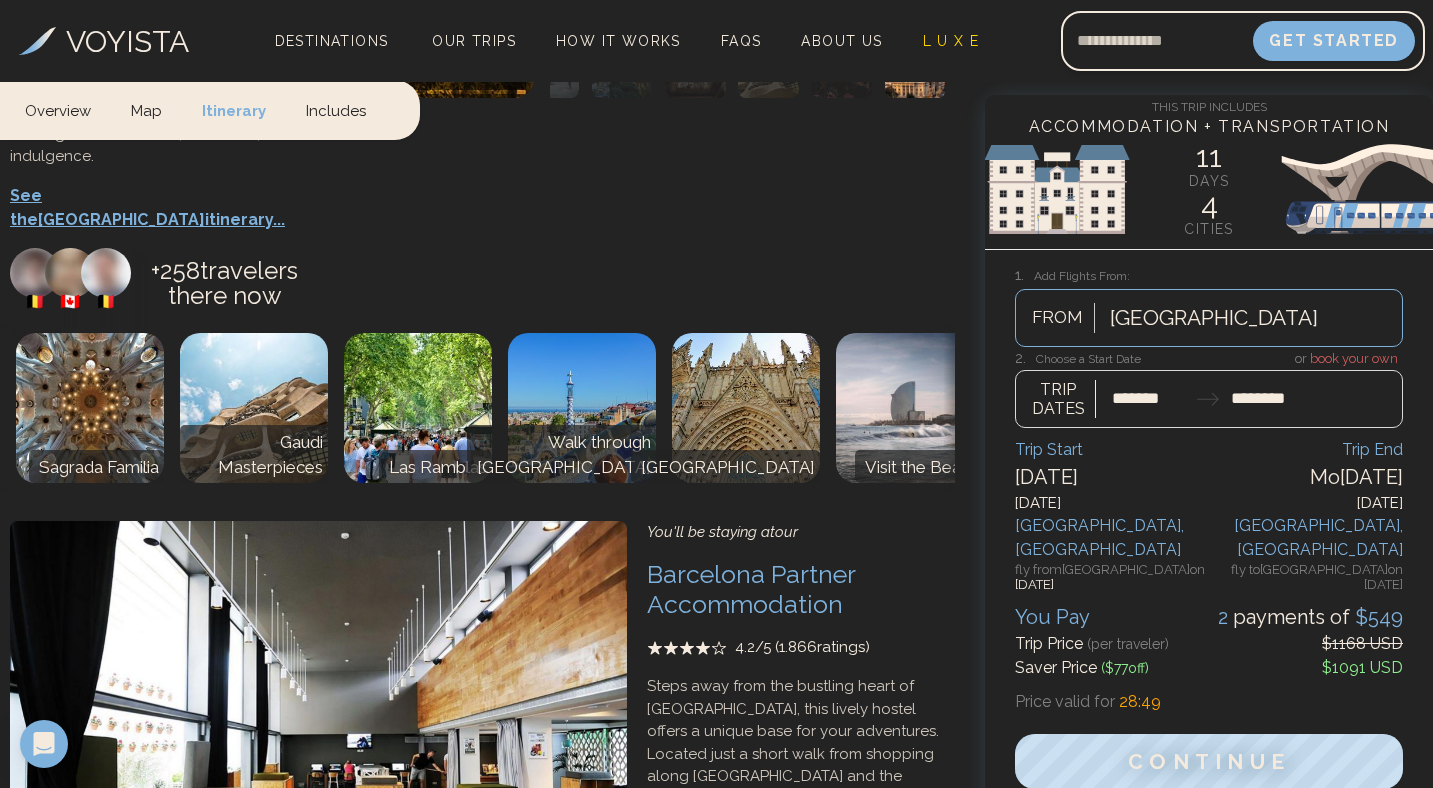 scroll, scrollTop: 2861, scrollLeft: 0, axis: vertical 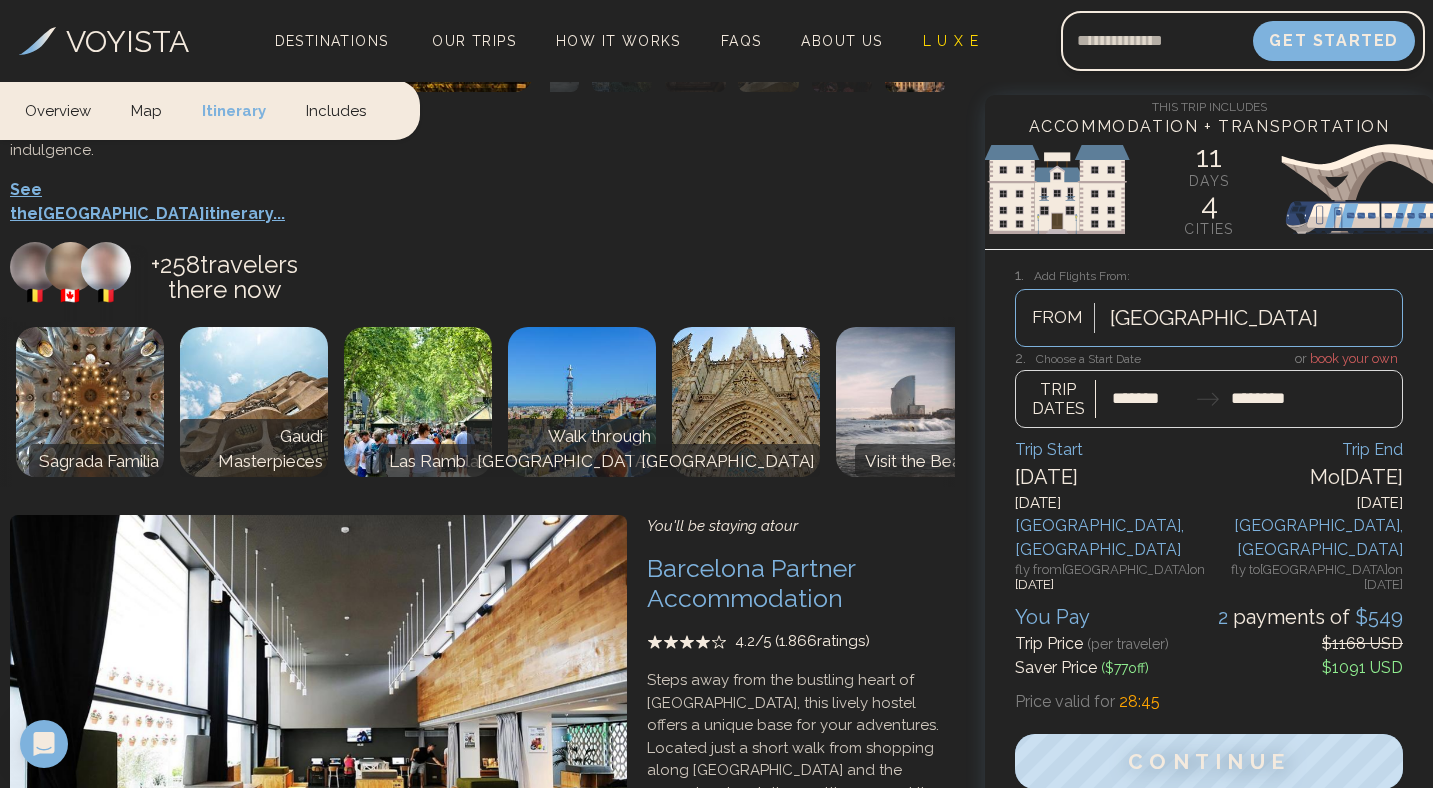 click at bounding box center (595, 883) 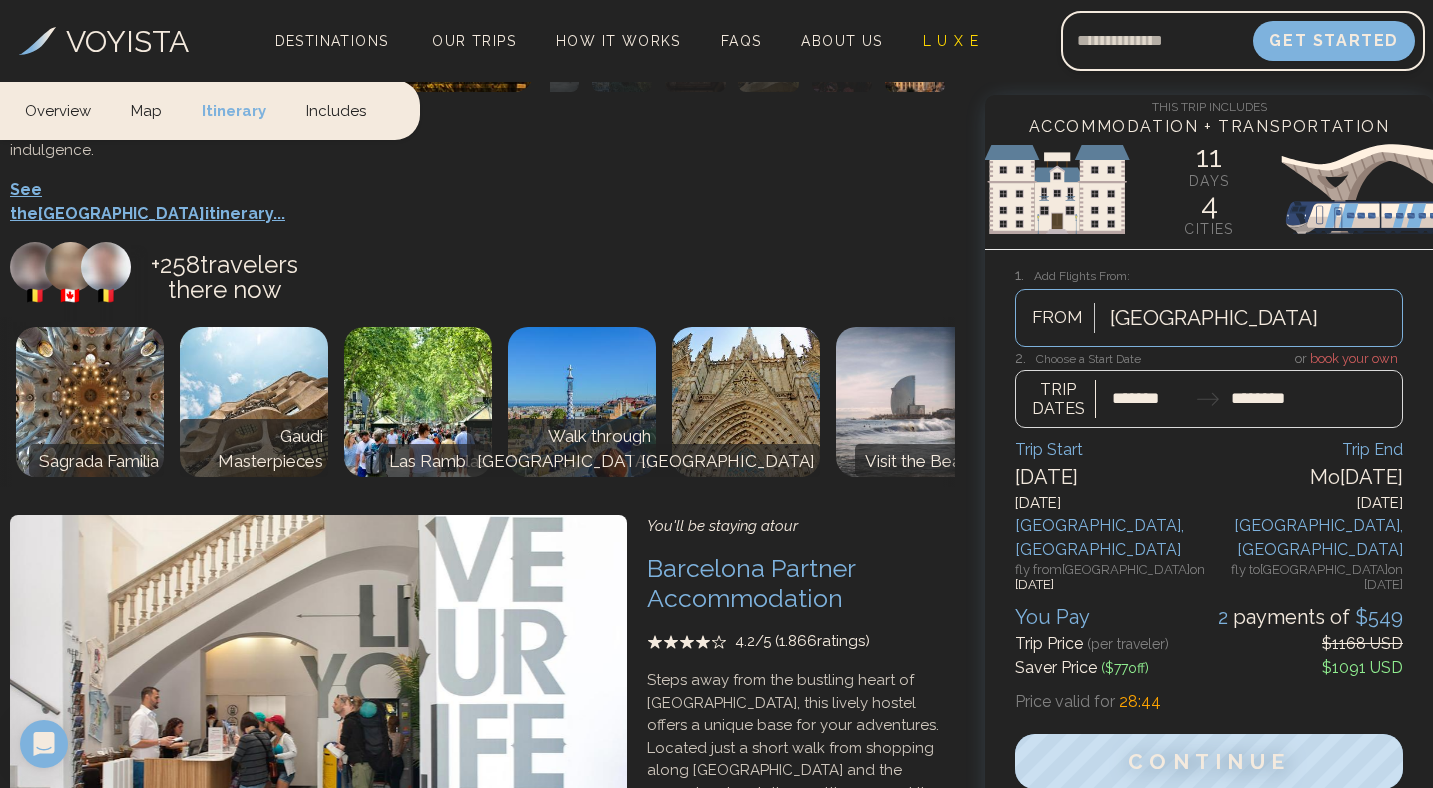 click at bounding box center (595, 883) 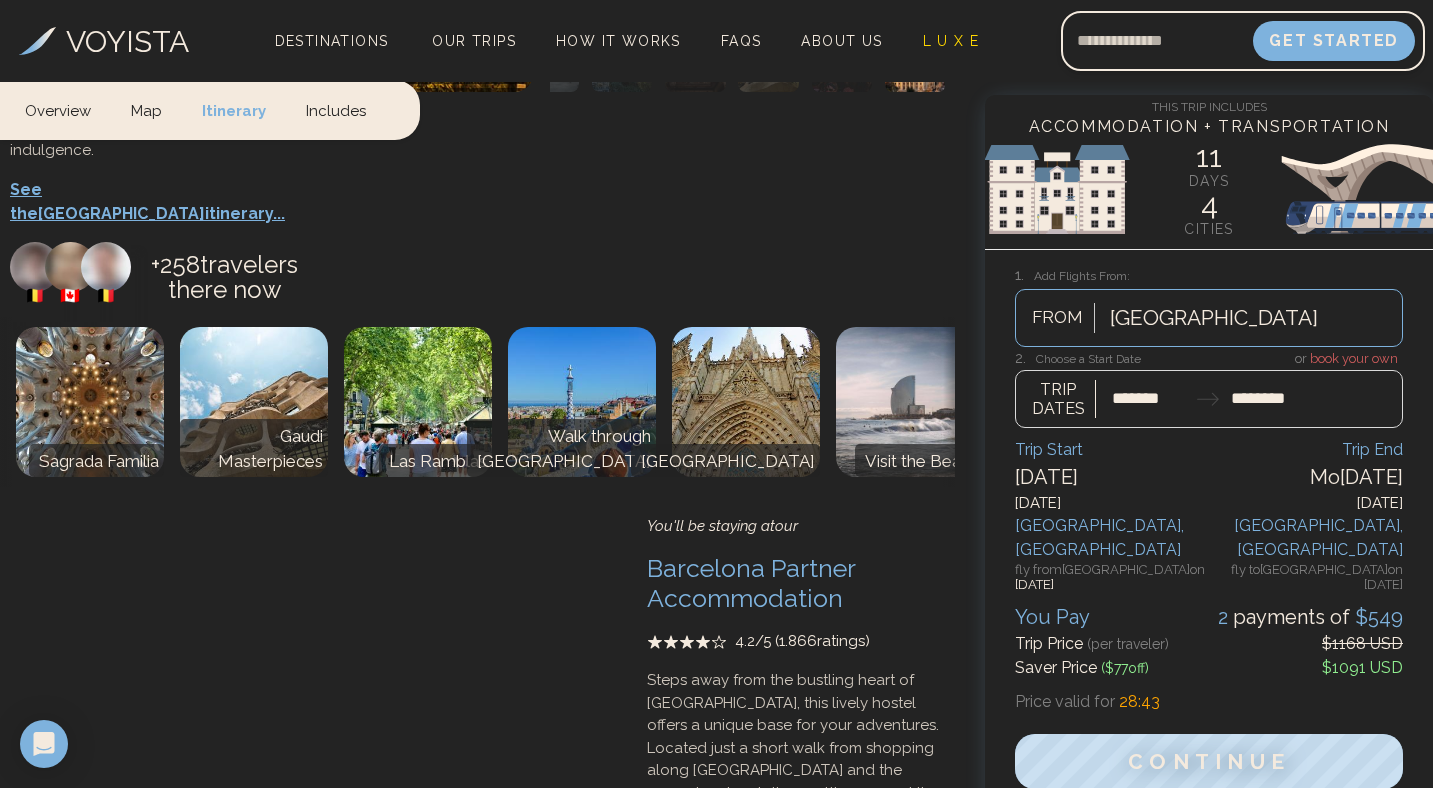 click at bounding box center [595, 883] 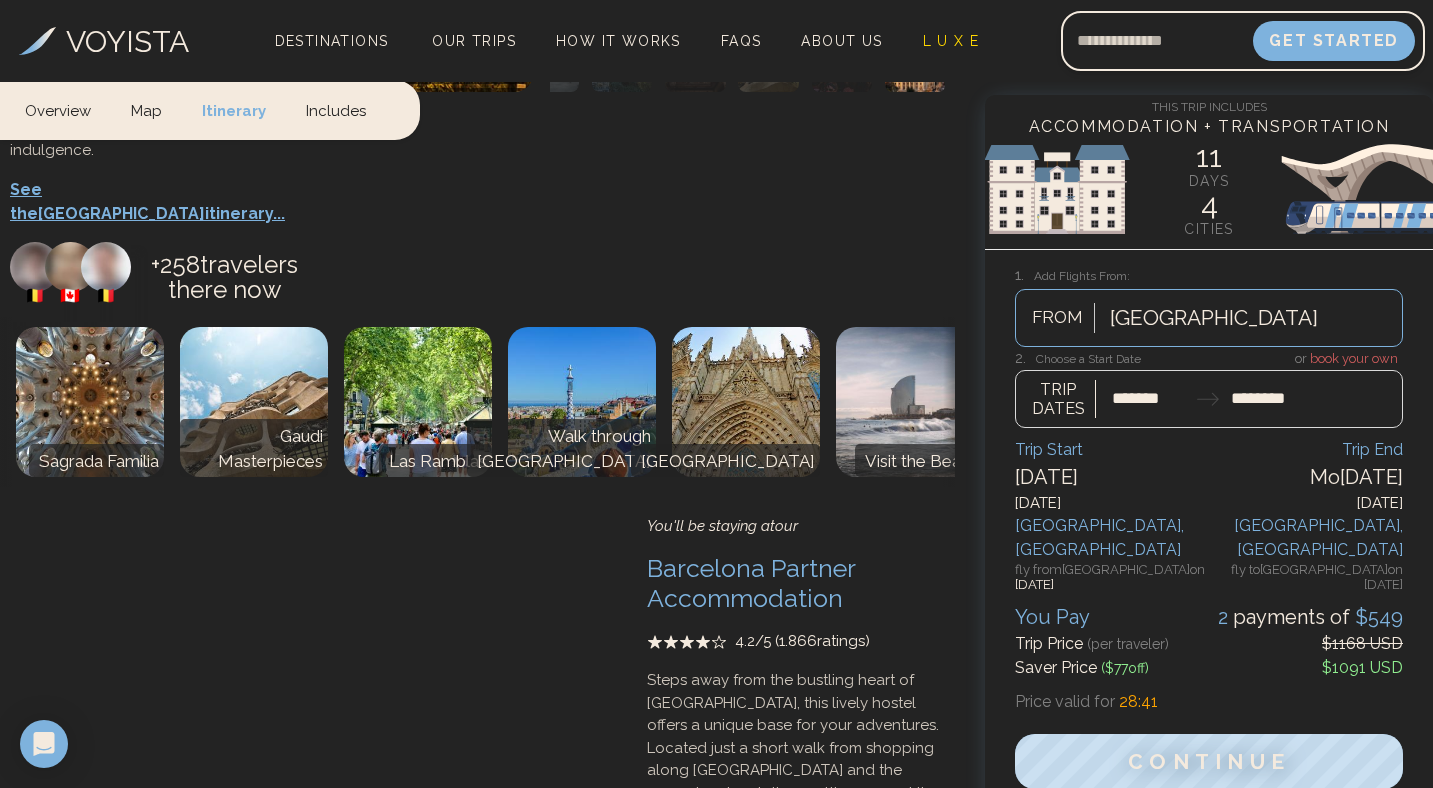 click at bounding box center [595, 883] 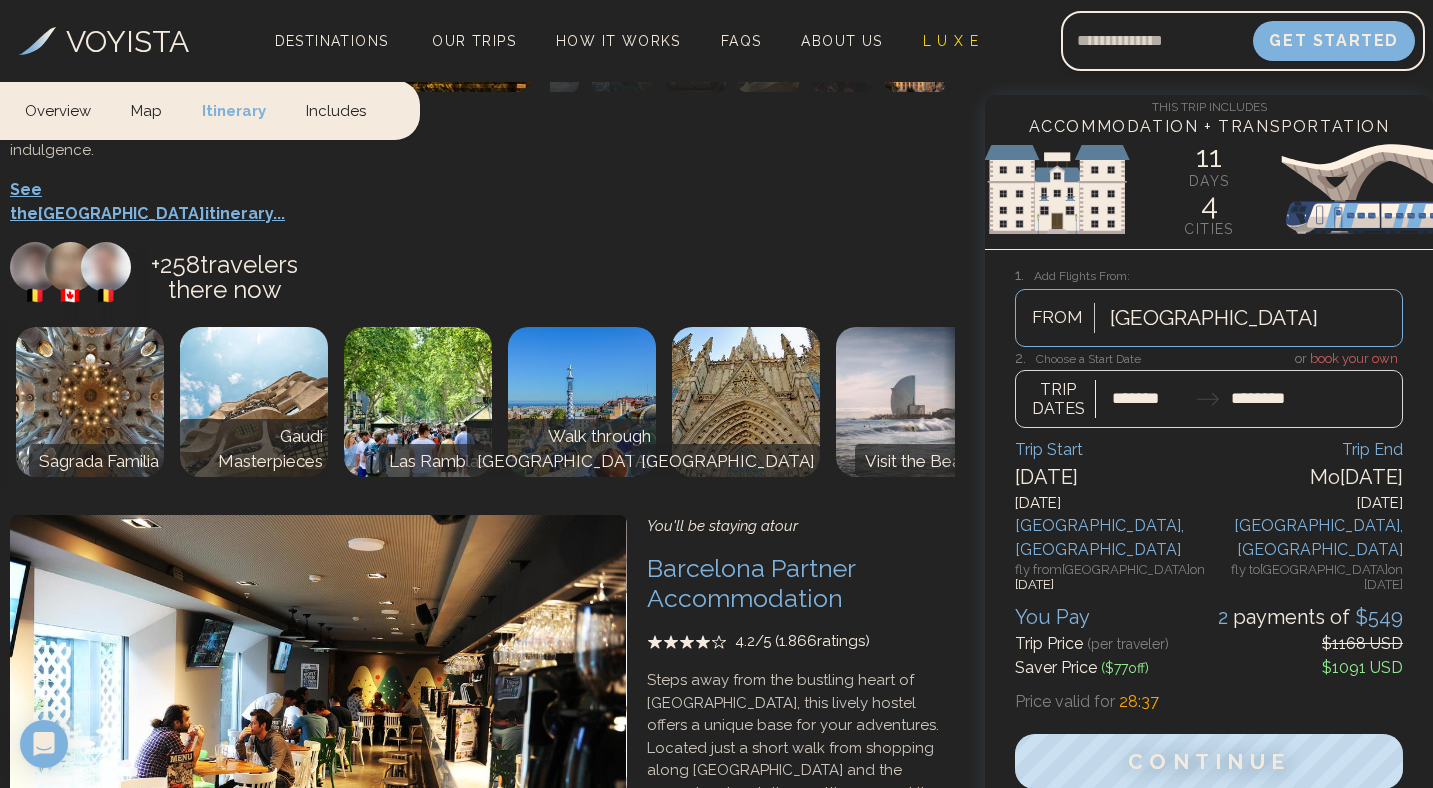 click at bounding box center (595, 883) 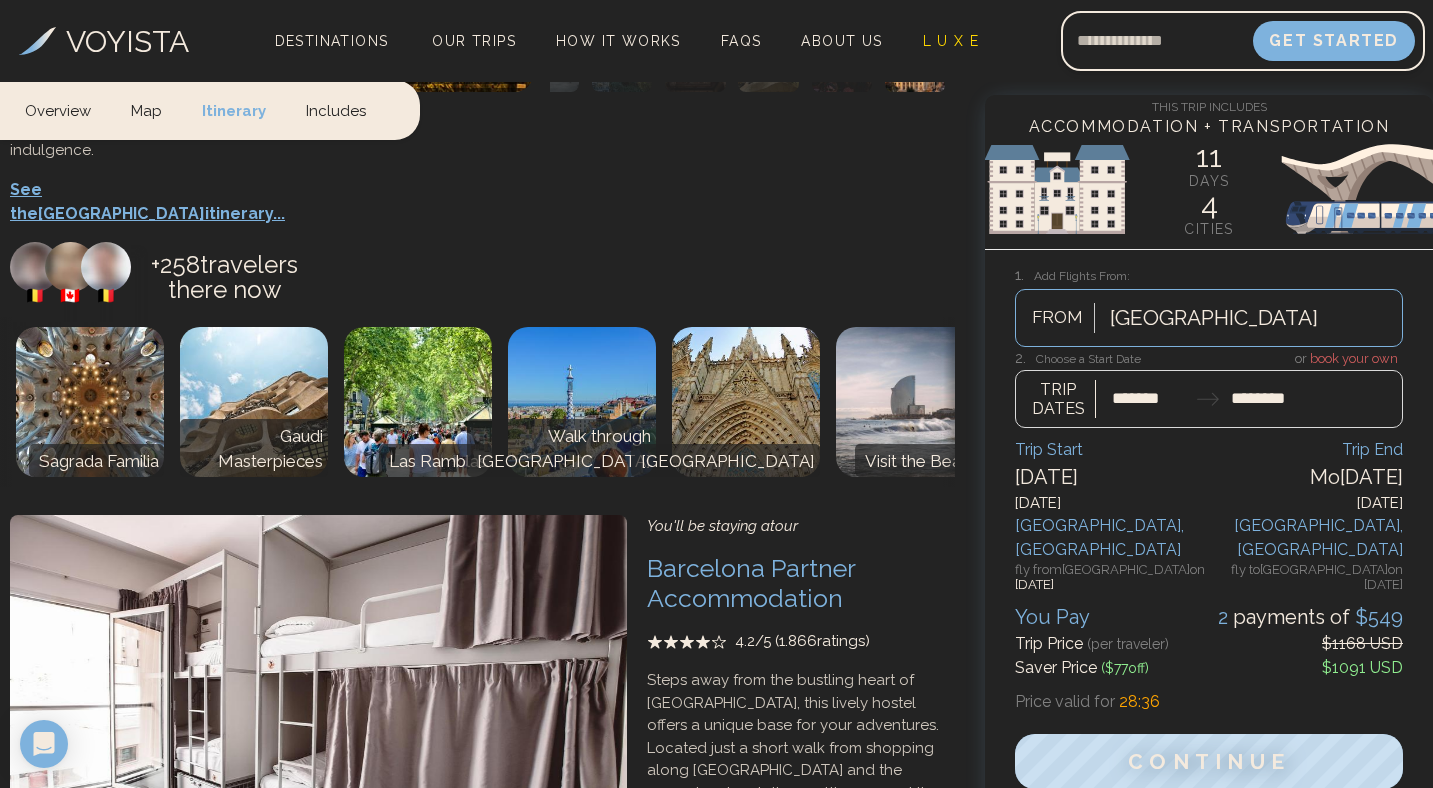 click at bounding box center (595, 883) 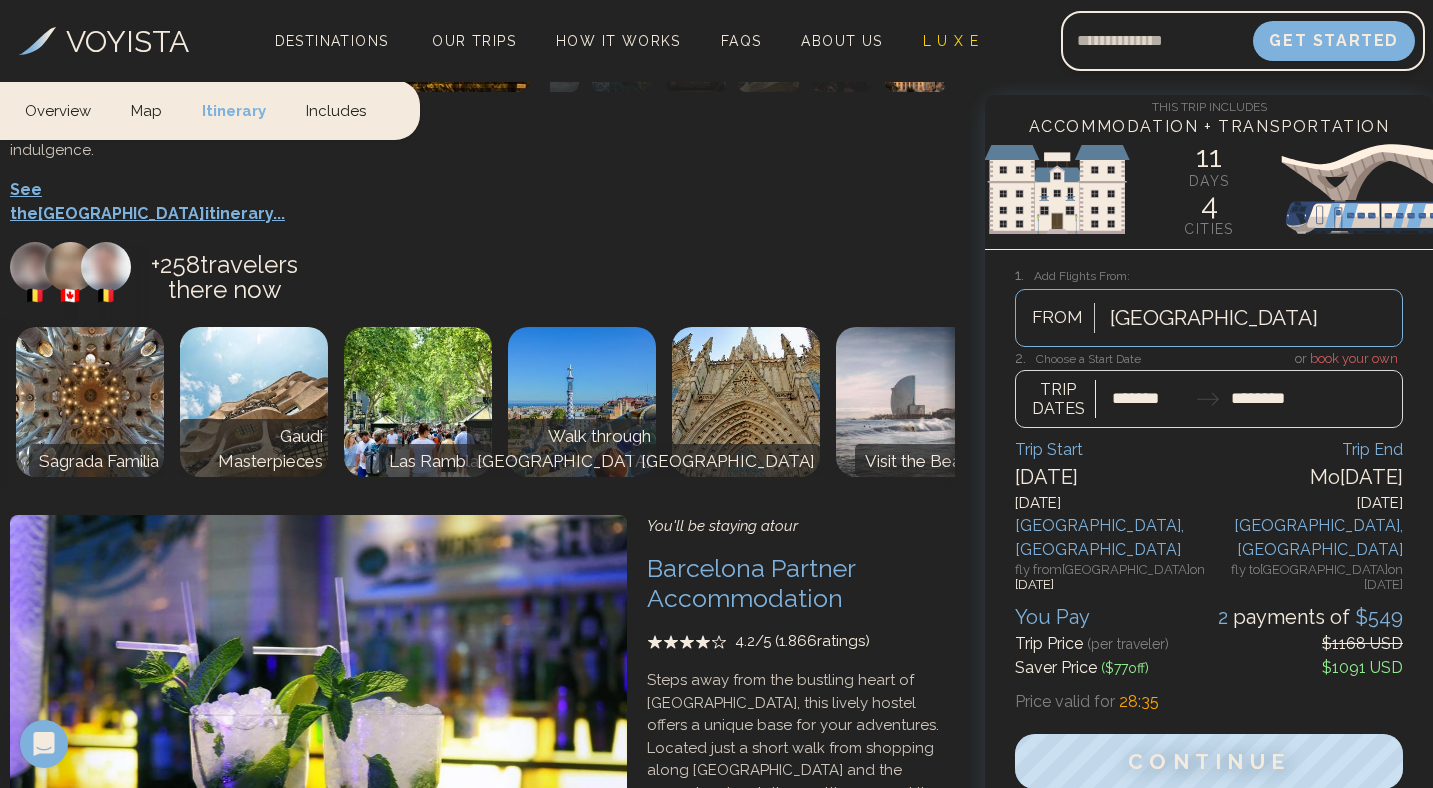click at bounding box center [595, 883] 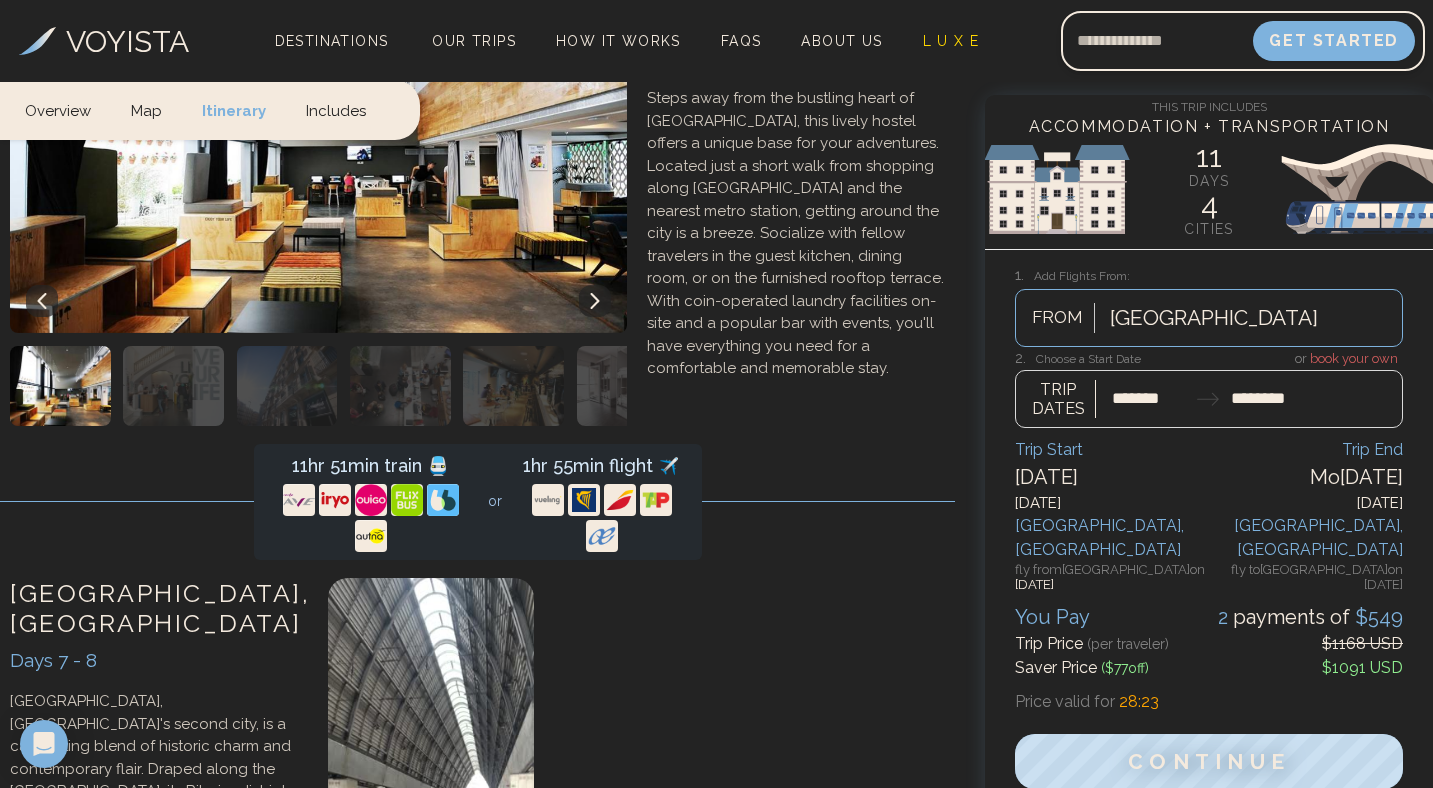 scroll, scrollTop: 3442, scrollLeft: 0, axis: vertical 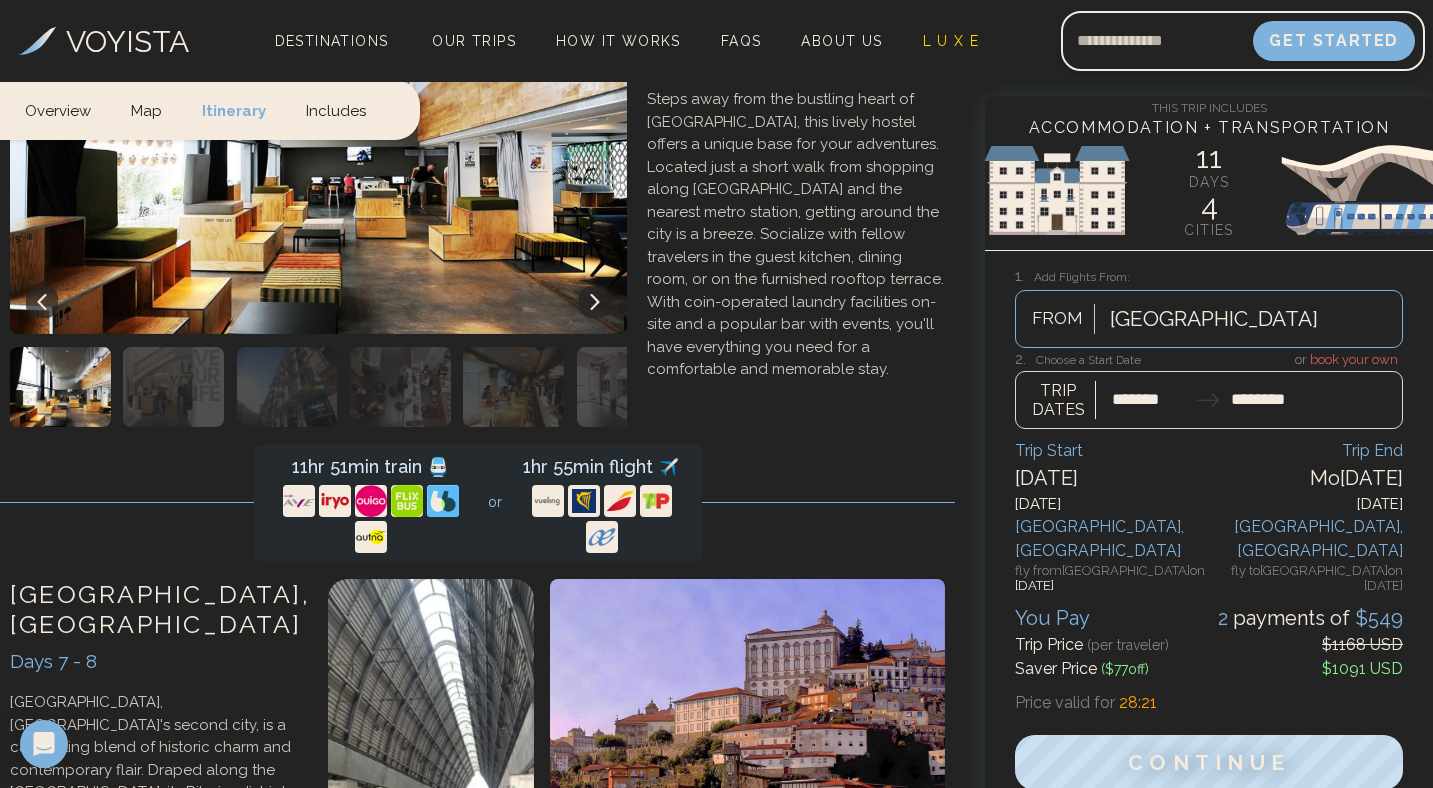 click at bounding box center (913, 947) 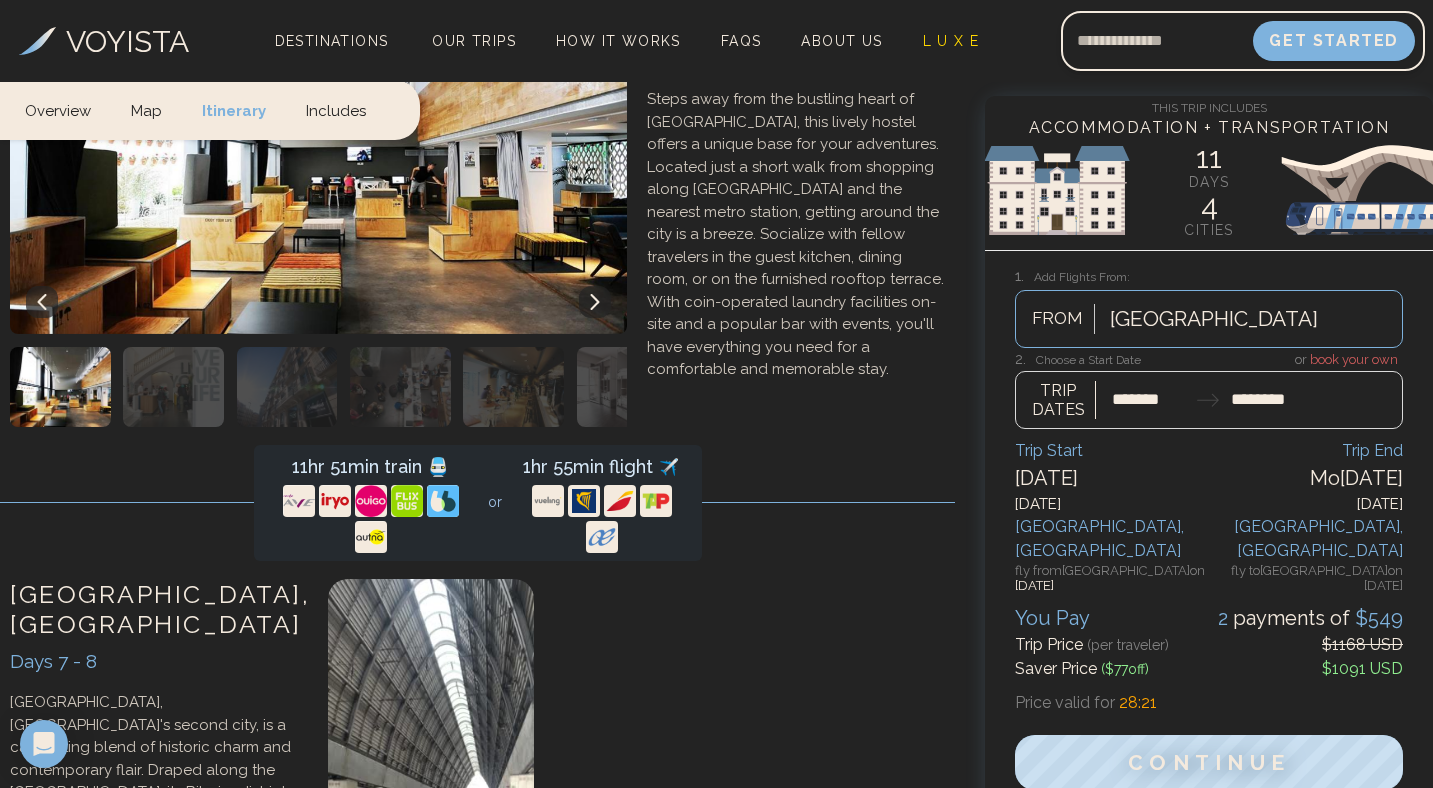 click at bounding box center (913, 947) 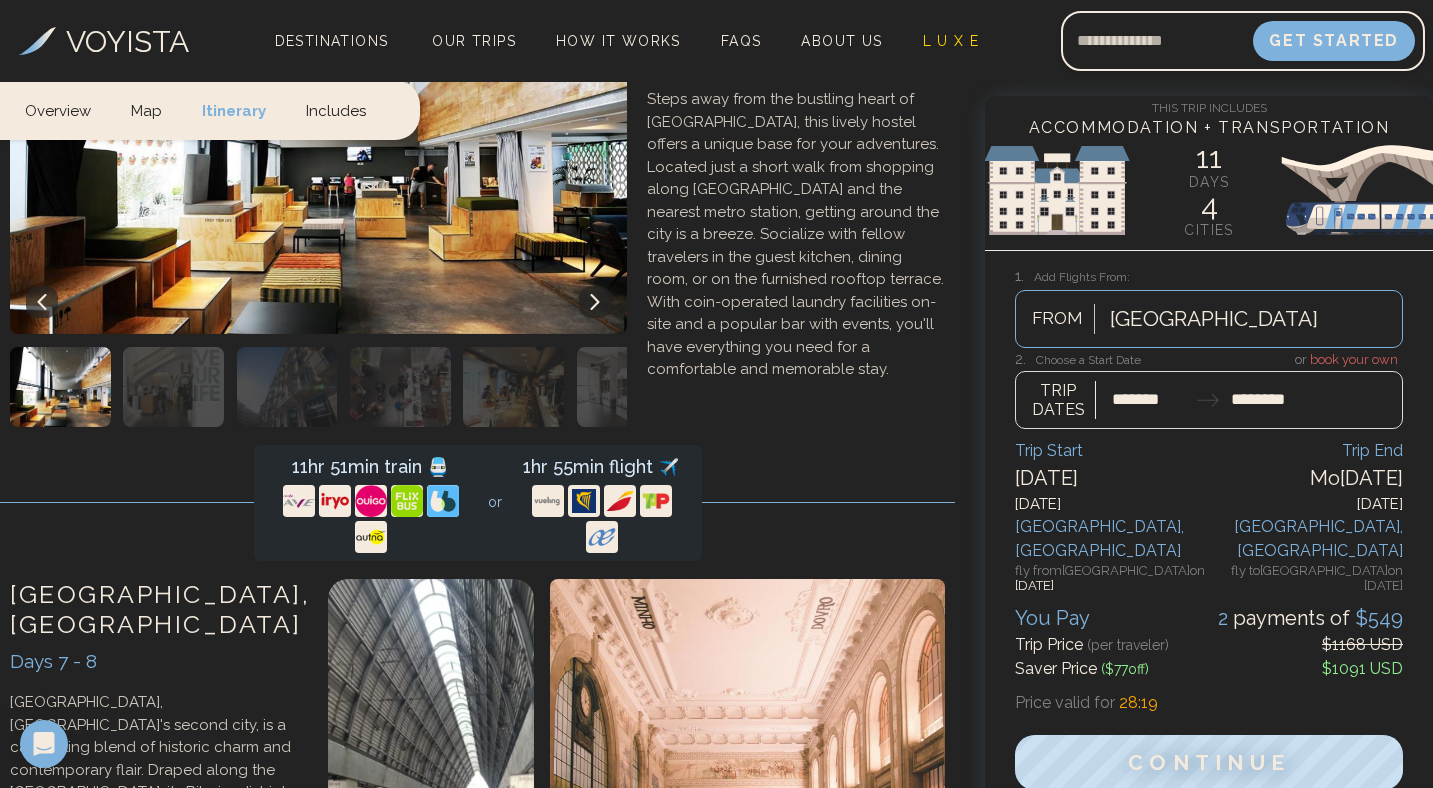 click at bounding box center [913, 947] 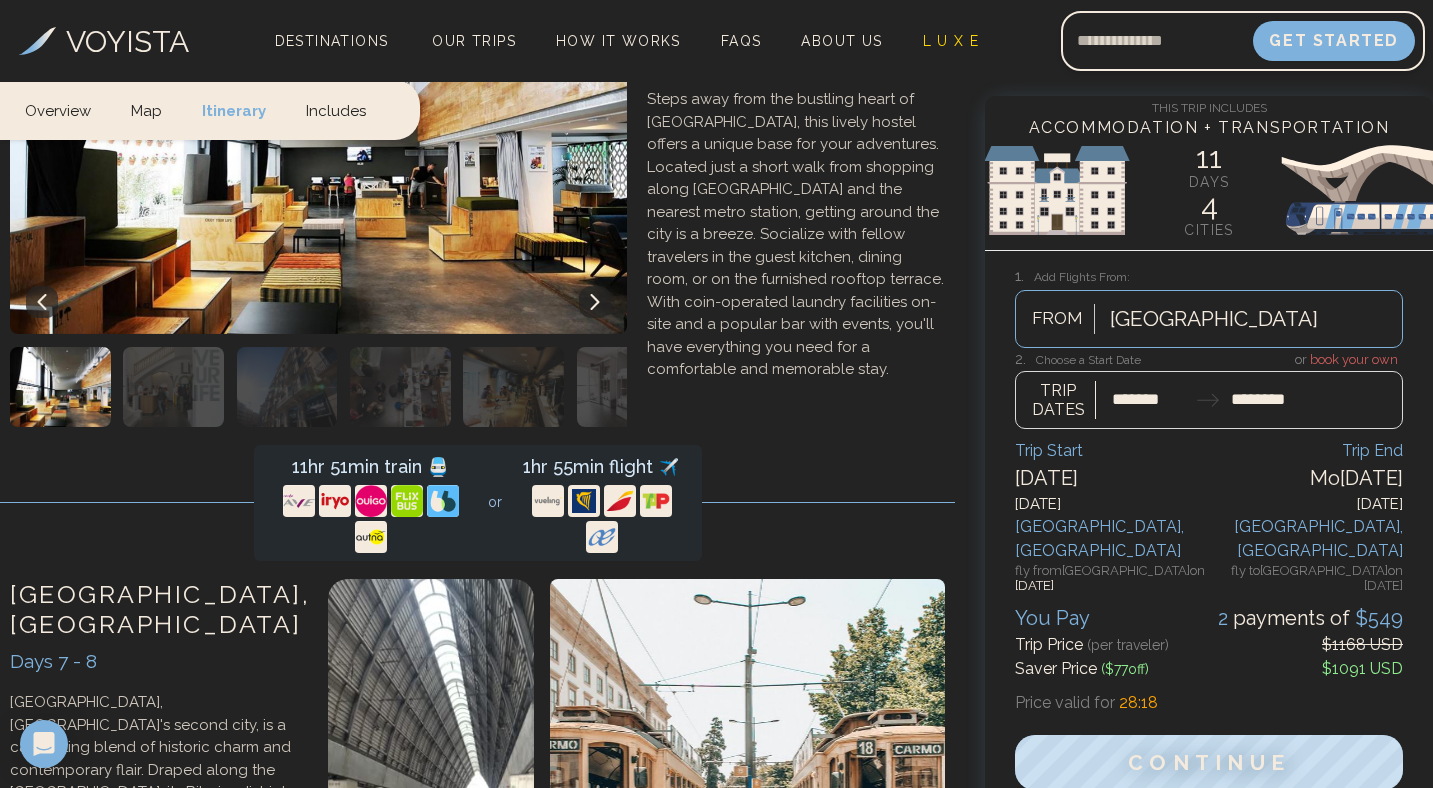 click at bounding box center (913, 947) 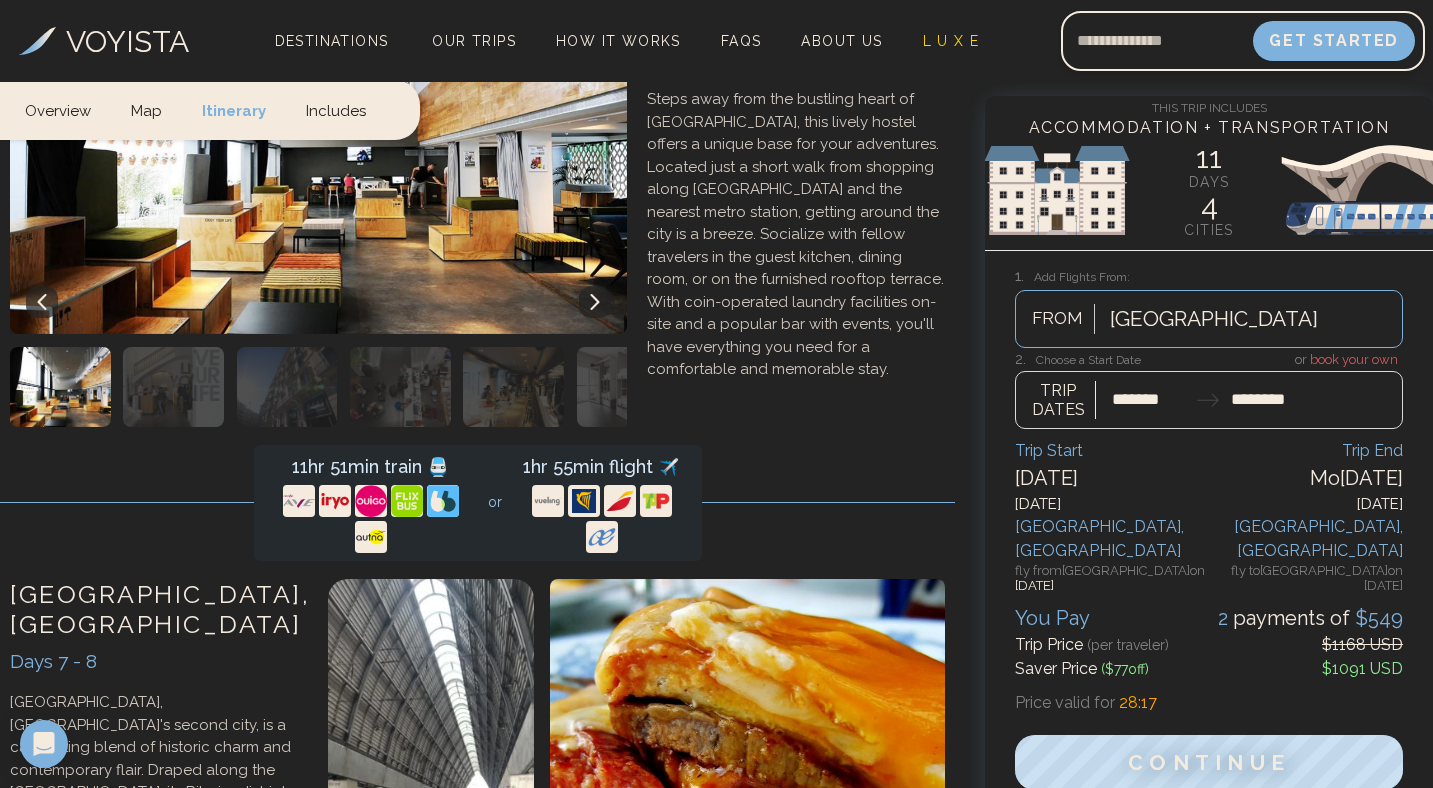click 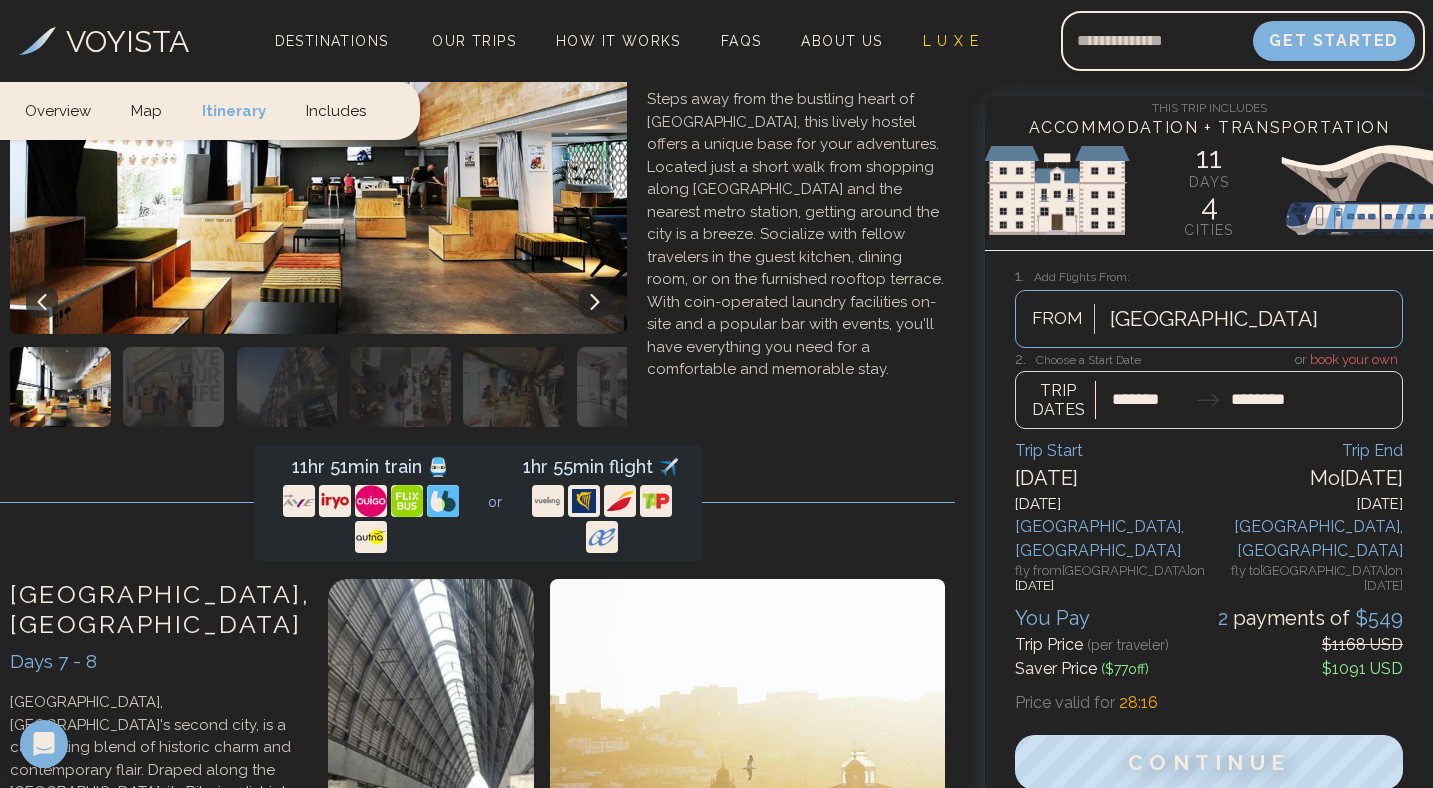 click 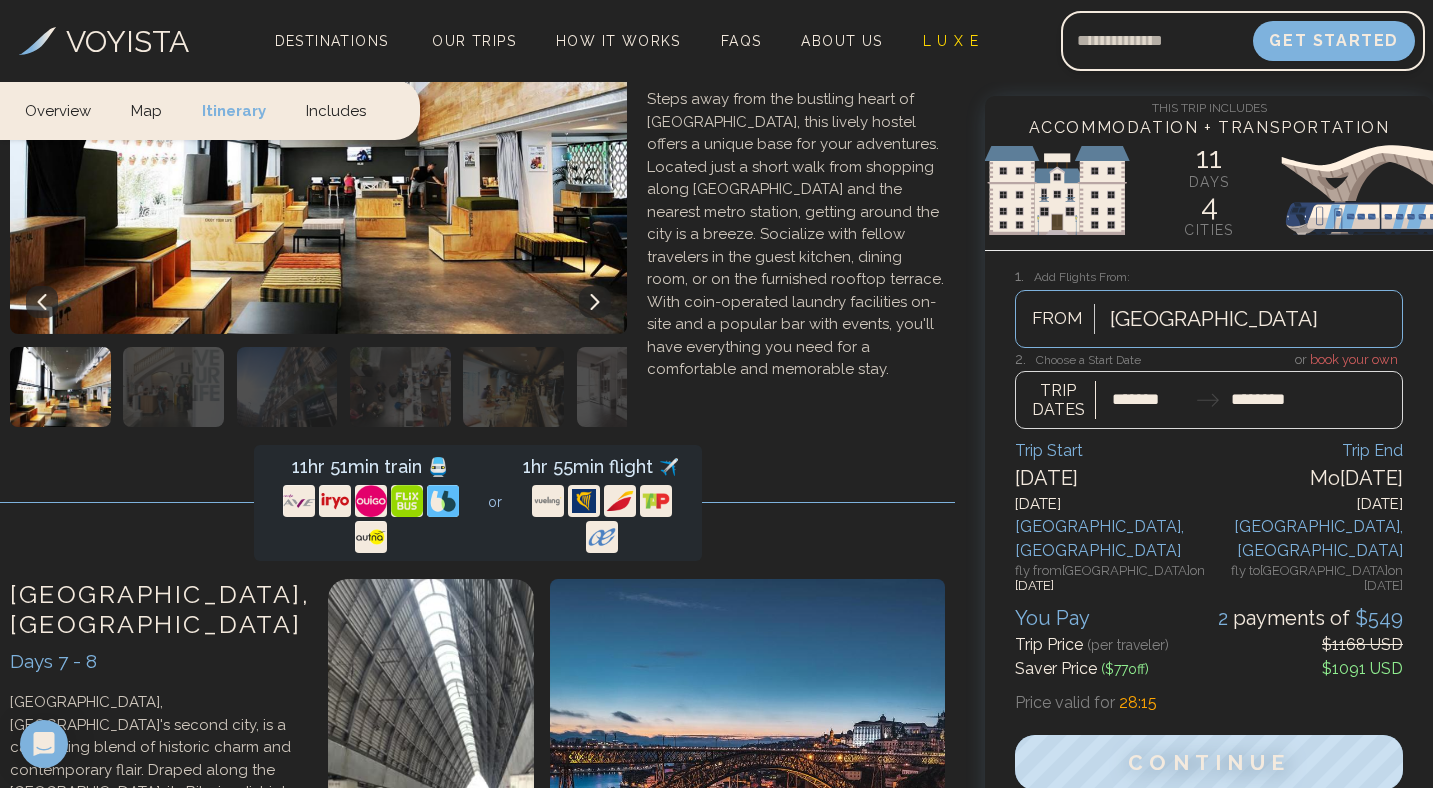 click 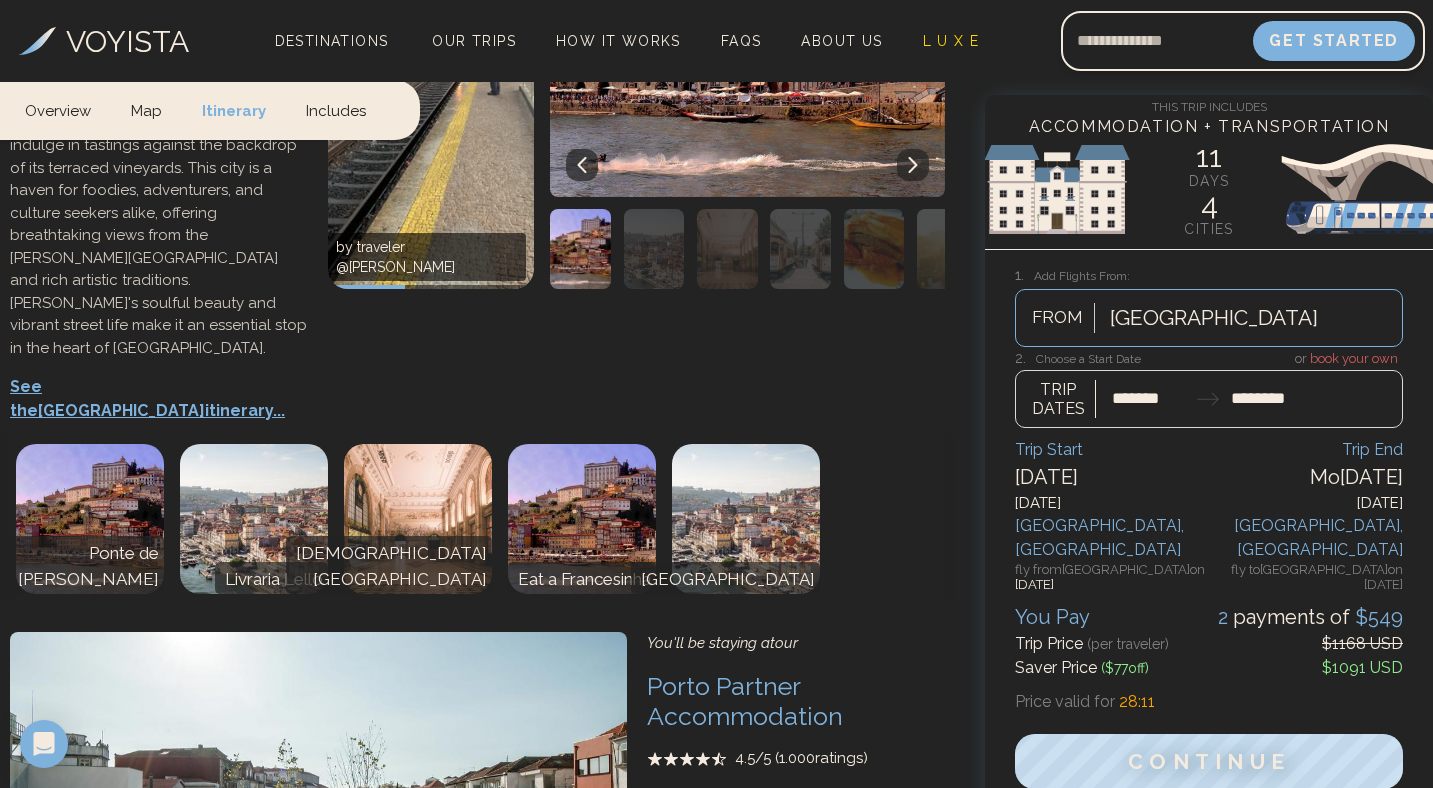 scroll, scrollTop: 4225, scrollLeft: 0, axis: vertical 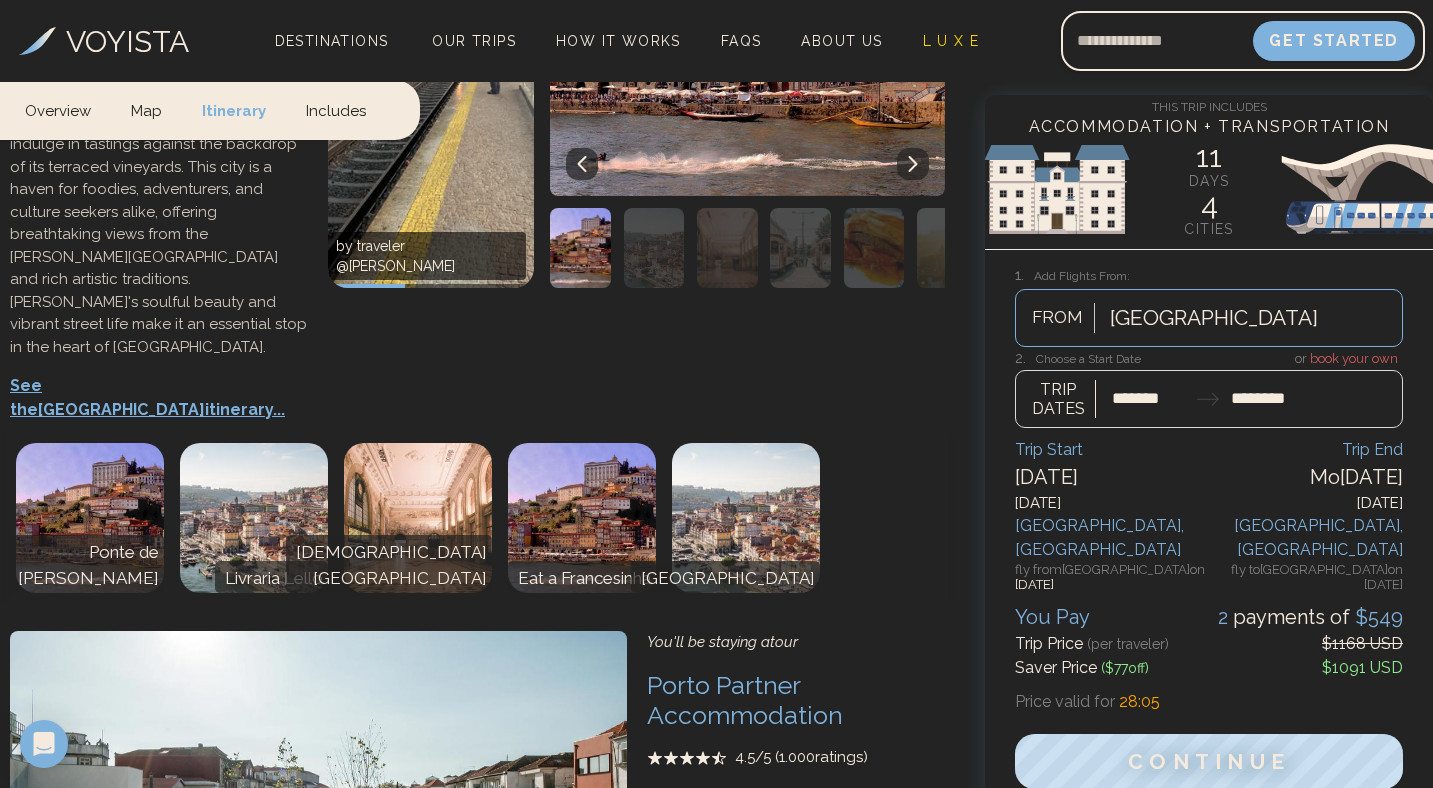 click 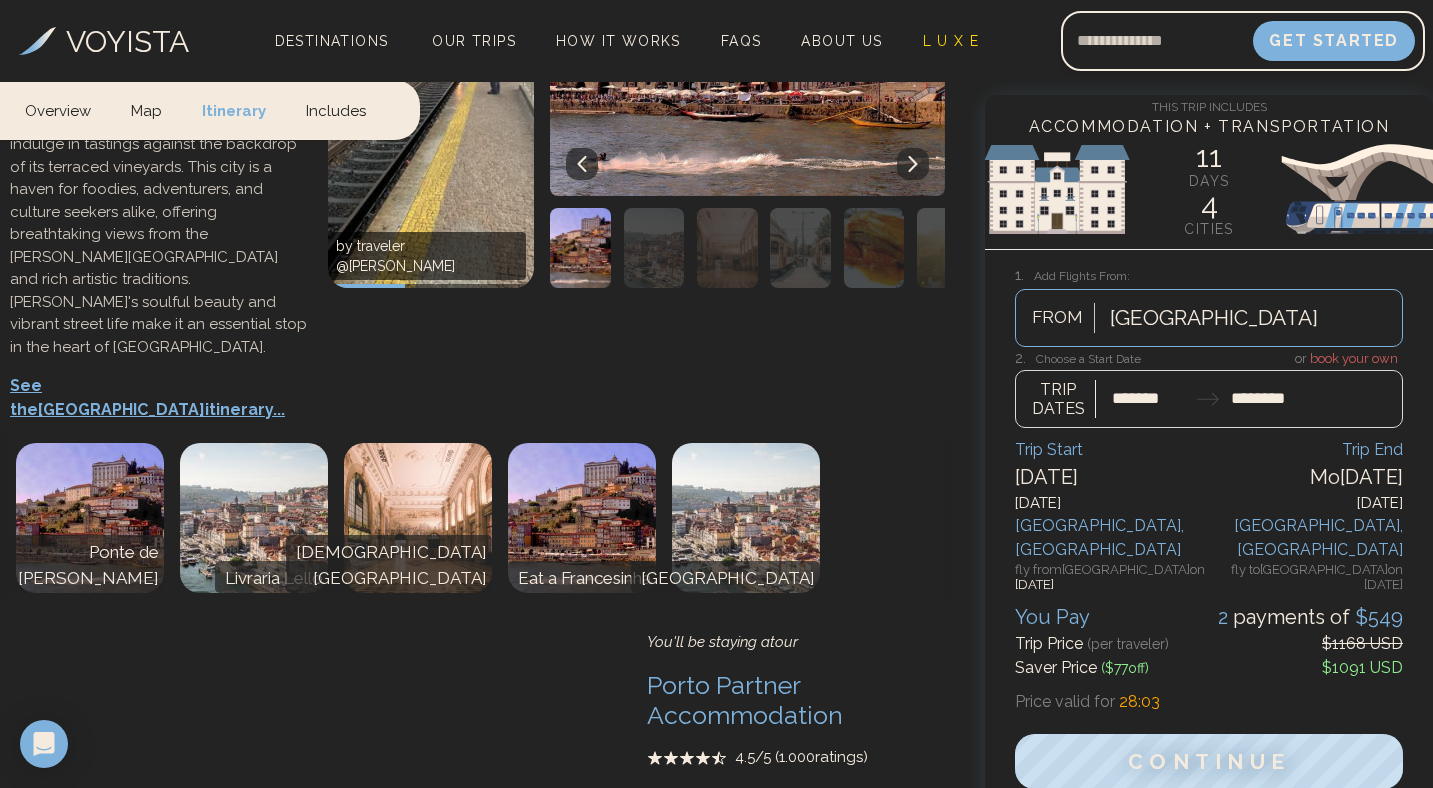 click 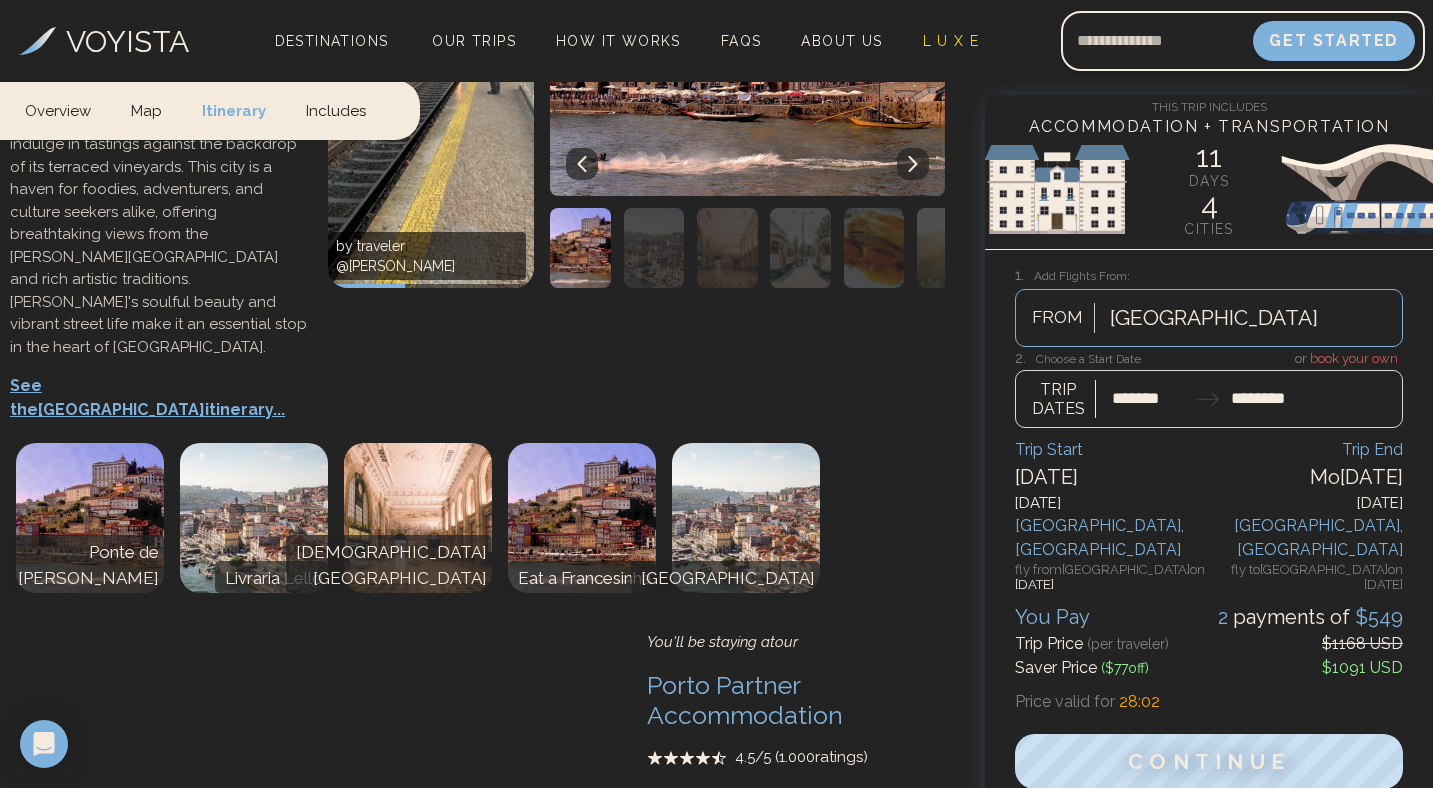 click 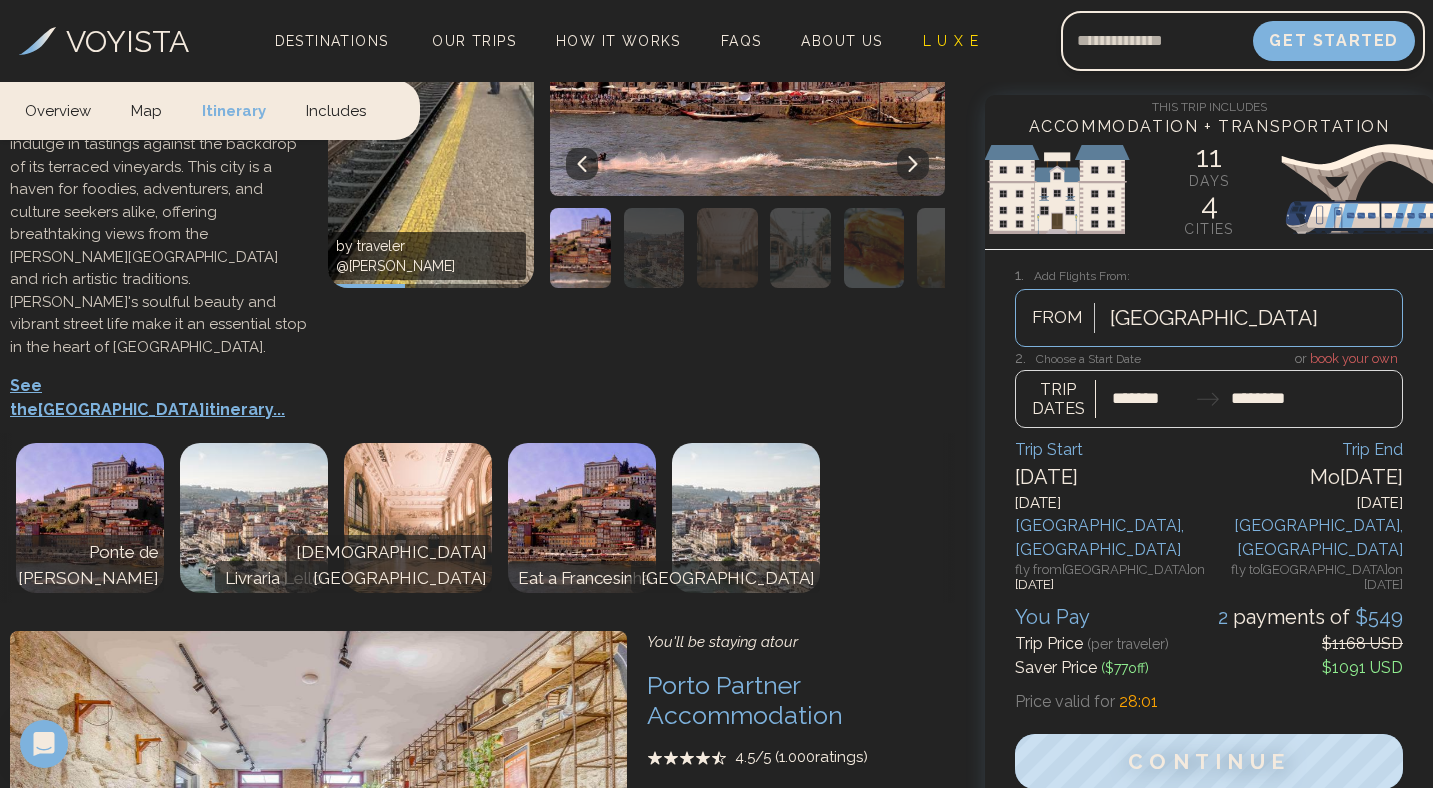 click 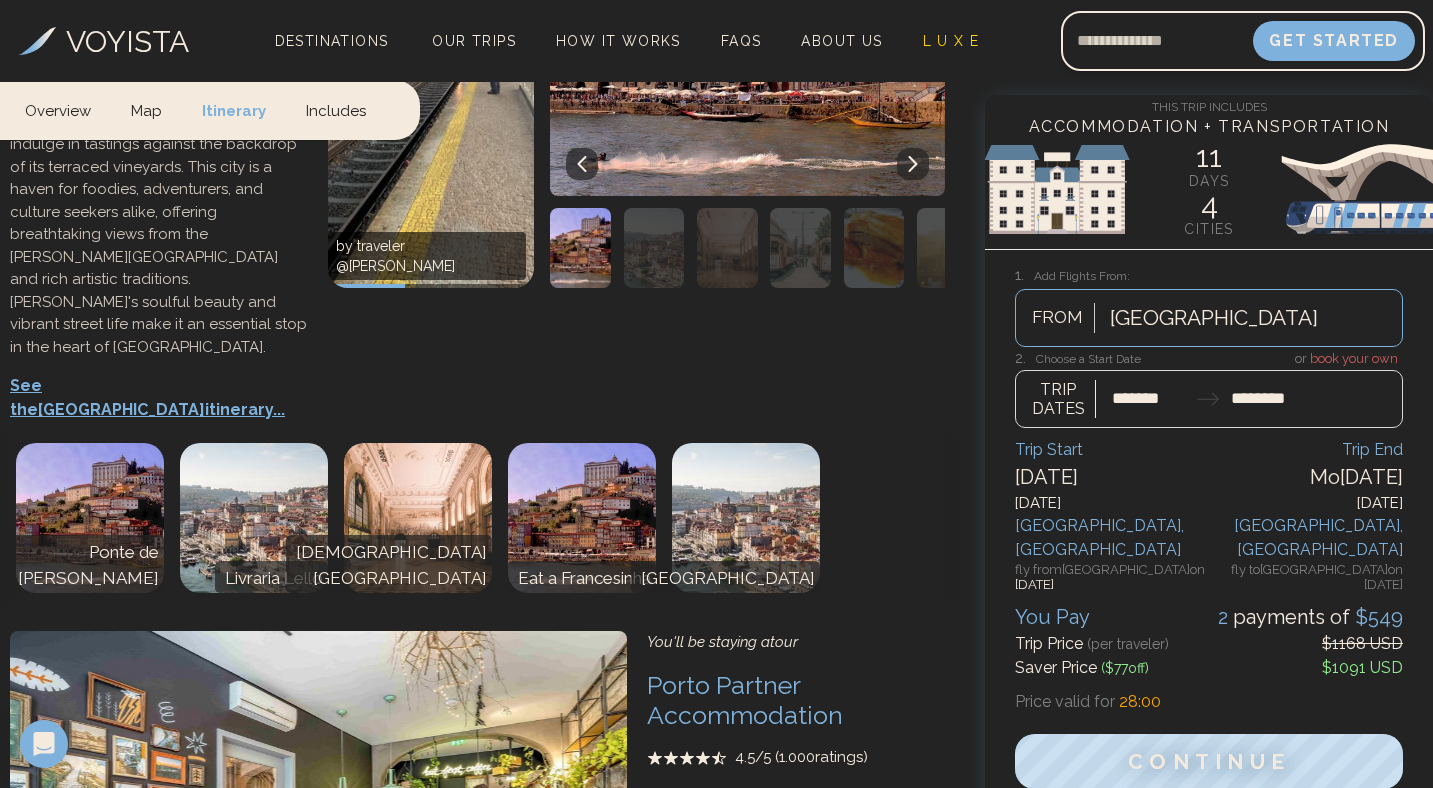 click 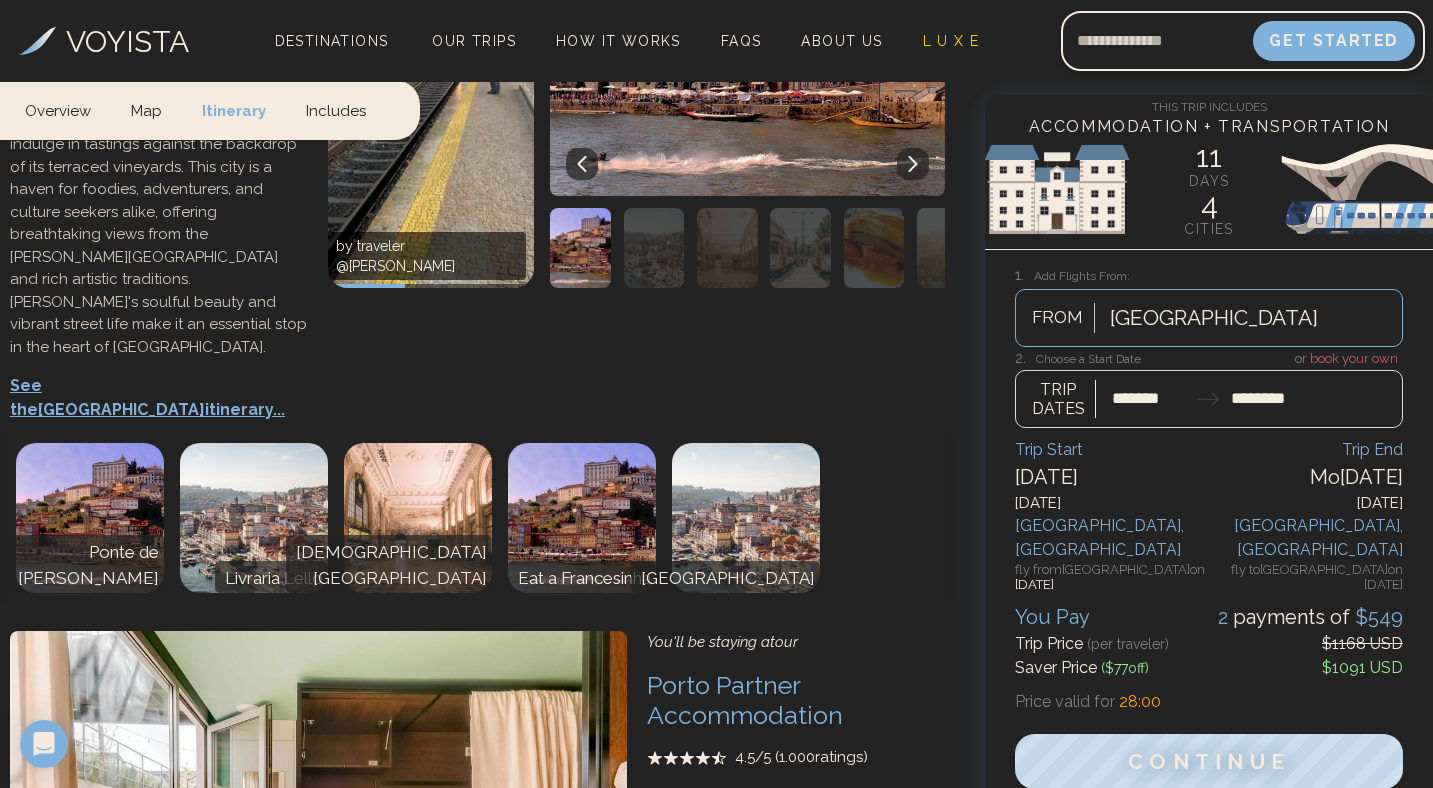 click 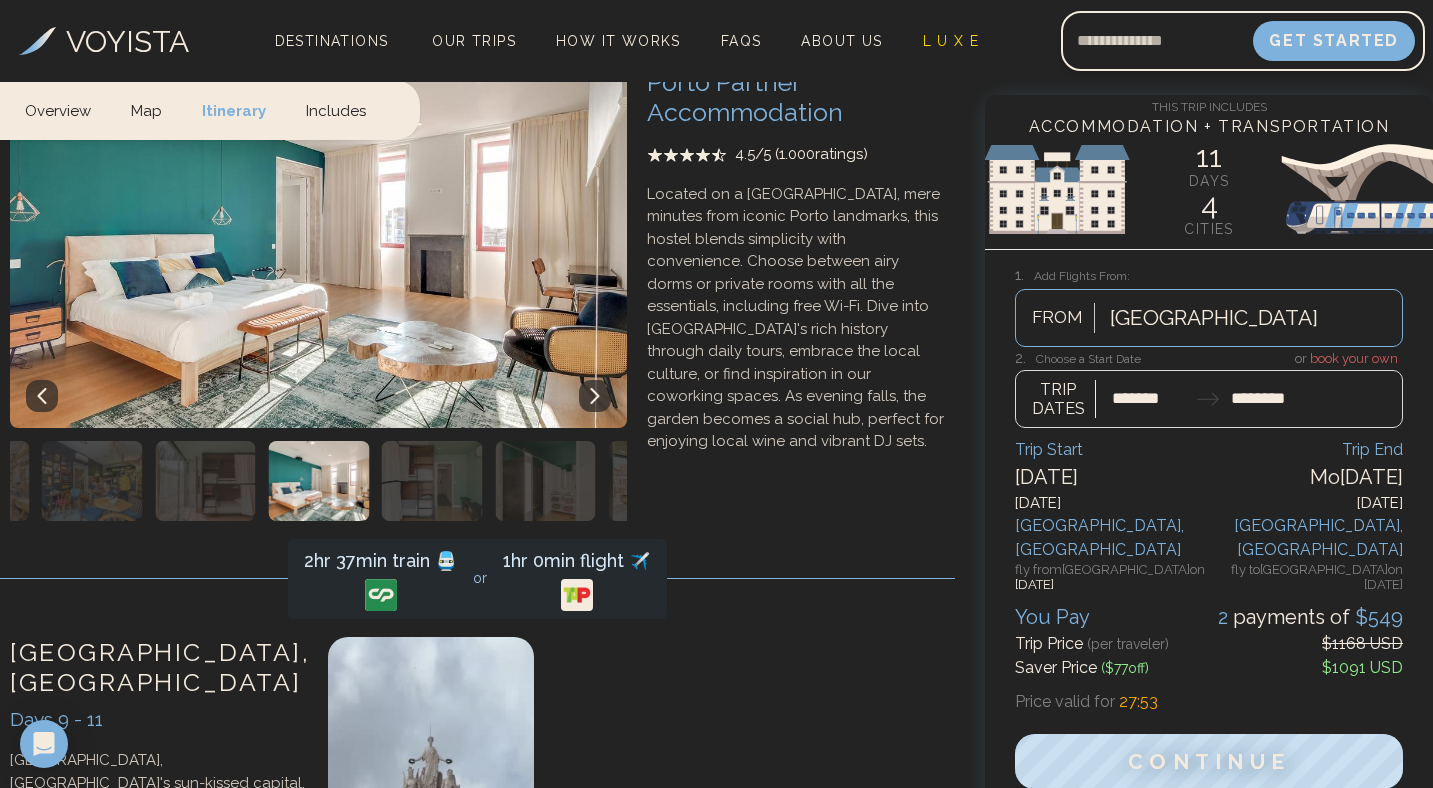 scroll, scrollTop: 4830, scrollLeft: 0, axis: vertical 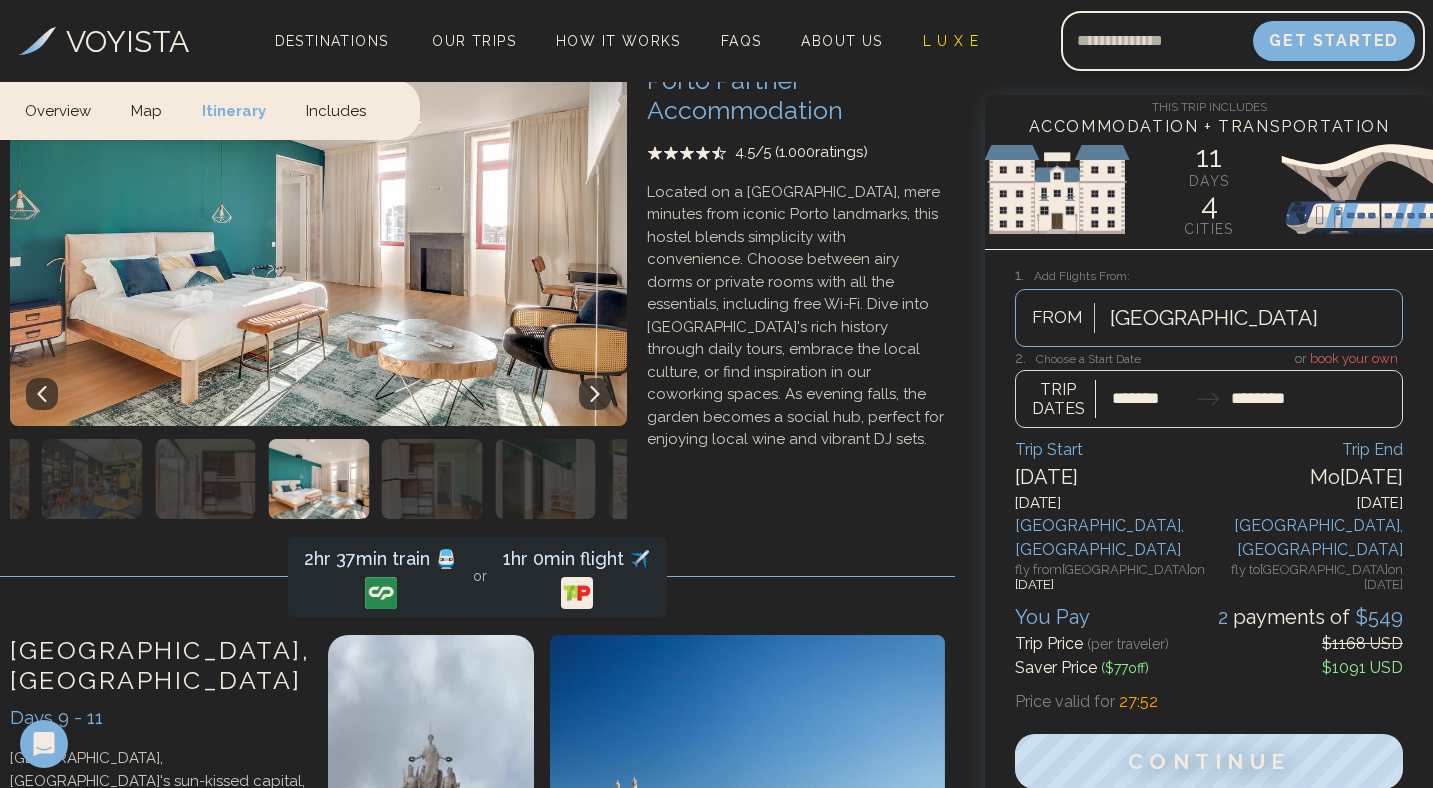 click 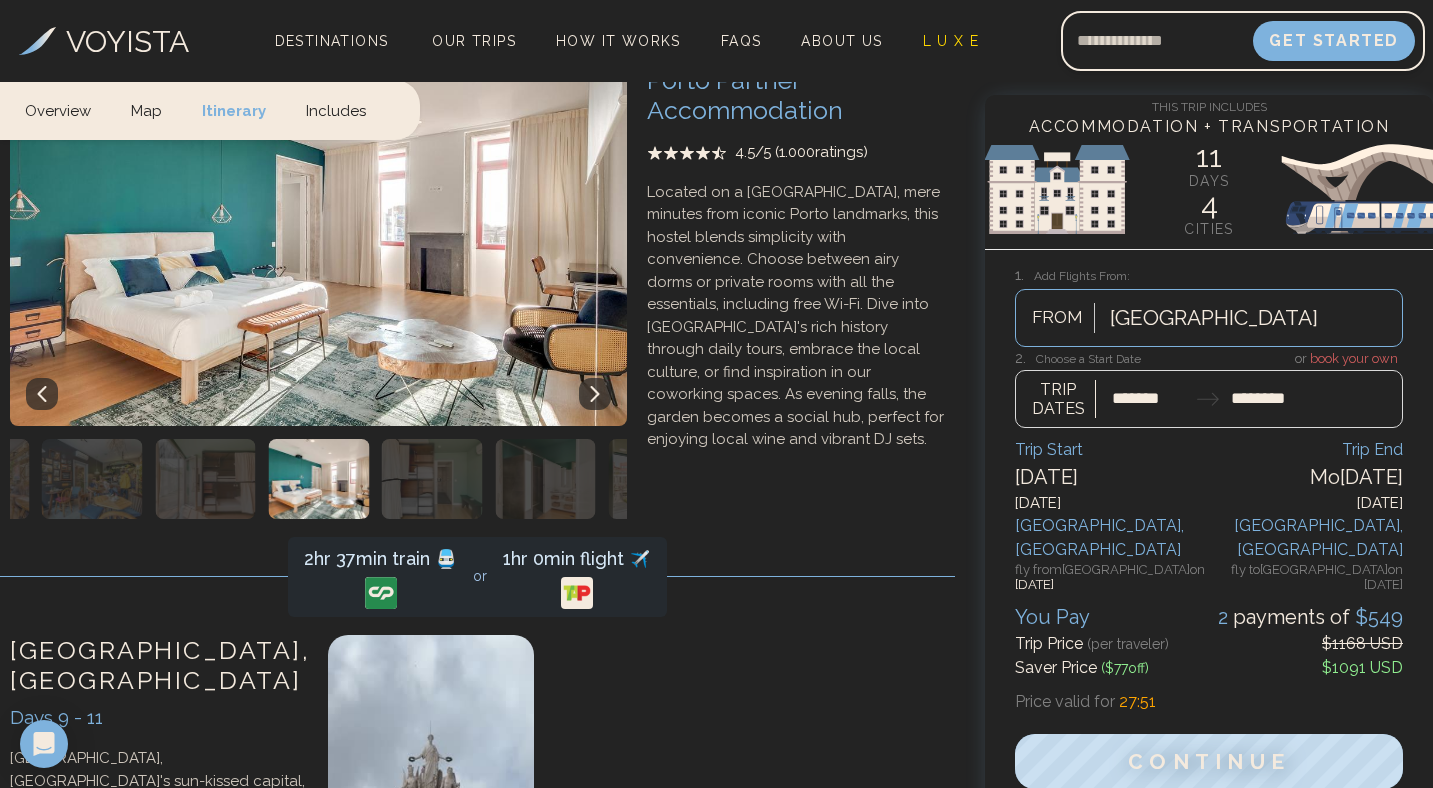 click 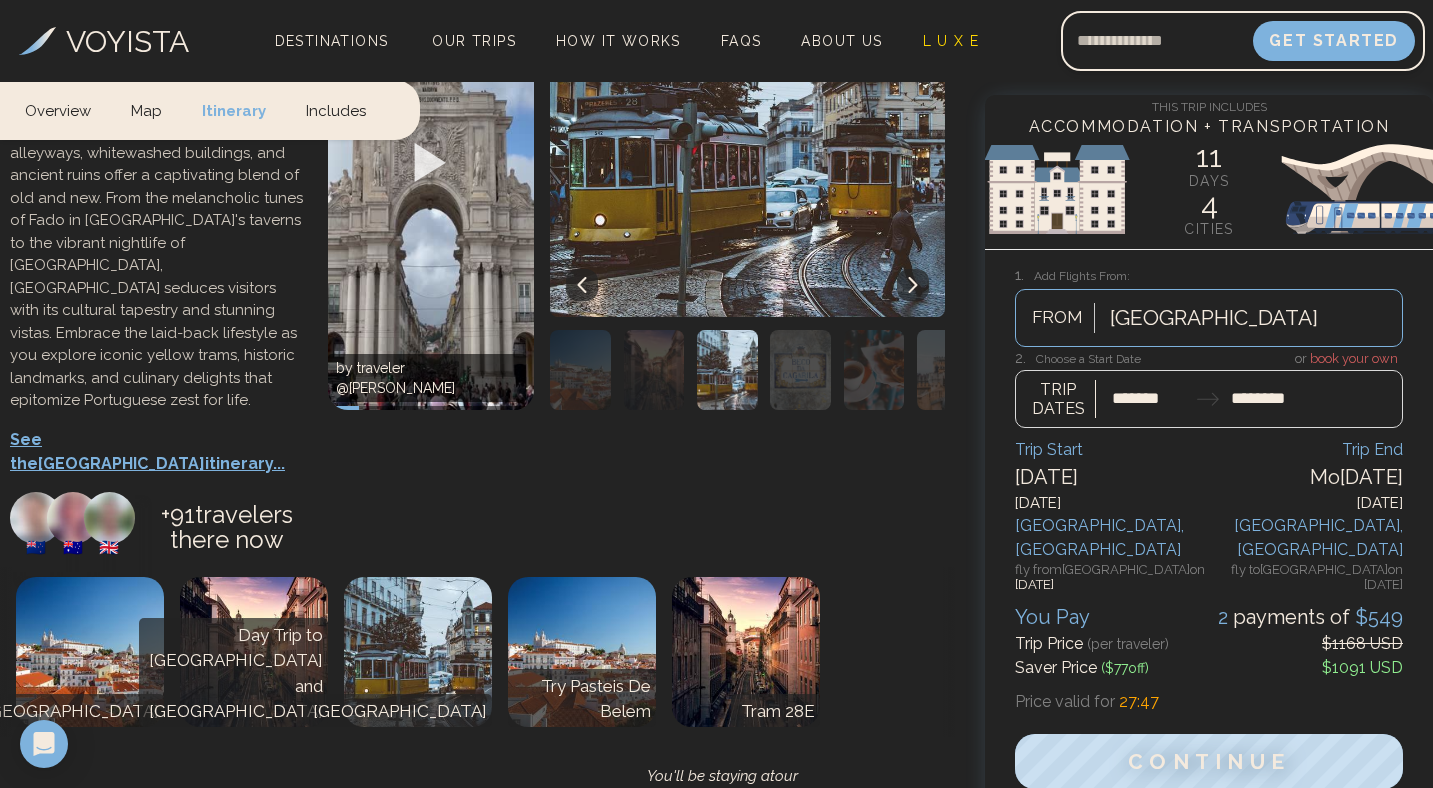 scroll, scrollTop: 5549, scrollLeft: 0, axis: vertical 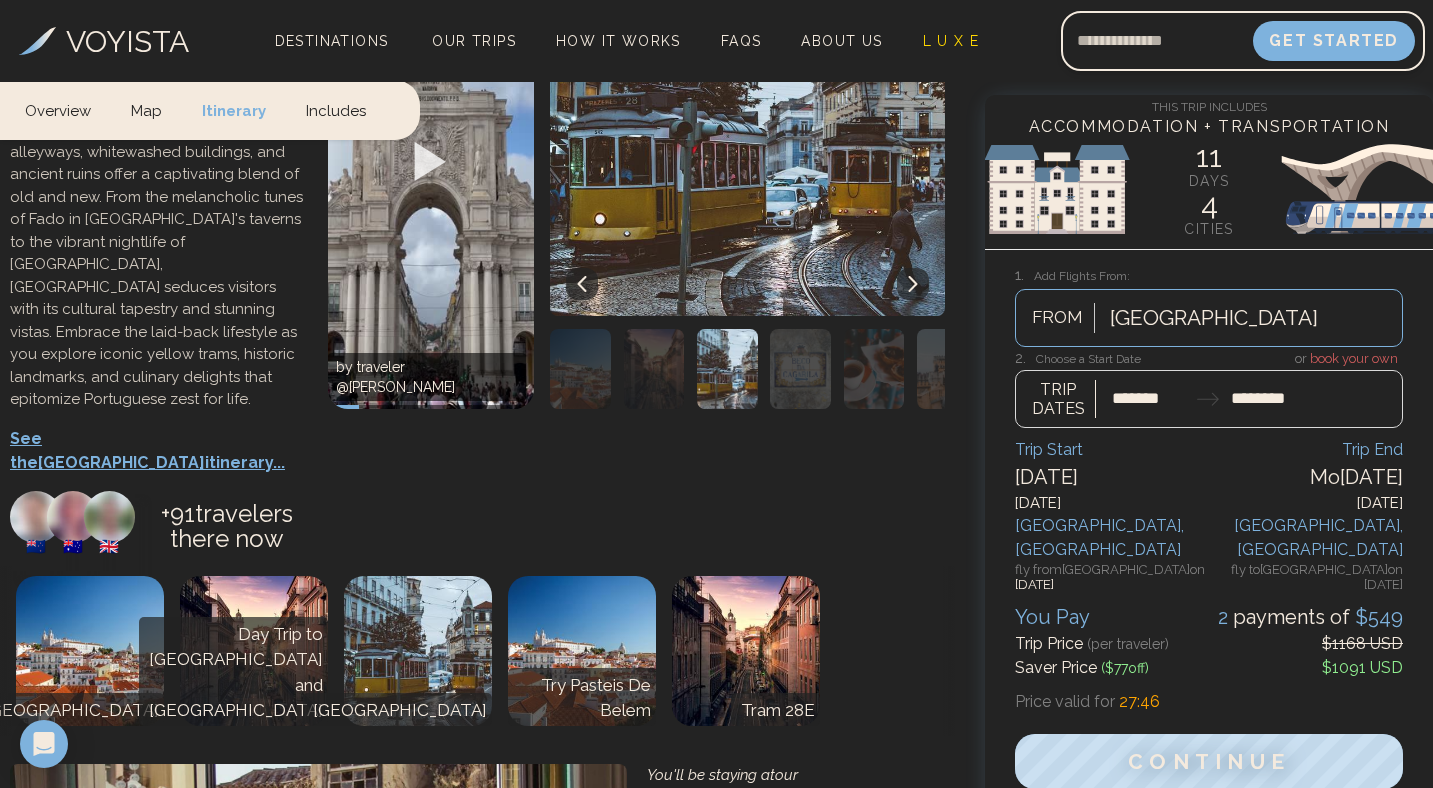 click 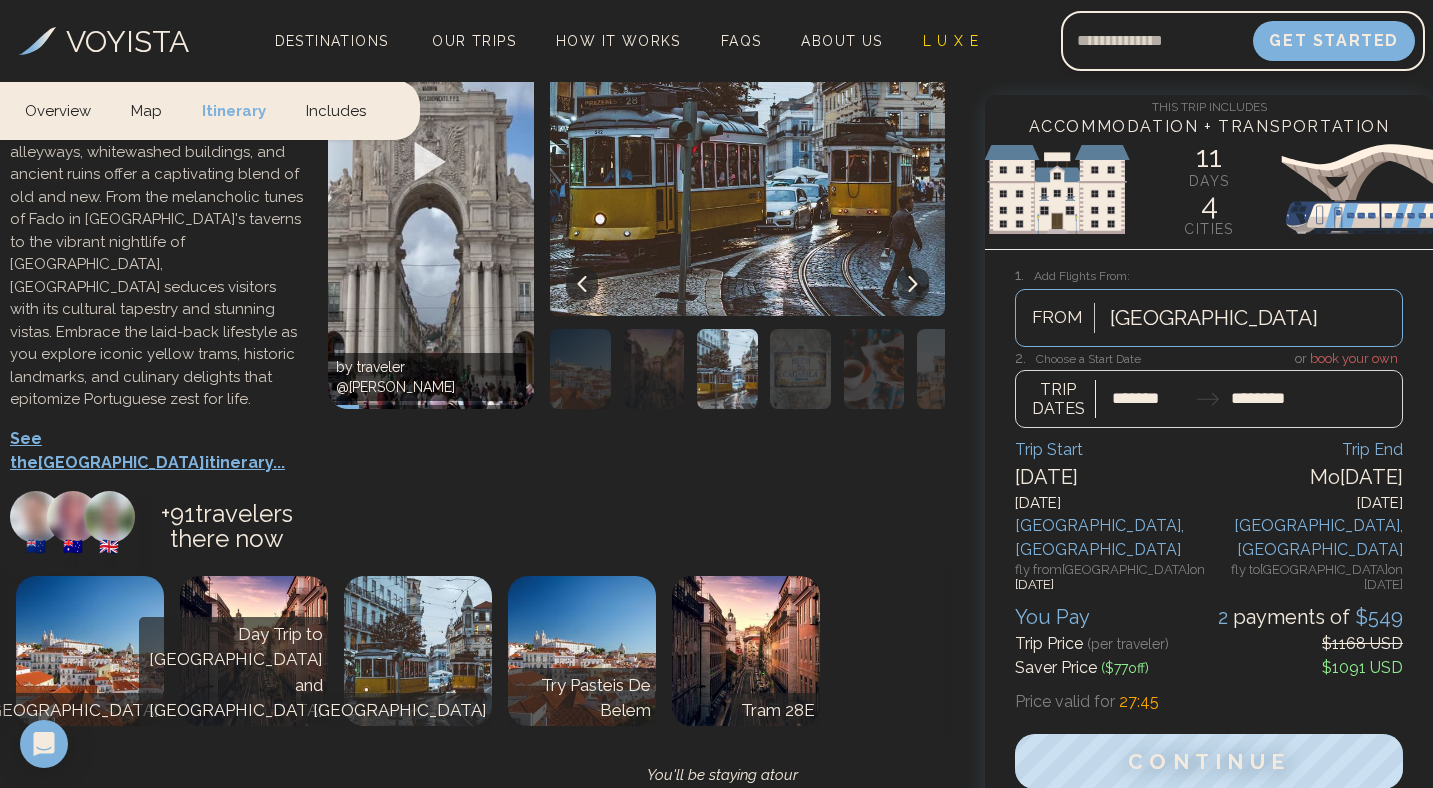 click 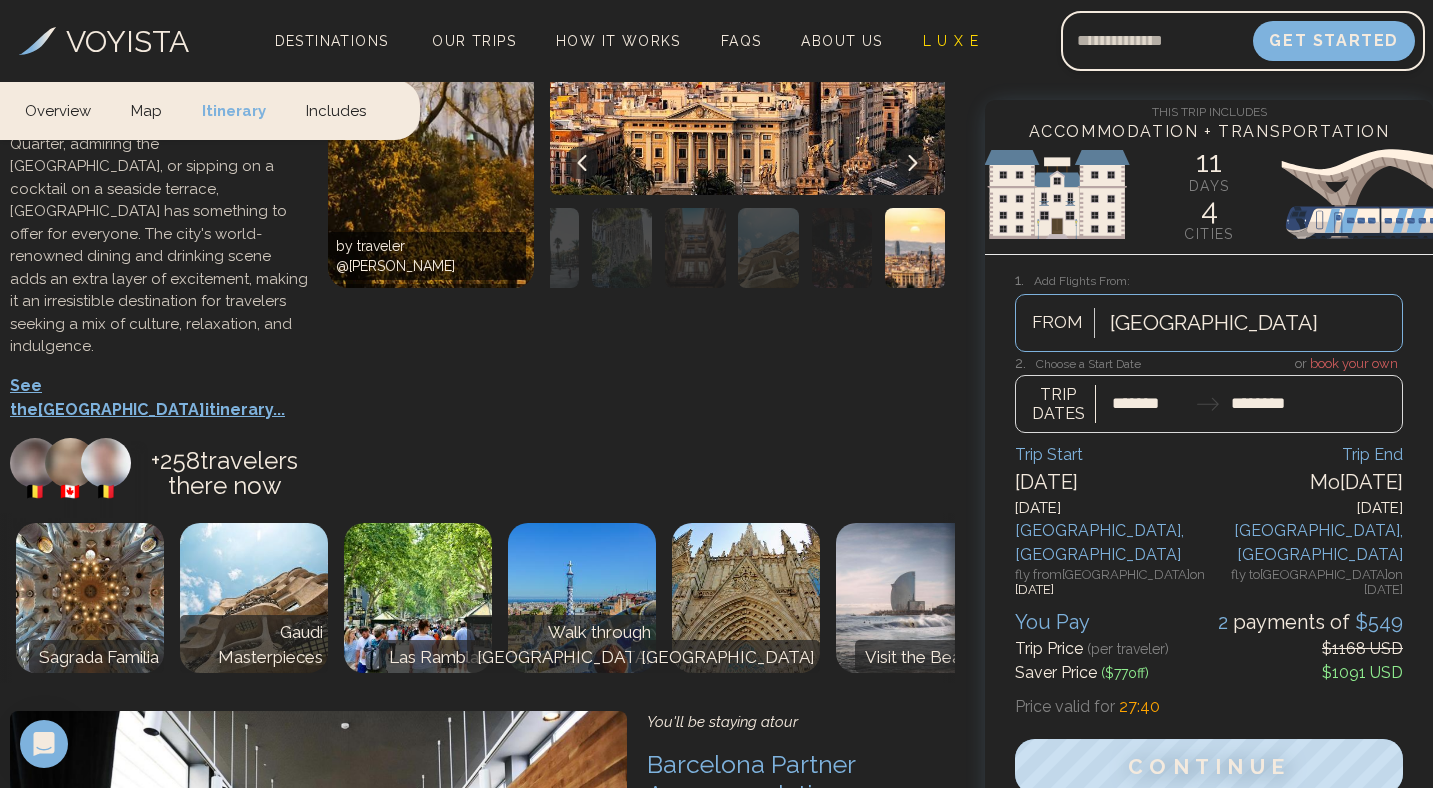 scroll, scrollTop: 933, scrollLeft: 0, axis: vertical 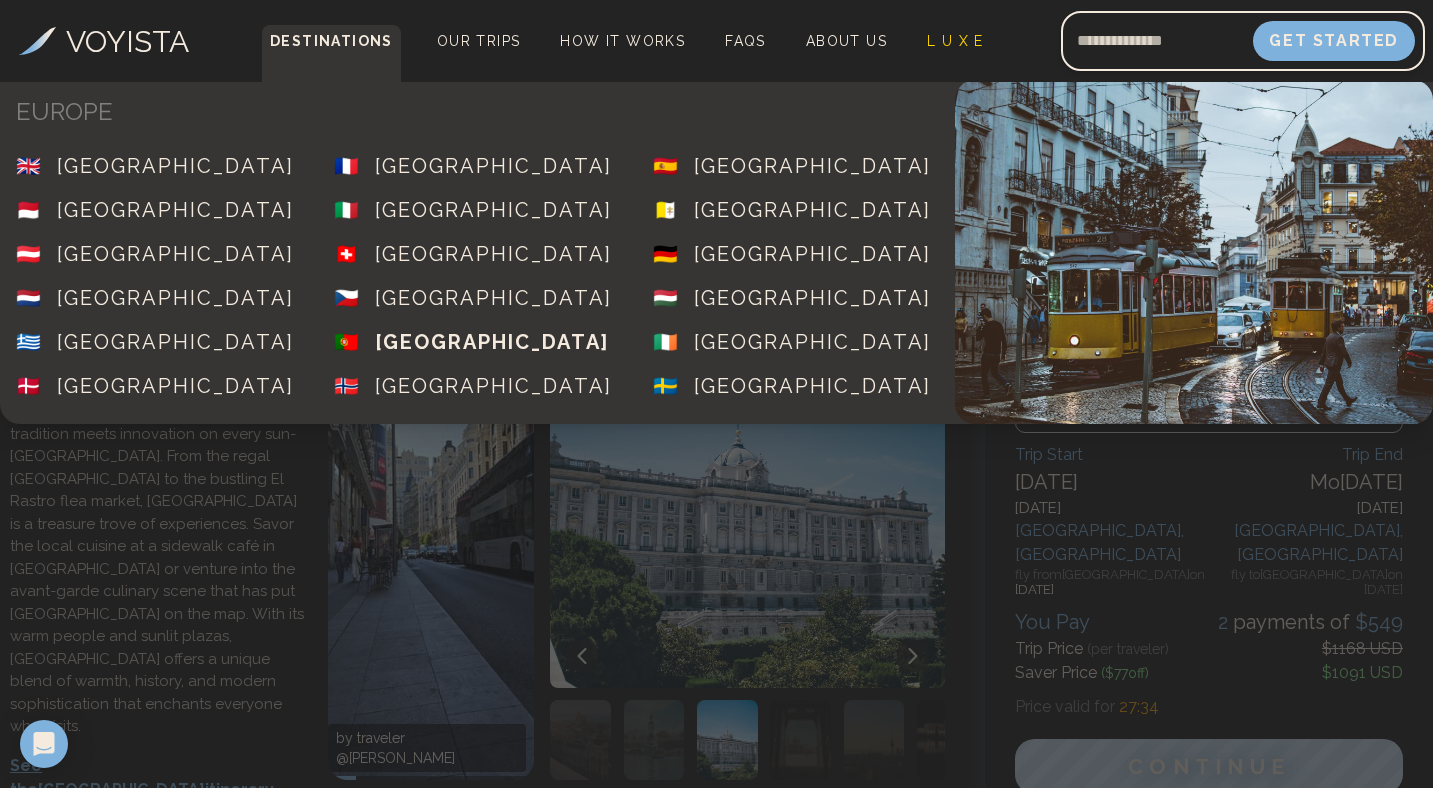 click on "[GEOGRAPHIC_DATA]" at bounding box center (492, 342) 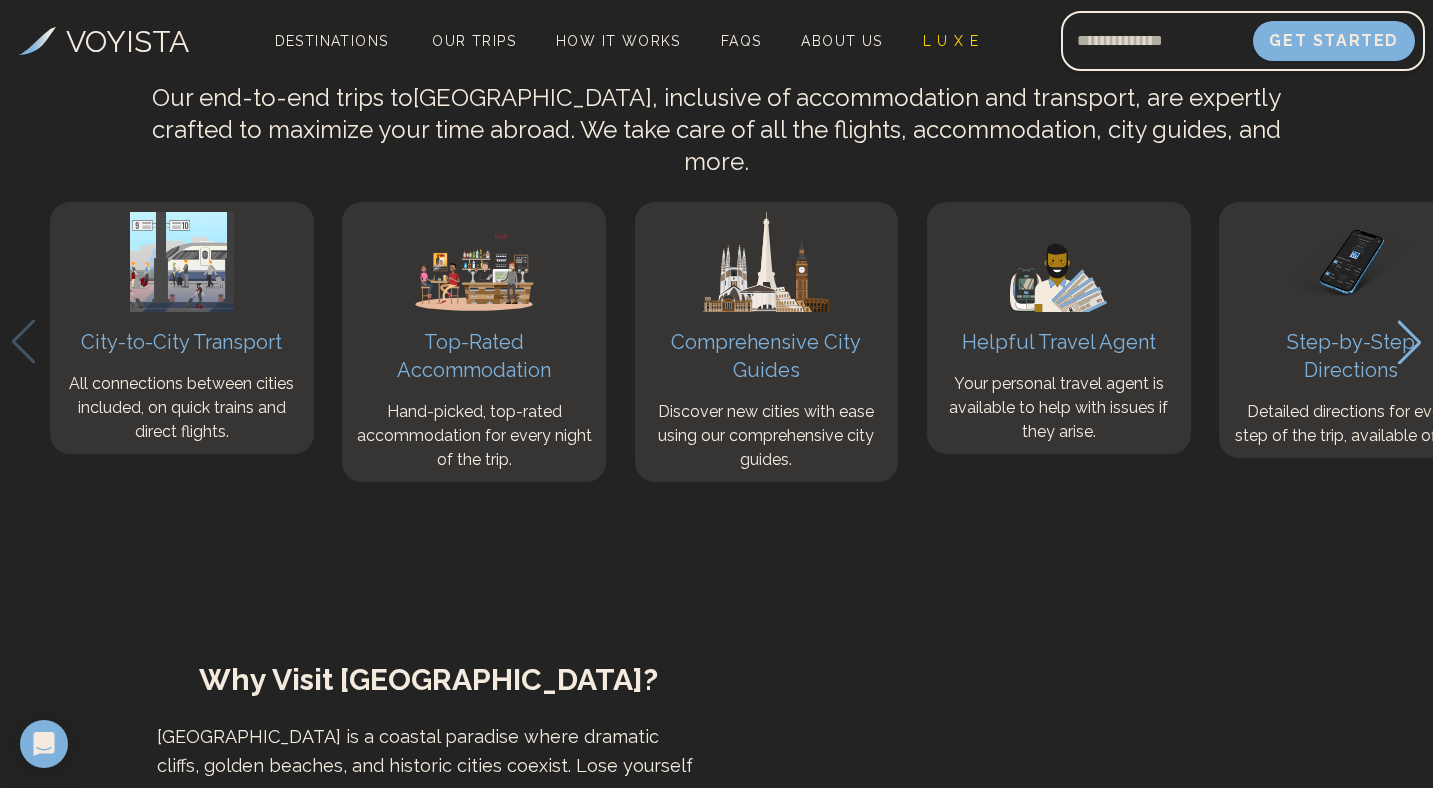 scroll, scrollTop: 5412, scrollLeft: 0, axis: vertical 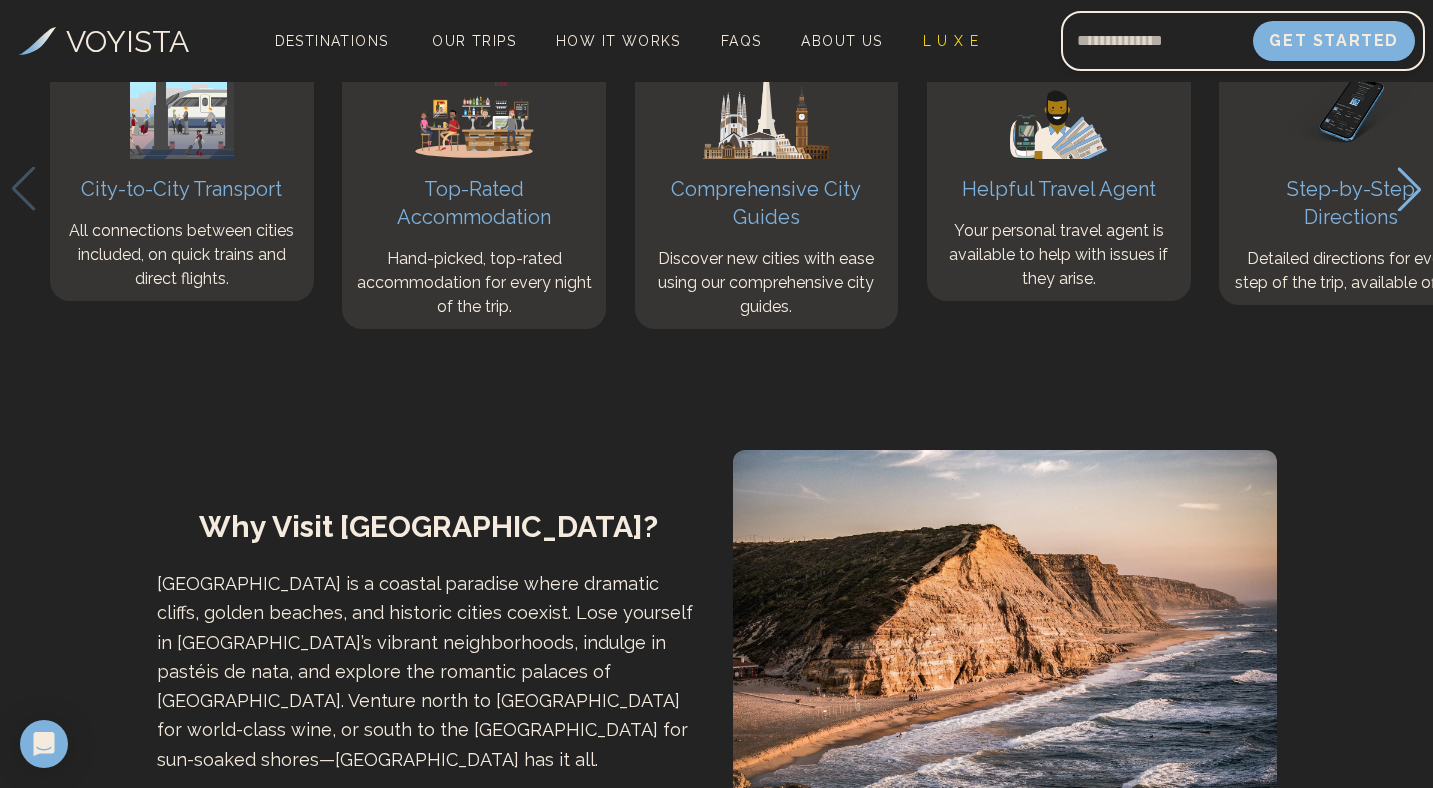 click 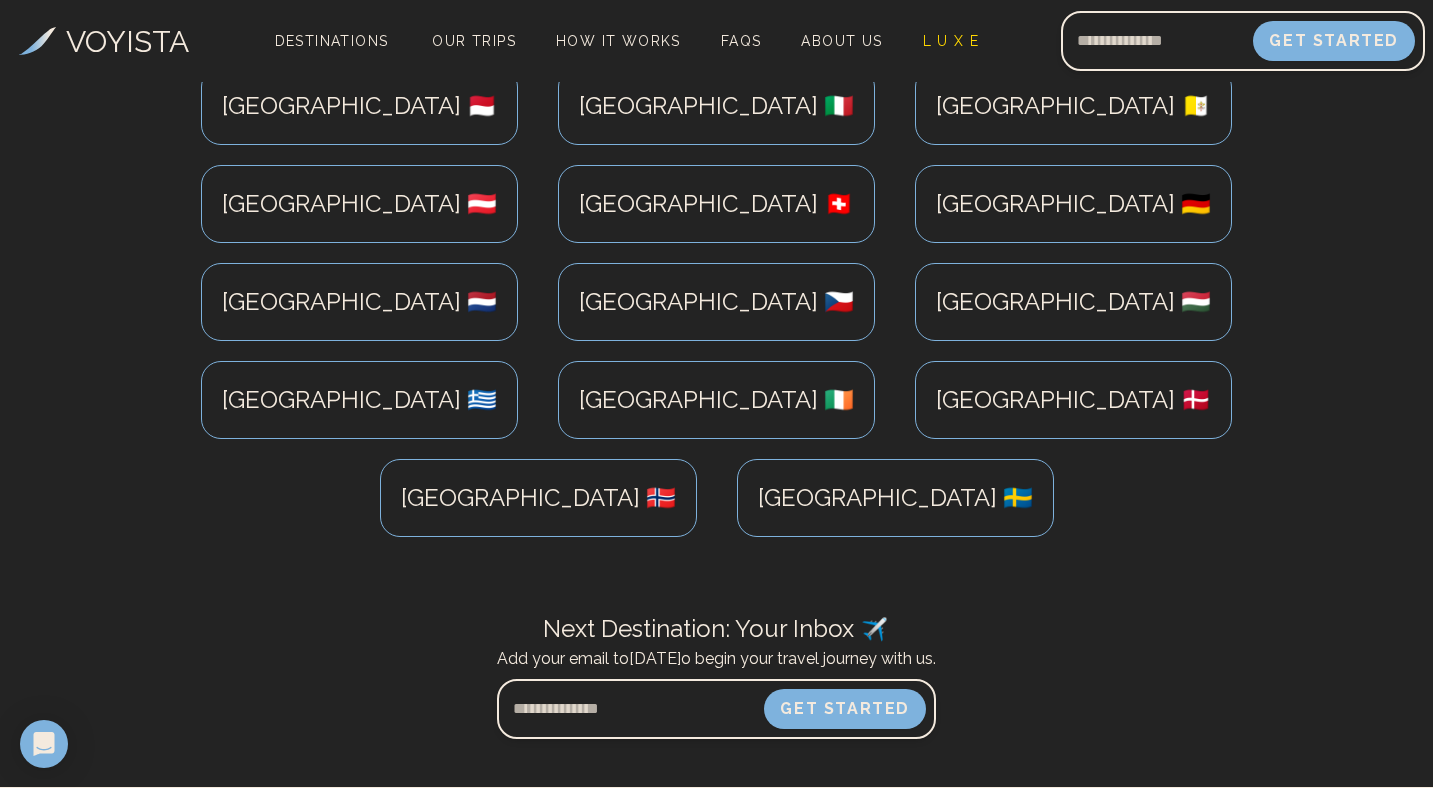 scroll, scrollTop: 11024, scrollLeft: 0, axis: vertical 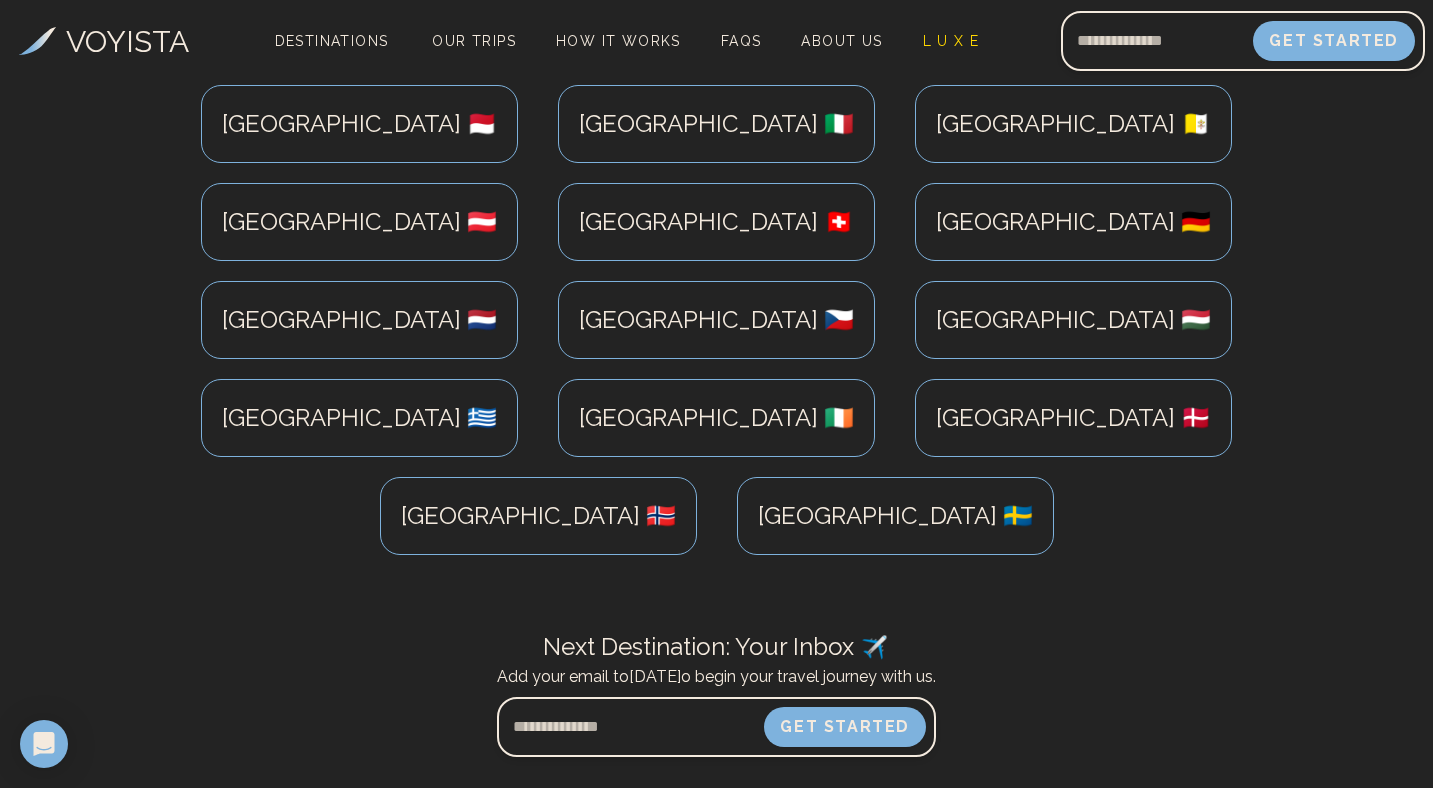 click on "Hungary   🇭🇺" at bounding box center (1073, 320) 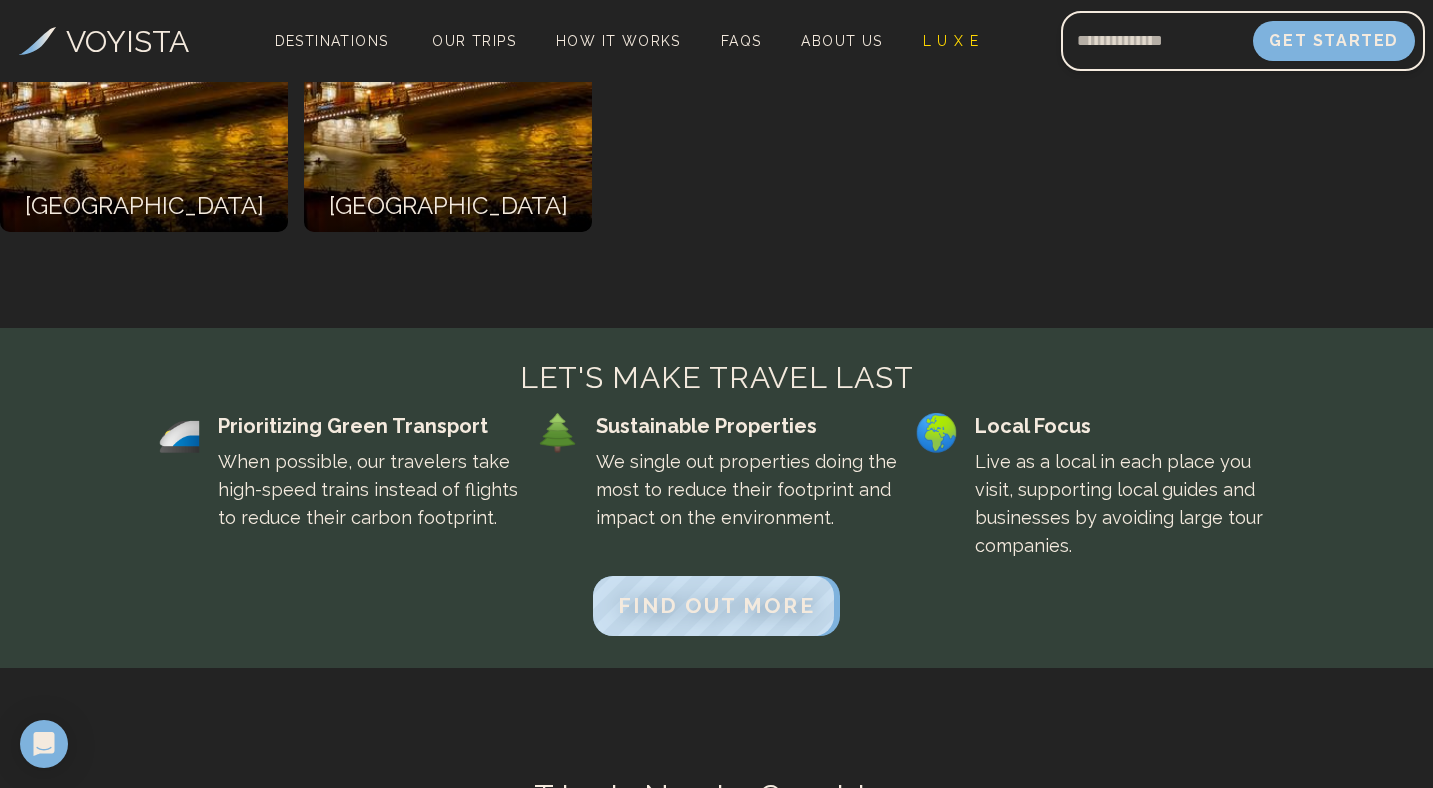 scroll, scrollTop: 10341, scrollLeft: 0, axis: vertical 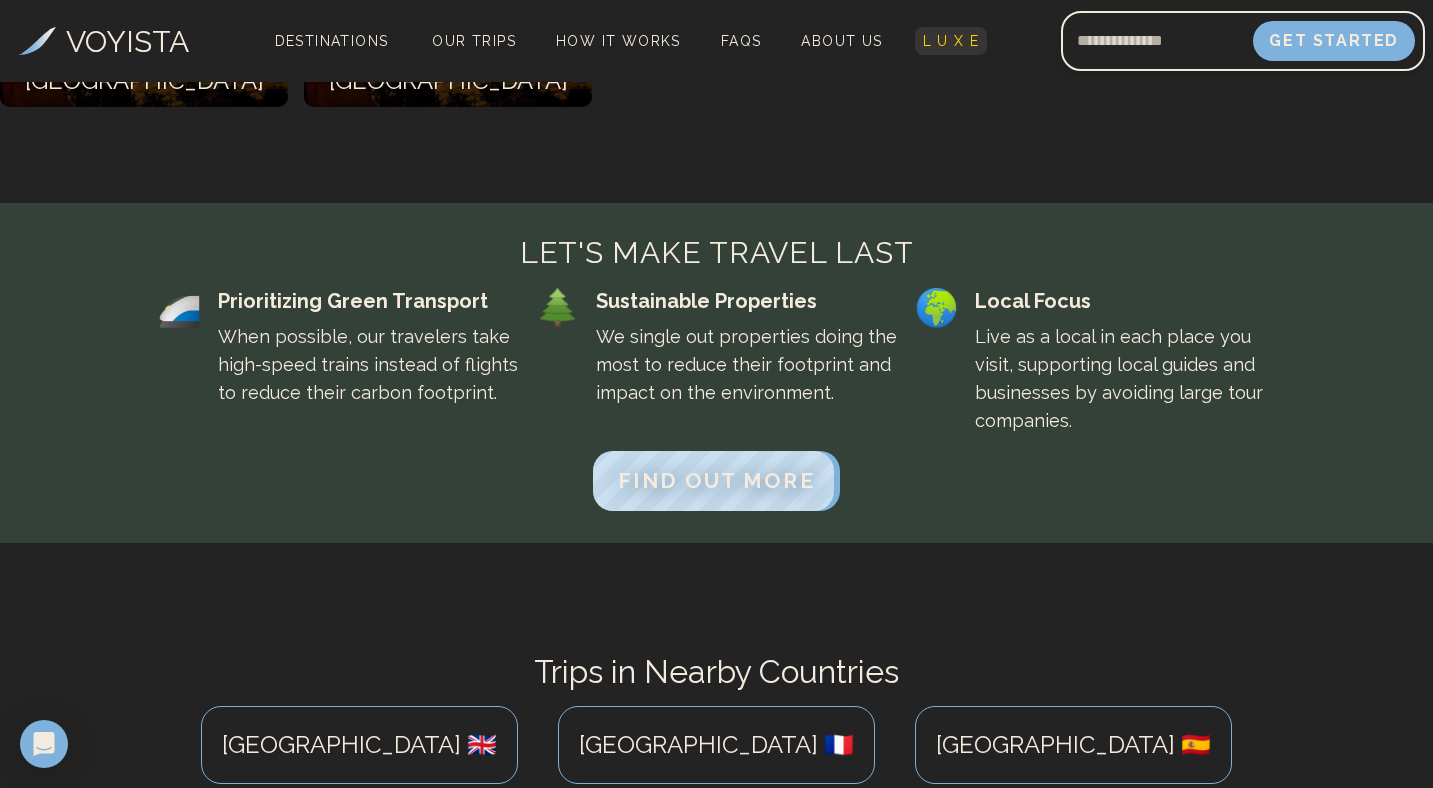 click on "L U X E" at bounding box center (951, 41) 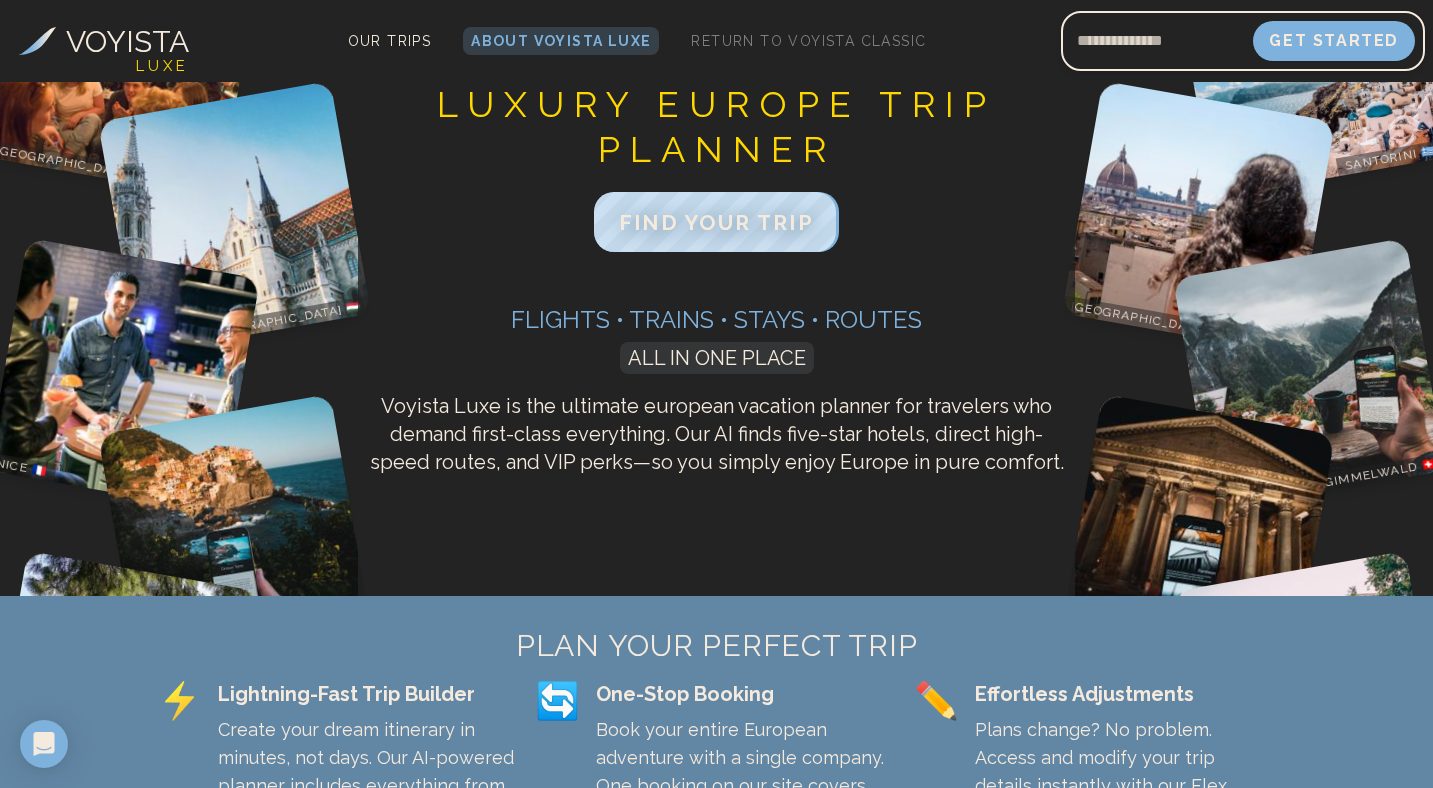 scroll, scrollTop: 7, scrollLeft: 0, axis: vertical 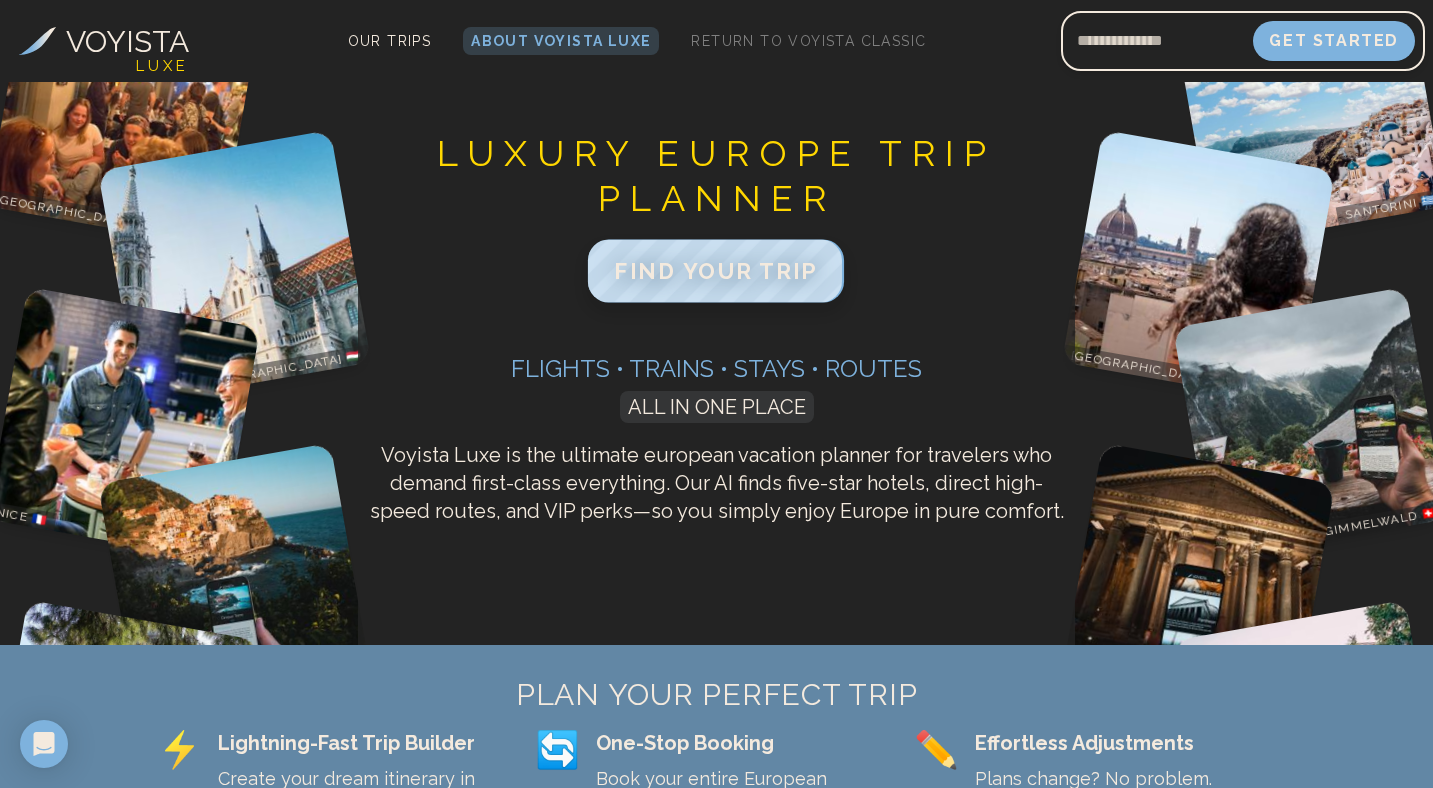 click on "FIND YOUR TRIP" at bounding box center (716, 271) 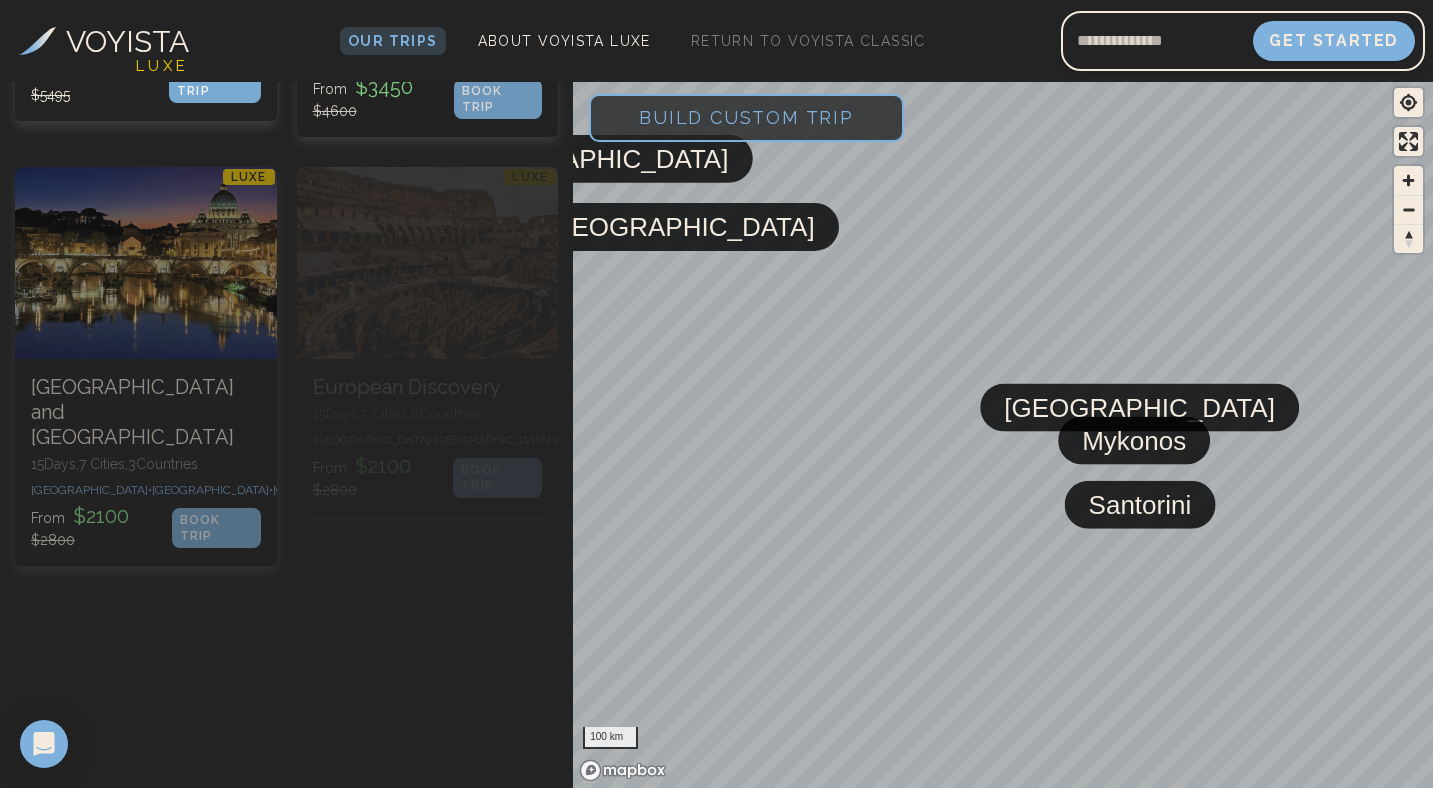 scroll, scrollTop: 0, scrollLeft: 0, axis: both 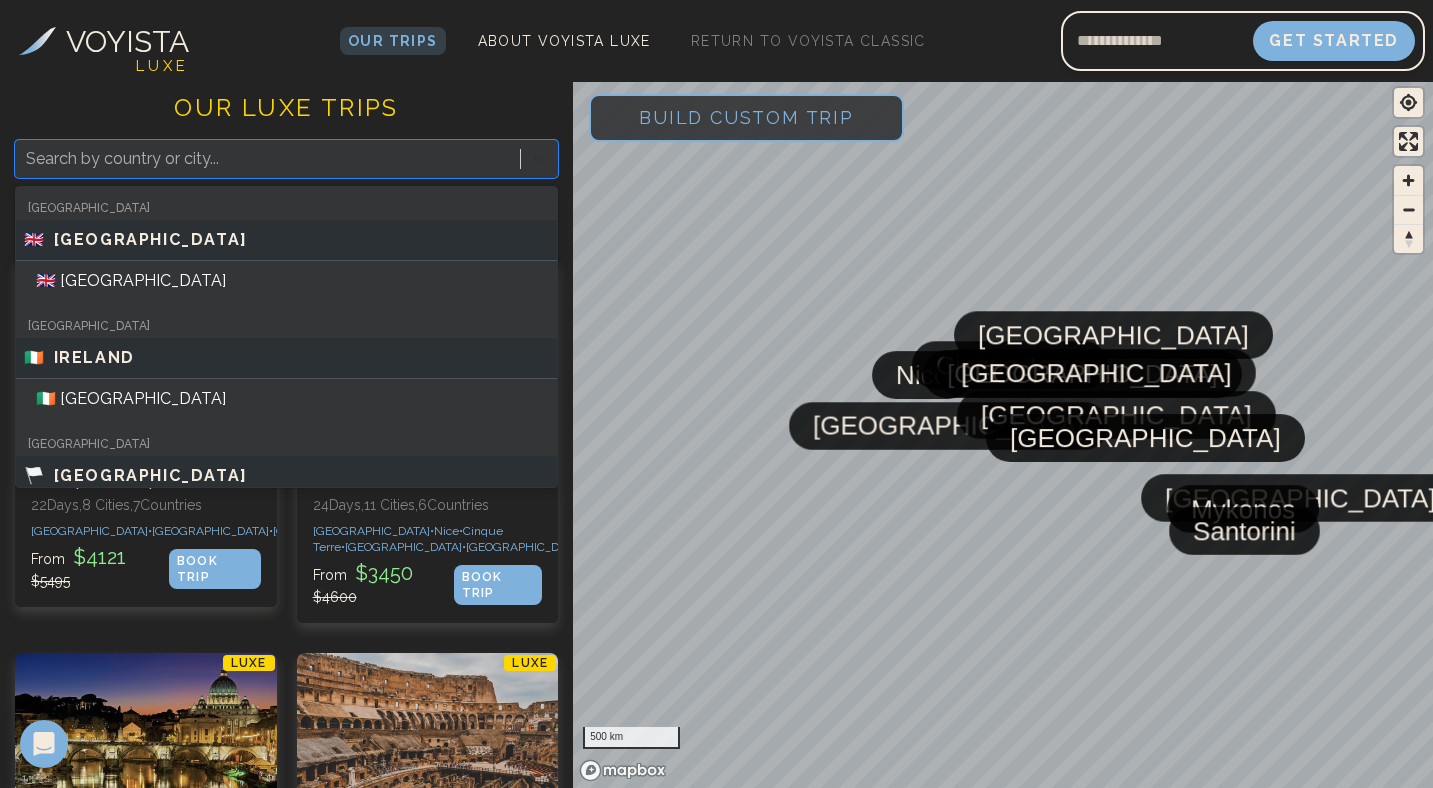 click 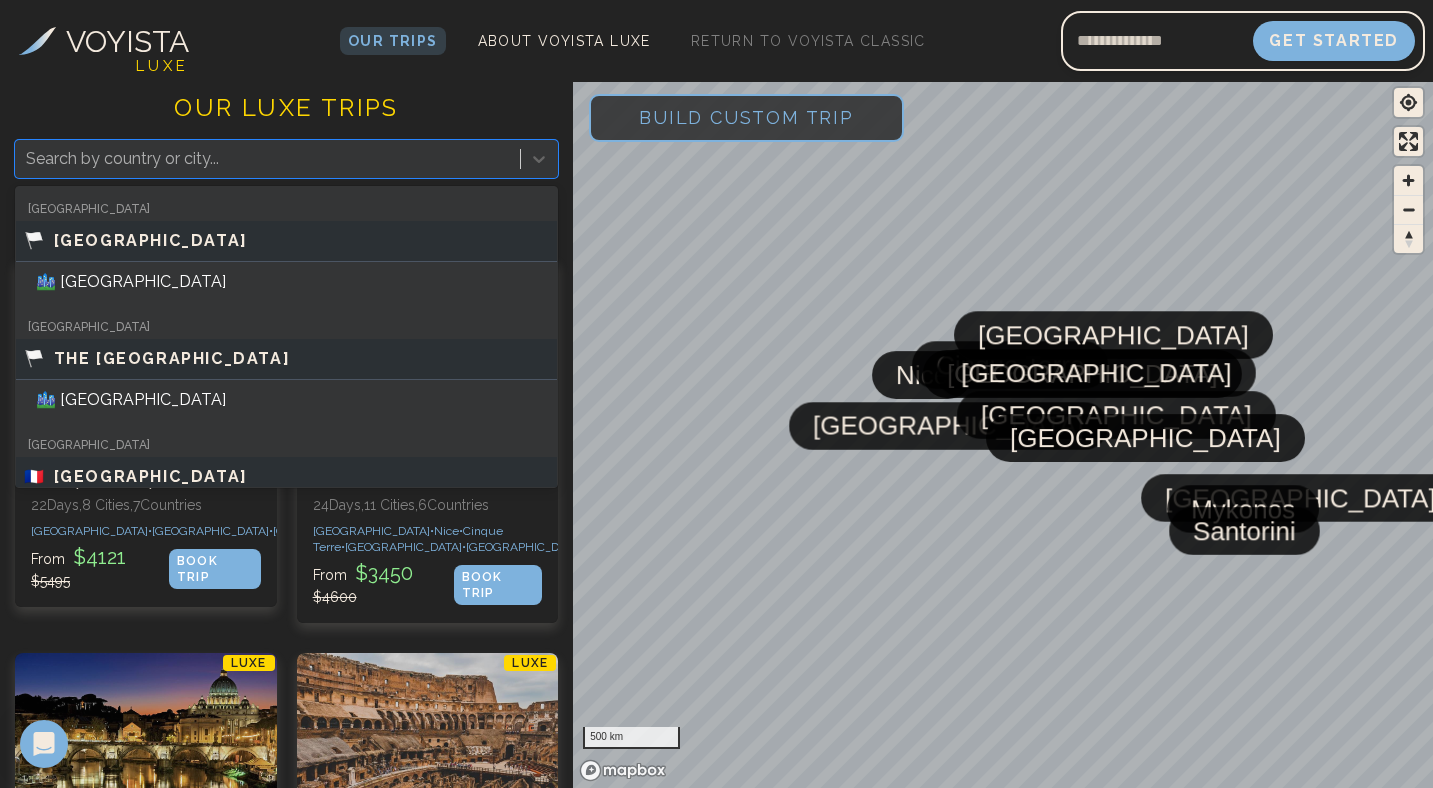 scroll, scrollTop: 266, scrollLeft: 0, axis: vertical 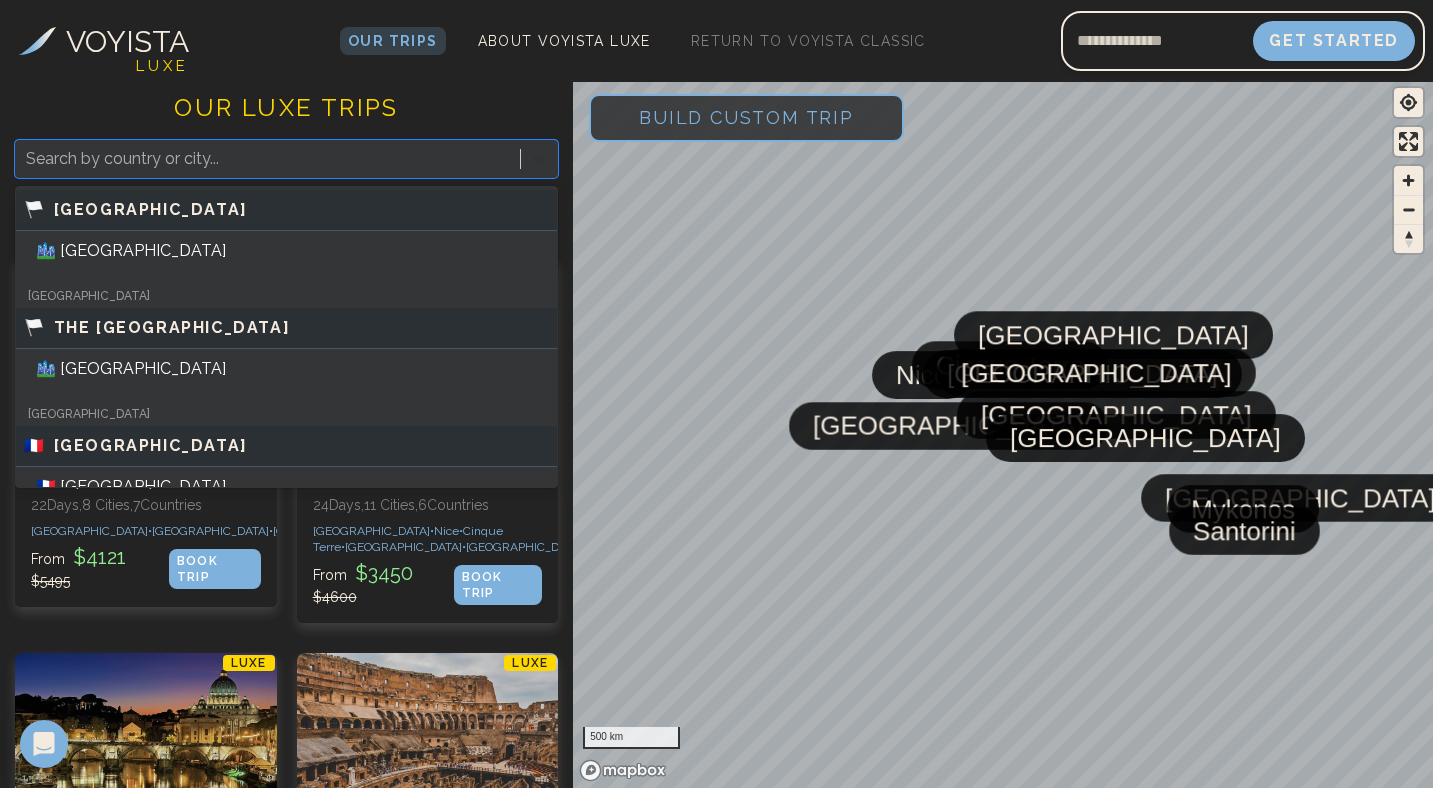 click at bounding box center (539, 159) 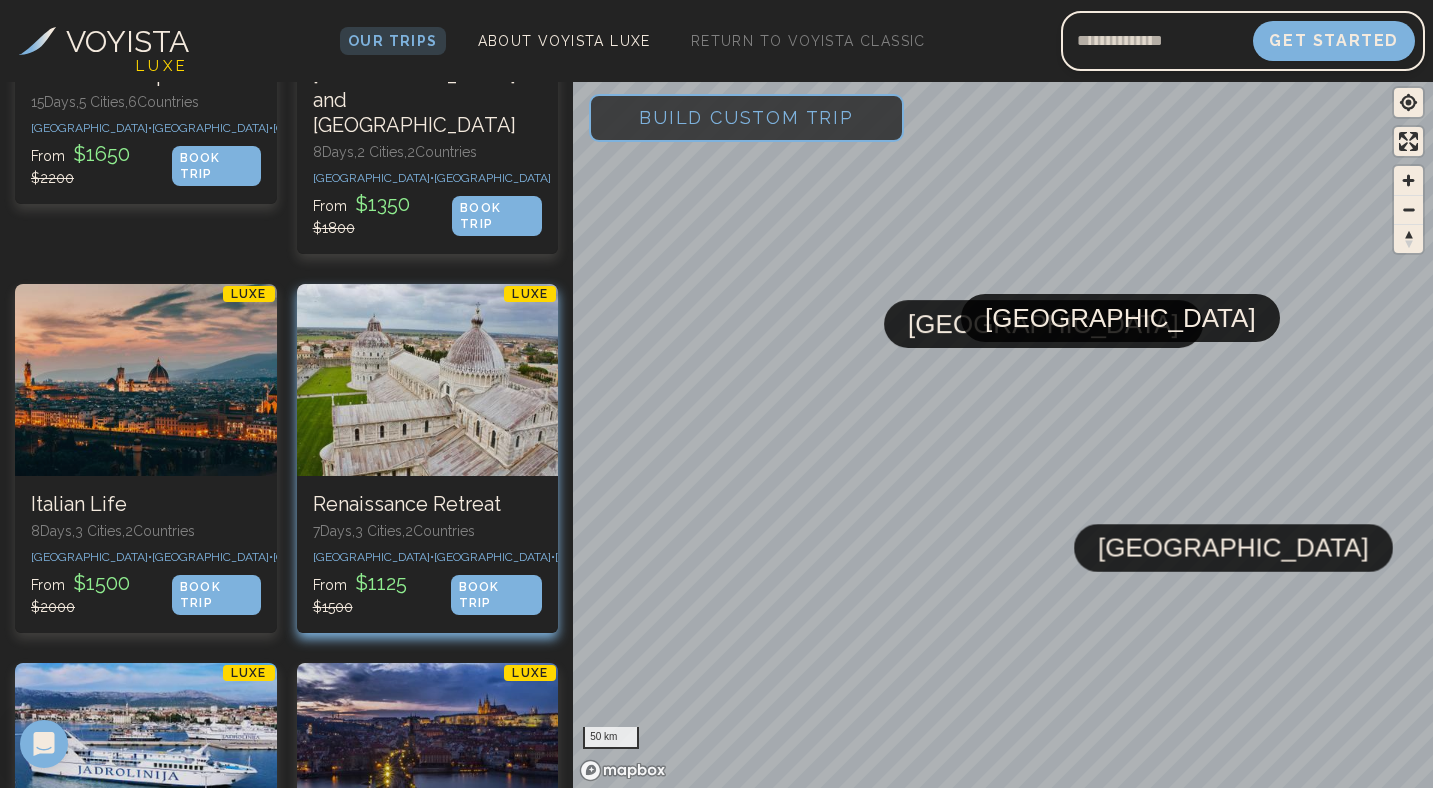 scroll, scrollTop: 2782, scrollLeft: 0, axis: vertical 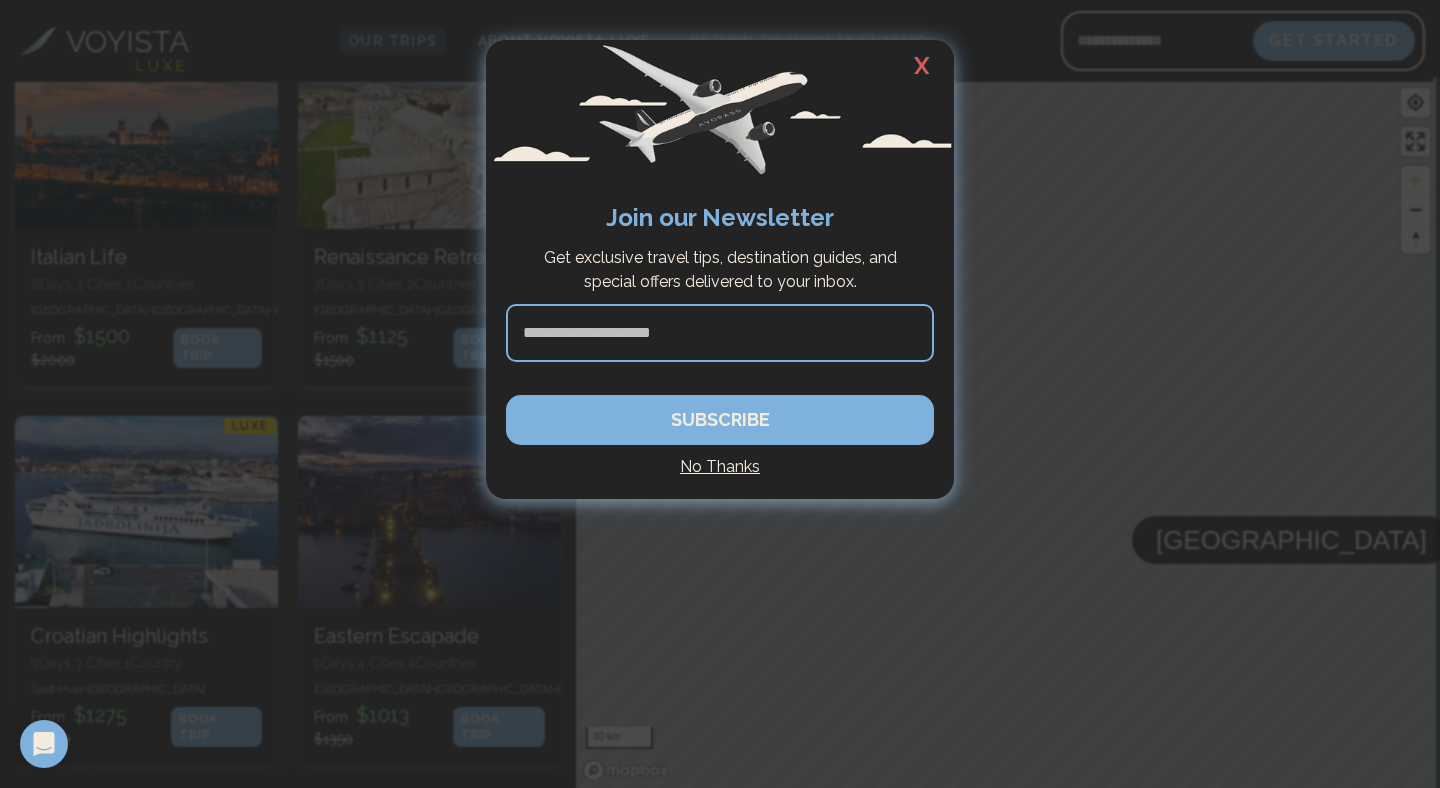 click at bounding box center (720, 333) 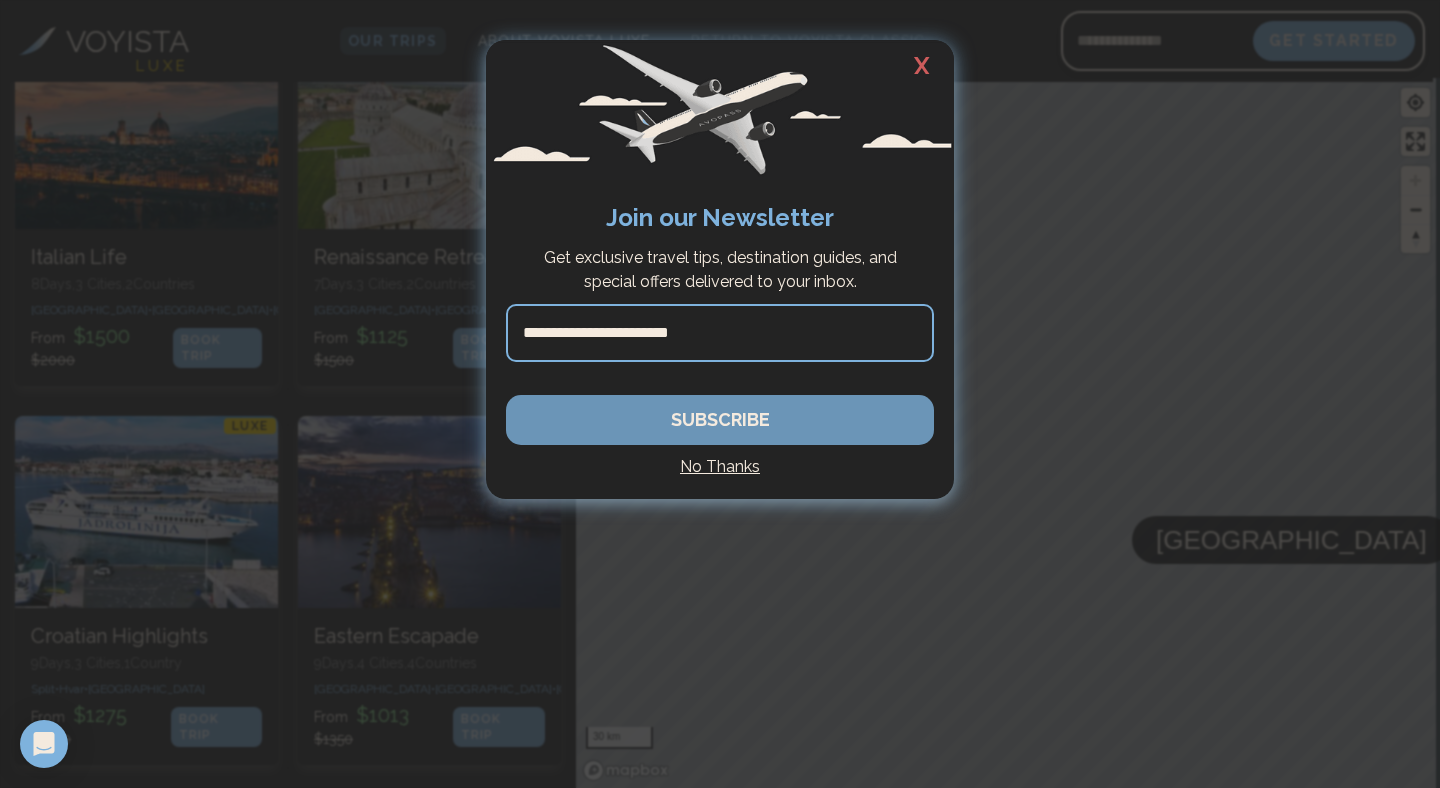 type on "**********" 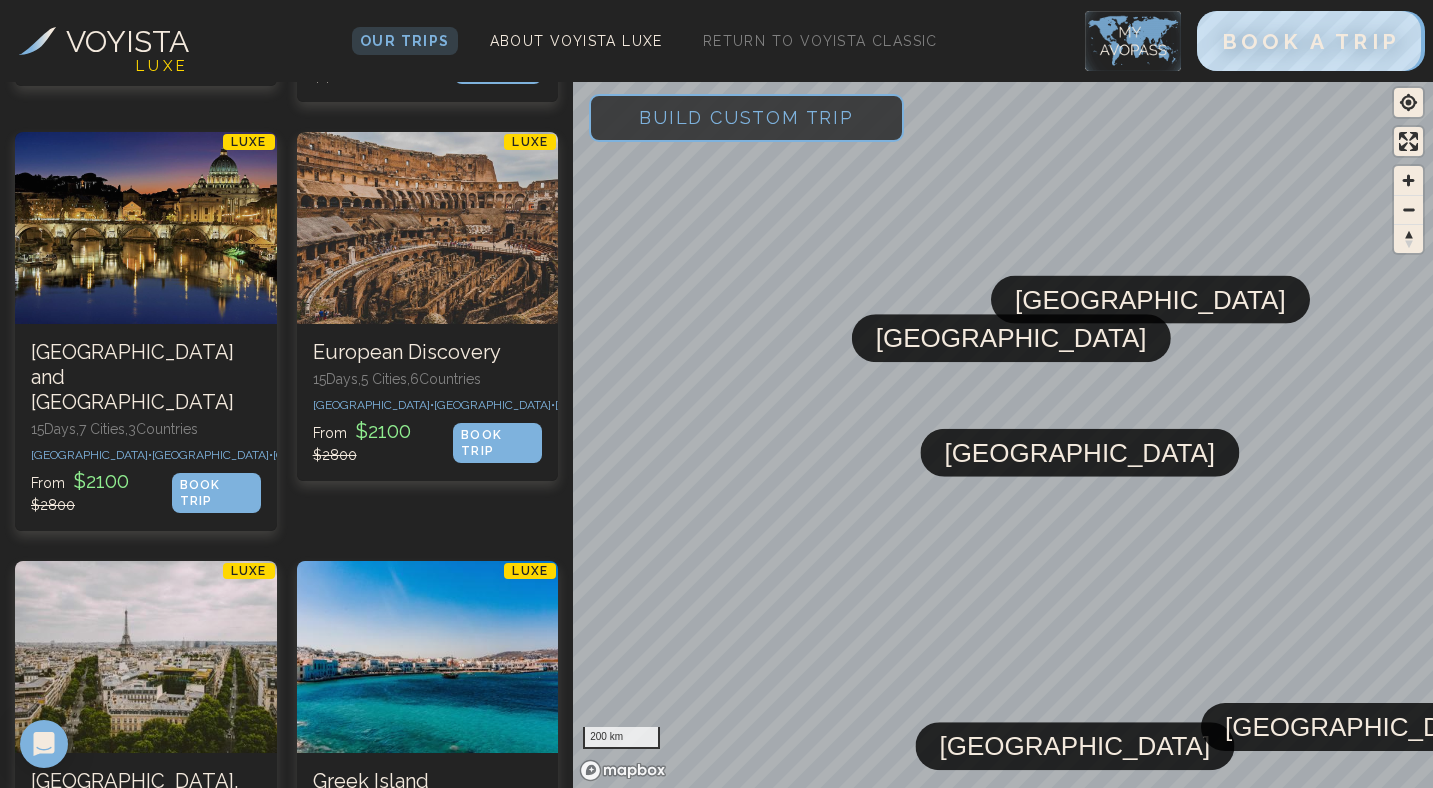 scroll, scrollTop: 0, scrollLeft: 0, axis: both 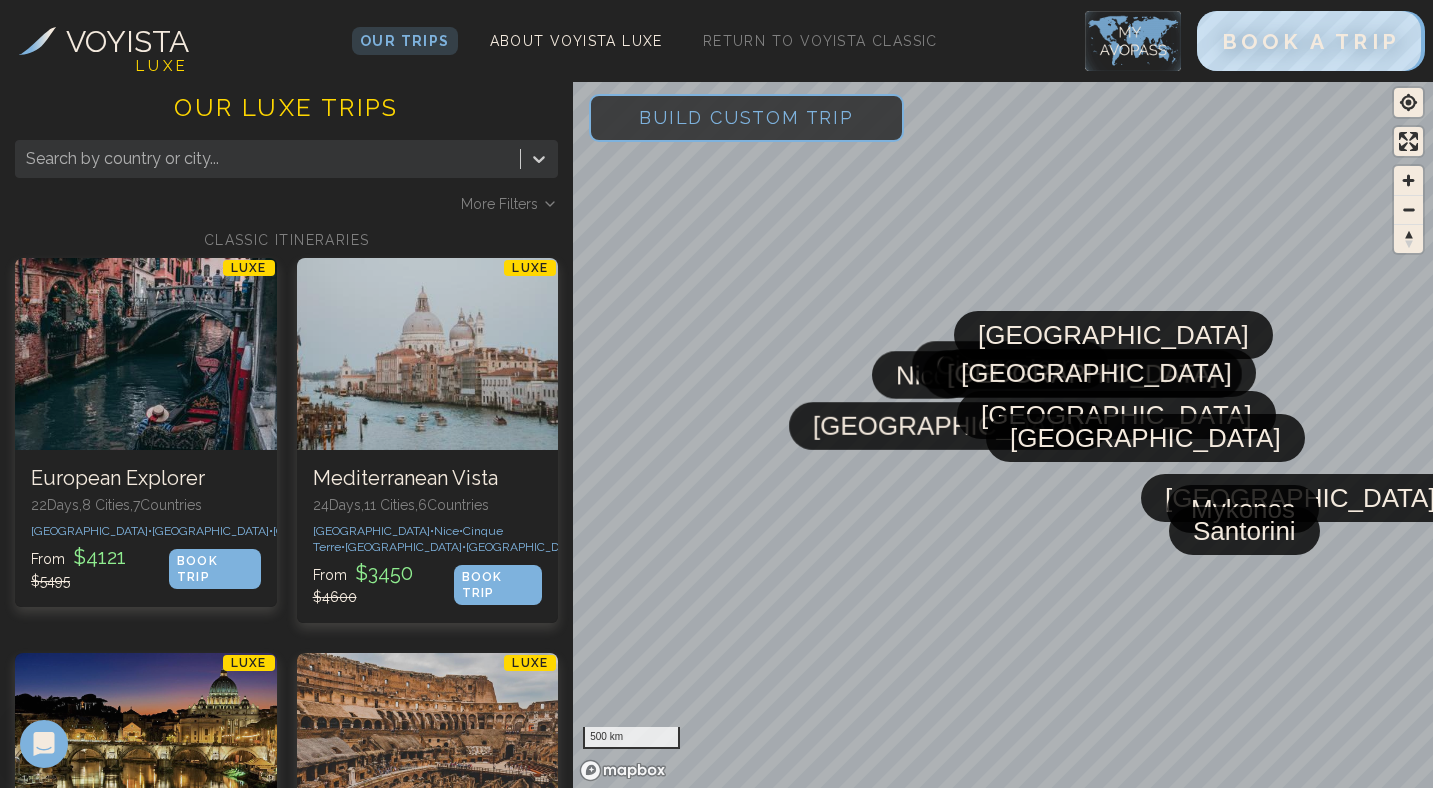 click on "More Filters" at bounding box center (499, 204) 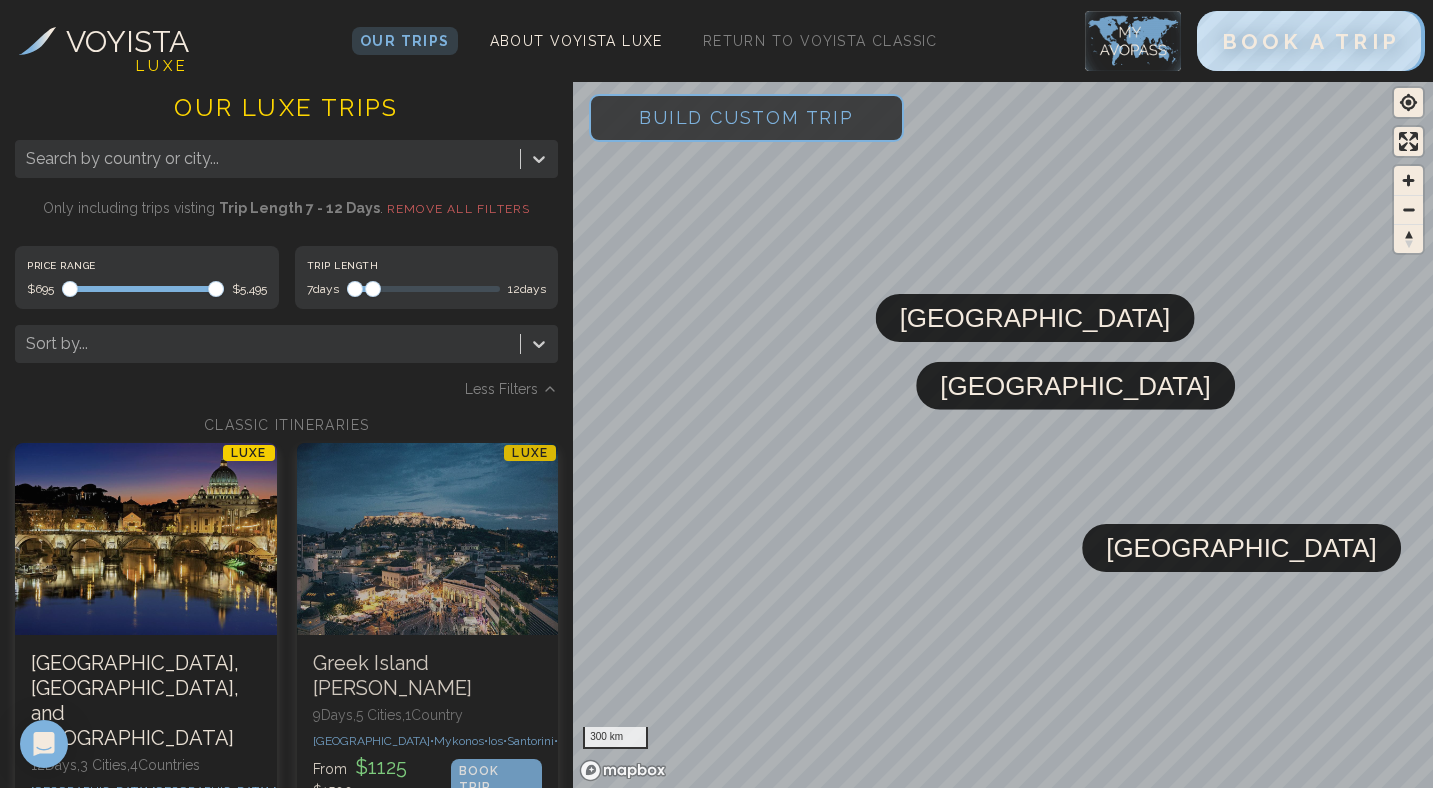 click at bounding box center [373, 289] 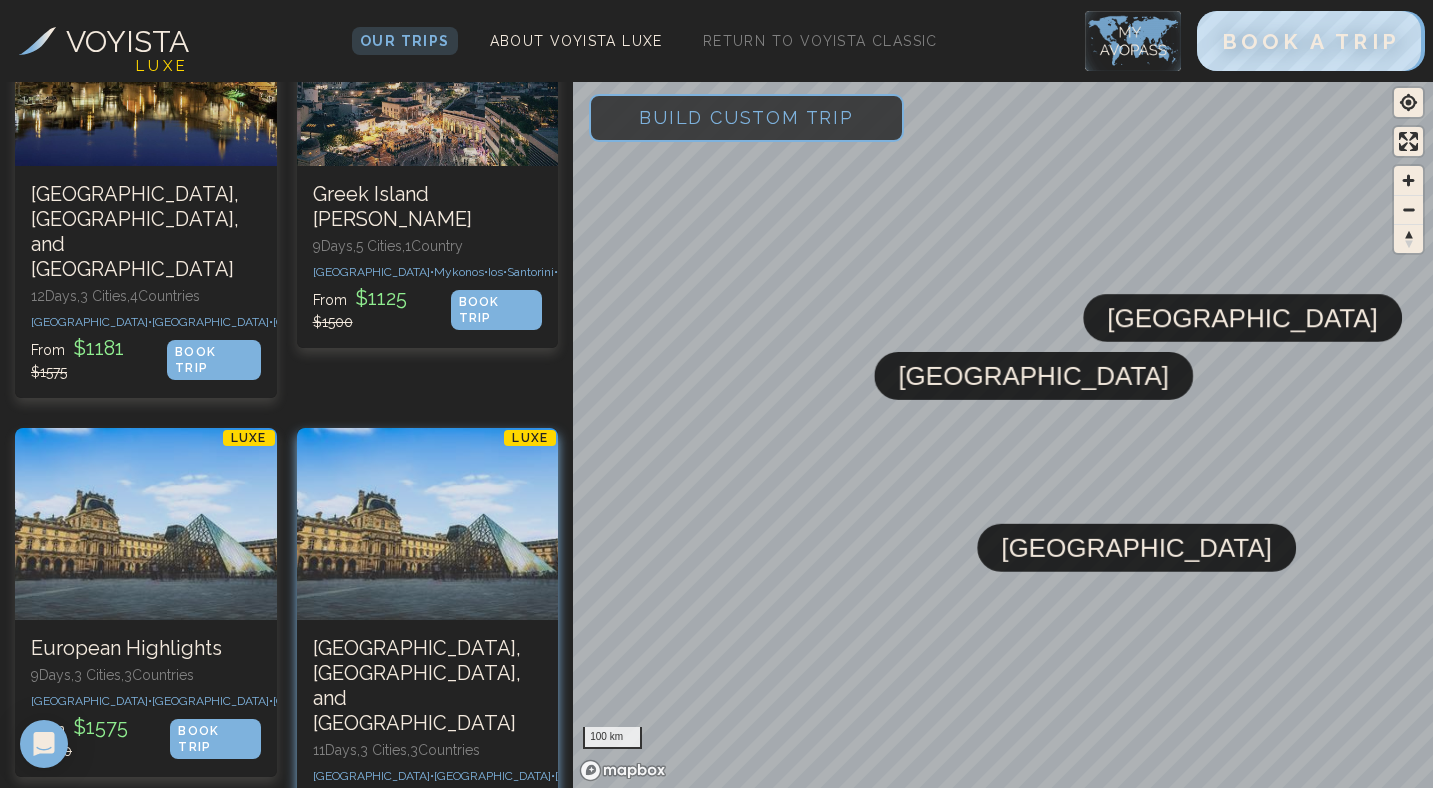 scroll, scrollTop: 329, scrollLeft: 0, axis: vertical 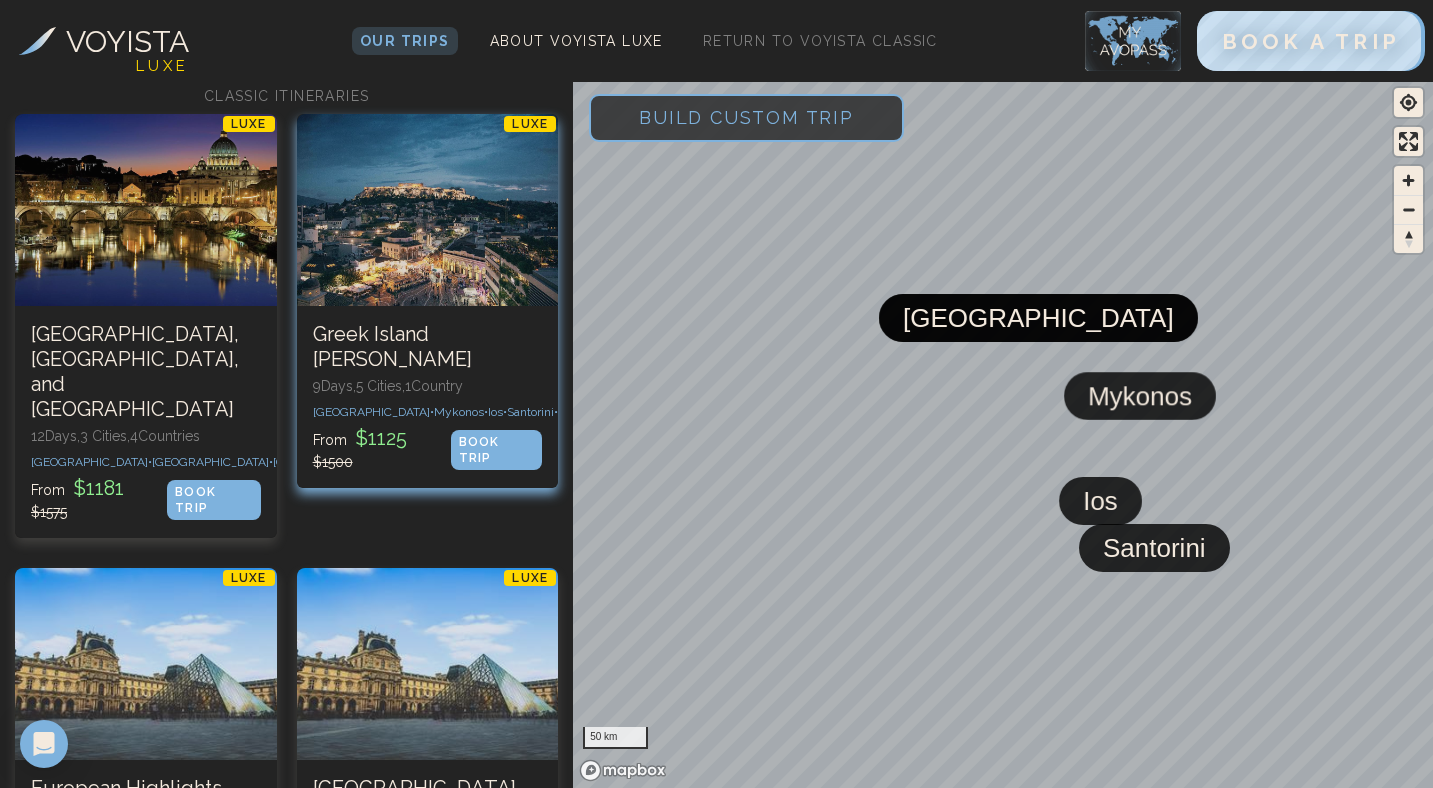 click on "Greek Island [PERSON_NAME]" at bounding box center (428, 347) 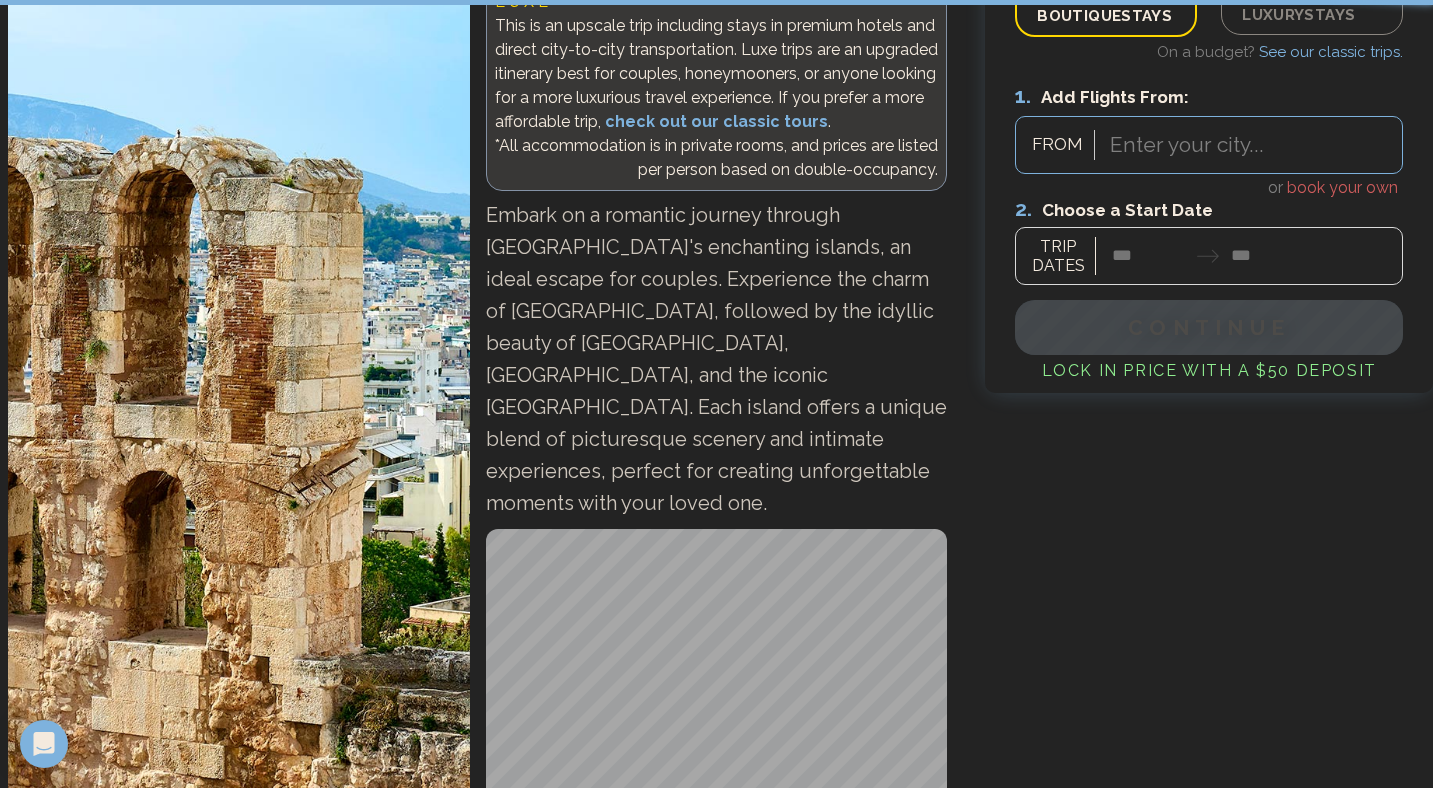 scroll, scrollTop: 0, scrollLeft: 0, axis: both 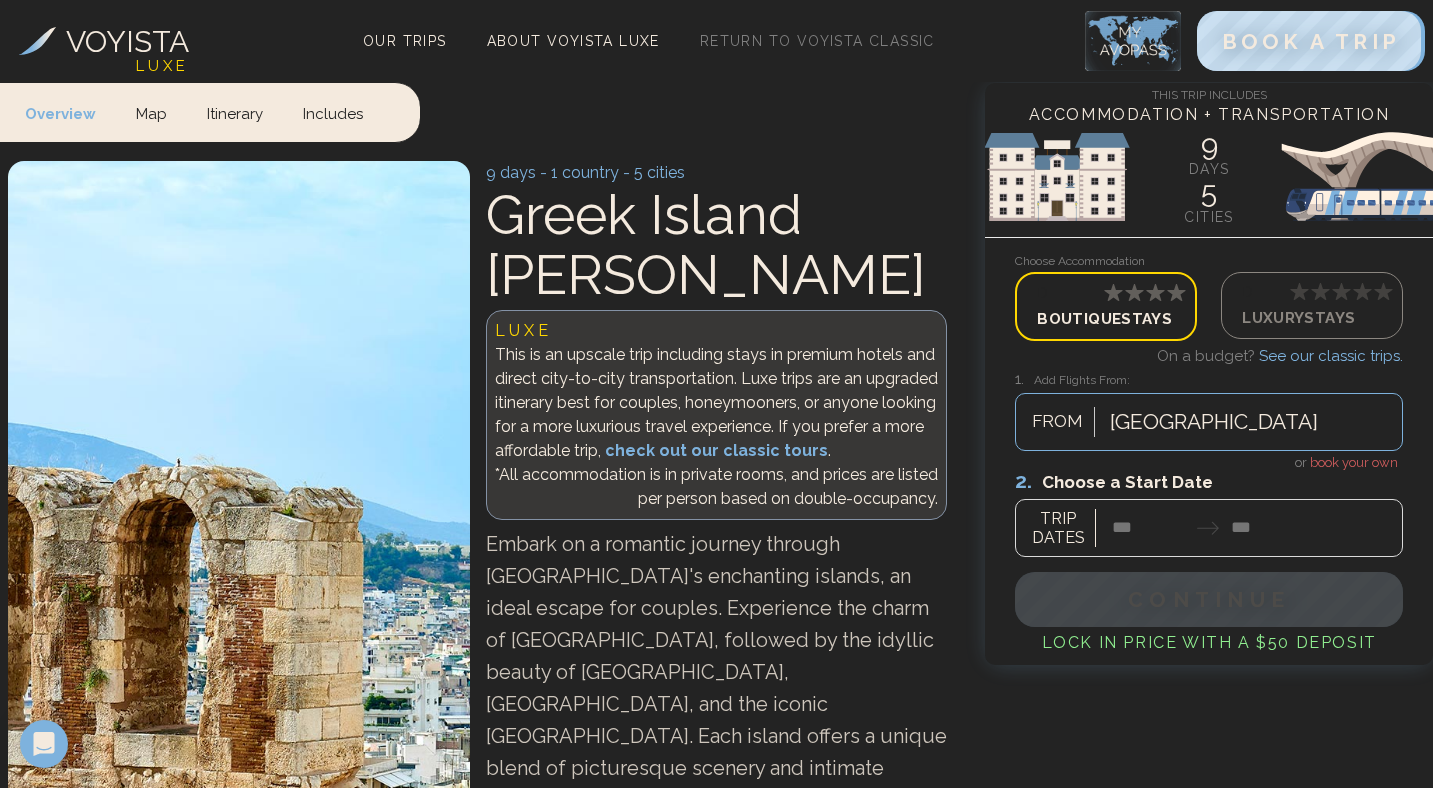 click at bounding box center (1209, 512) 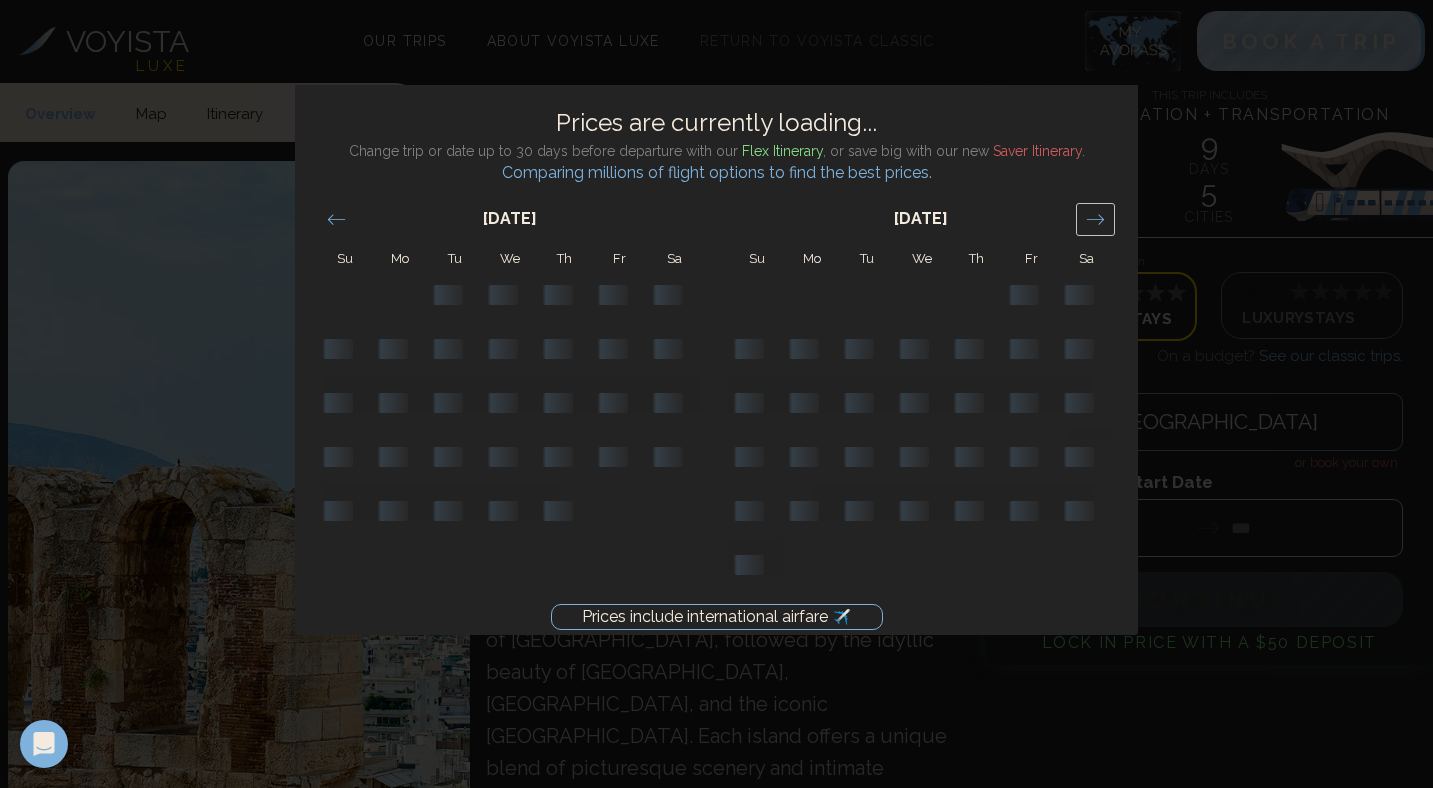 click 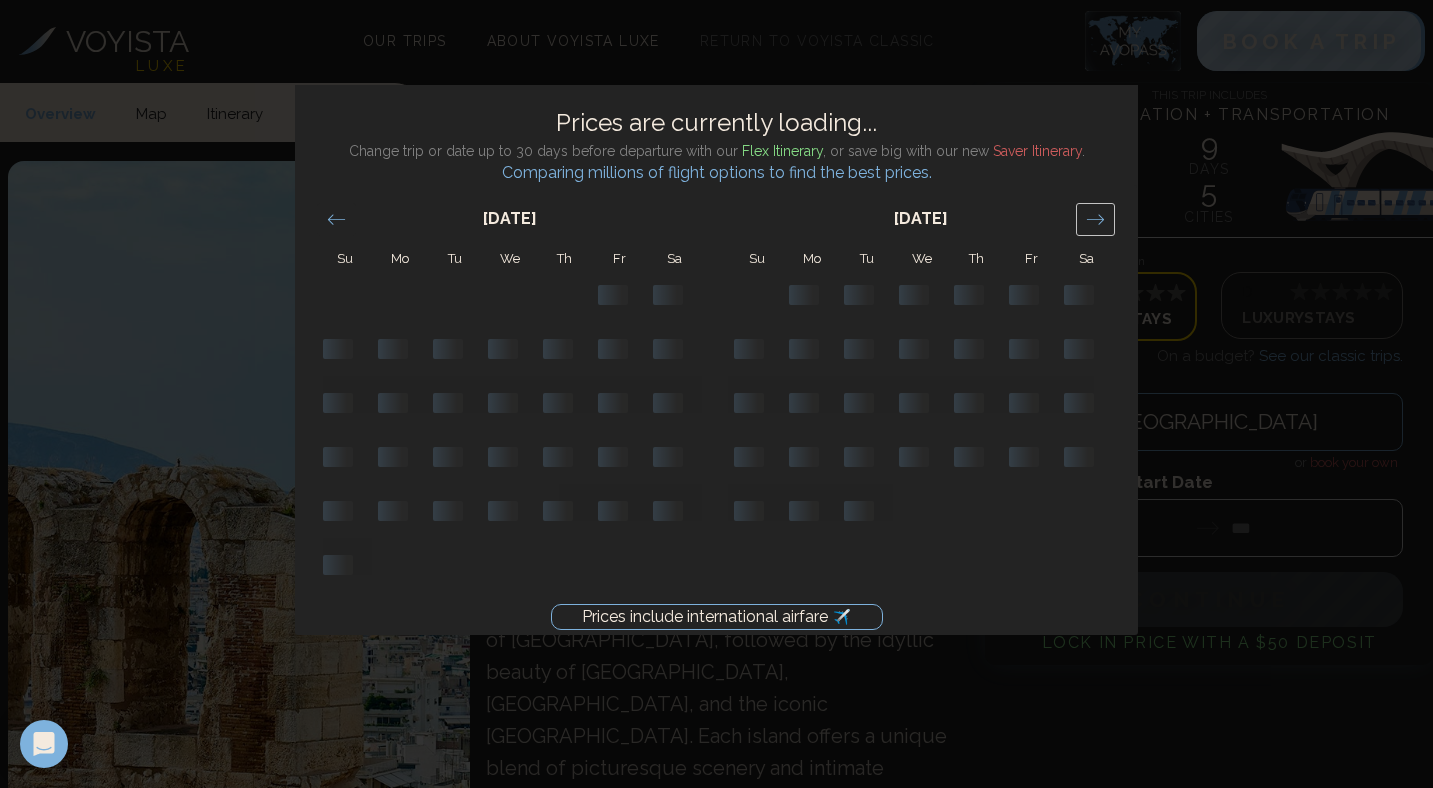 click 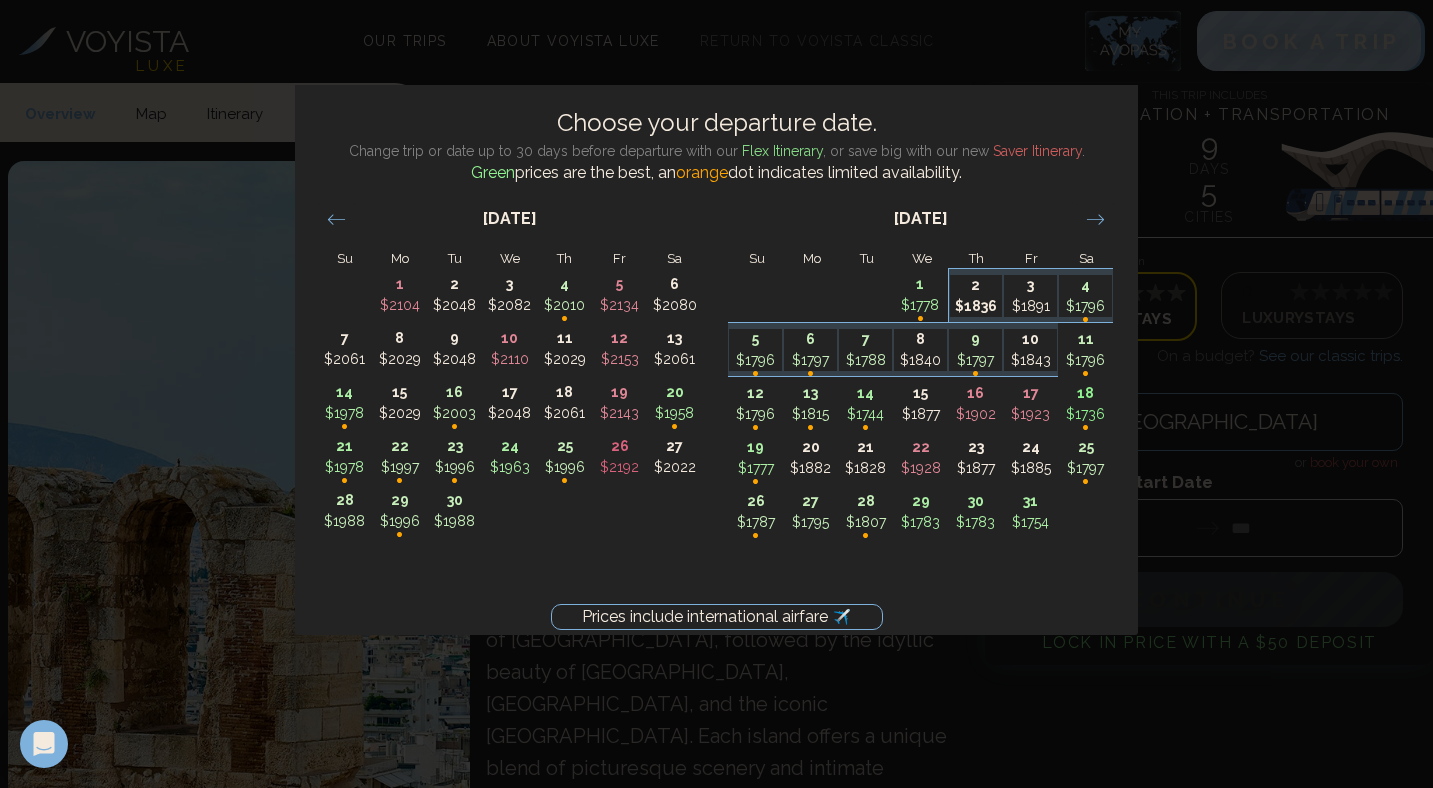 click on "$1836" at bounding box center (976, 306) 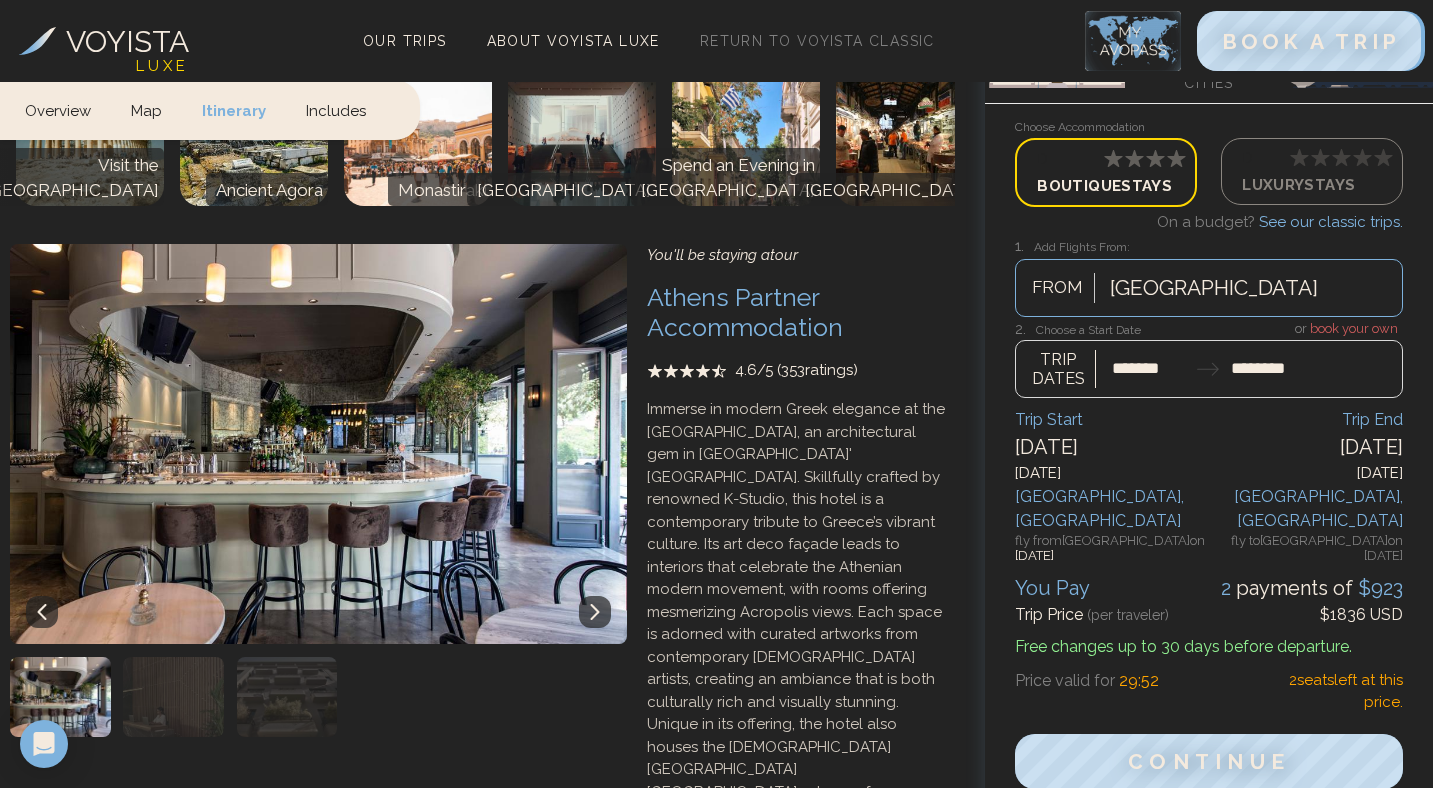 scroll, scrollTop: 1690, scrollLeft: 0, axis: vertical 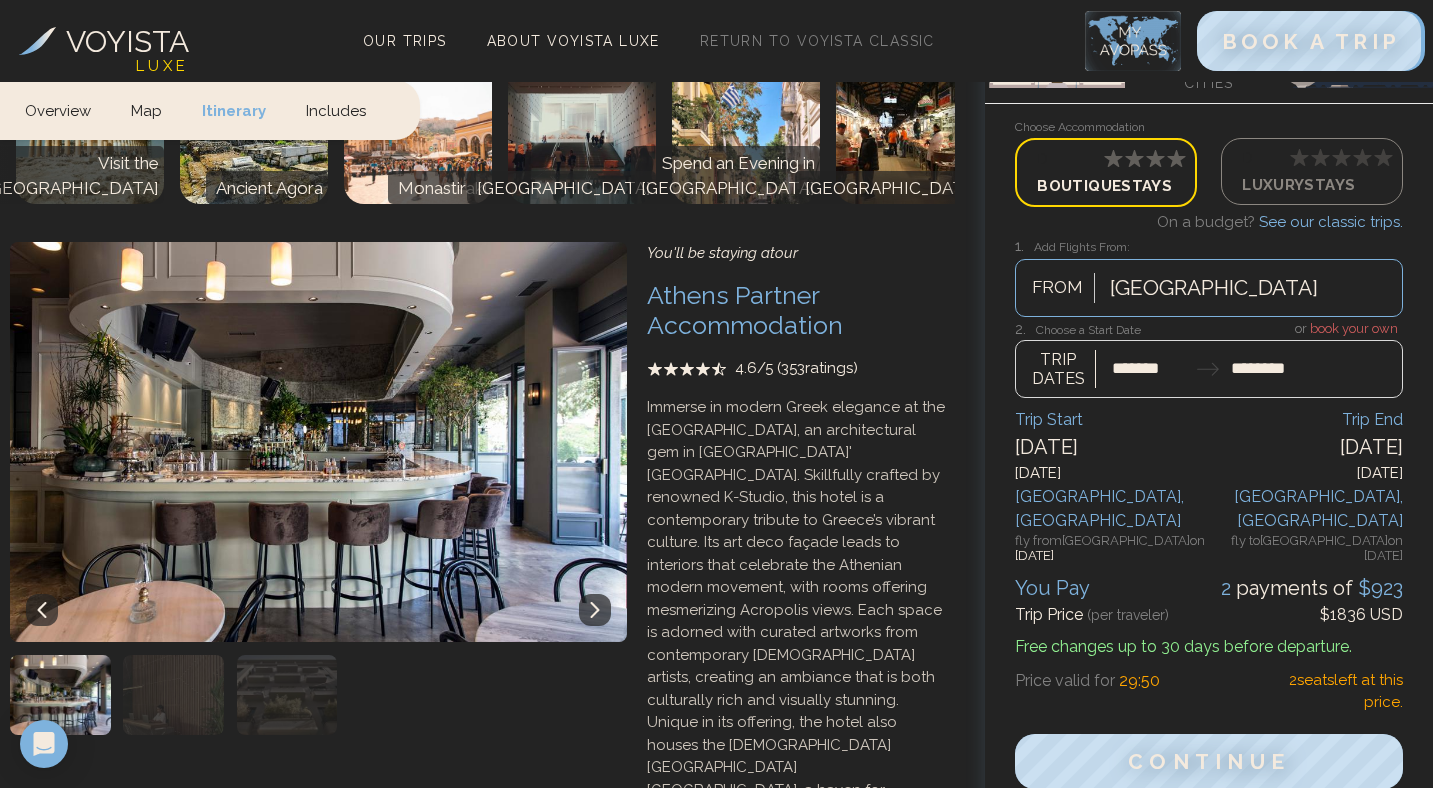 click at bounding box center (173, 695) 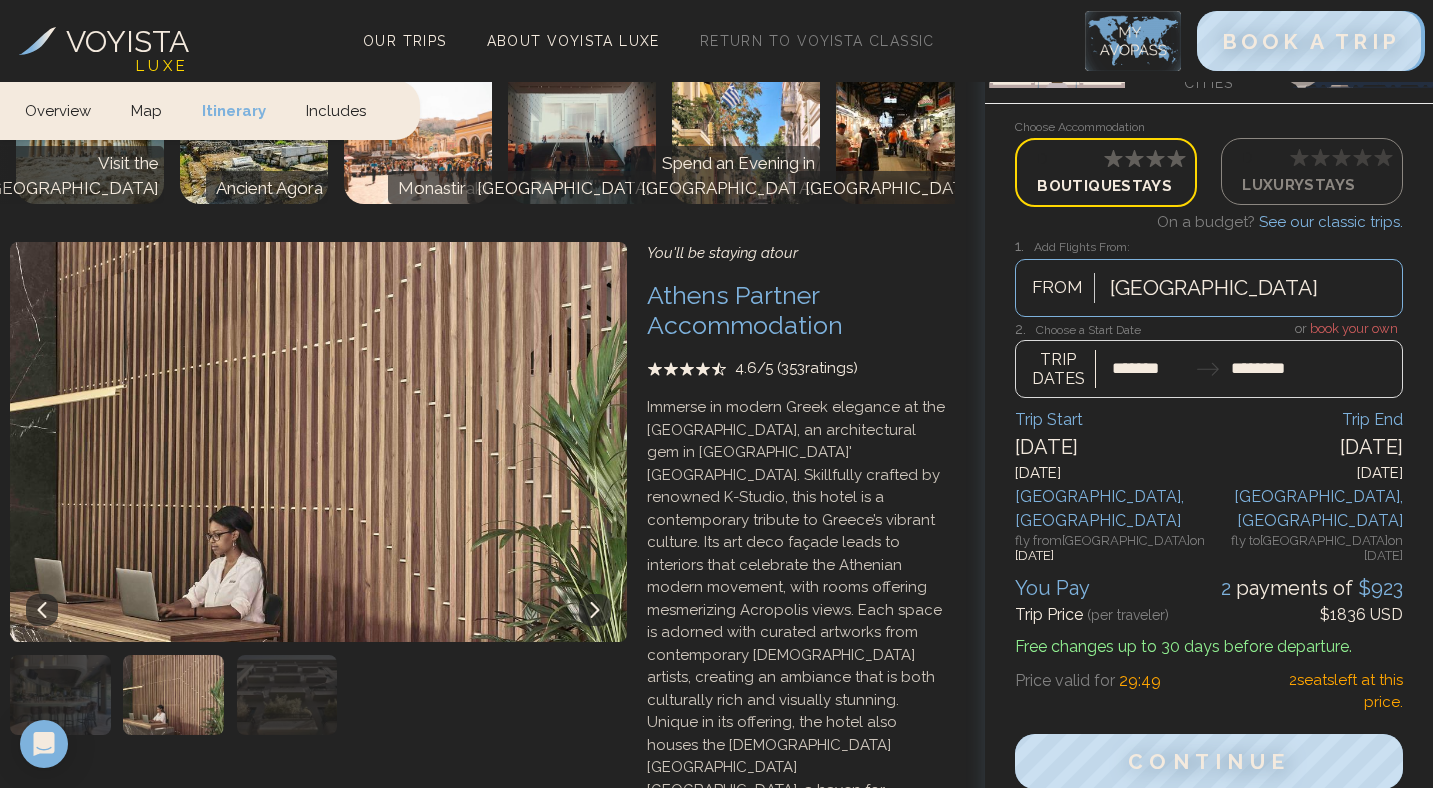 click at bounding box center [287, 695] 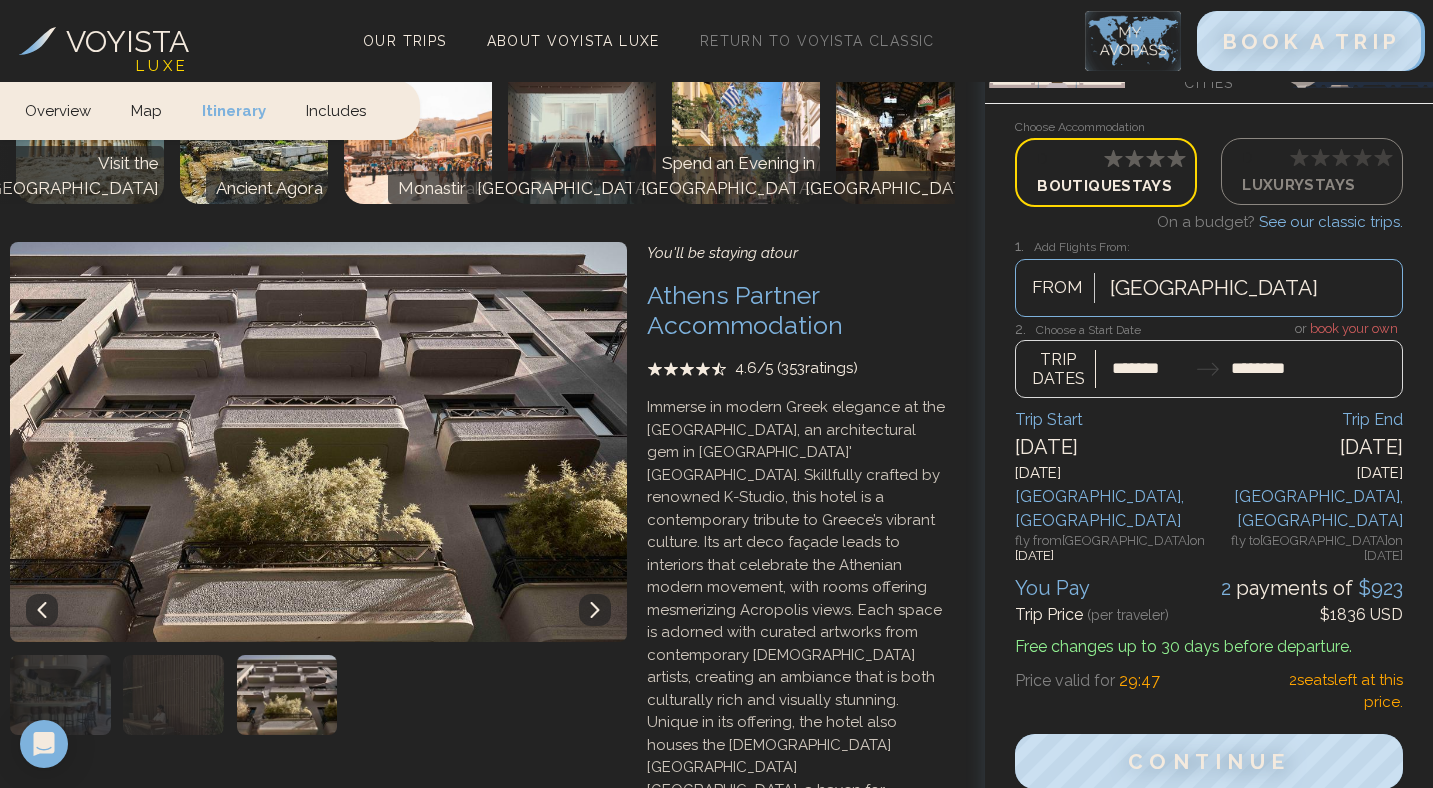 click 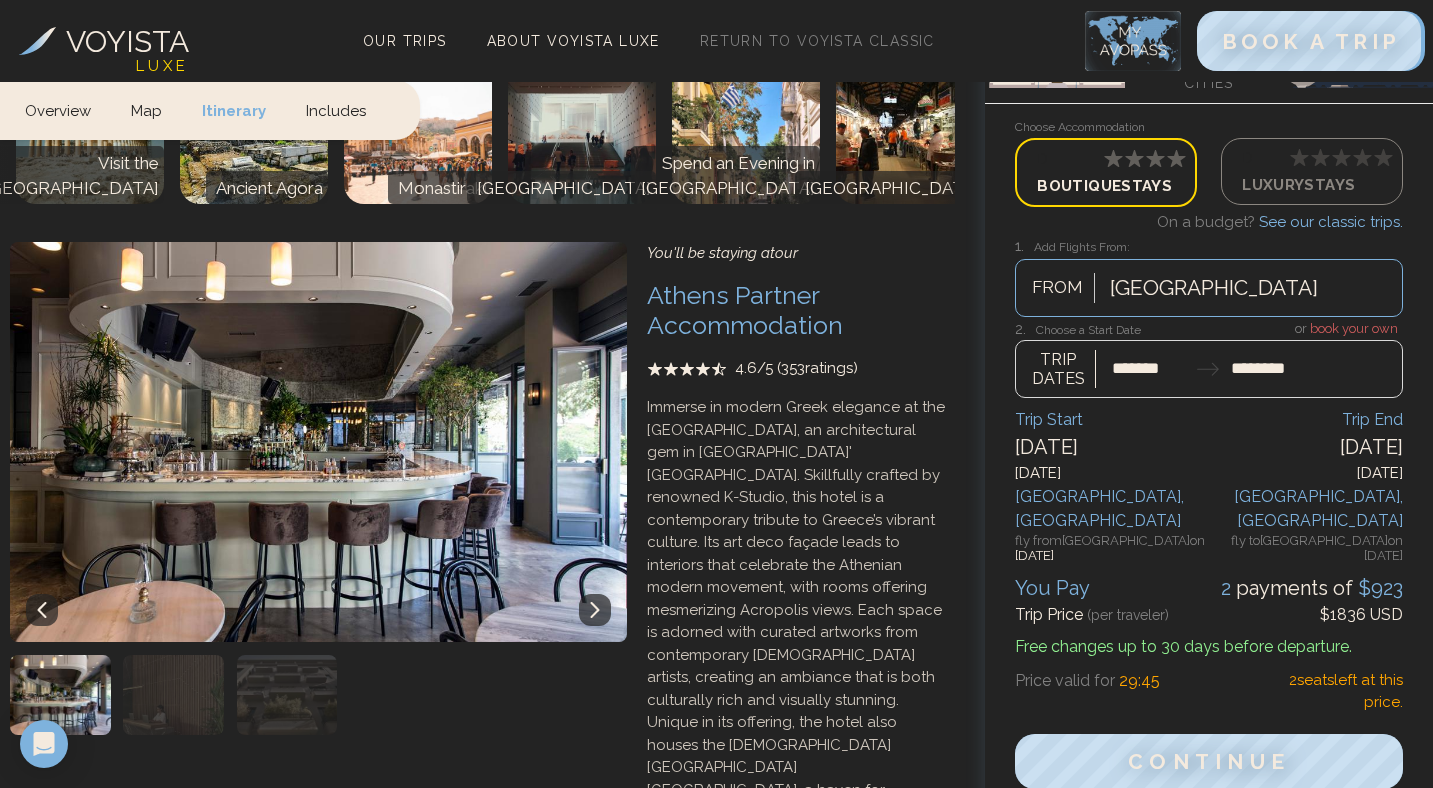 click 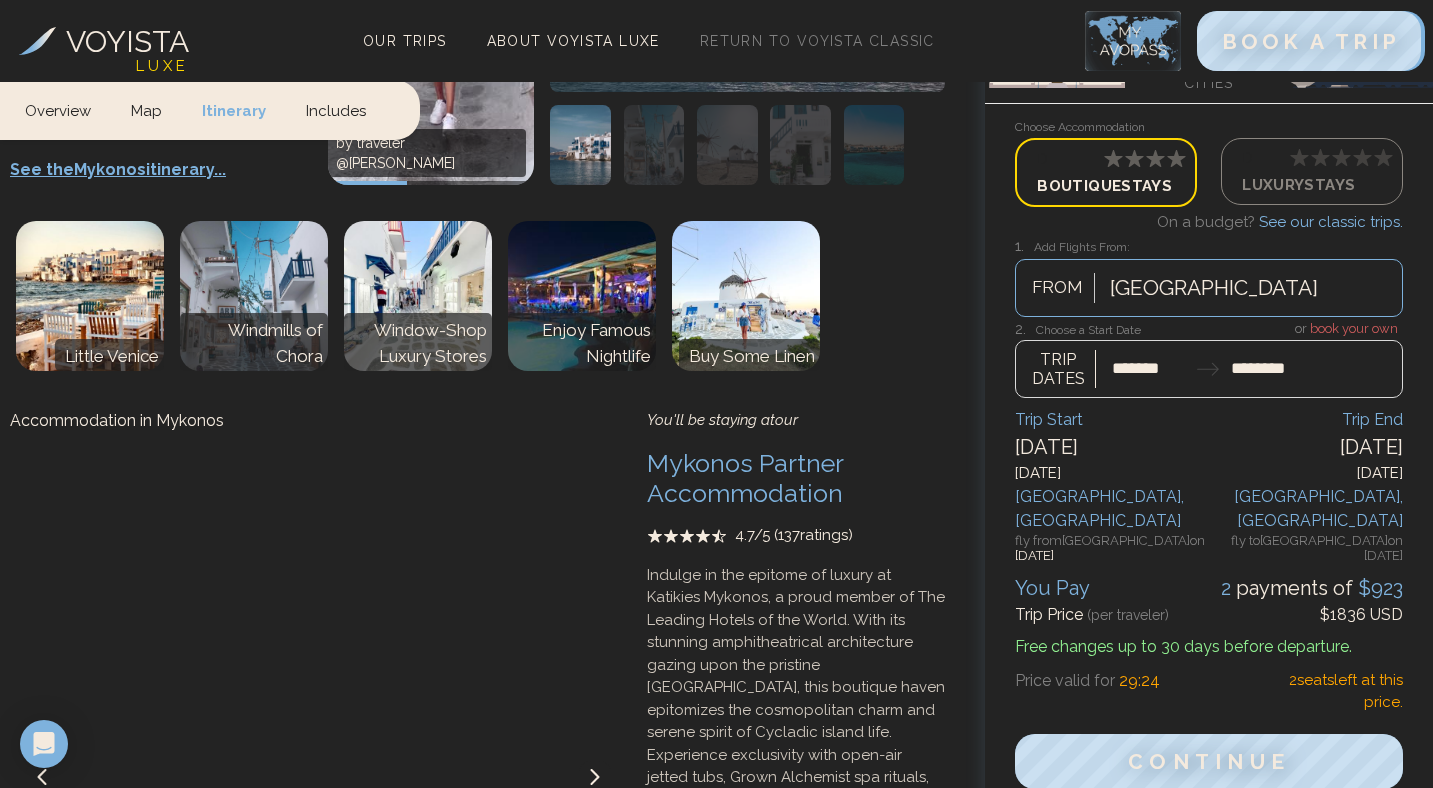 scroll, scrollTop: 3006, scrollLeft: 0, axis: vertical 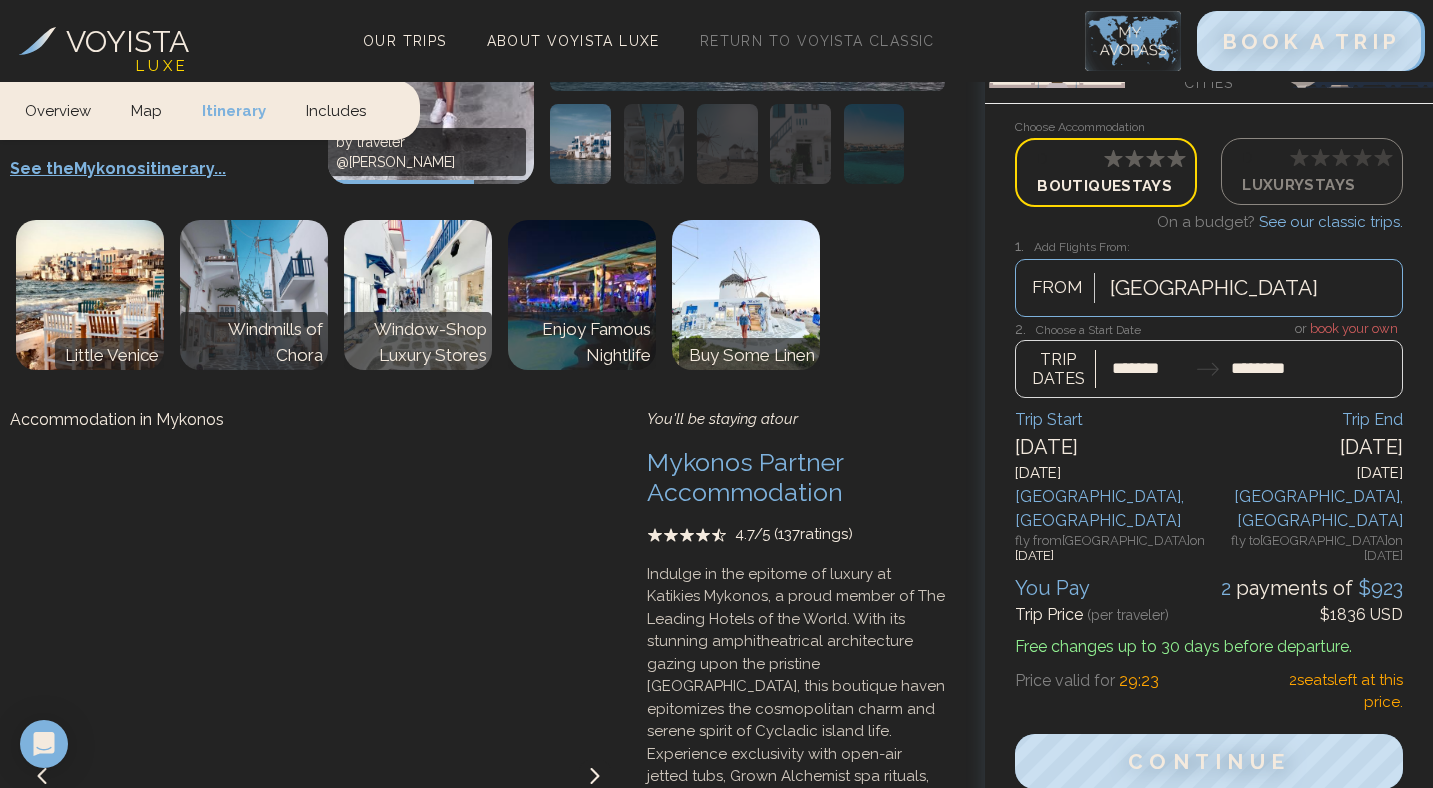 click 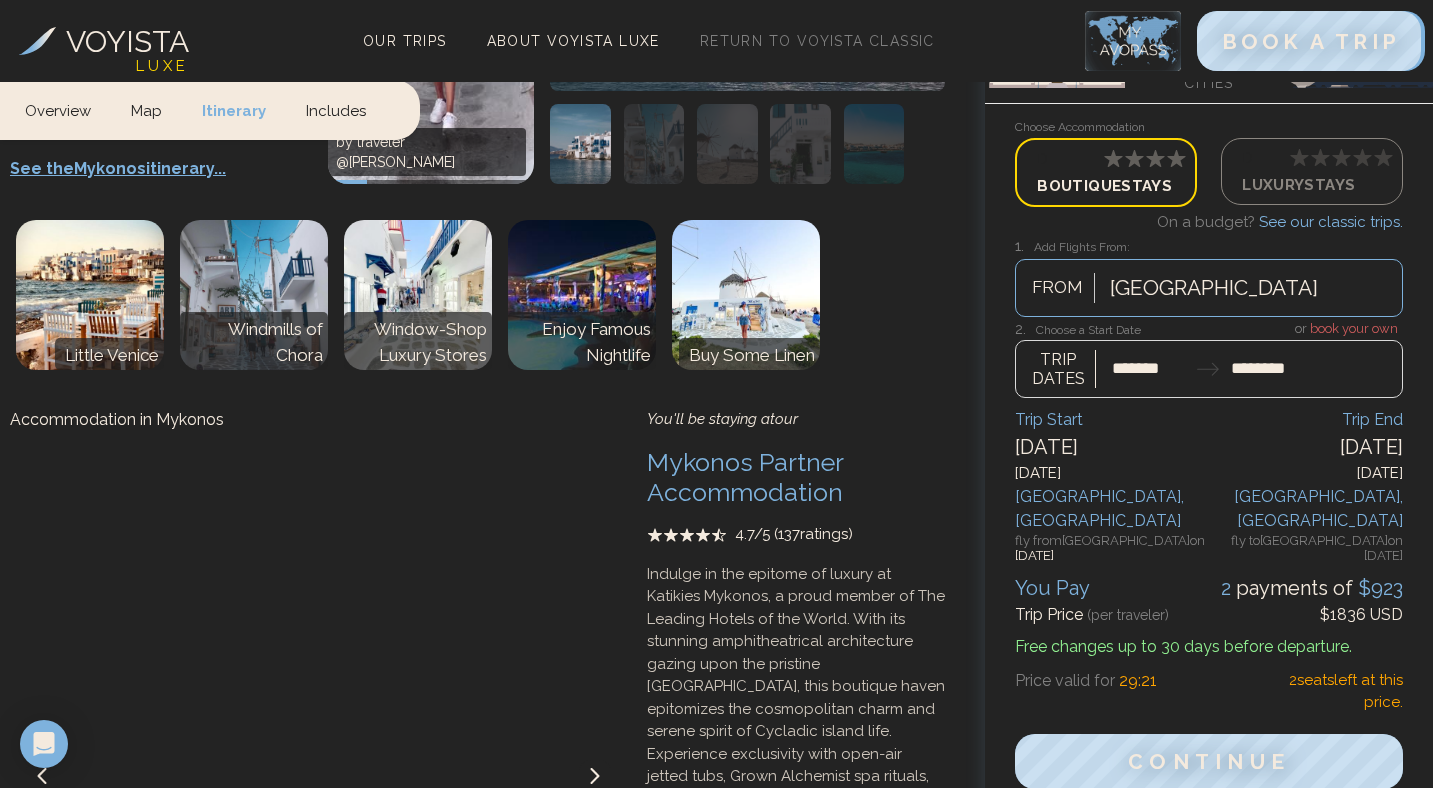 click at bounding box center [310, 608] 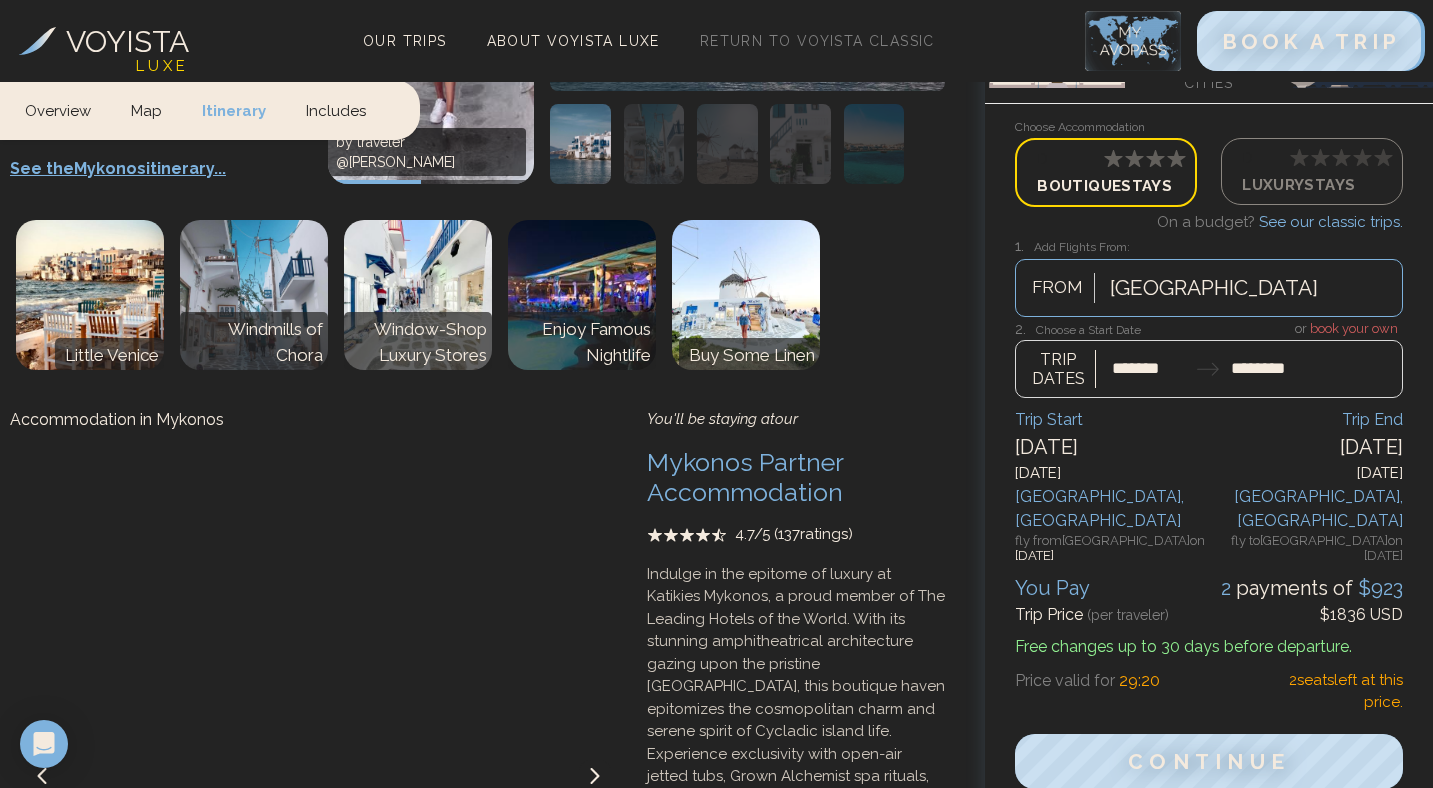click at bounding box center (42, 776) 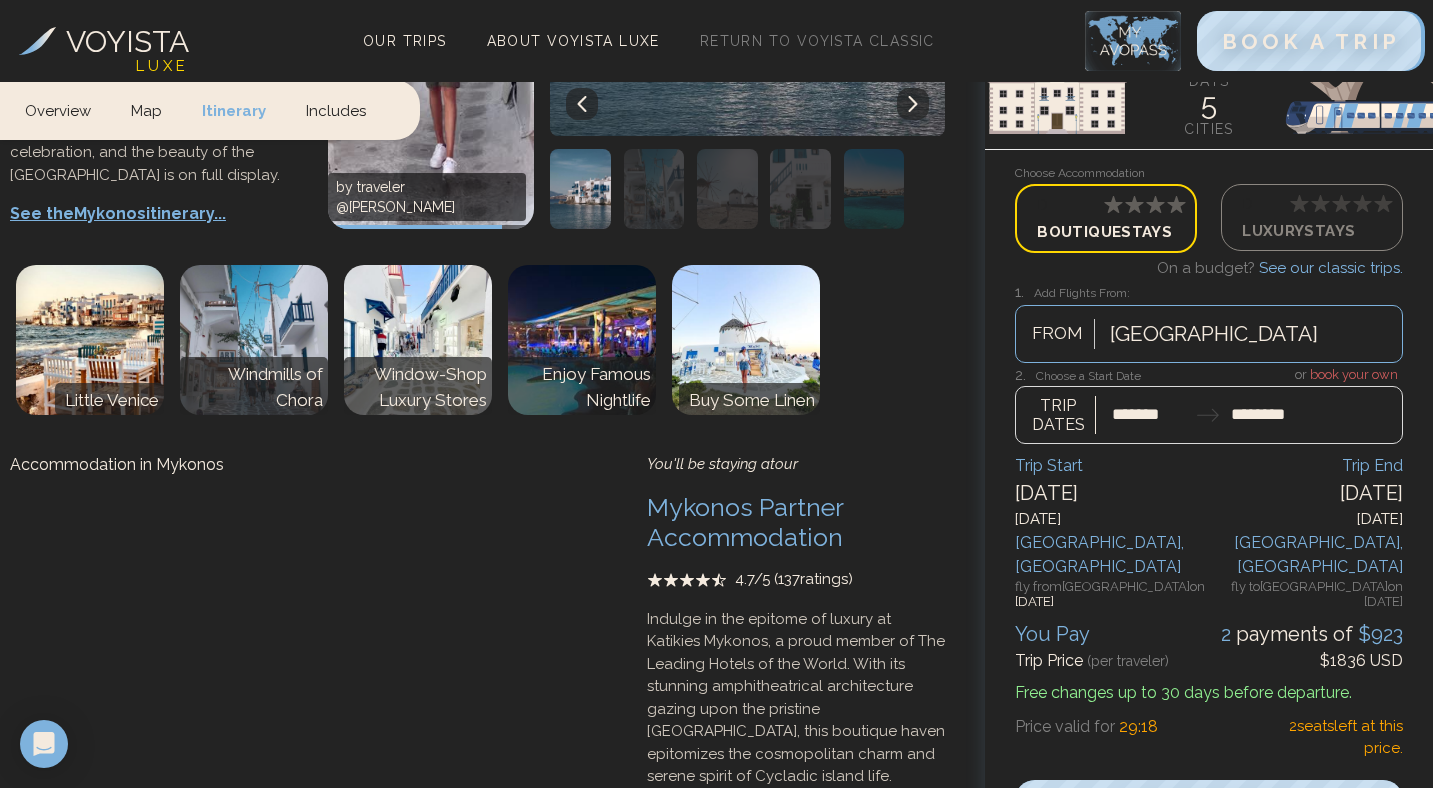 scroll, scrollTop: 2957, scrollLeft: 0, axis: vertical 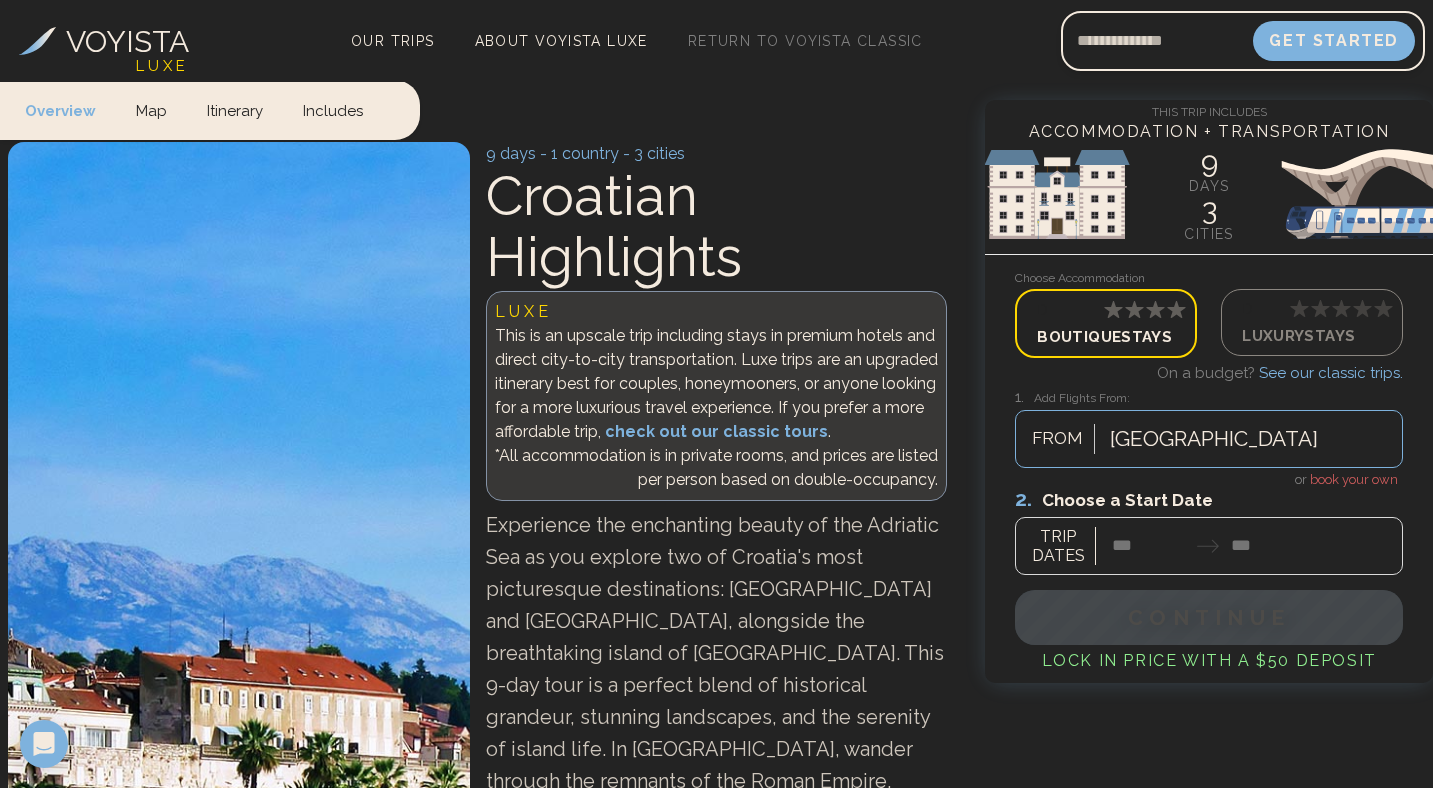 click on "Boutique  Stays" at bounding box center (1106, 335) 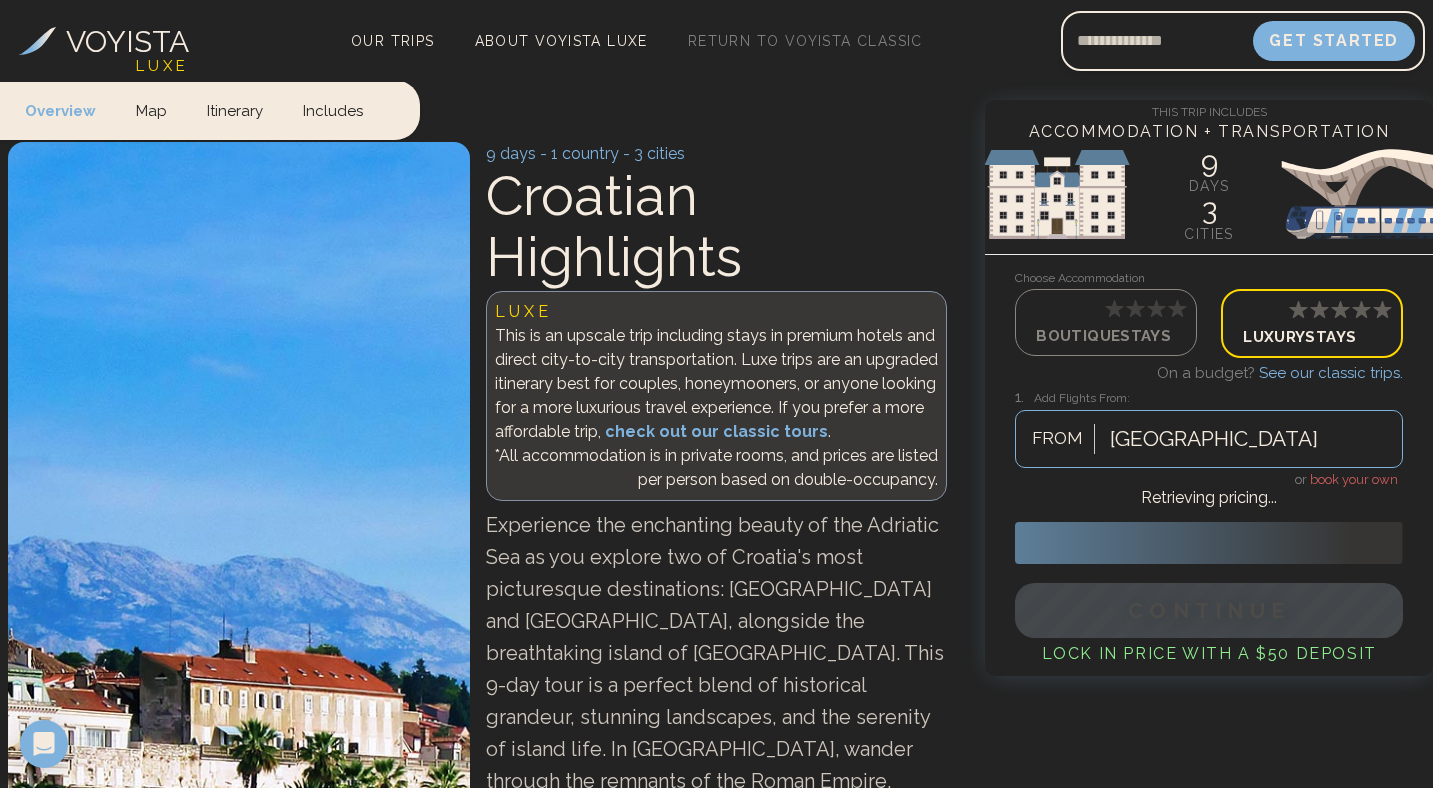 scroll, scrollTop: 448, scrollLeft: 0, axis: vertical 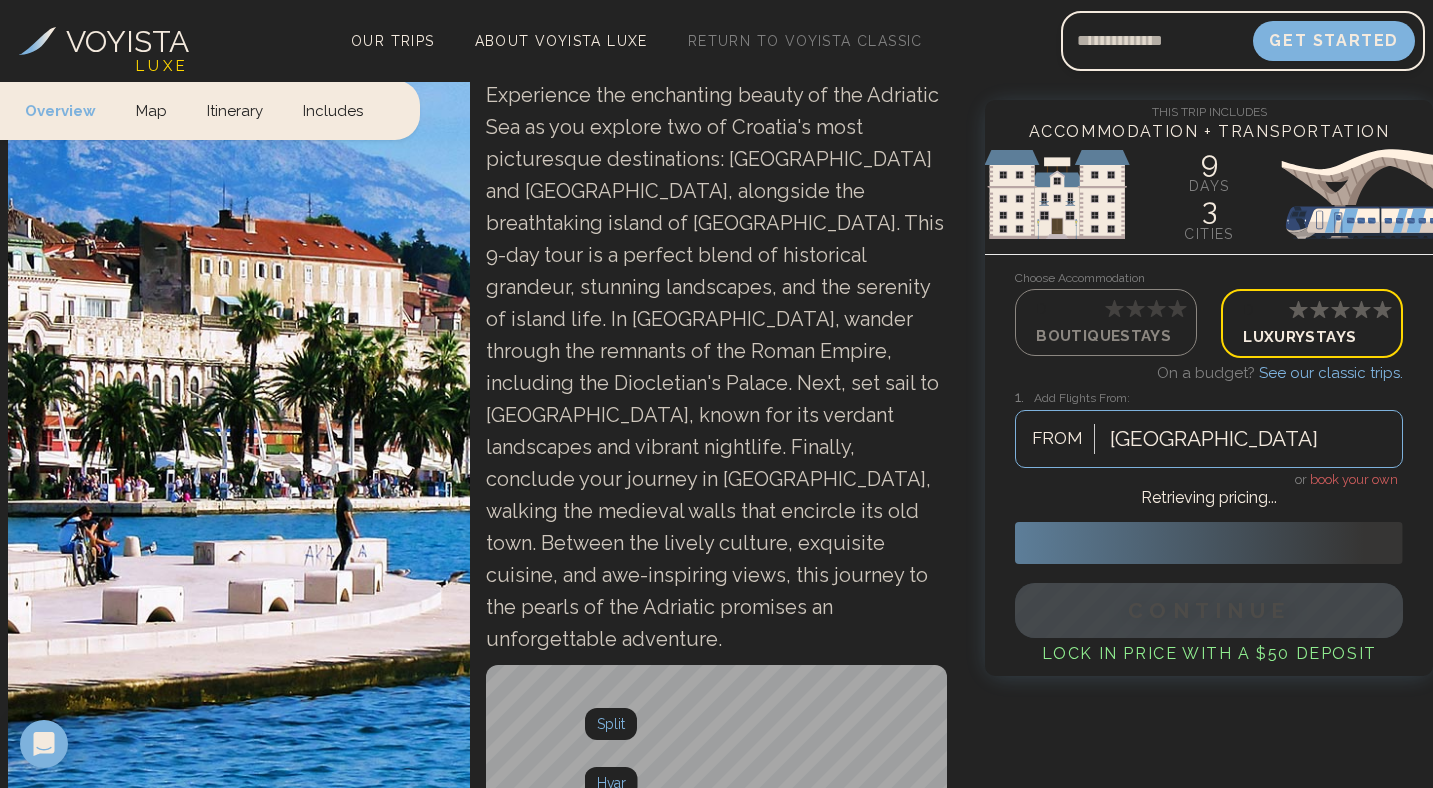 click on "Boutique  Stays" at bounding box center [1106, 334] 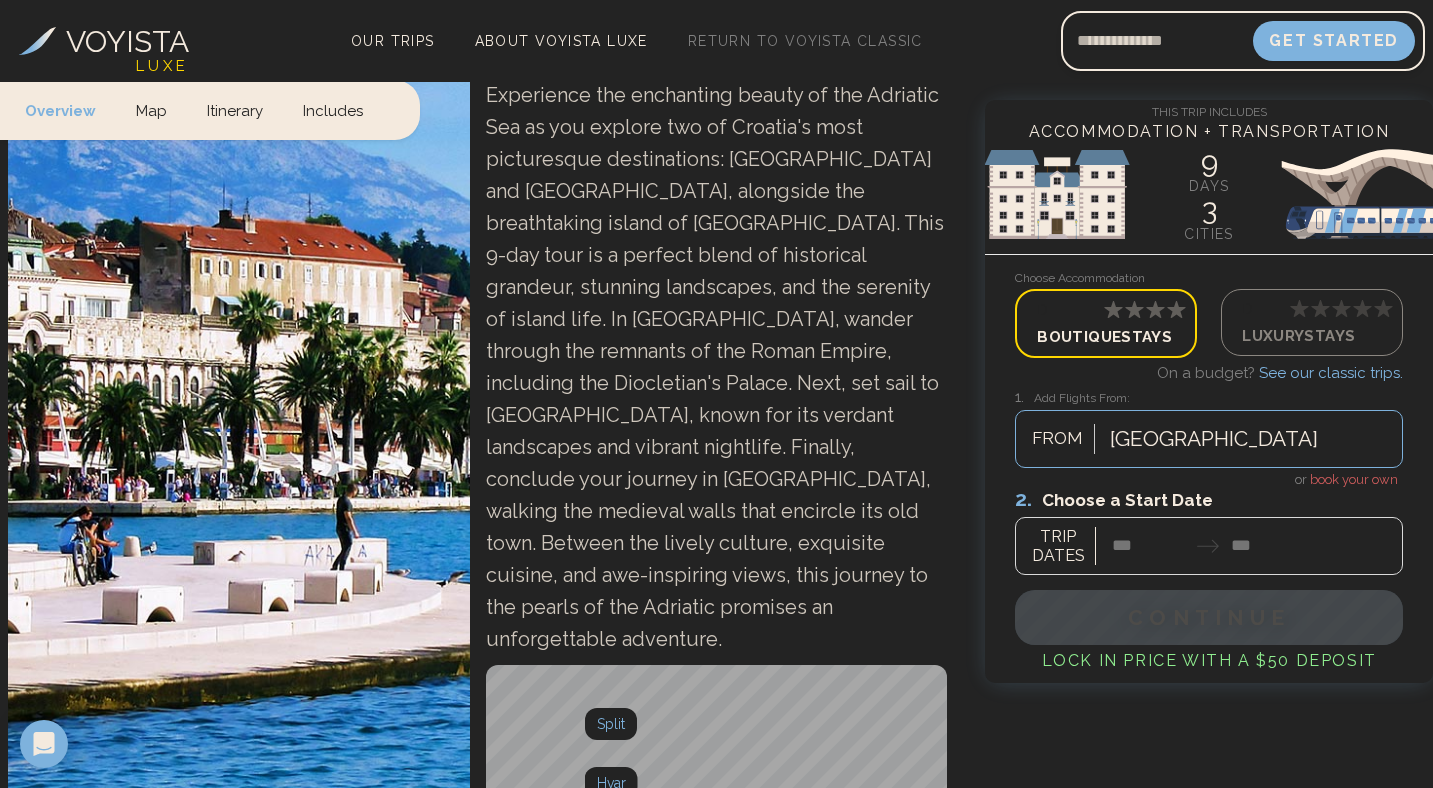 click at bounding box center [1209, 530] 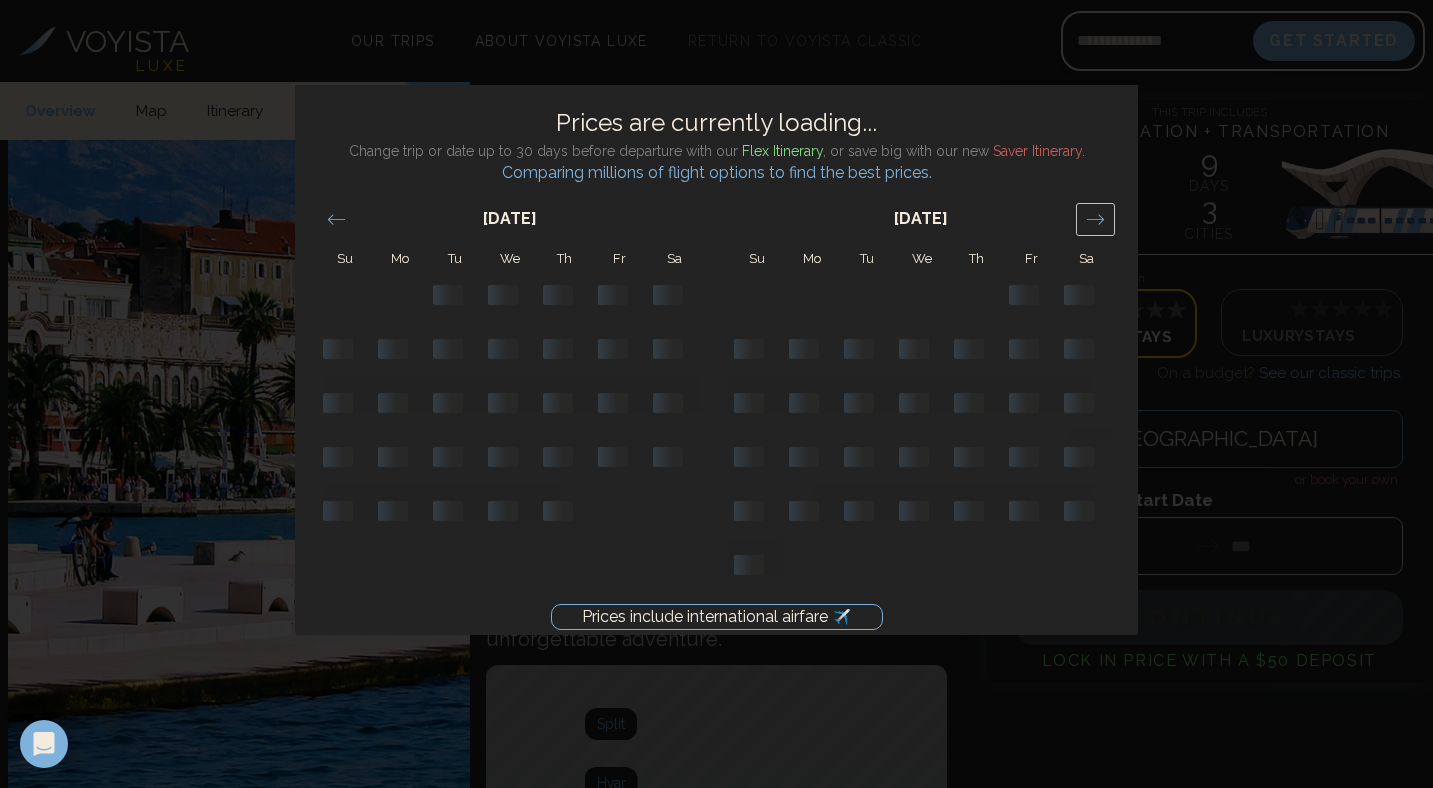 click 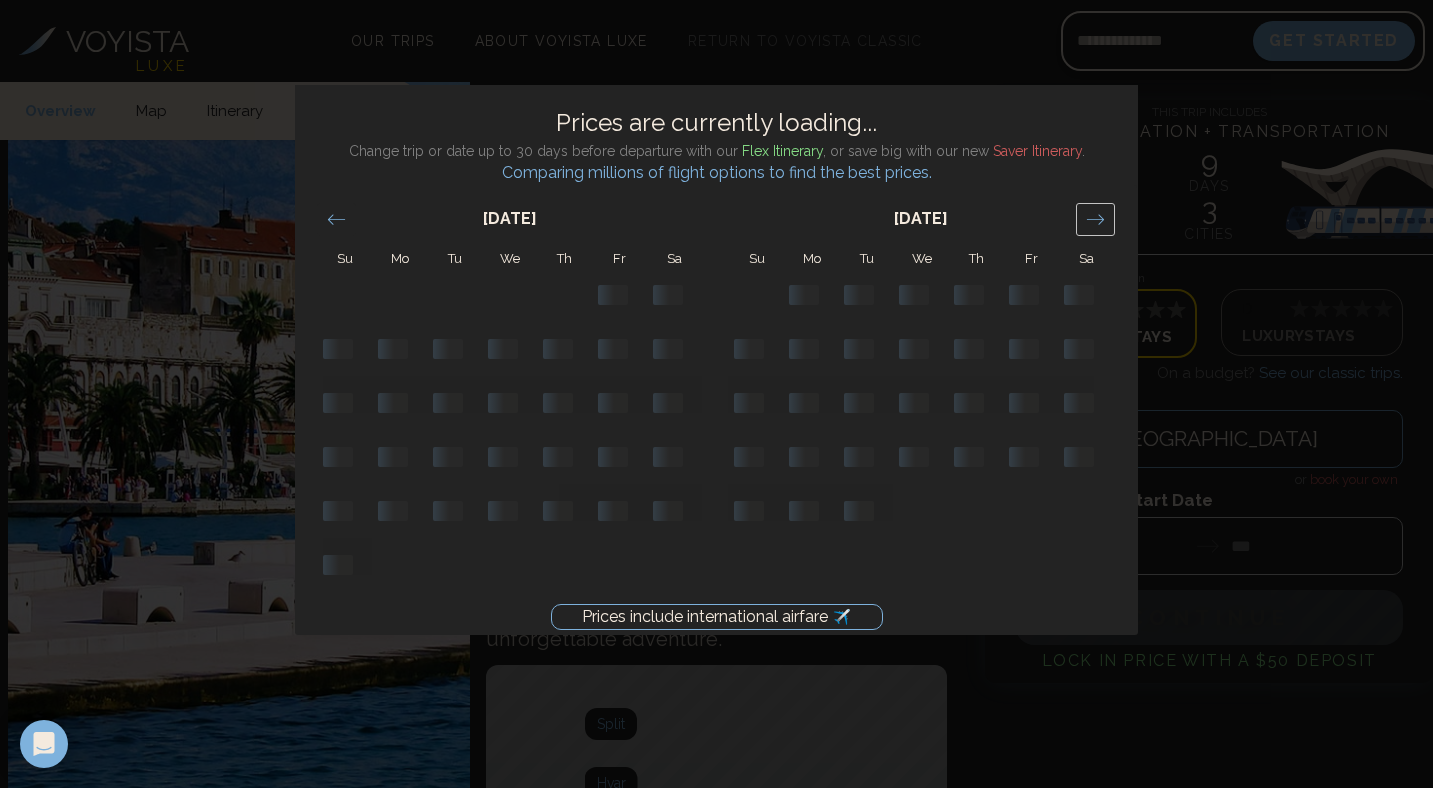 click 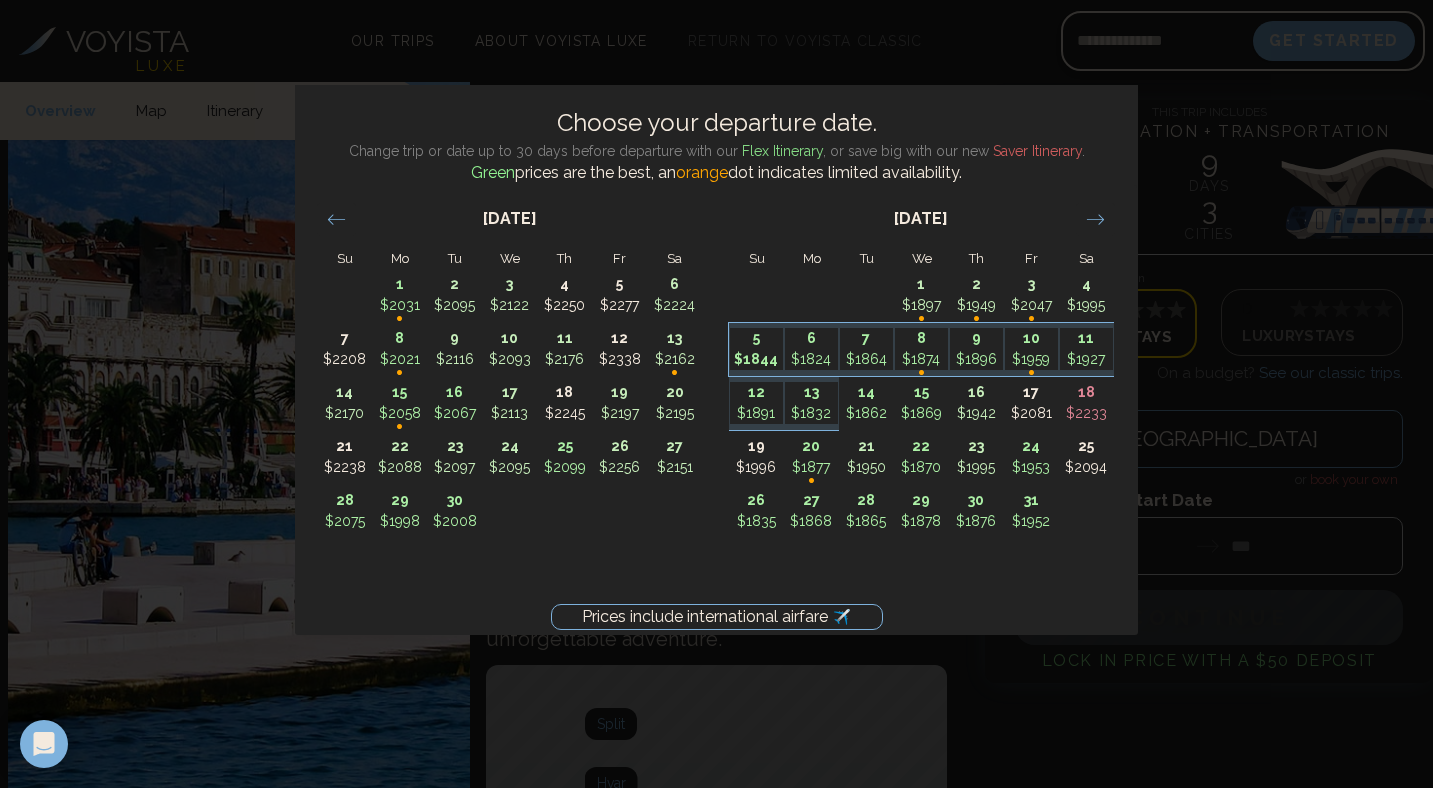 click on "$1844" at bounding box center [756, 359] 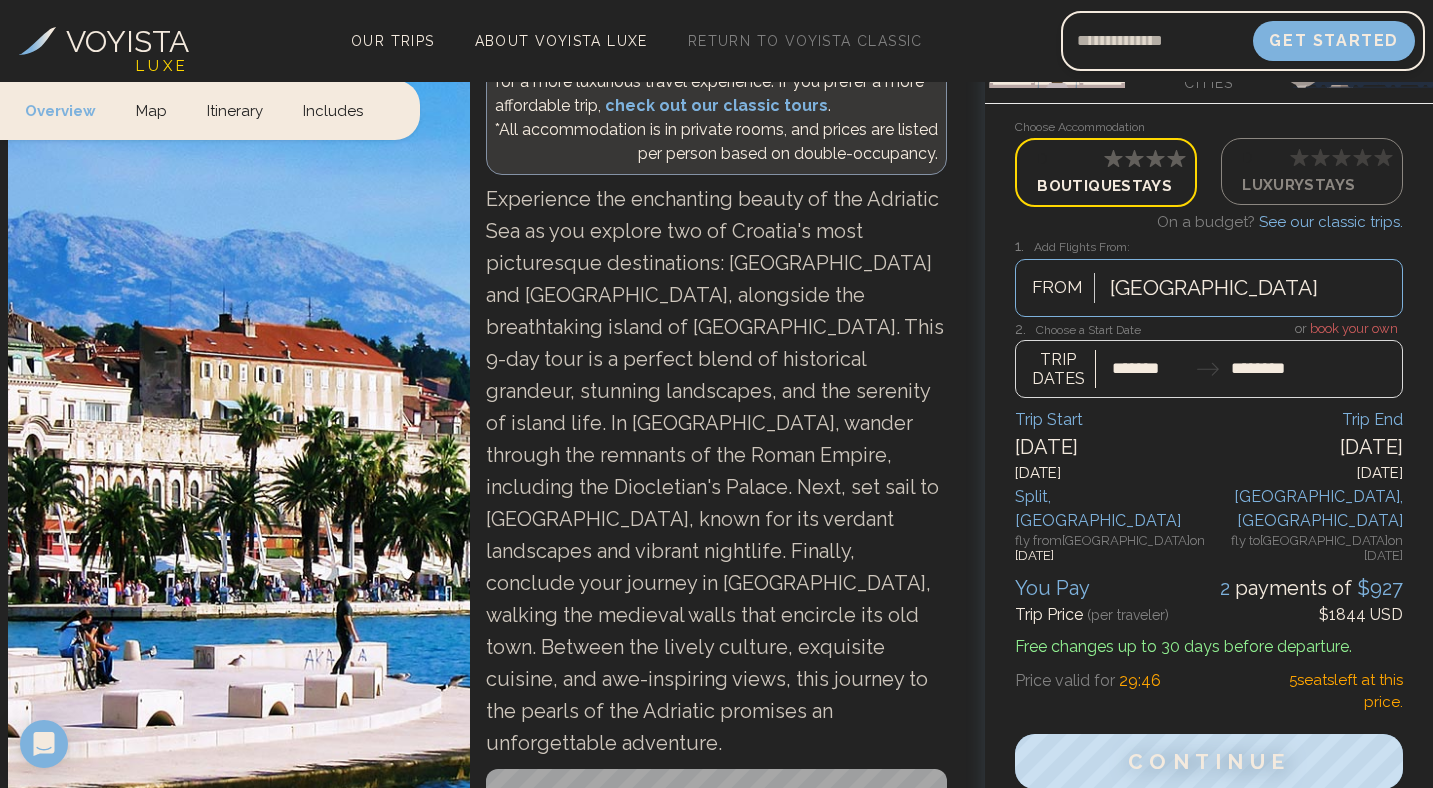 scroll, scrollTop: 468, scrollLeft: 0, axis: vertical 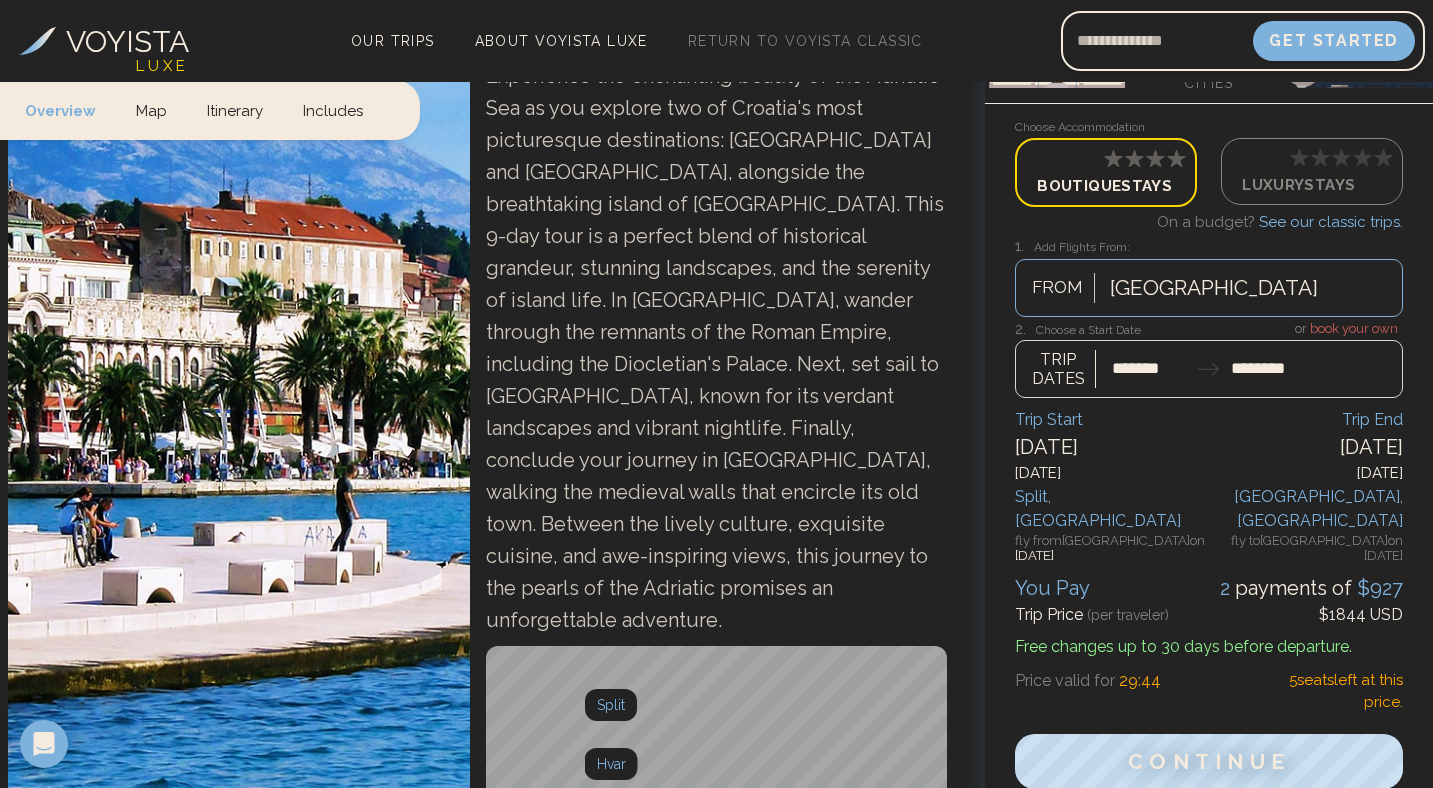 click at bounding box center [1209, 359] 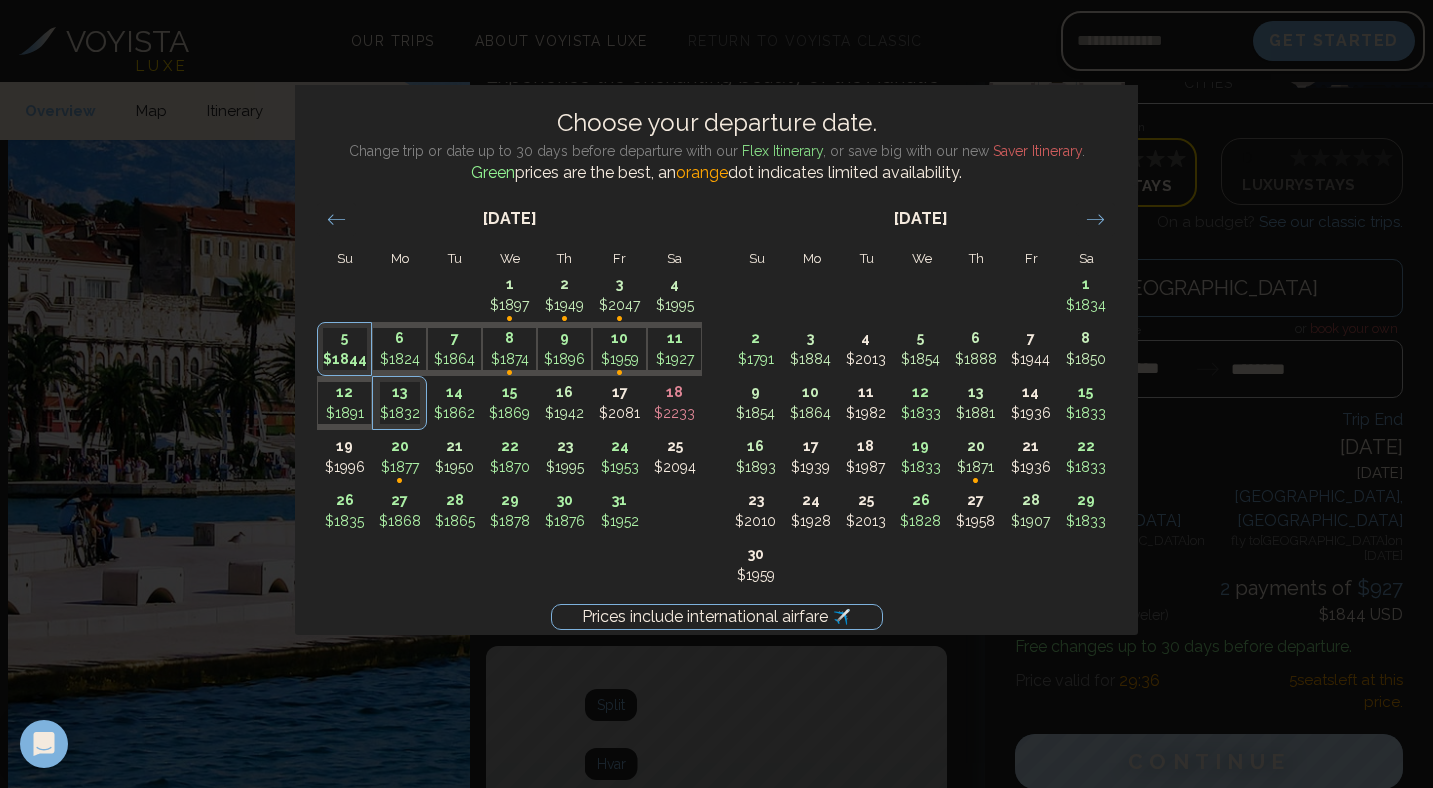 click on "Prices include international airfare ✈️ Choose your departure date. Change trip or date up to 30 days before departure with our   Flex Itinerary , or save big with our new   Saver Itinerary . Green  prices are the best, an  orange  dot indicates limited availability. Su Mo Tu We Th Fr Sa Su Mo Tu We Th Fr Sa September 2025 1 $2031 • 2 $2095 3 $2122 4 $2250 5 $2277 6 $2224 7 $2208 8 $2021 • 9 $2116 10 $2093 11 $2176 12 $2338 13 $2162 • 14 $2170 15 $2058 • 16 $2067 17 $2113 18 $2245 19 $2197 20 $2195 21 $2238 22 $2088 23 $2097 24 $2095 25 $2099 26 $2256 27 $2151 28 $2075 29 $1998 30 $2008 October 2025 1 $1897 • 2 $1949 • 3 $2047 • 4 $1995 5 $1844 6 $1824 7 $1864 8 $1874 • 9 $1896 10 $1959 • 11 $1927 12 $1891 13 $1832 14 $1862 15 $1869 16 $1942 17 $2081 18 $2233 19 $1996 20 $1877 • 21 $1950 22 $1870 23 $1995 24 $1953 25 $2094 26 $1835 27 $1868 28 $1865 29 $1878 30 $1876 31 $1952 November 2025 1 $1834 2 $1791 3 $1884 4 $2013 5 $1854 6 $1888 7 $1944 8 $1850 9 $1854 10 $1864 11 $1982 12 13 1" at bounding box center [716, 394] 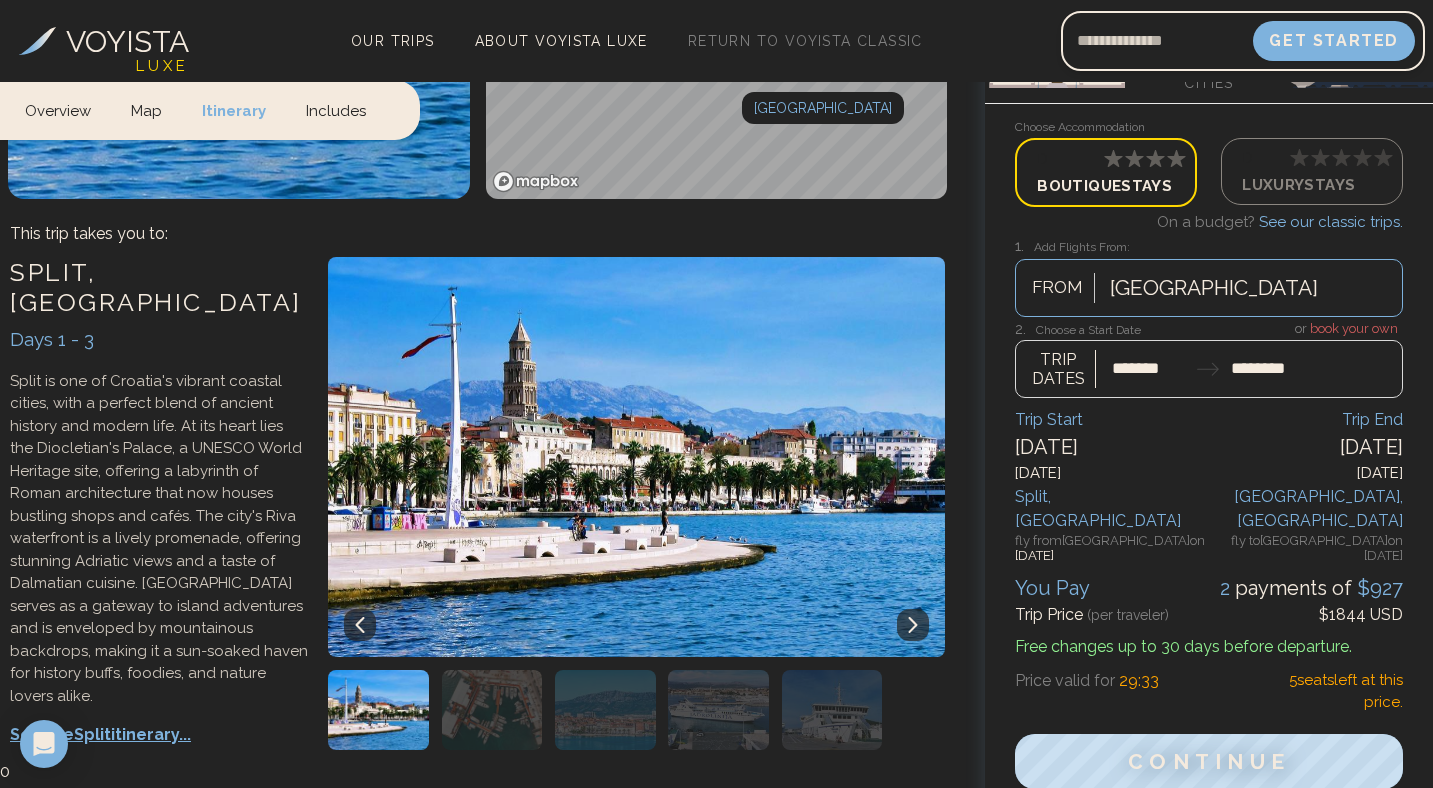 scroll, scrollTop: 1222, scrollLeft: 0, axis: vertical 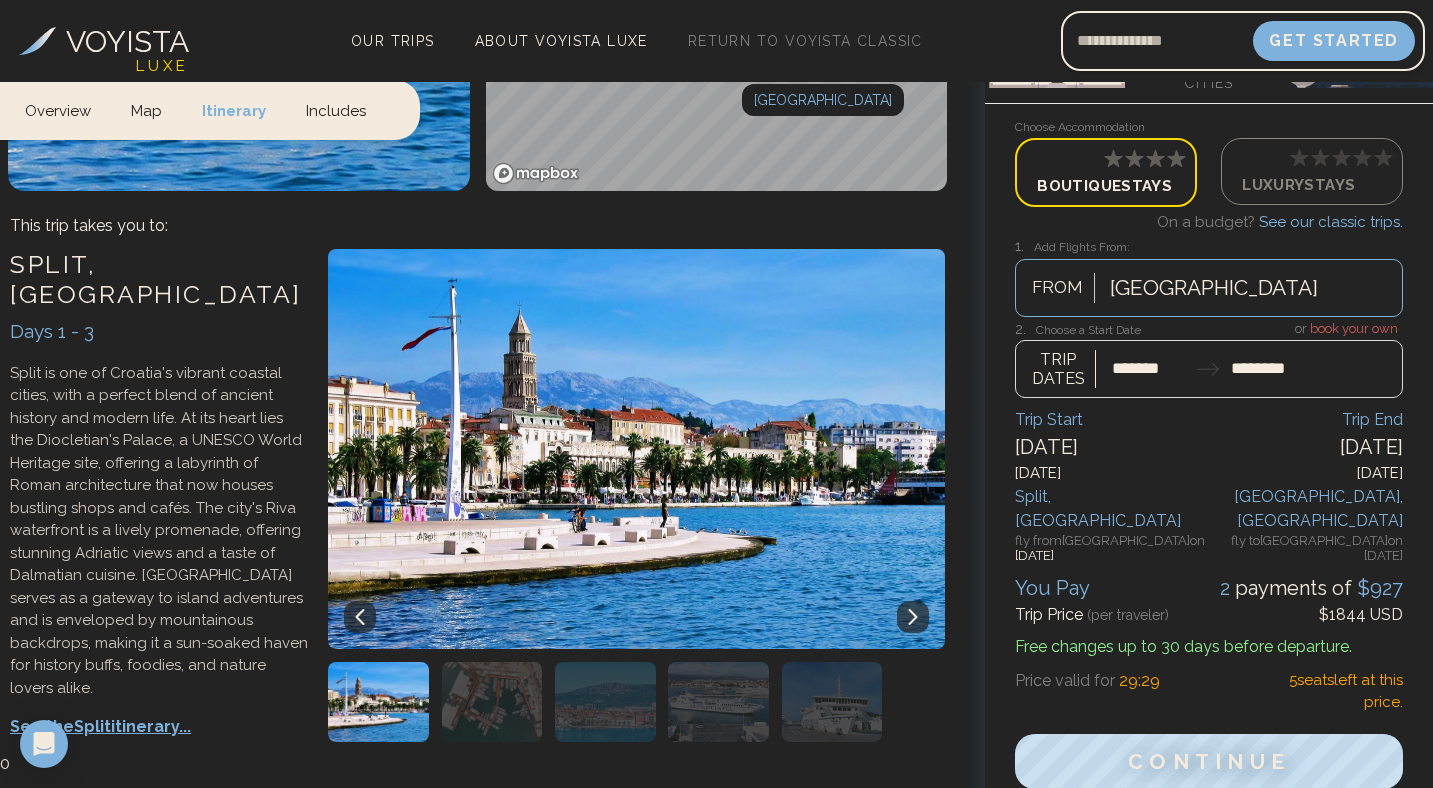 click 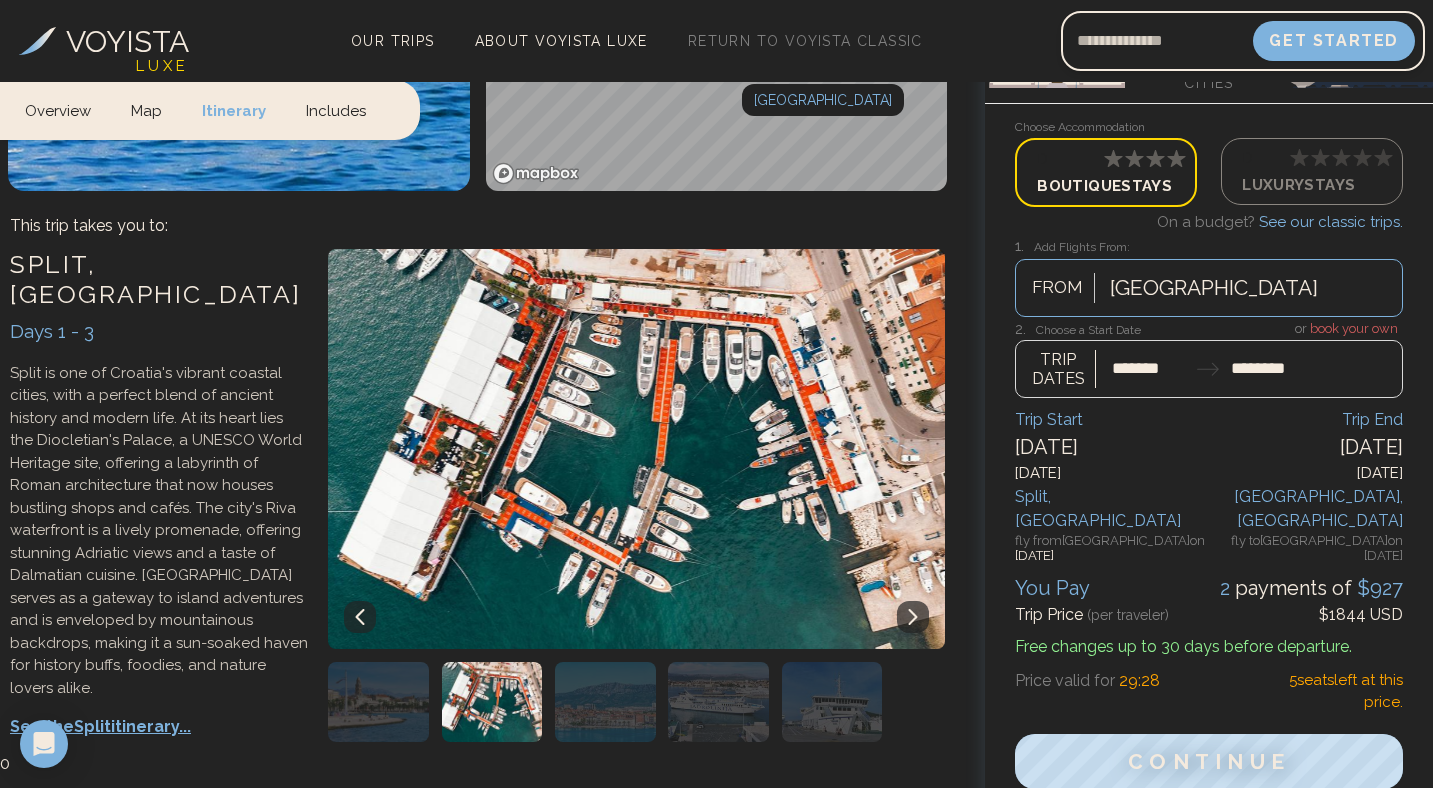 click 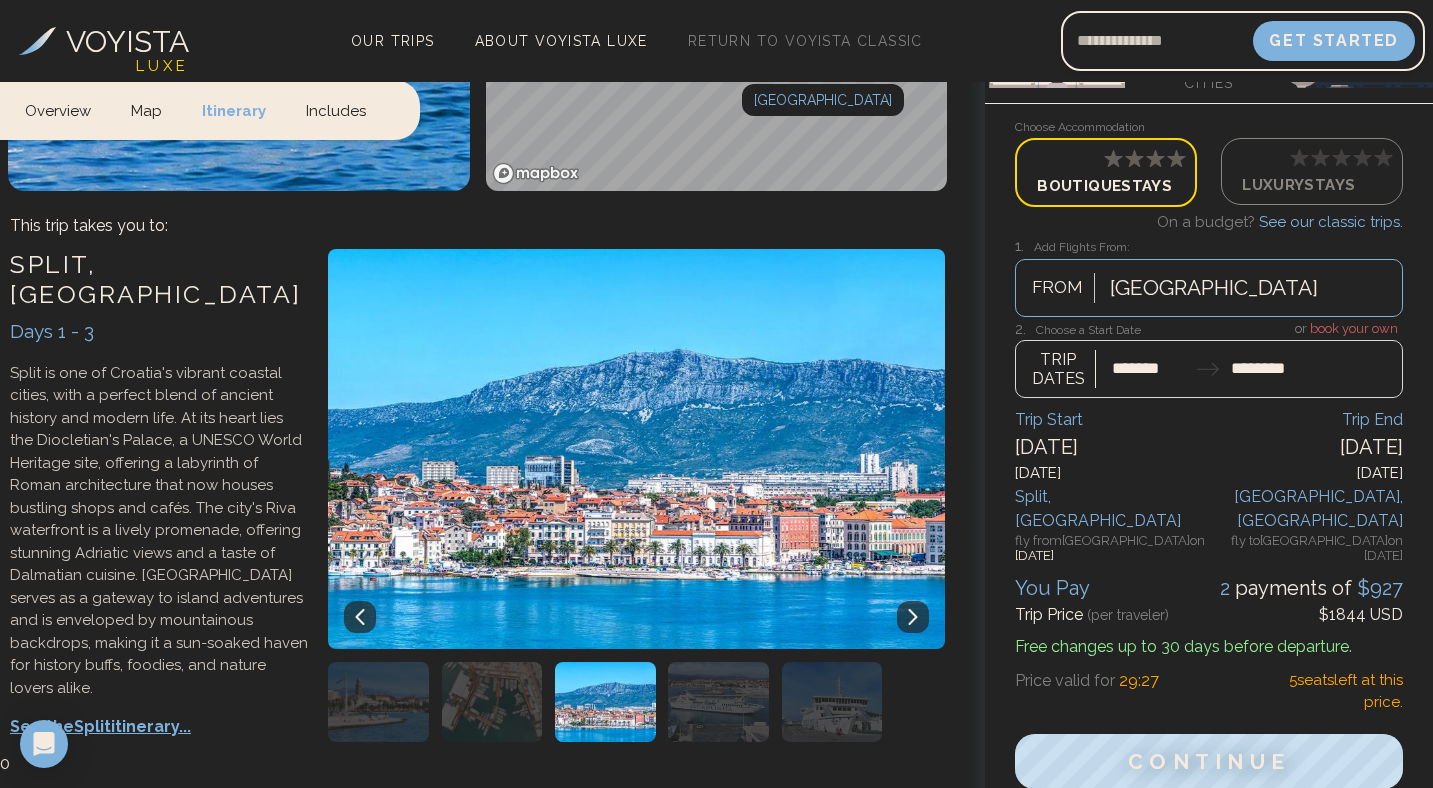 click 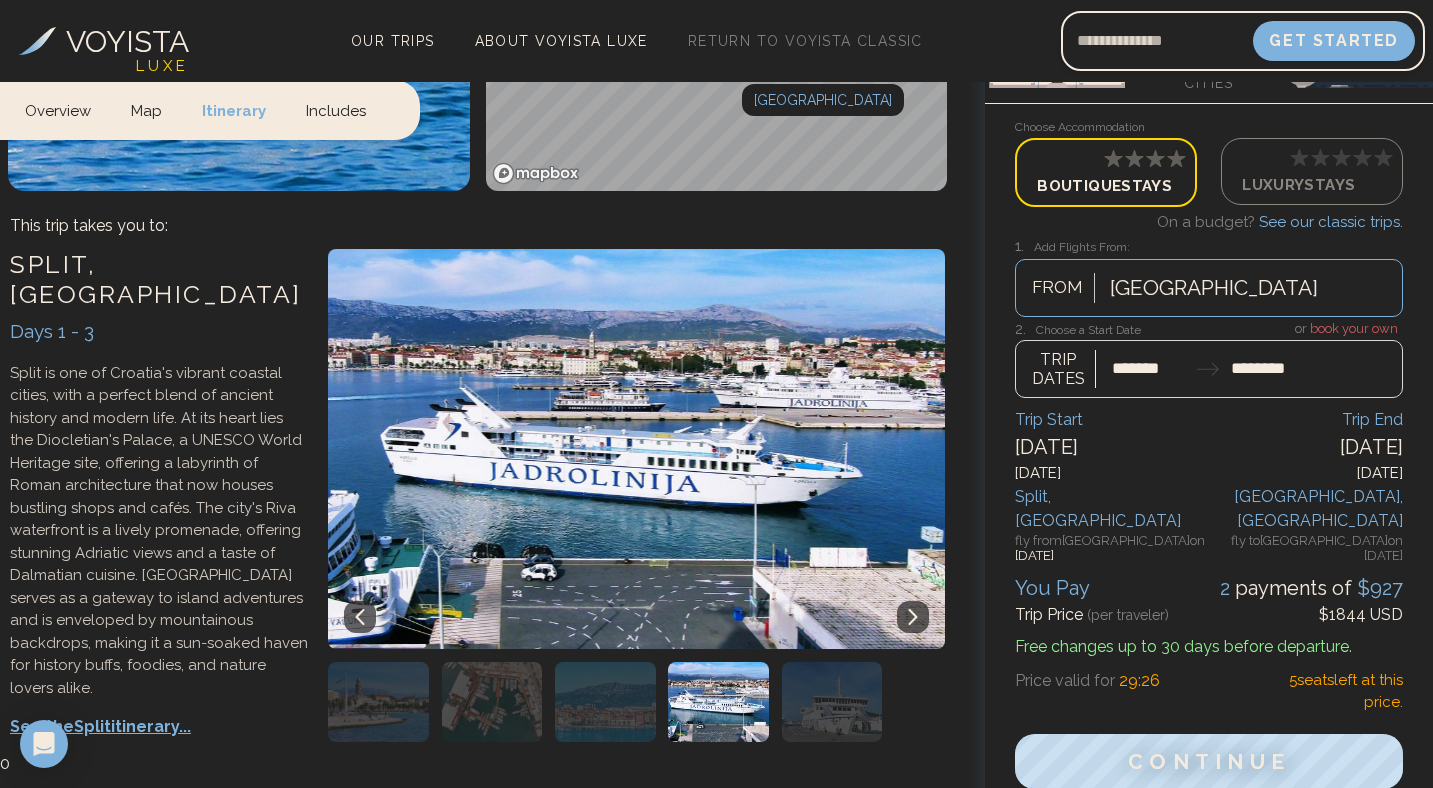 click 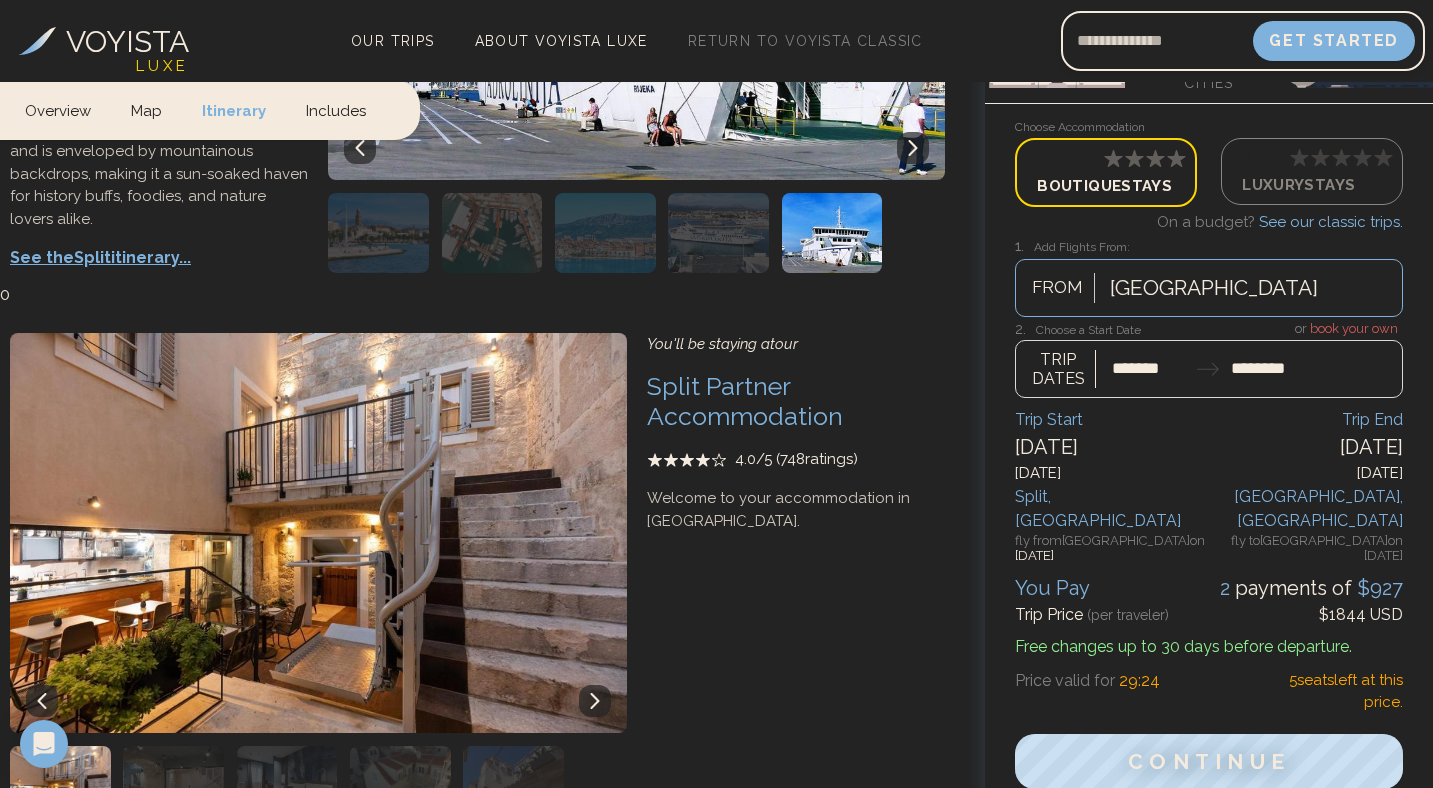 scroll, scrollTop: 1704, scrollLeft: 0, axis: vertical 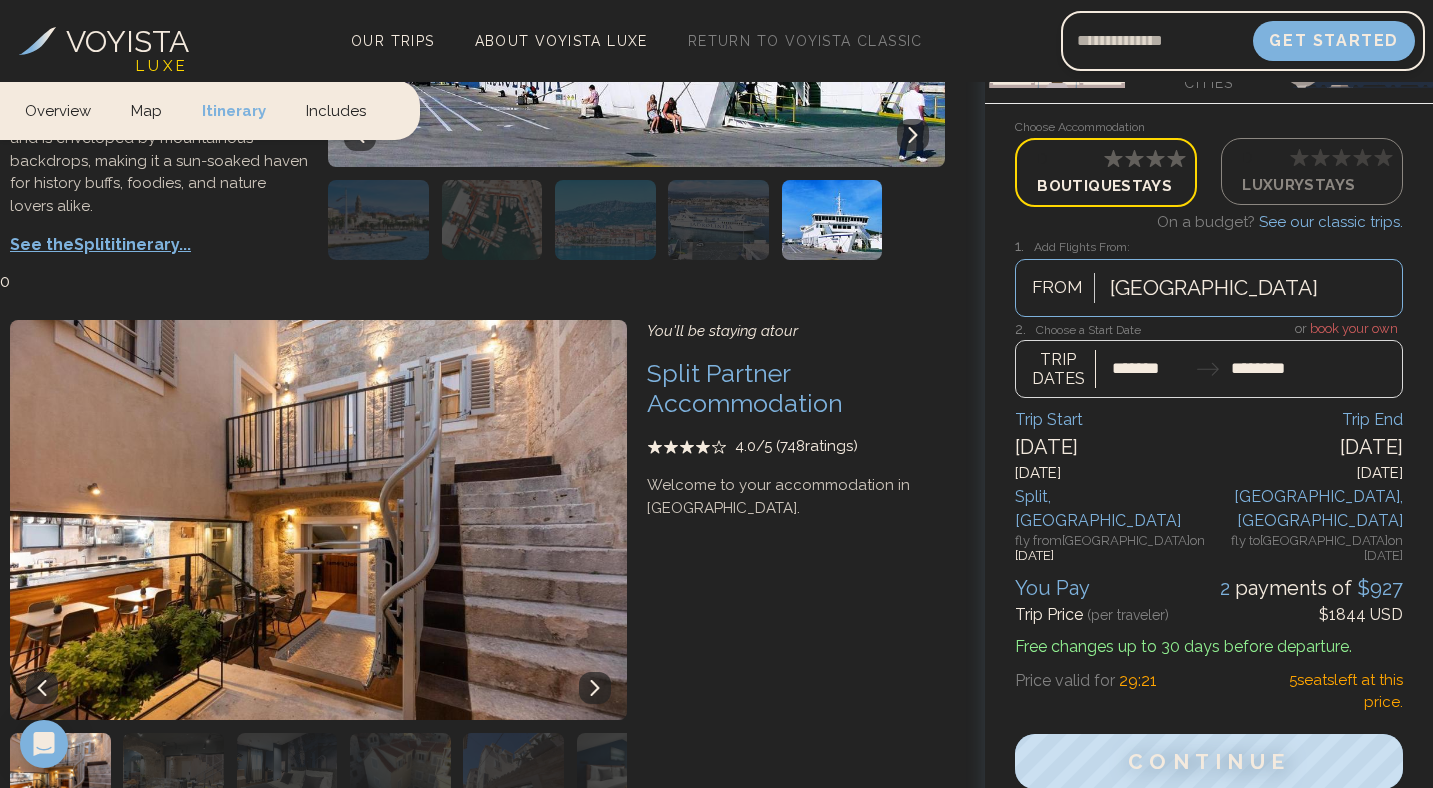 click 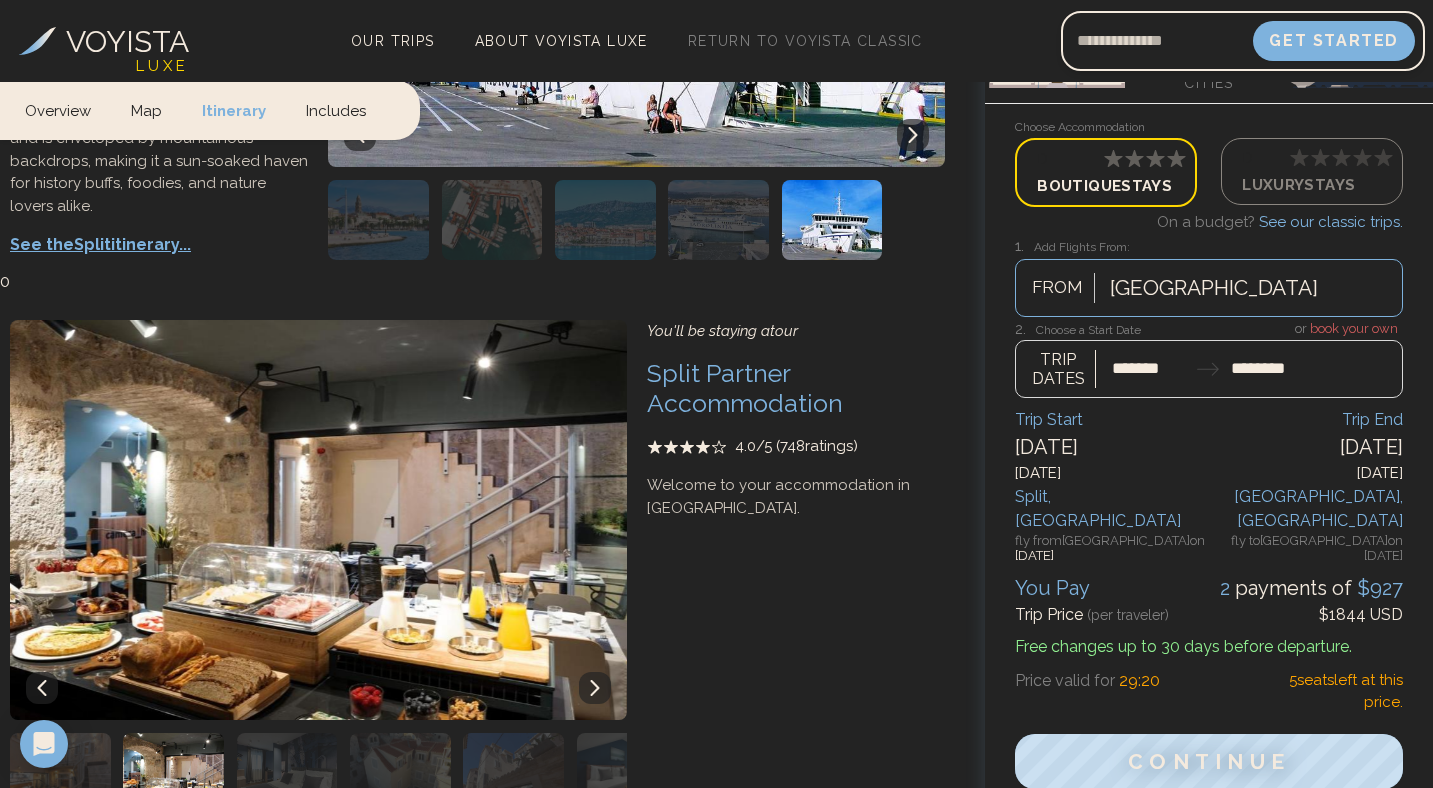 click 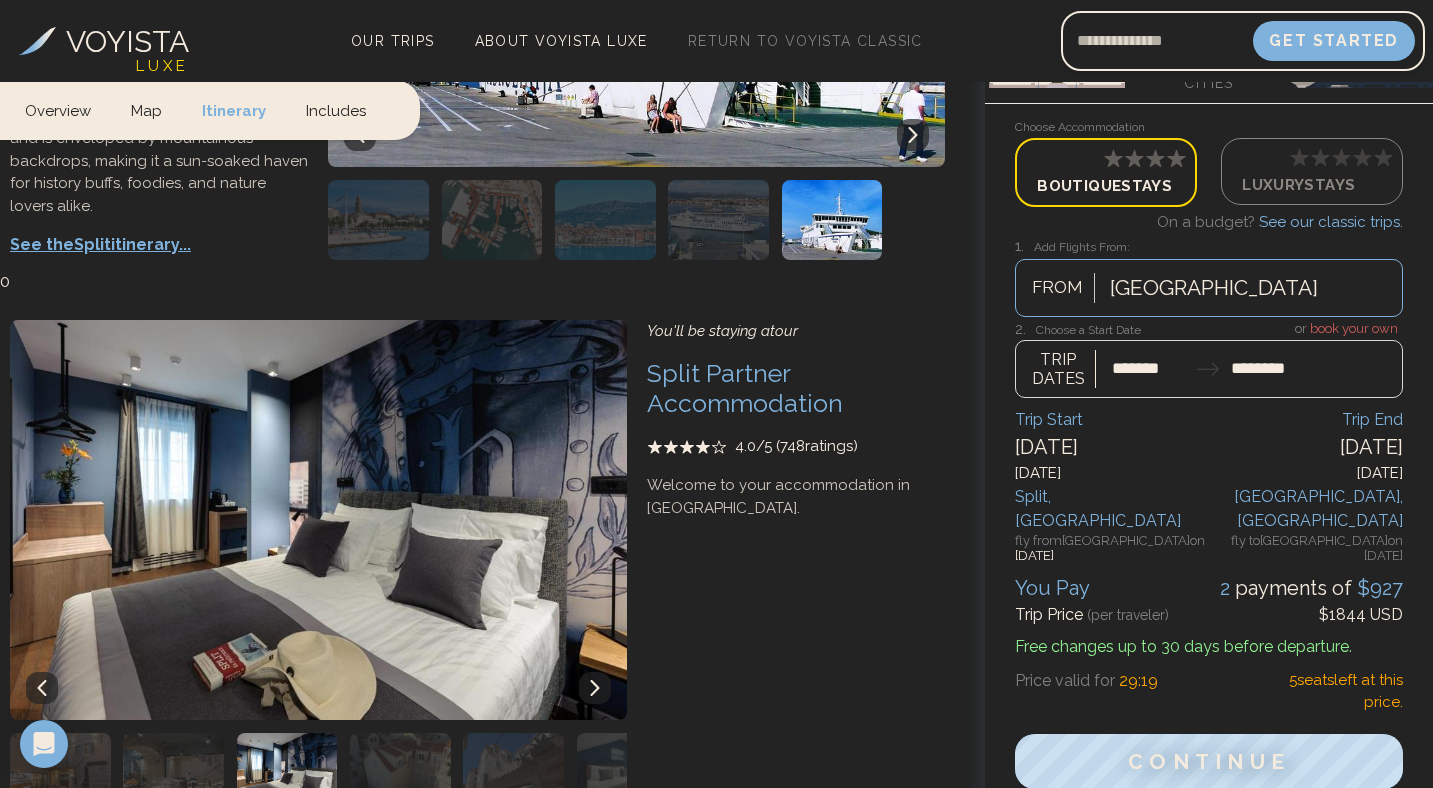 click 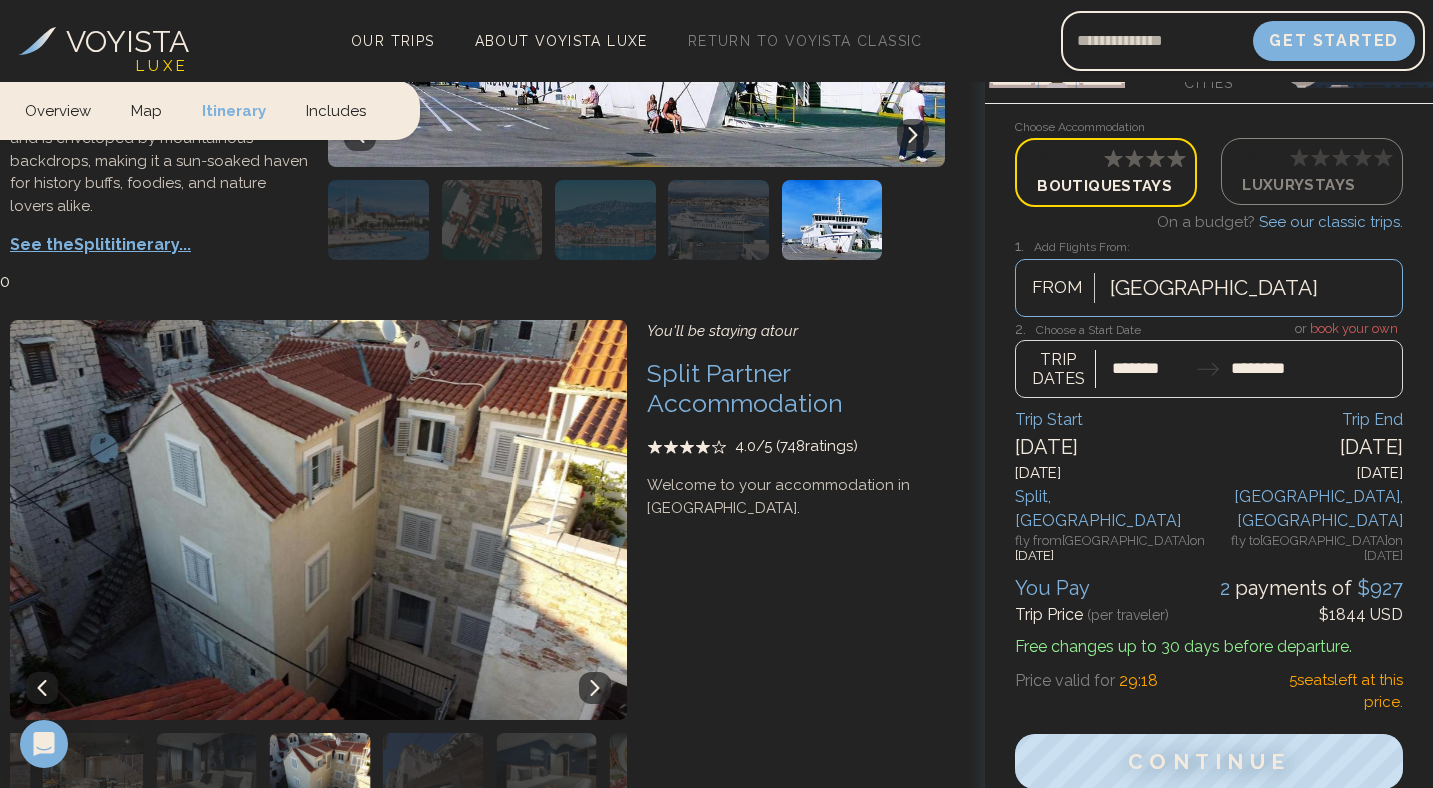 click 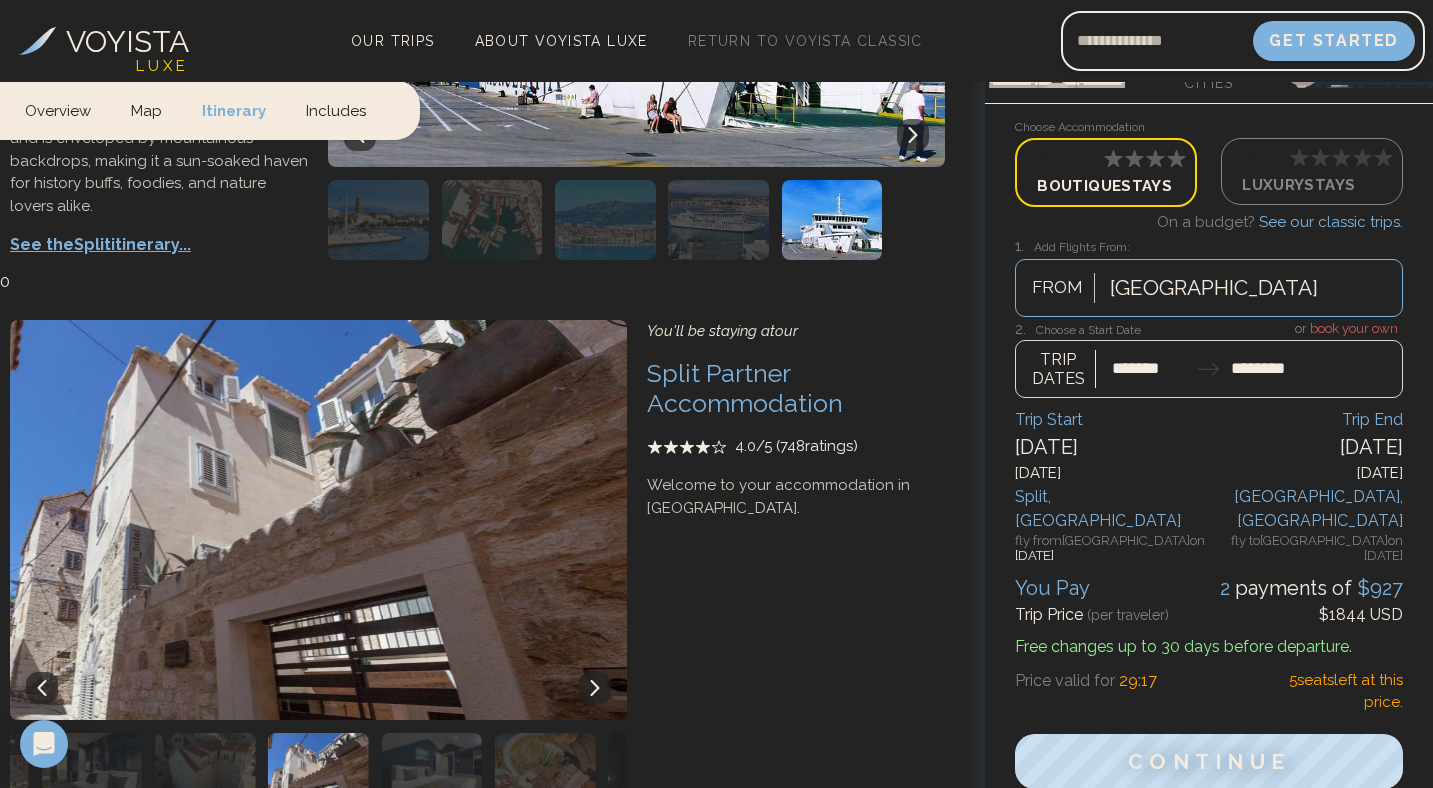 click 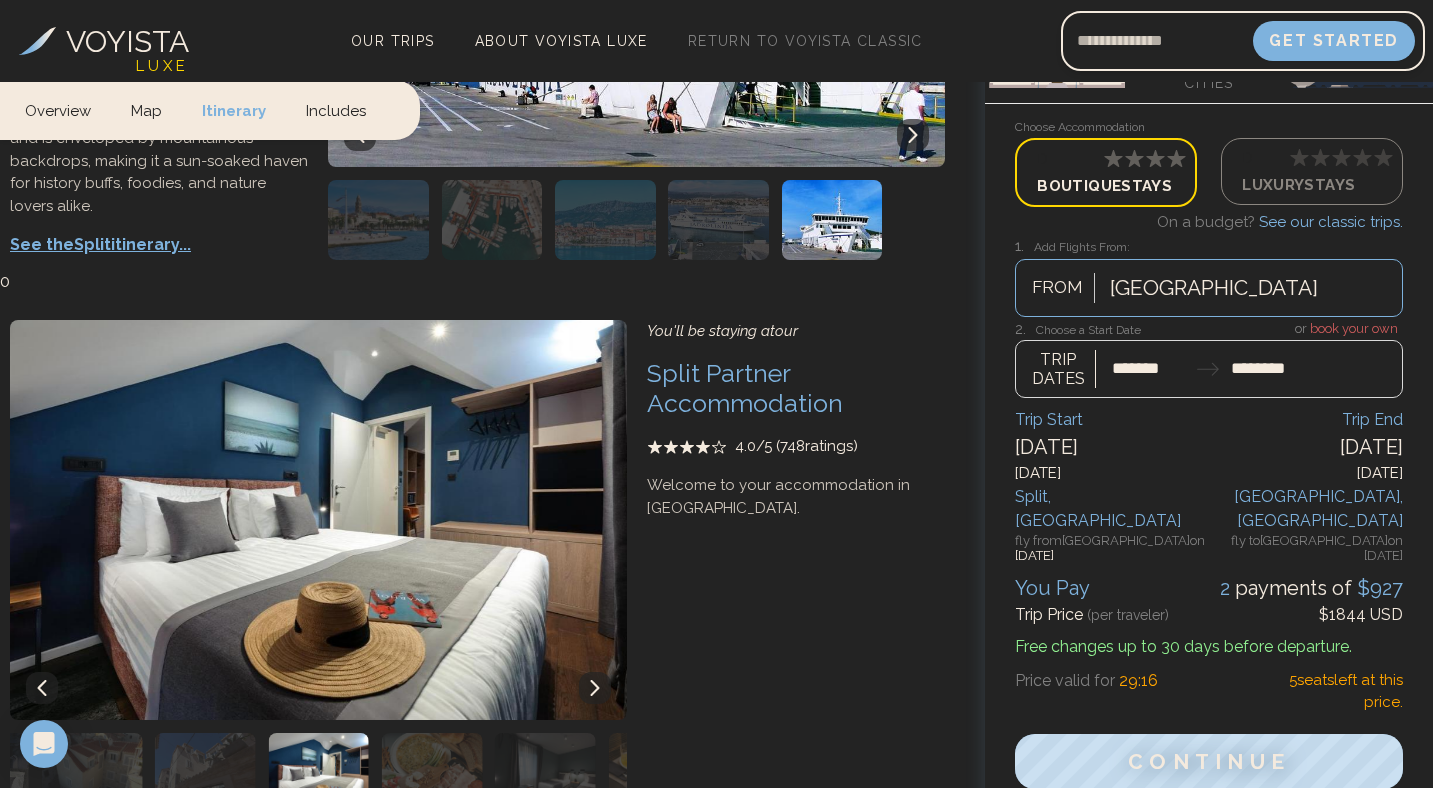 click 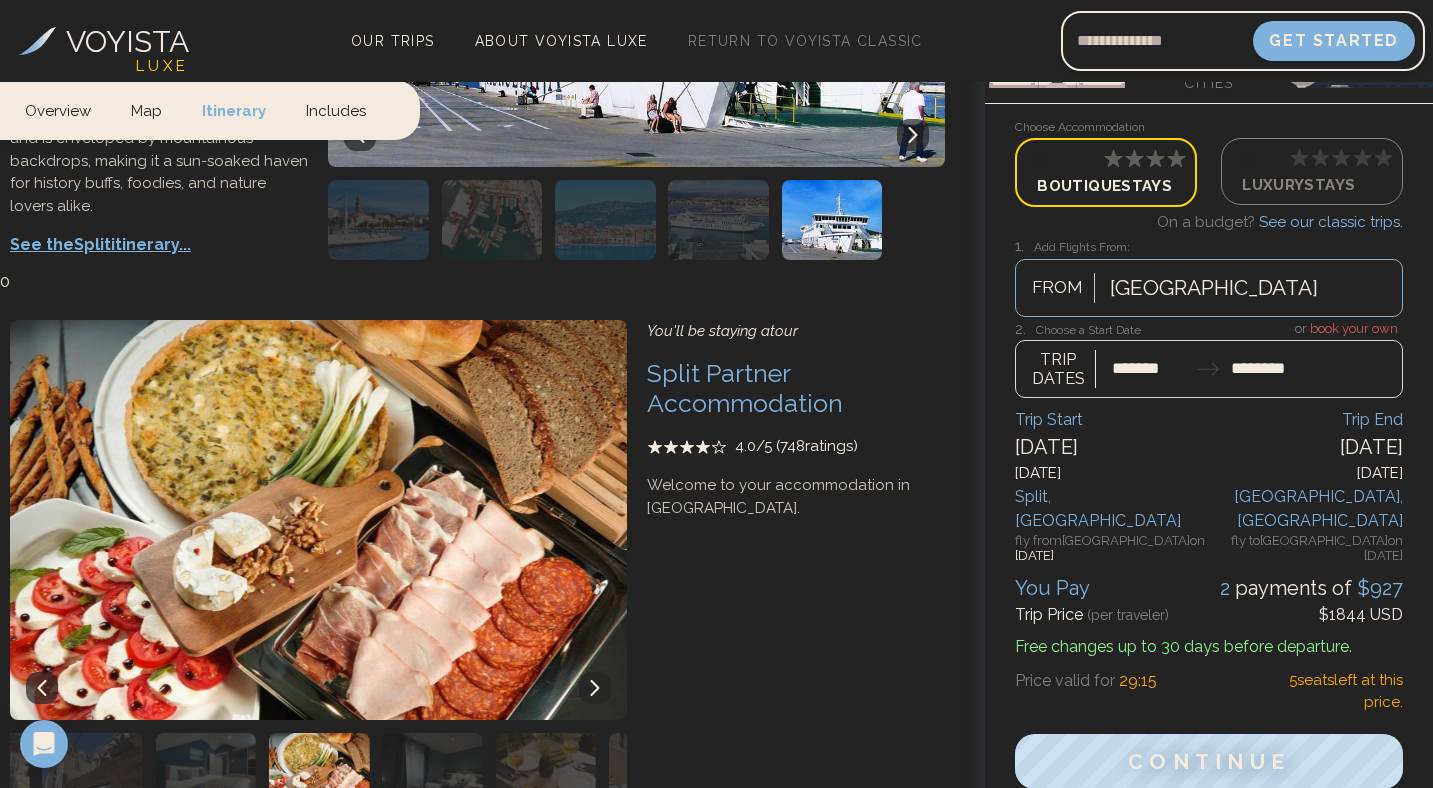 click 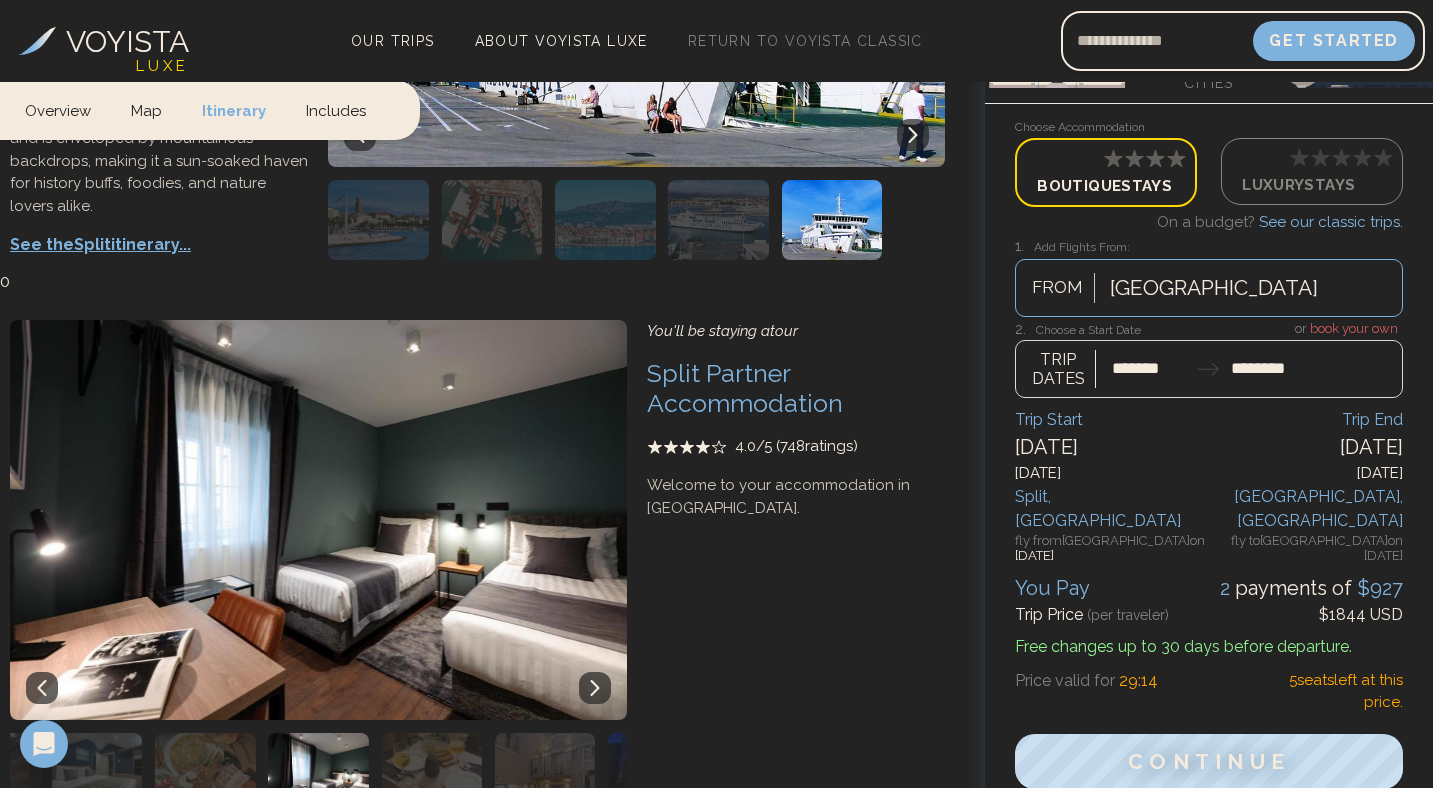 click 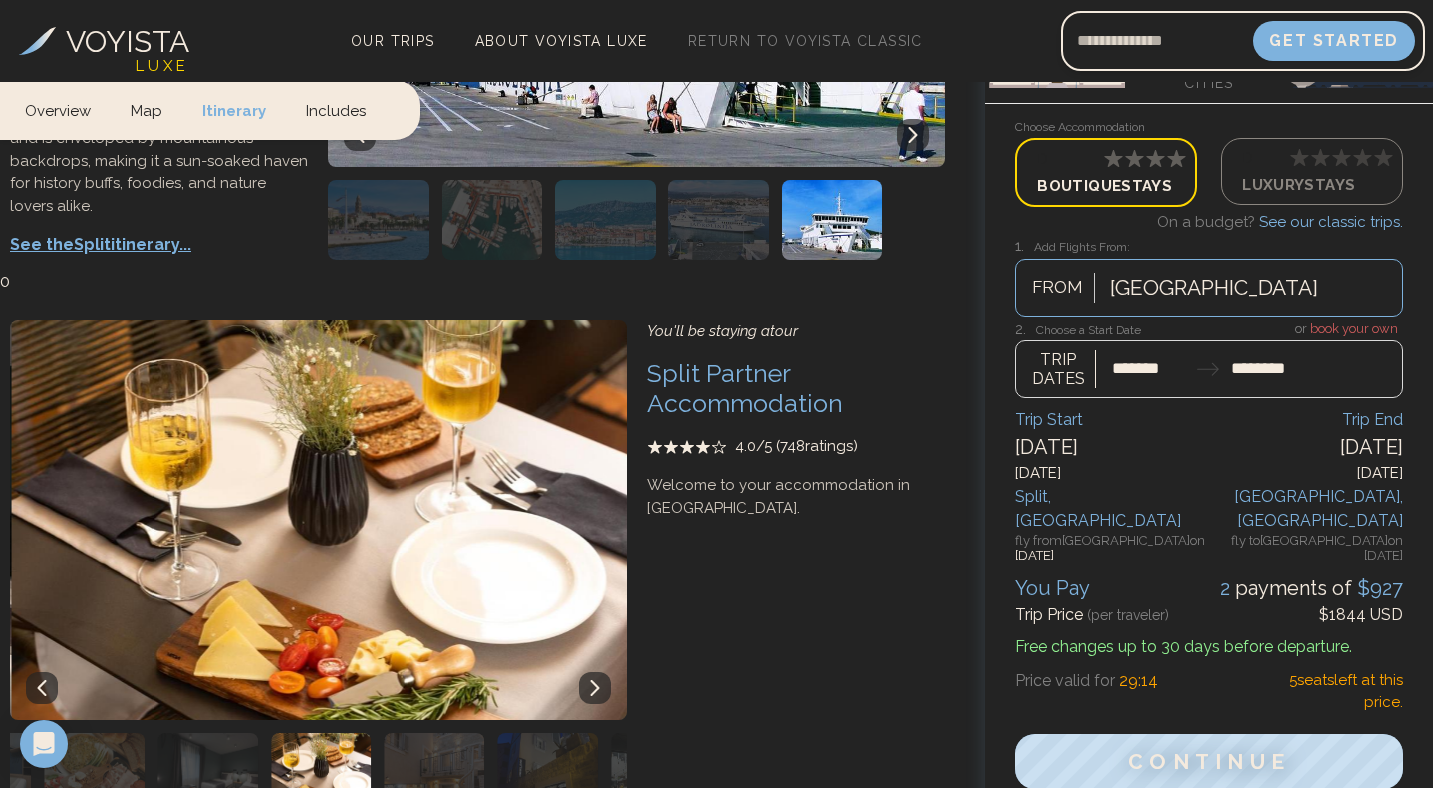 click 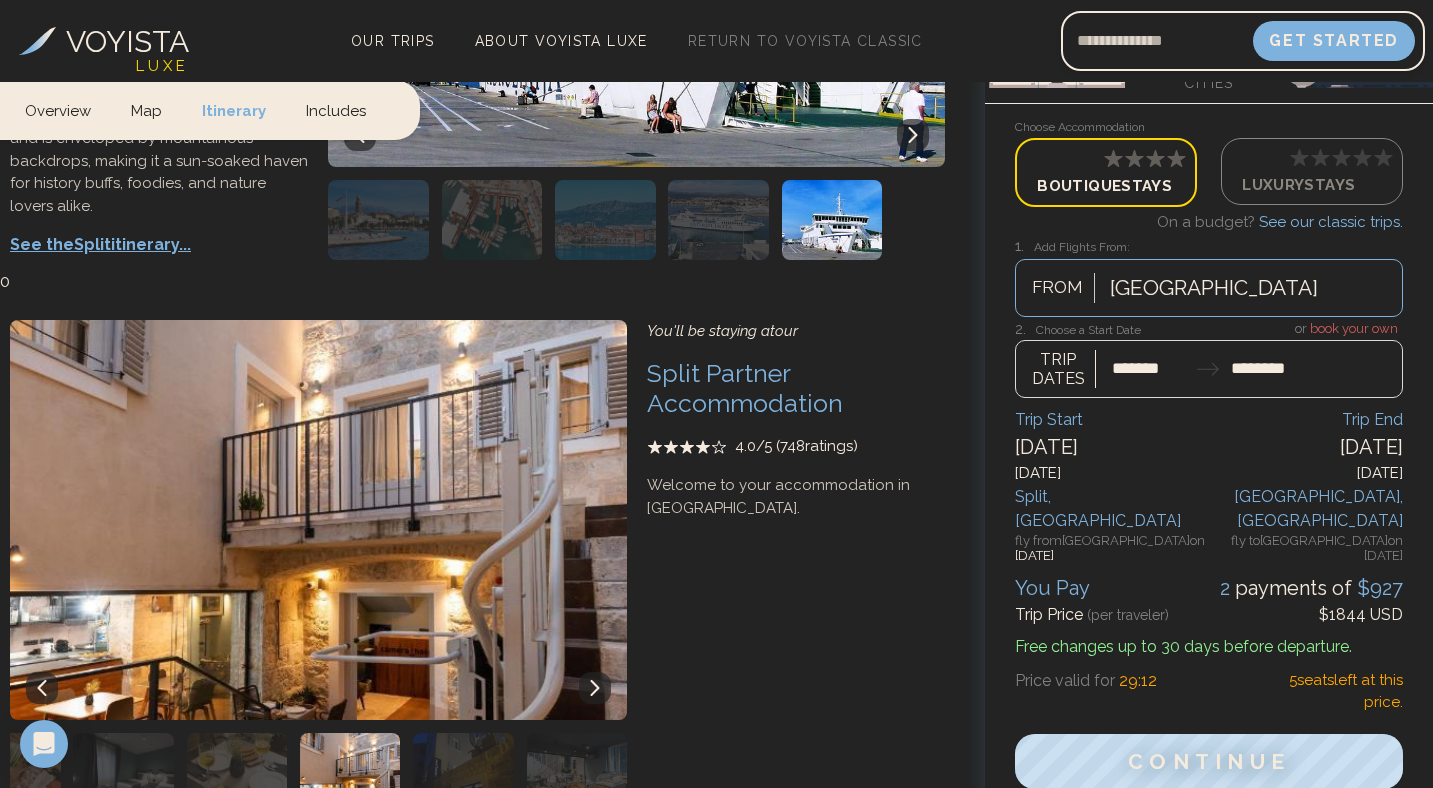 click 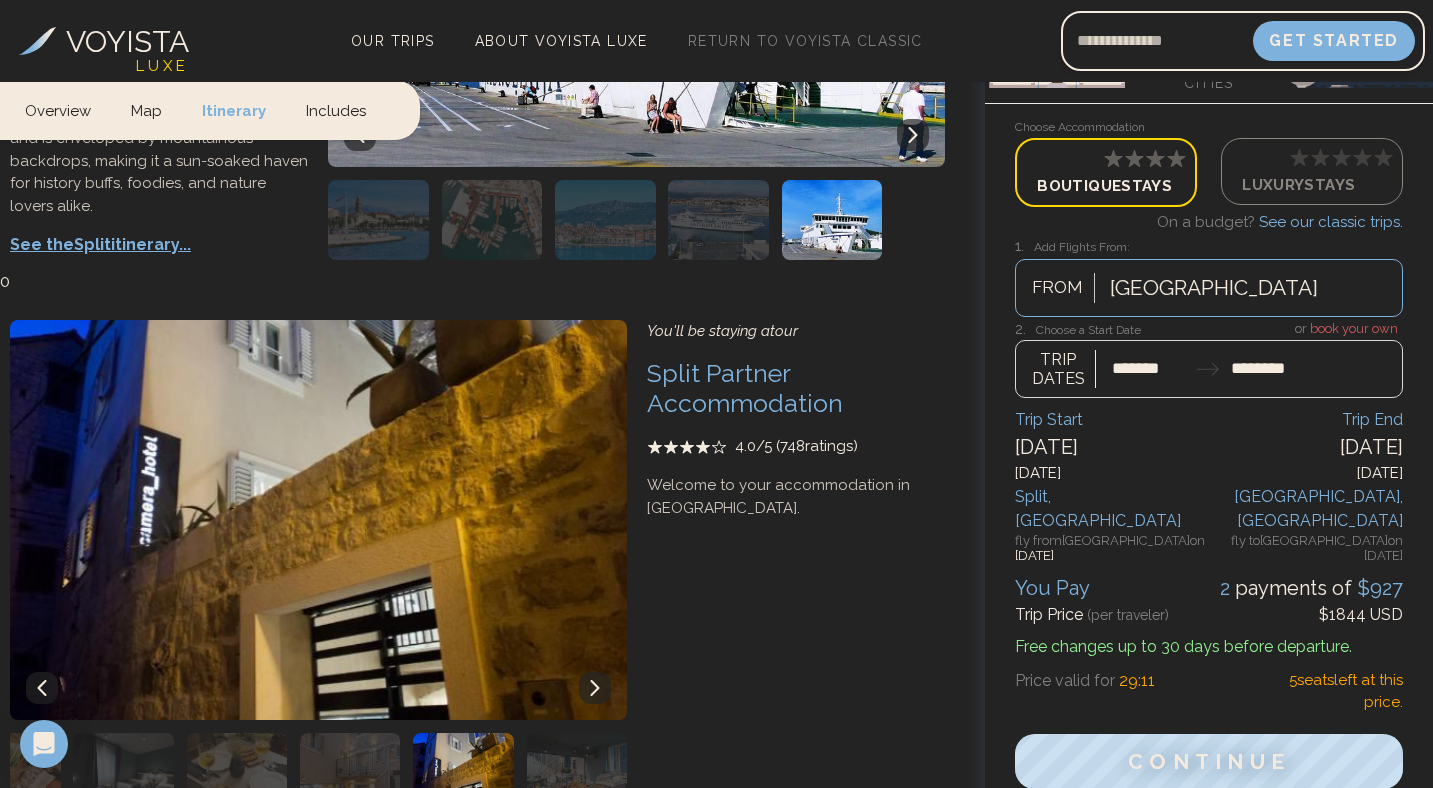 click 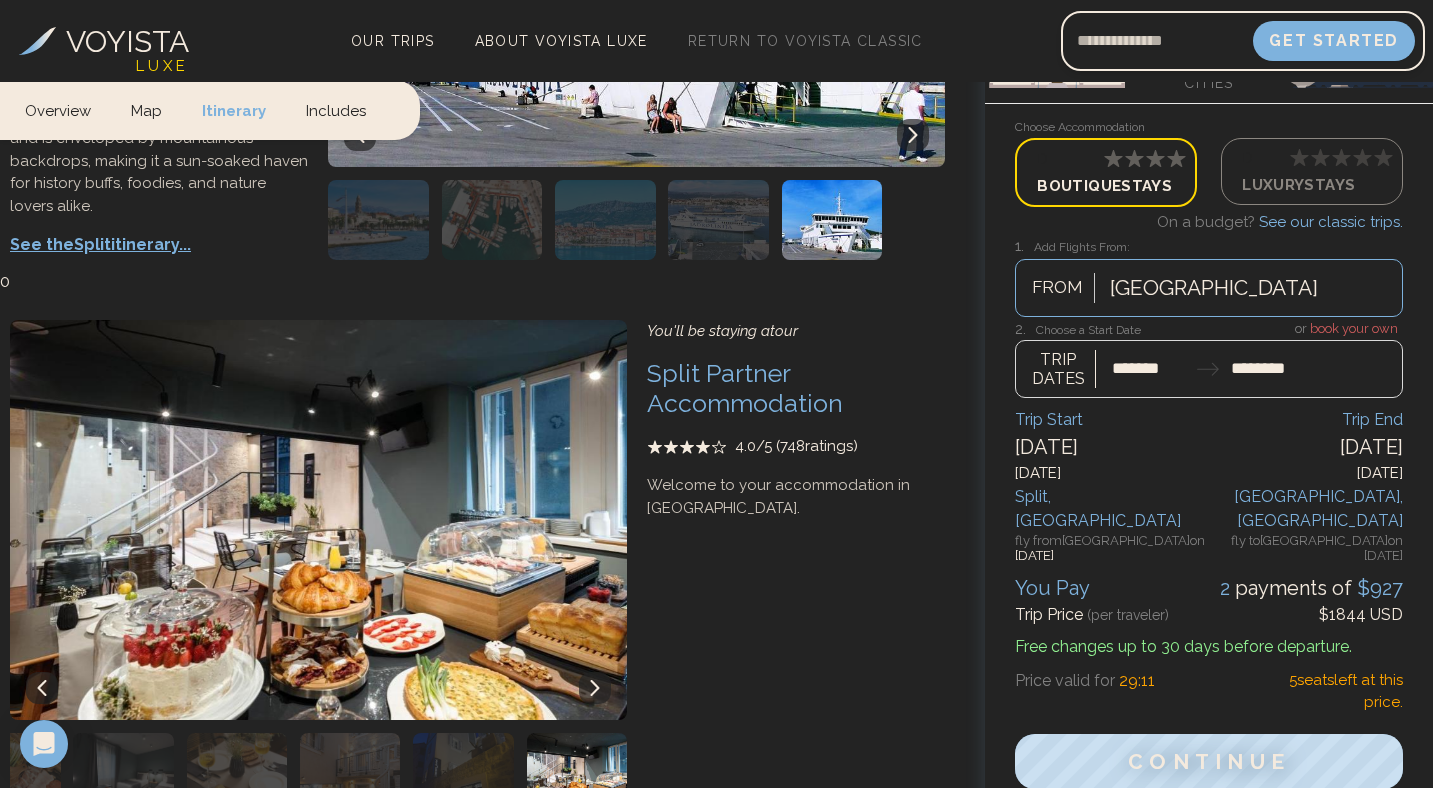 click 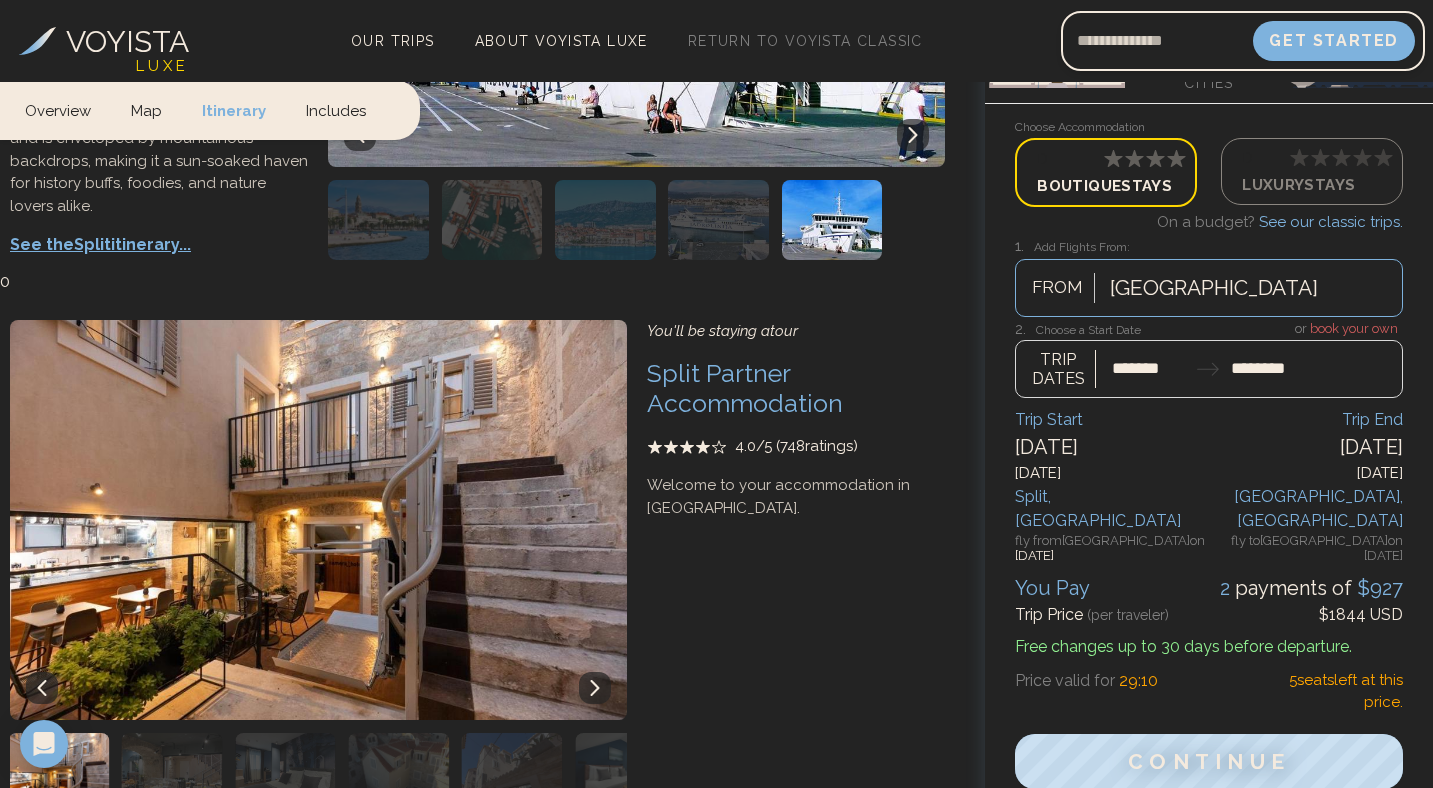 click 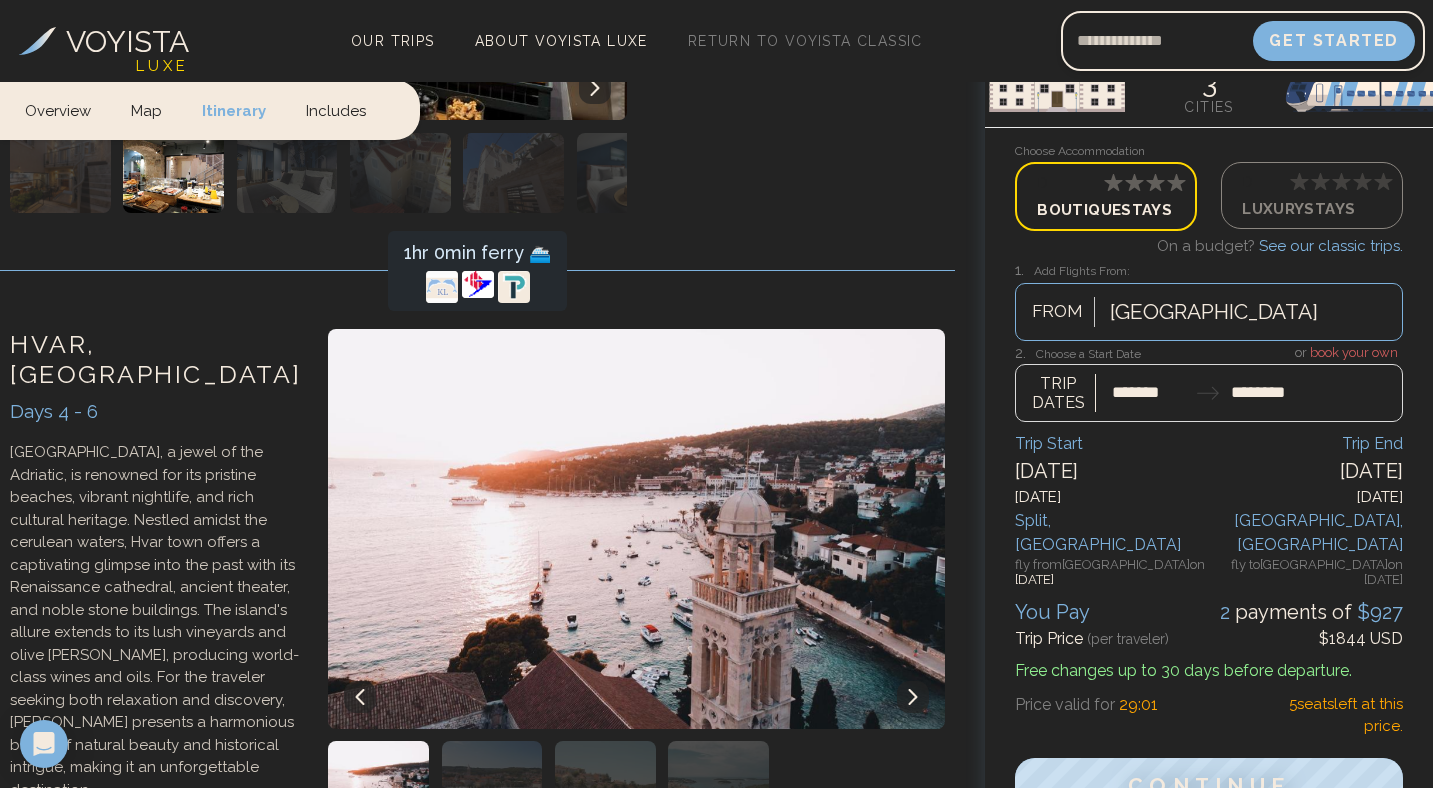scroll, scrollTop: 2307, scrollLeft: 0, axis: vertical 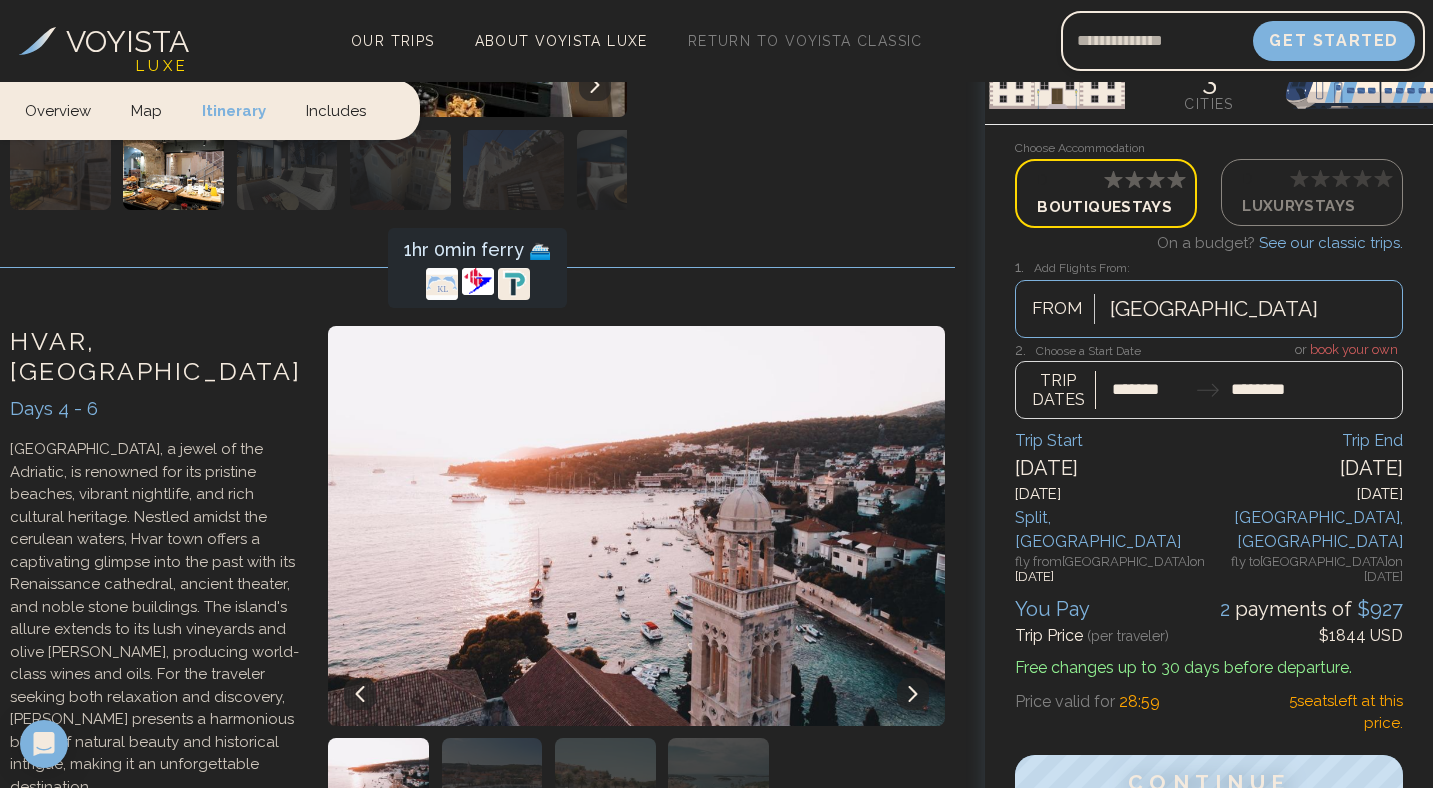 click 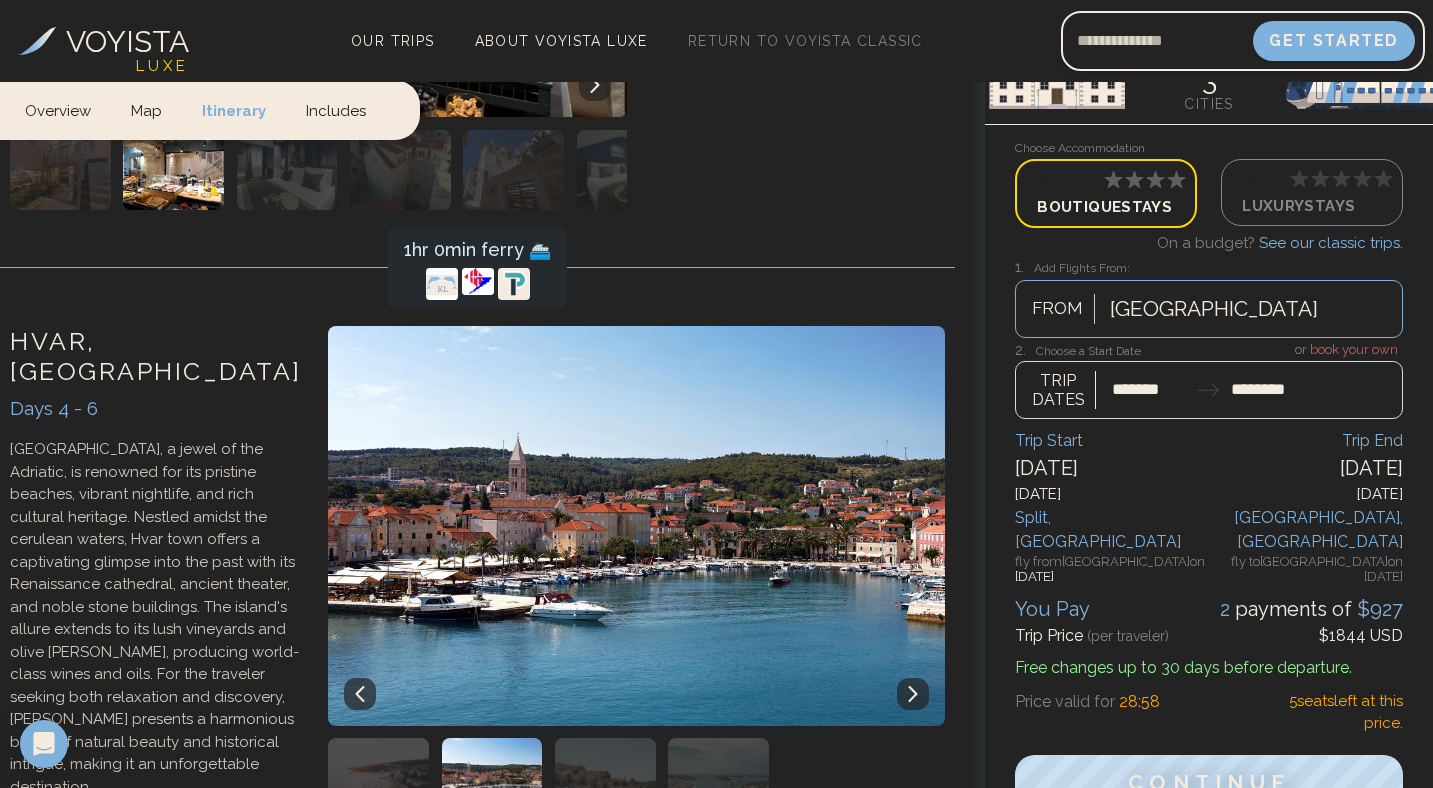 click 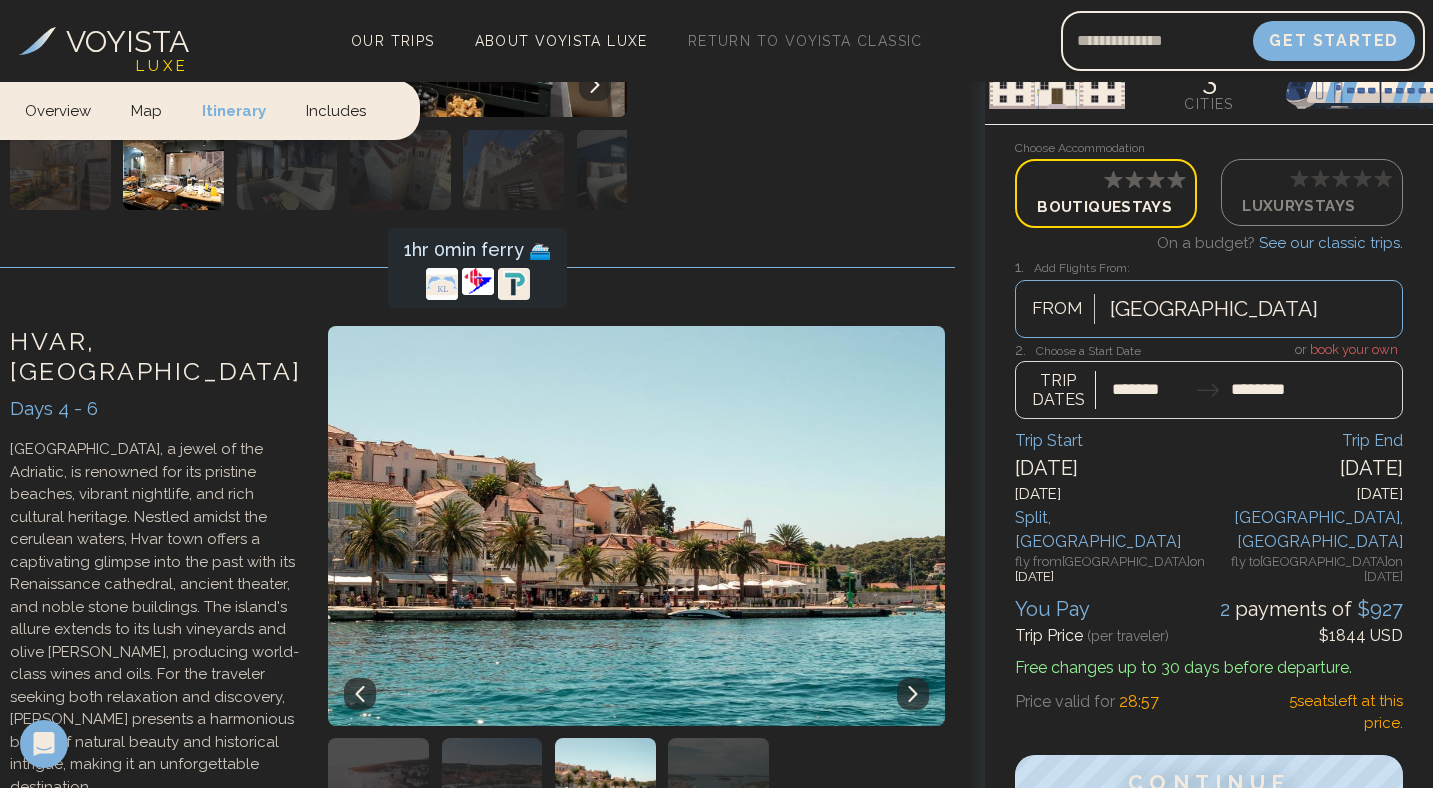 click 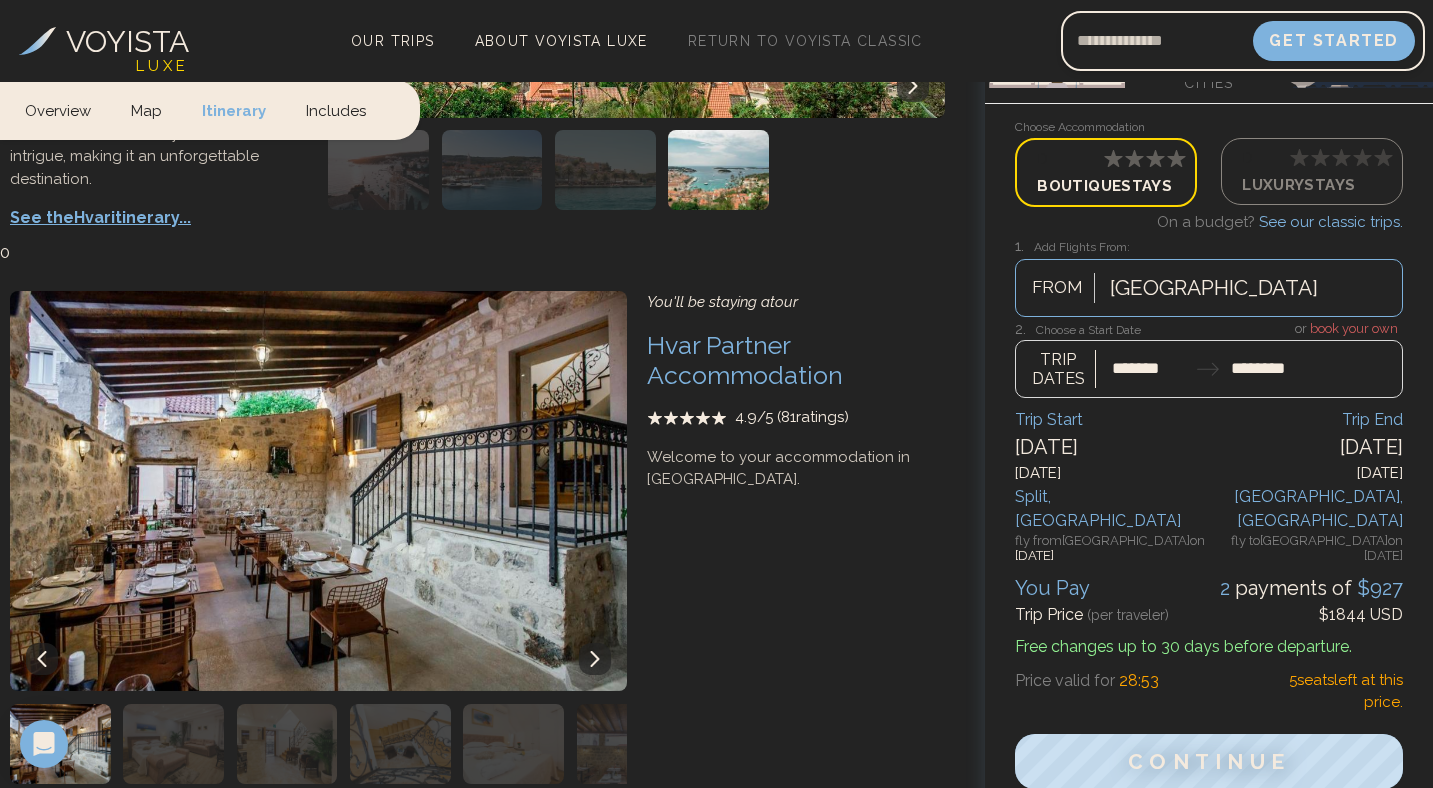 scroll, scrollTop: 2980, scrollLeft: 0, axis: vertical 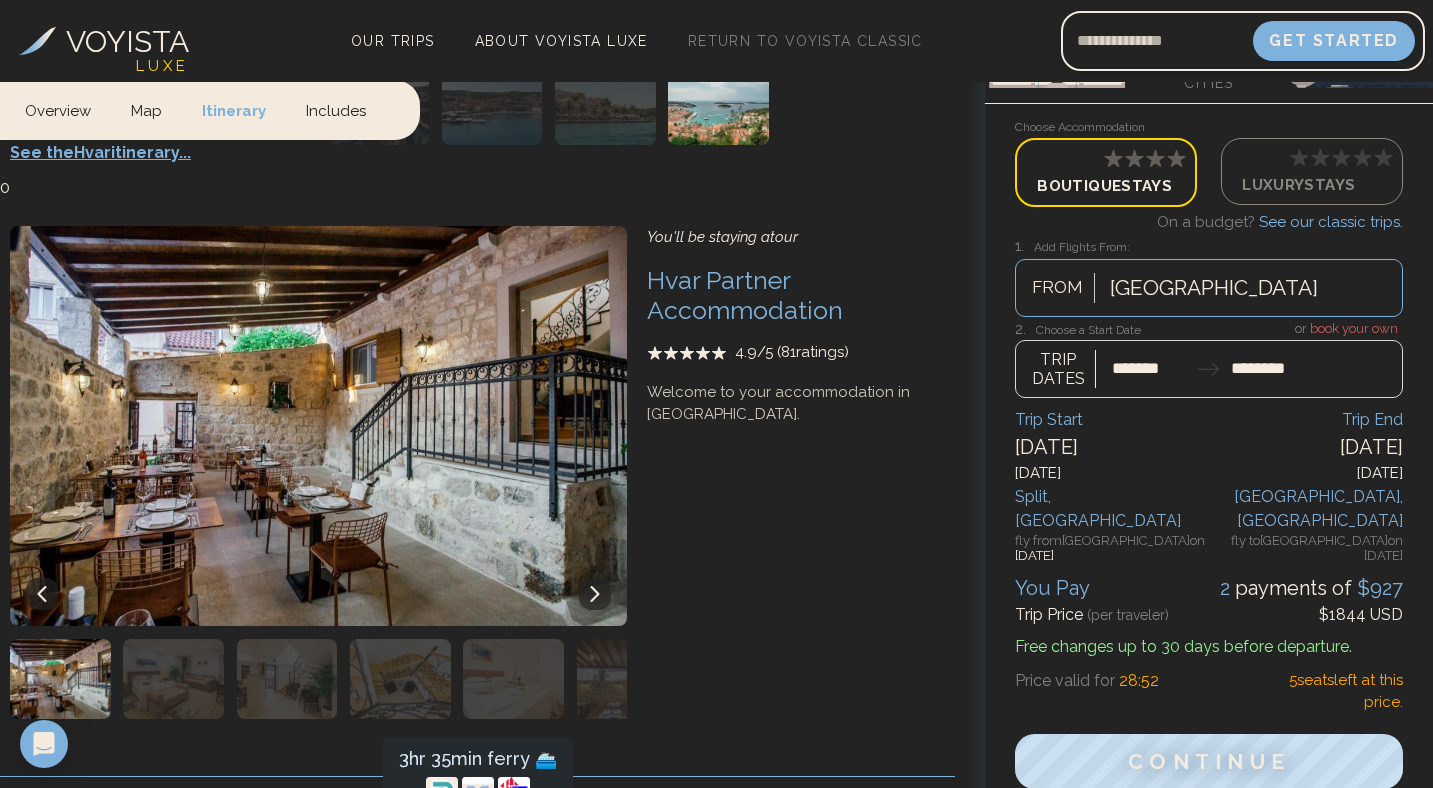 click 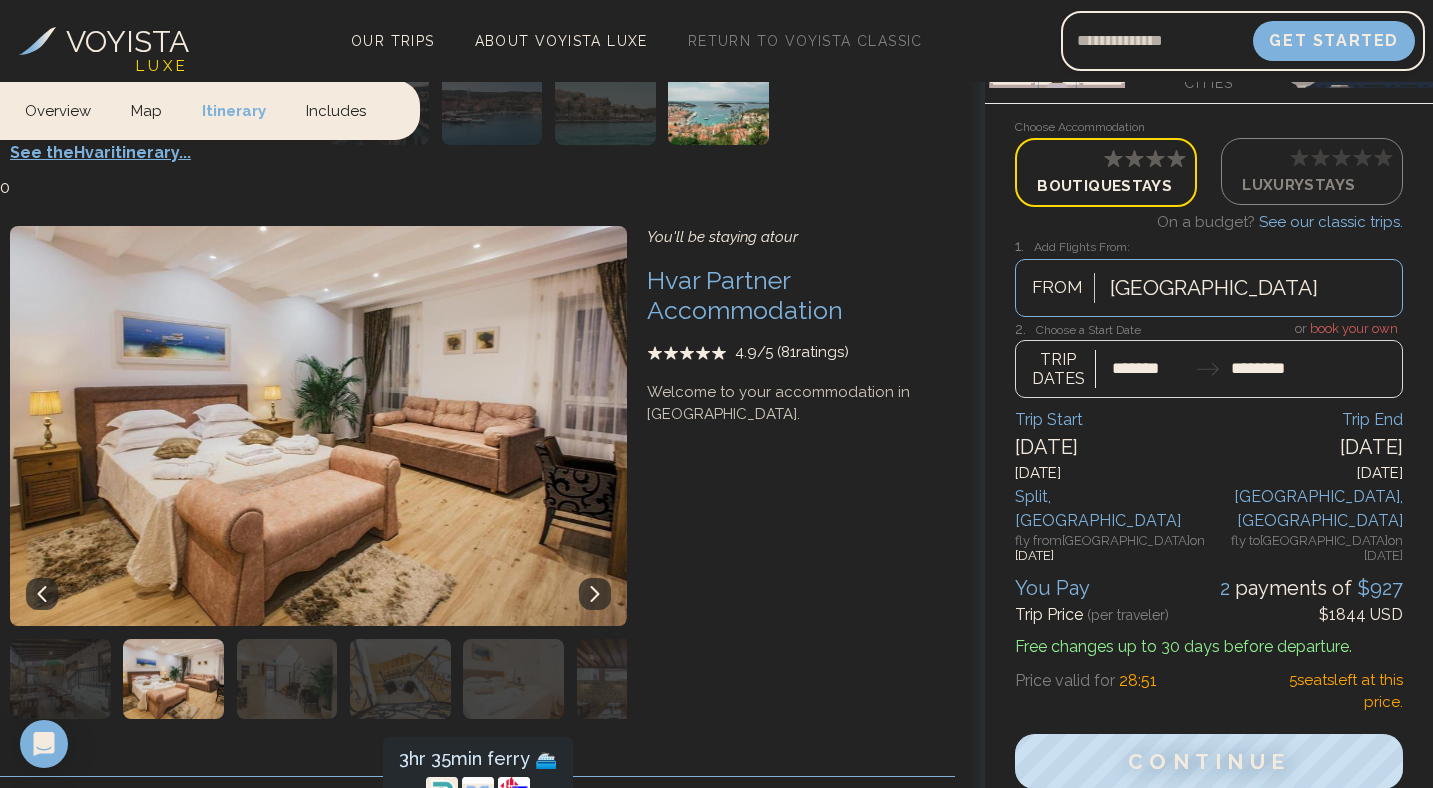 click 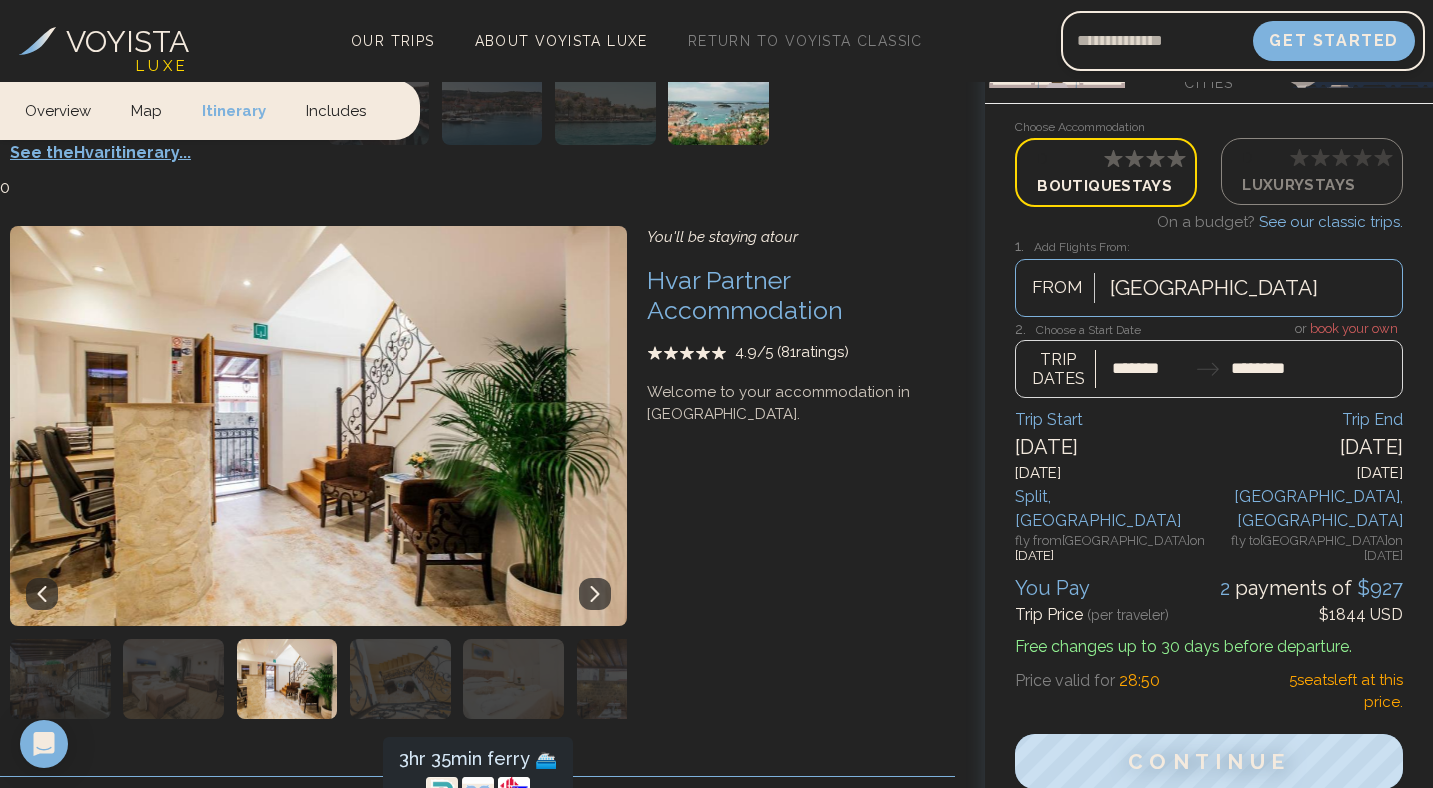 click 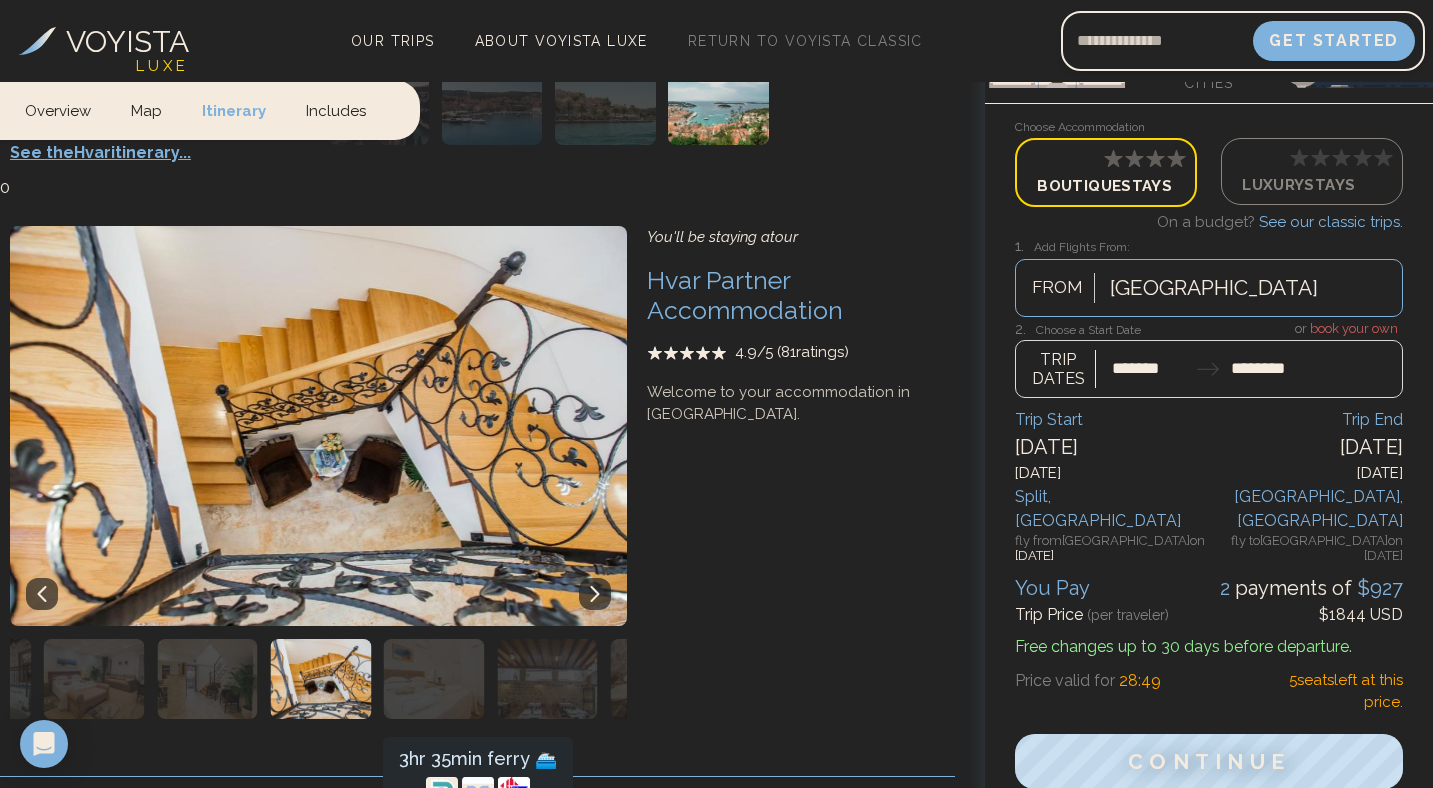 click 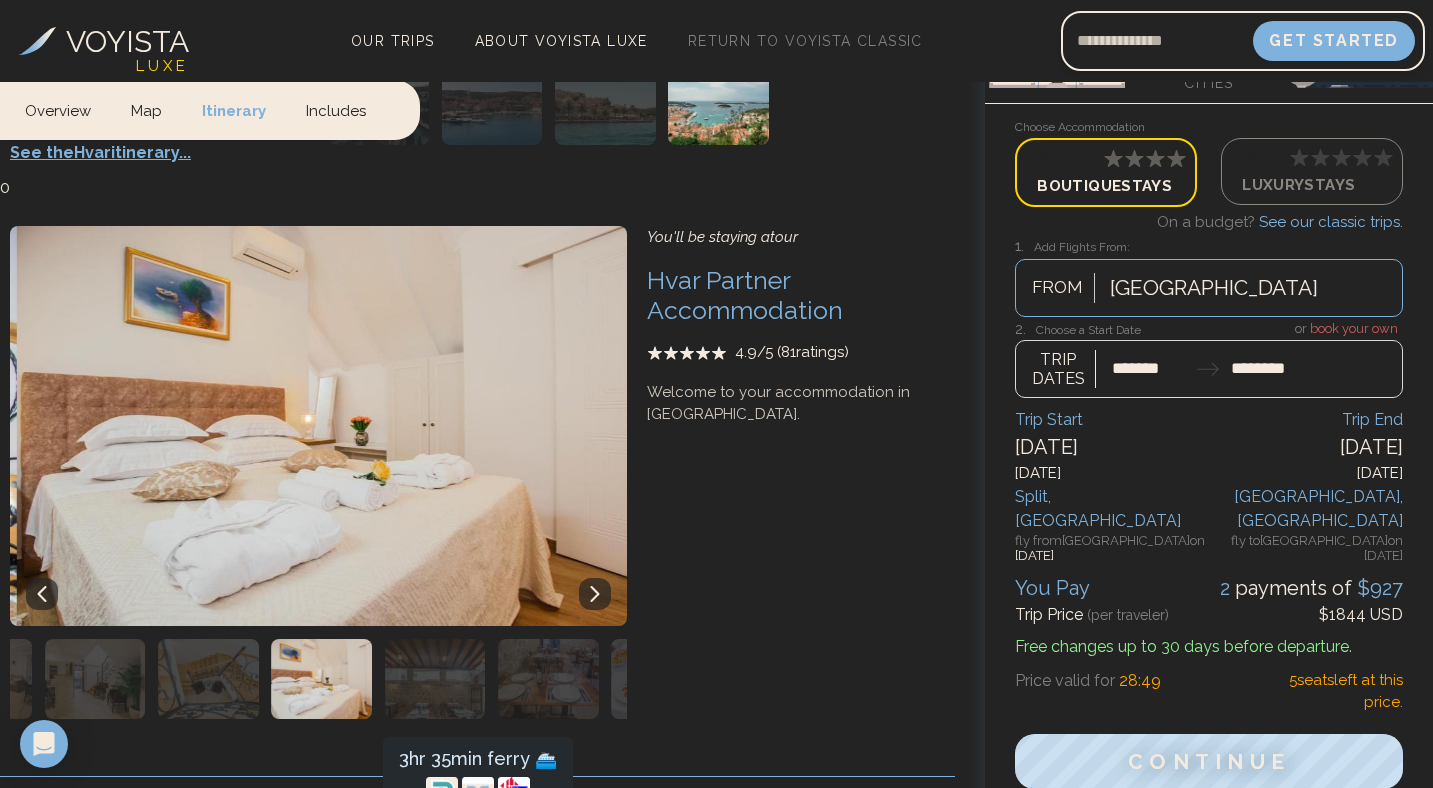 click 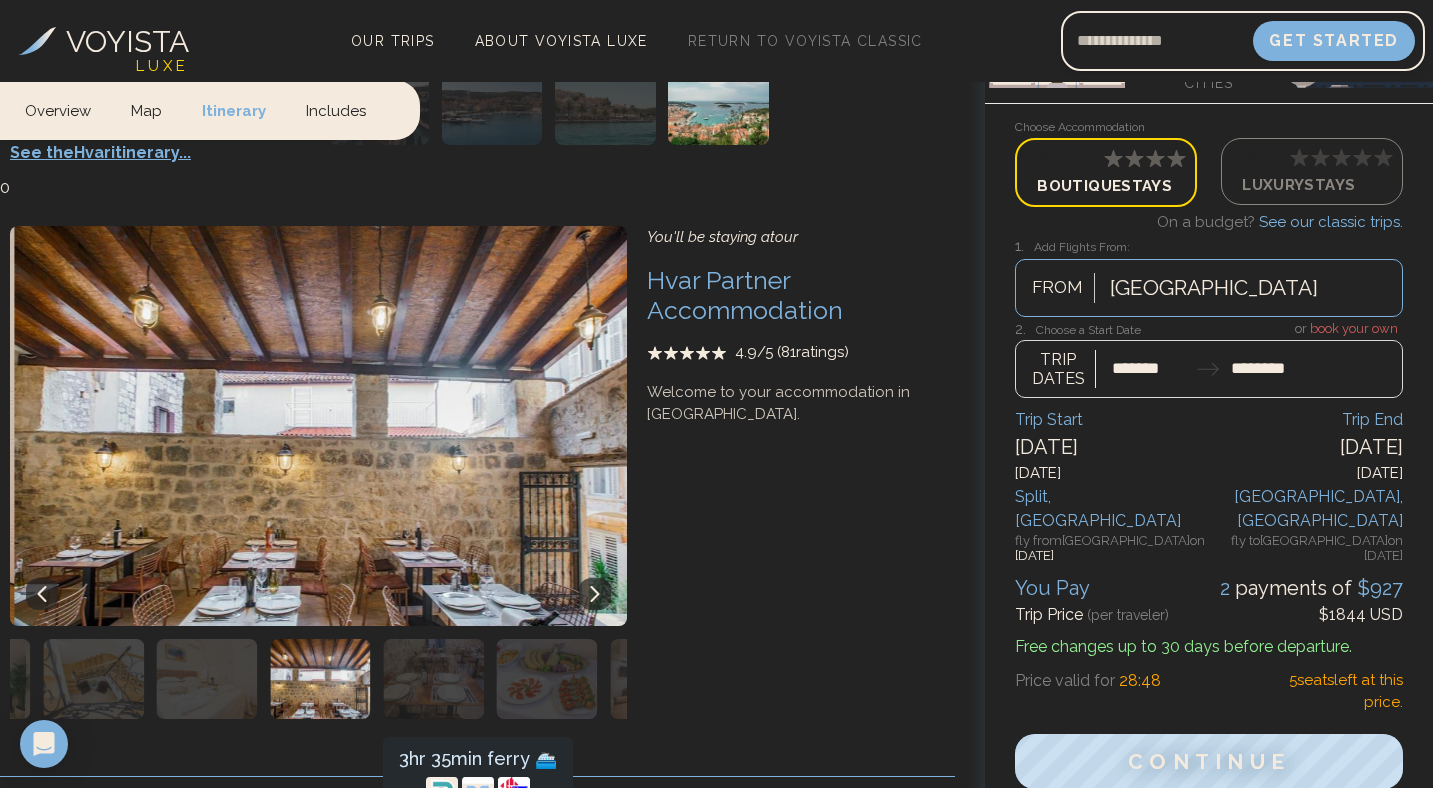 click 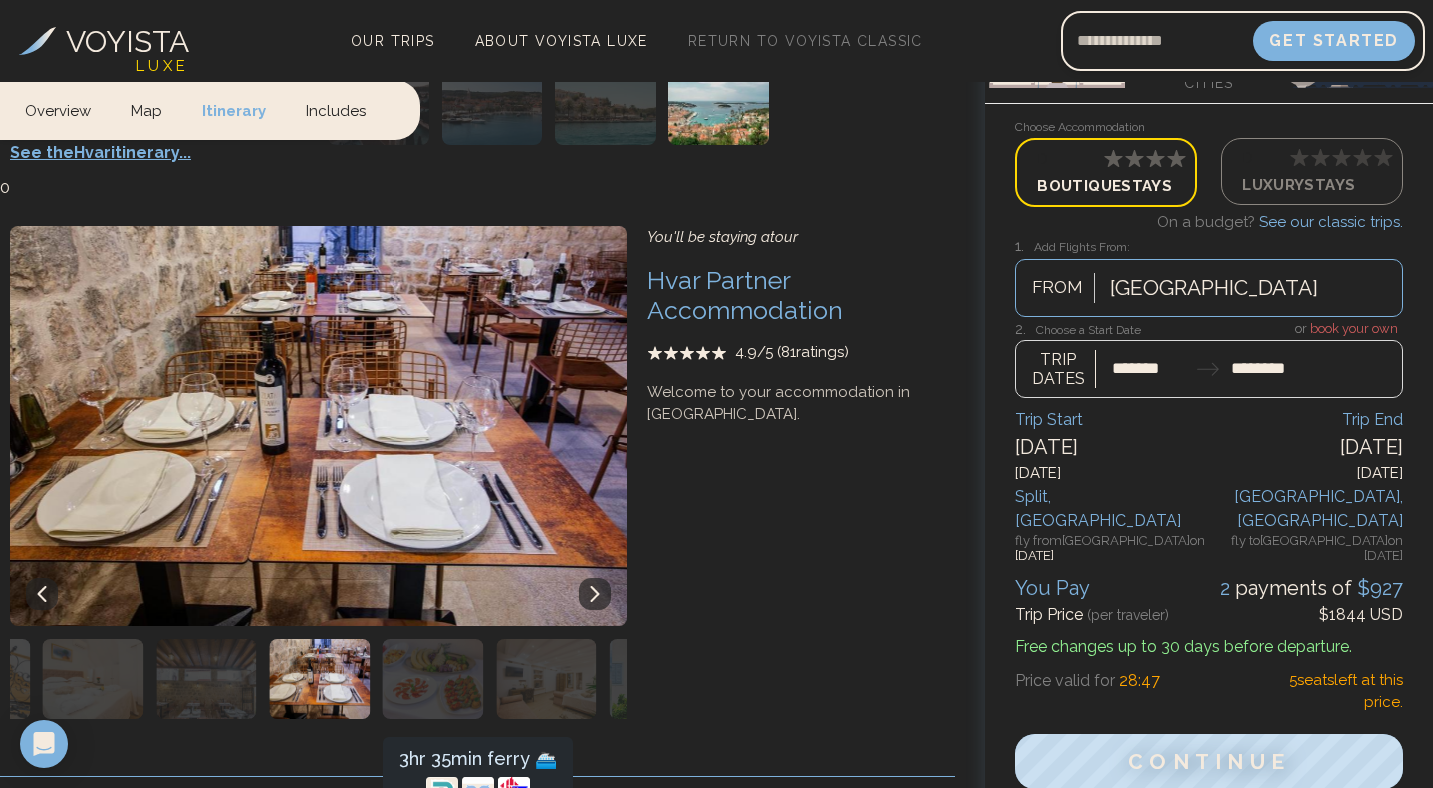 click 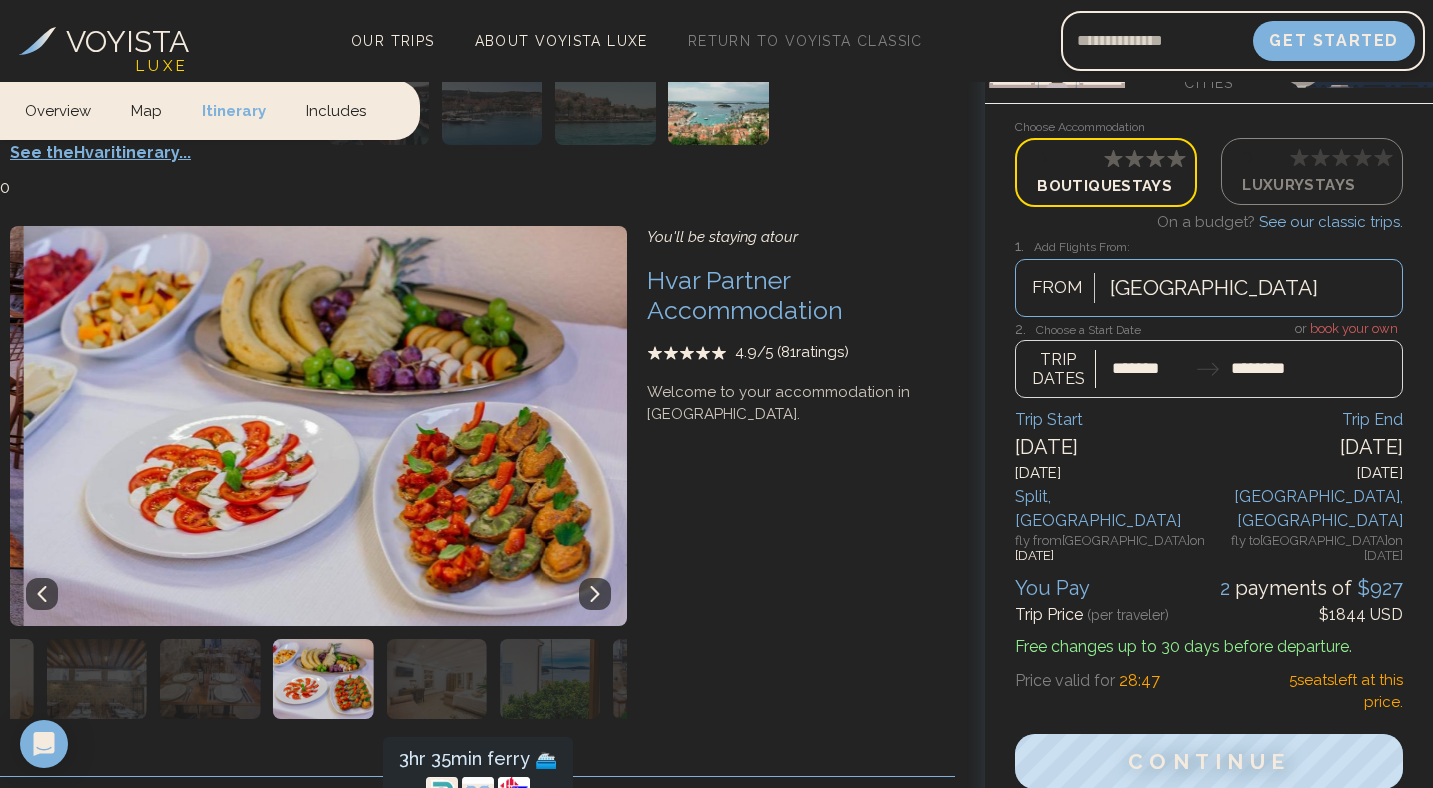 click 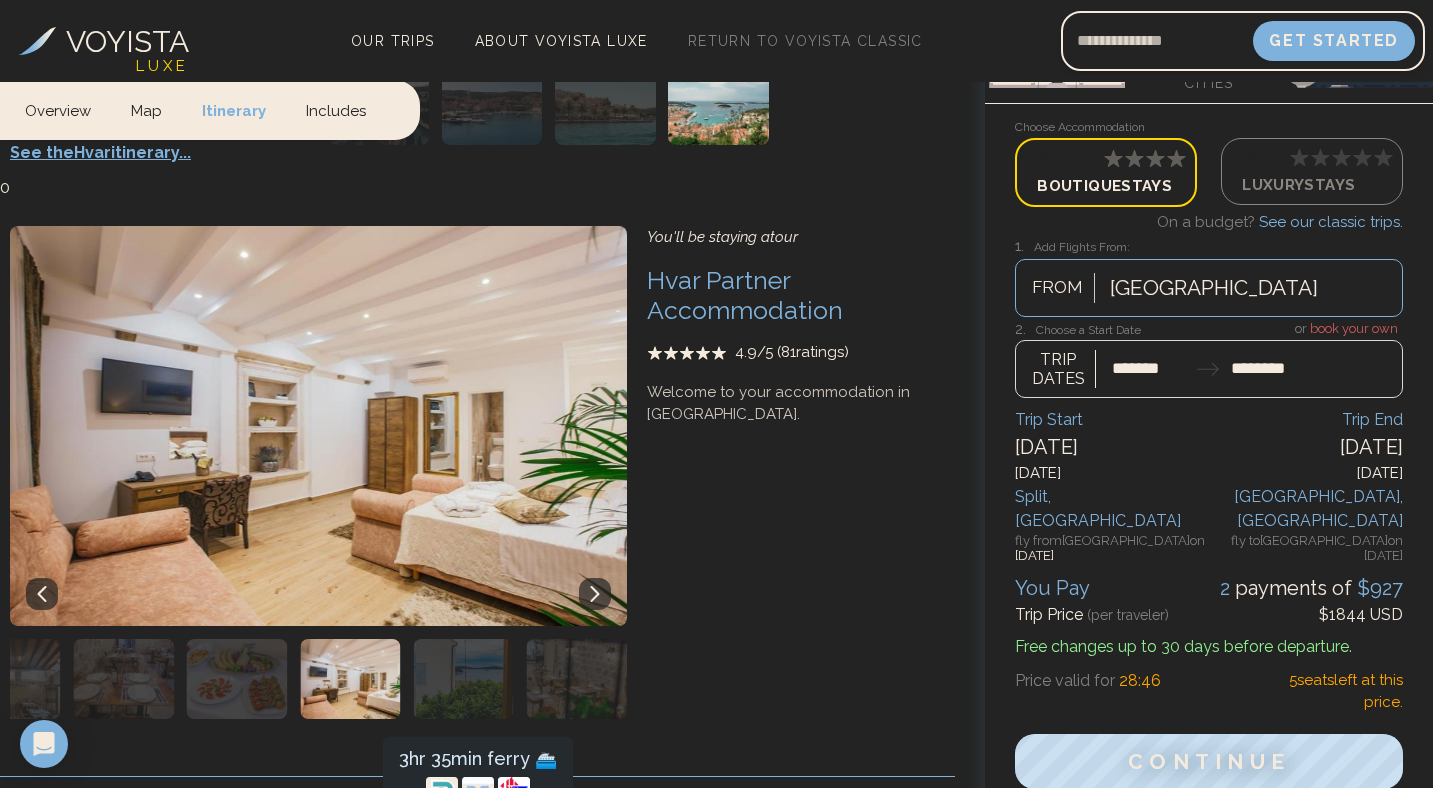 click 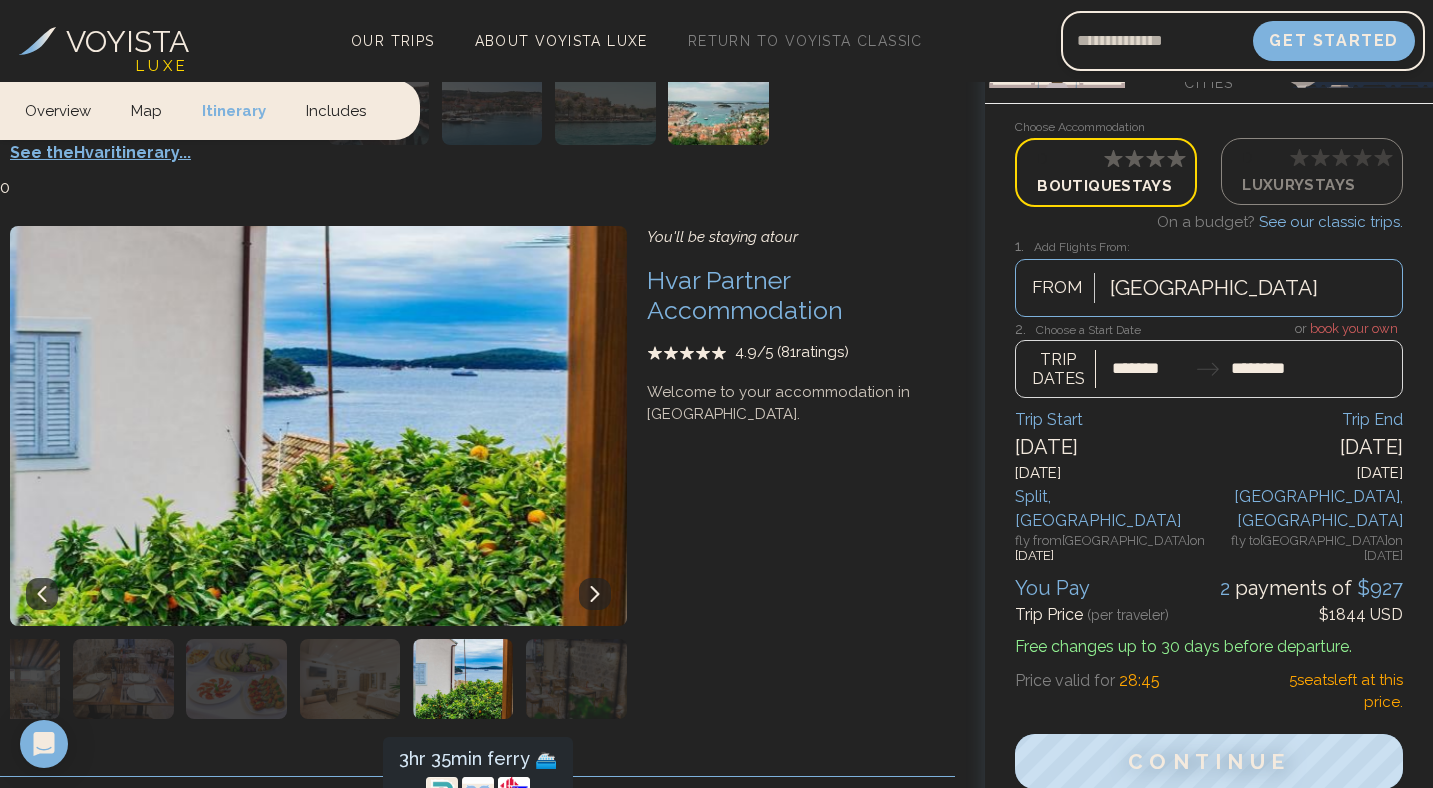 click 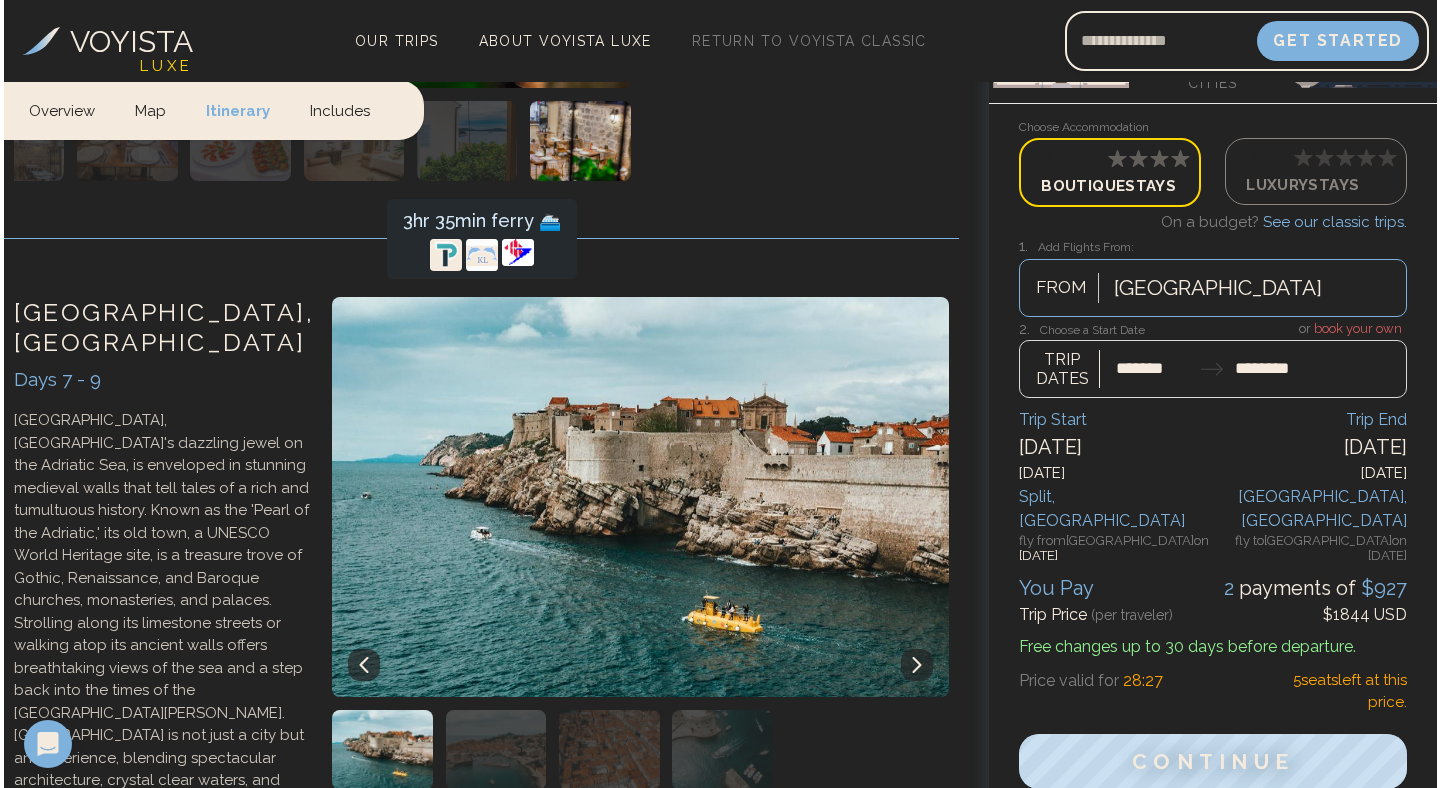 scroll, scrollTop: 3539, scrollLeft: 0, axis: vertical 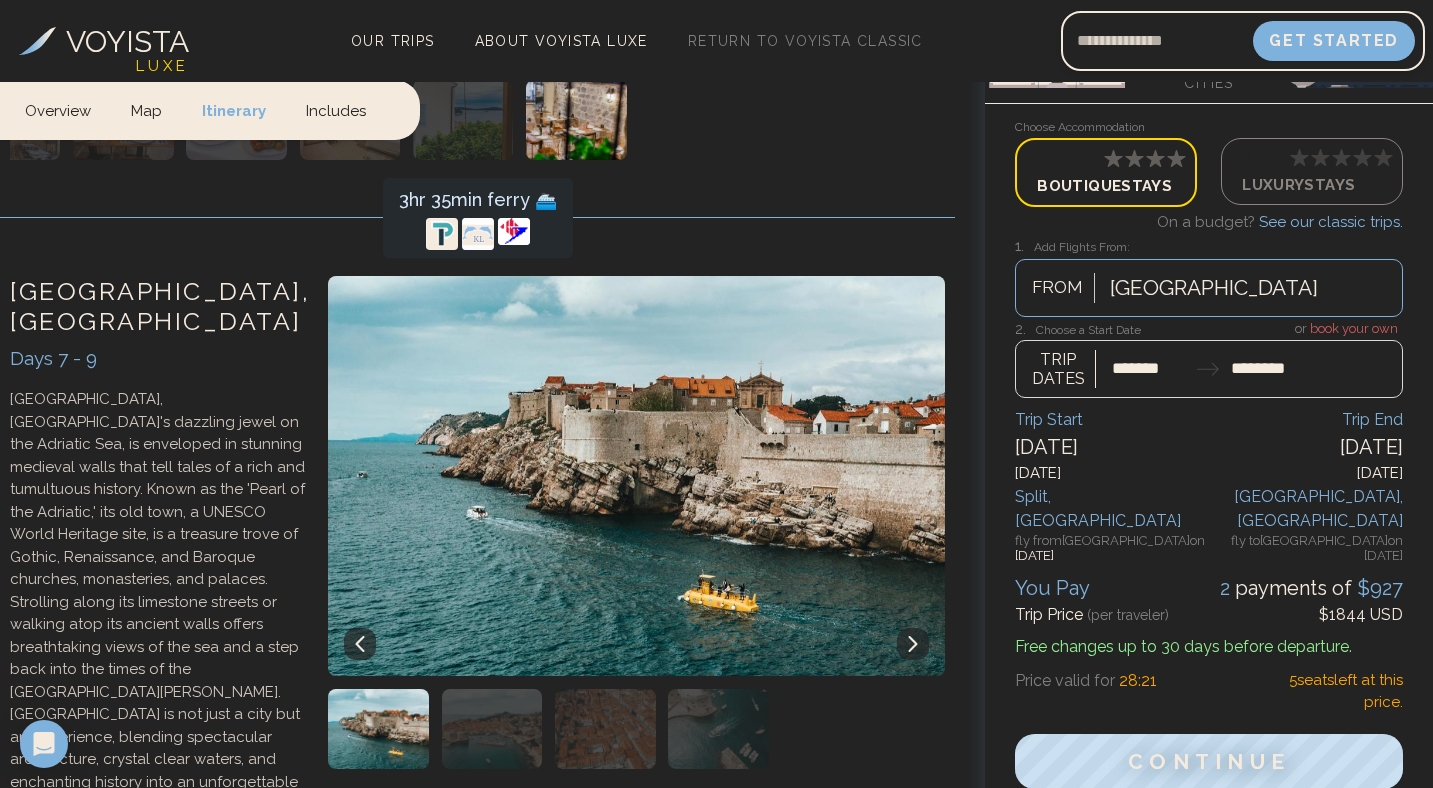 click on "See the  Dubrovnik  itinerary..." at bounding box center [159, 856] 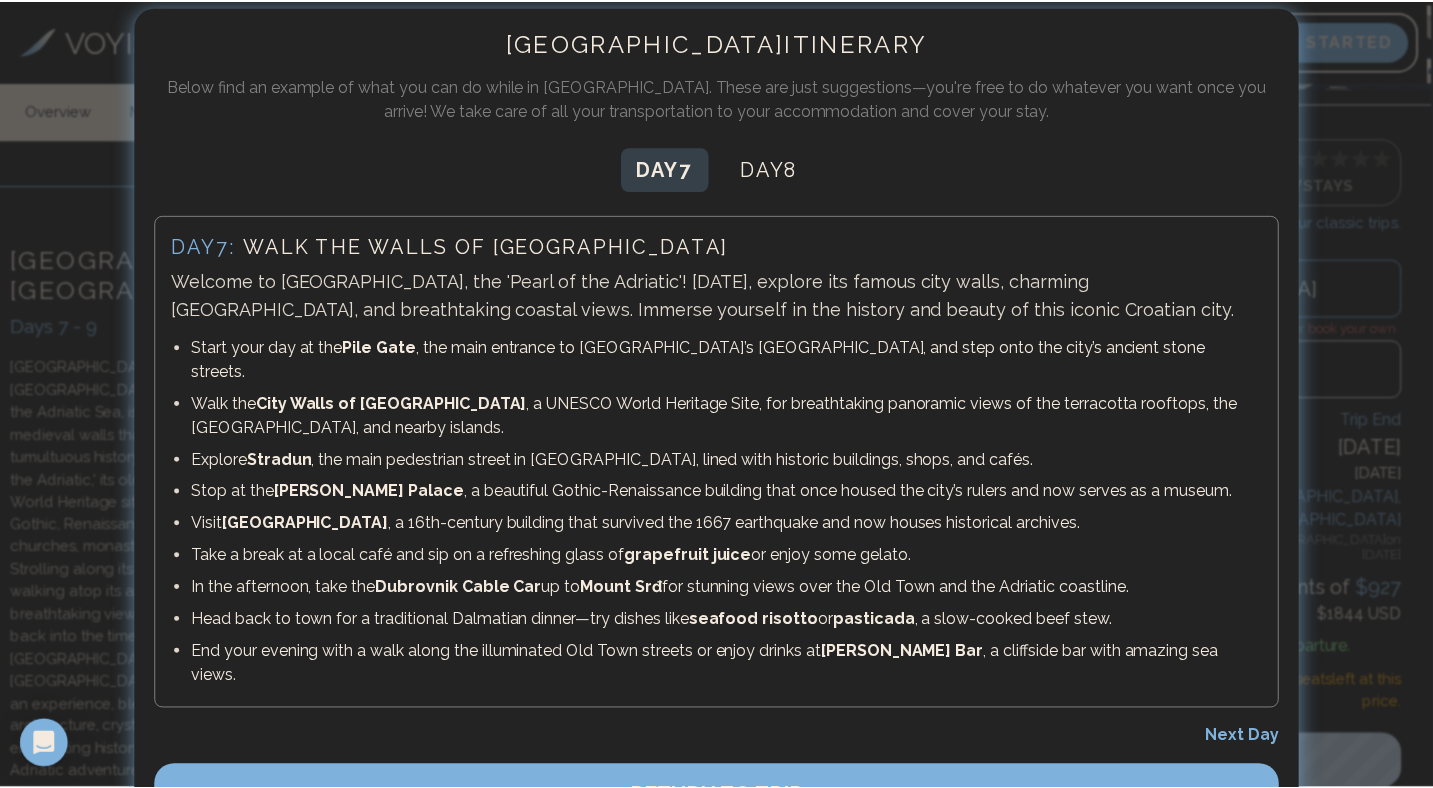 scroll, scrollTop: 0, scrollLeft: 0, axis: both 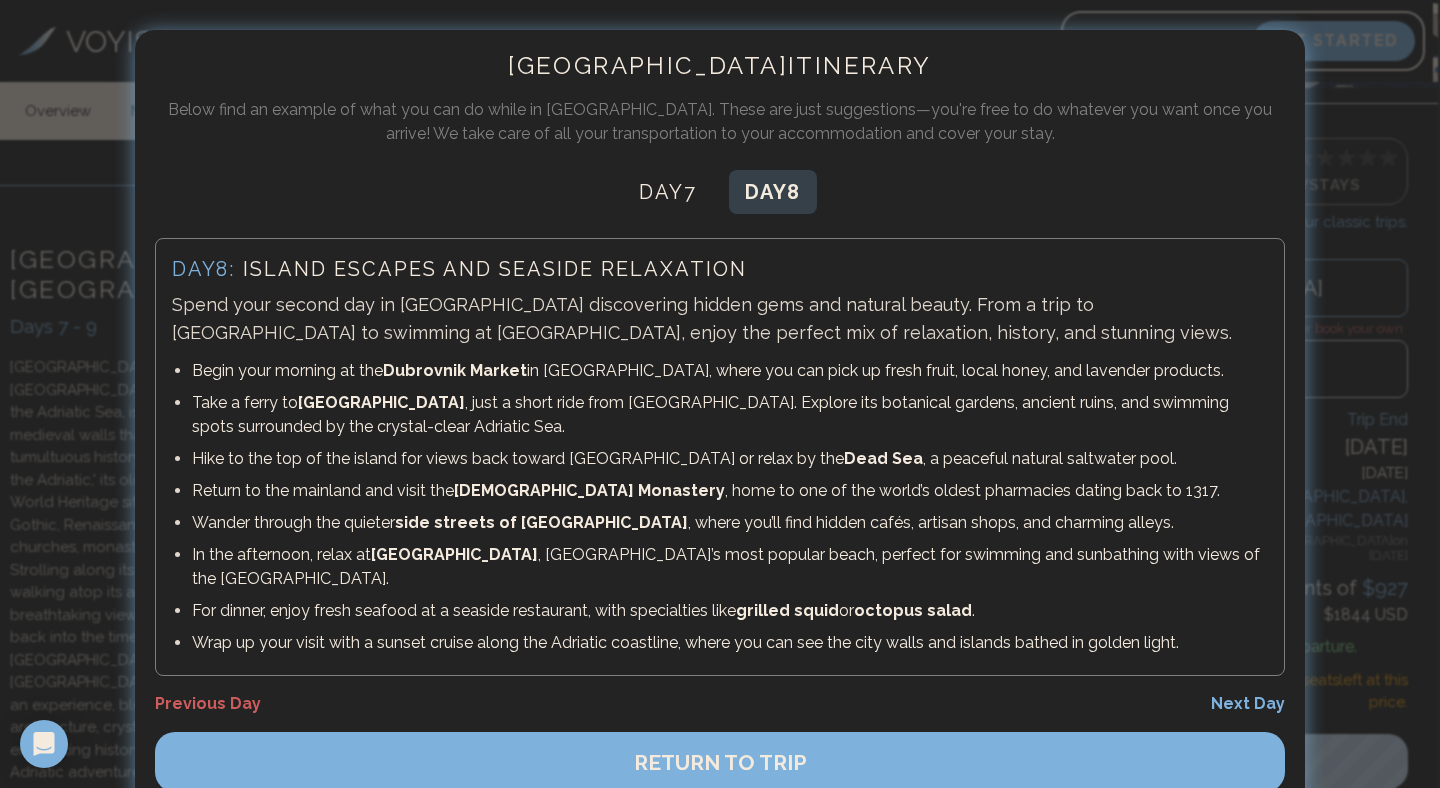 click on "Day  8" at bounding box center (773, 192) 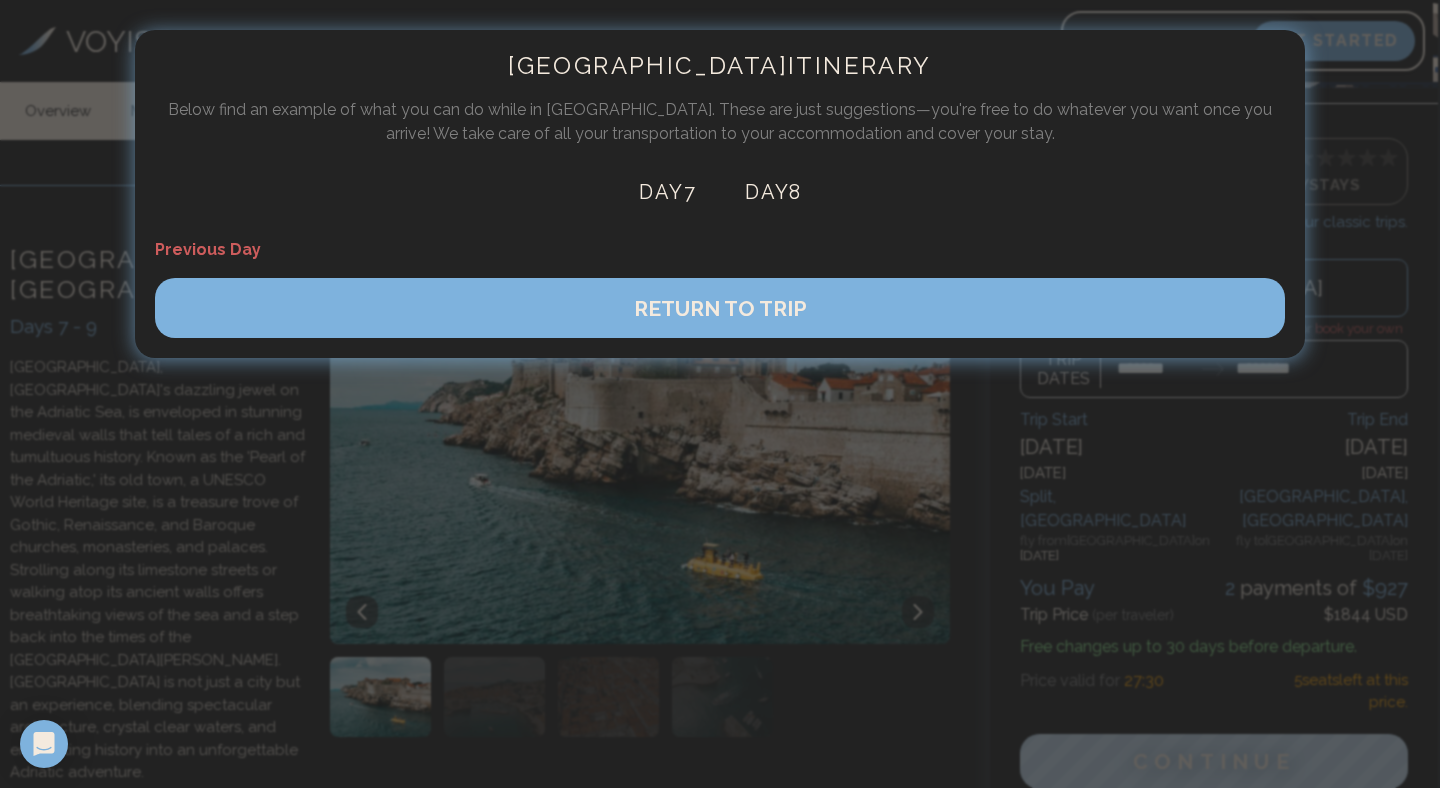 click at bounding box center [720, 394] 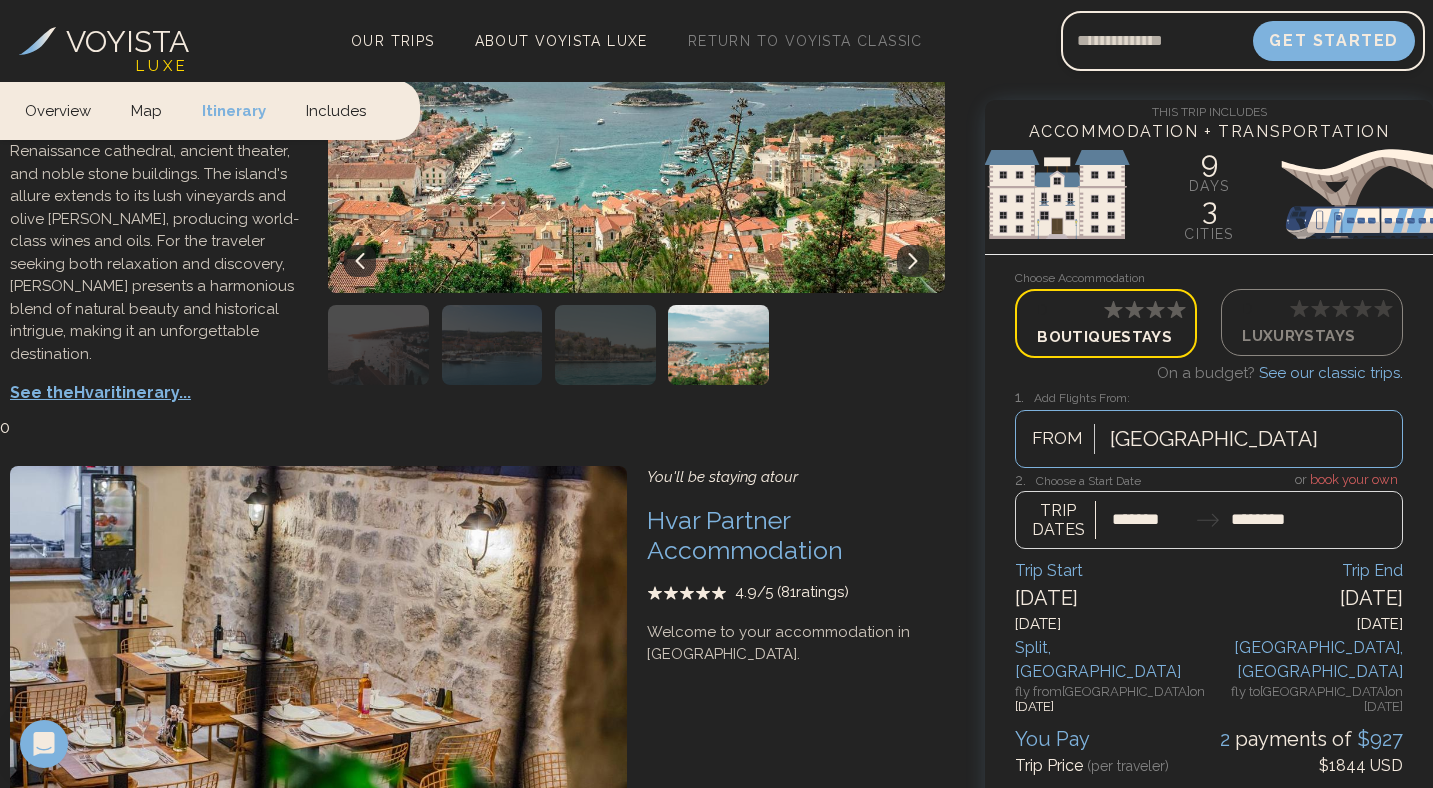 scroll, scrollTop: 2068, scrollLeft: 0, axis: vertical 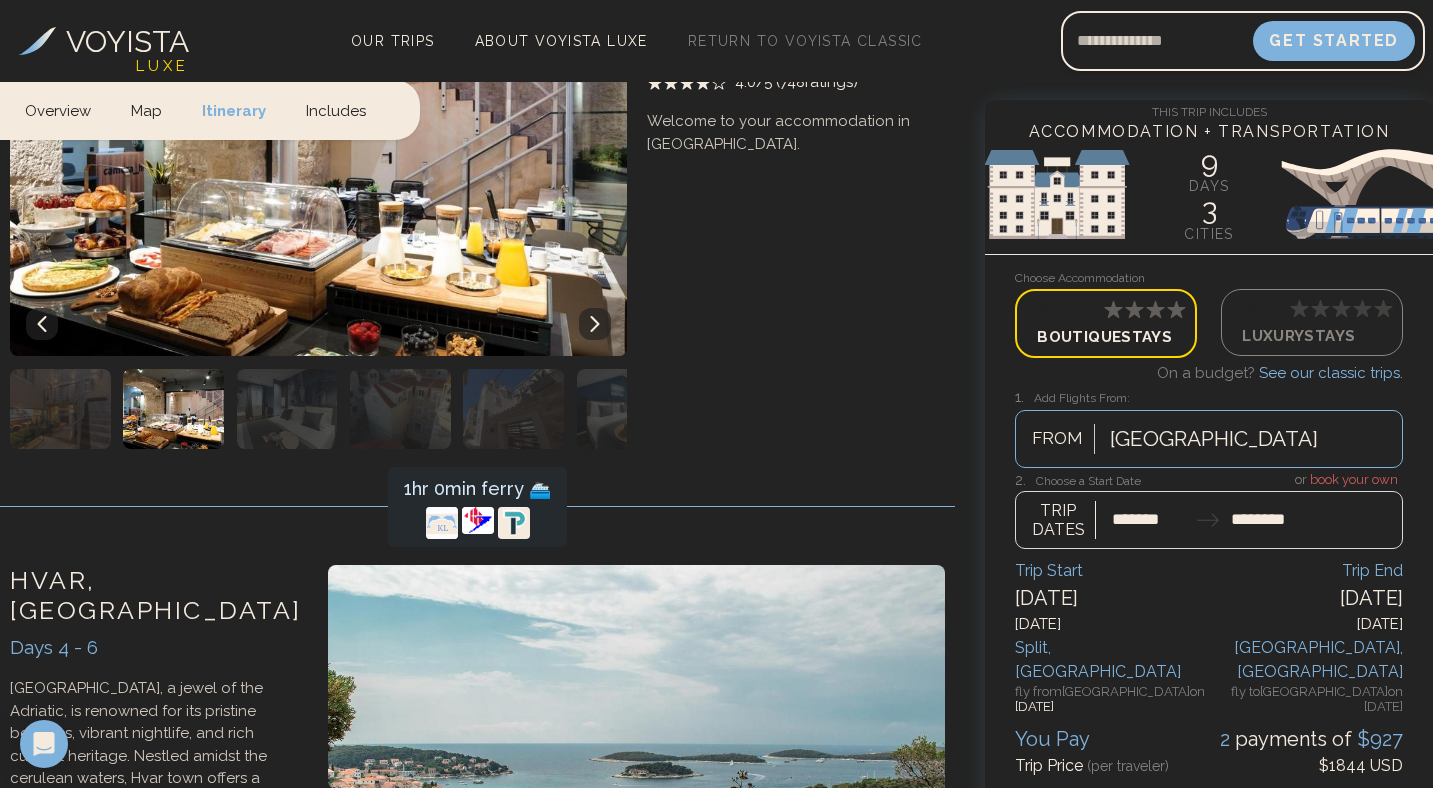 click on "L U X E" at bounding box center [160, 66] 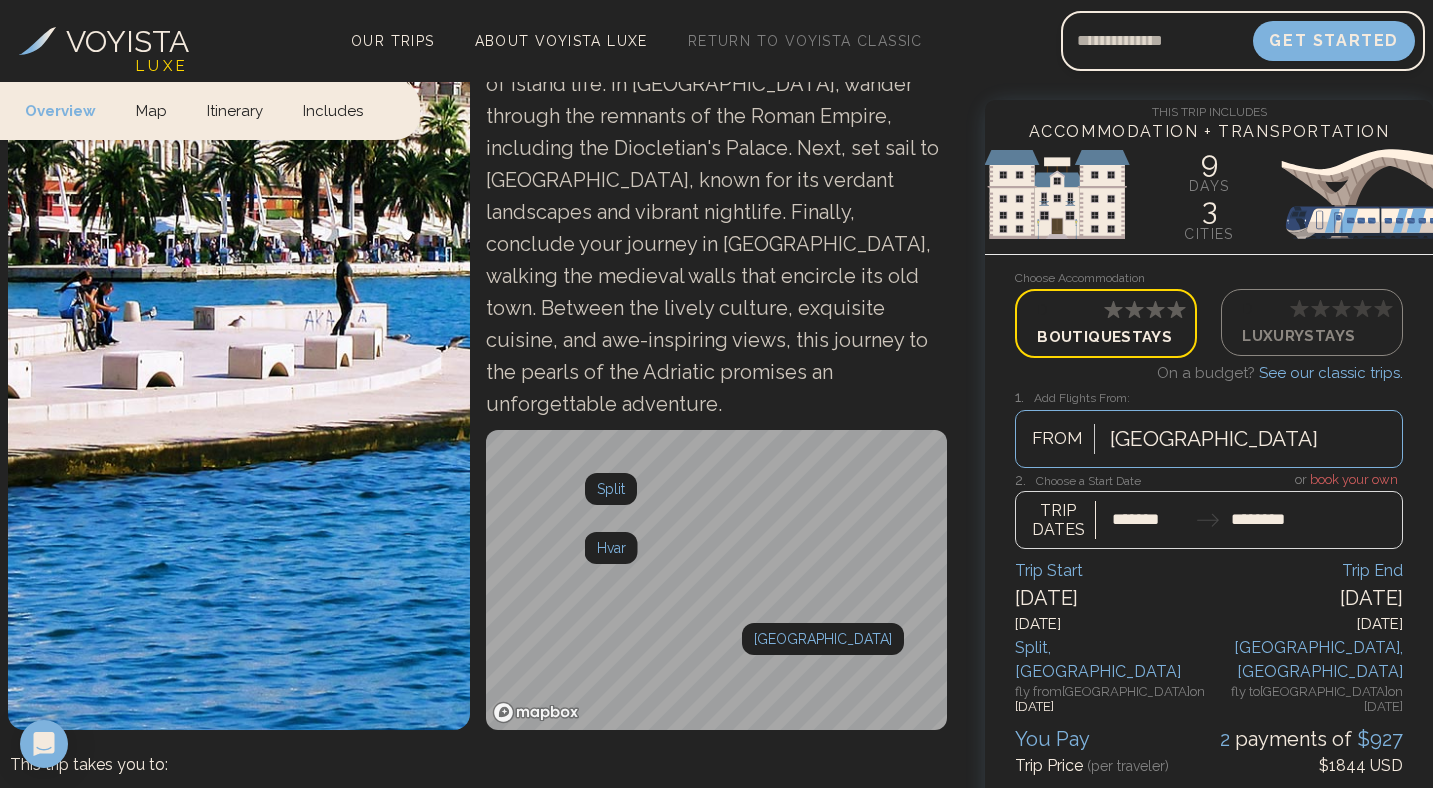scroll, scrollTop: 646, scrollLeft: 0, axis: vertical 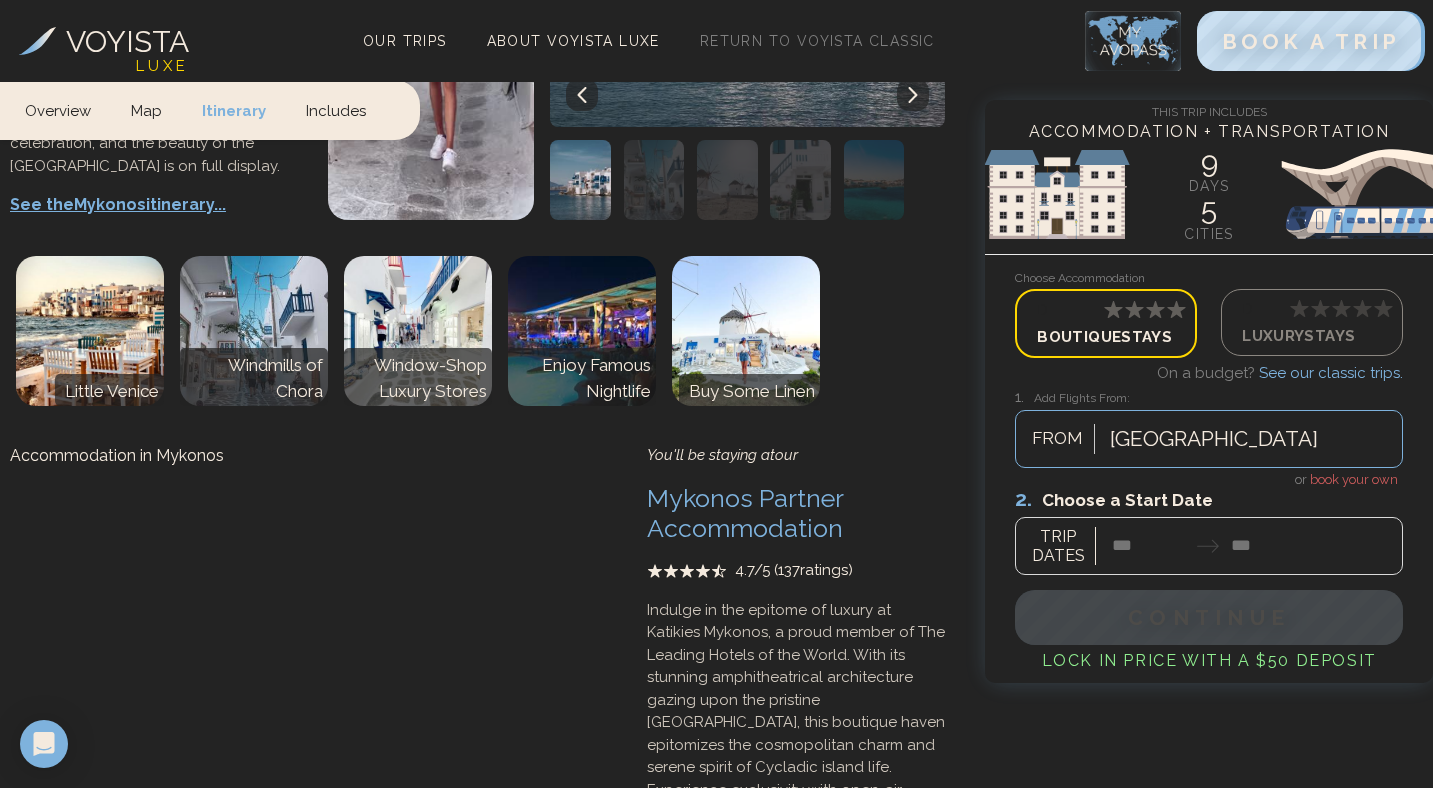 click at bounding box center (595, 812) 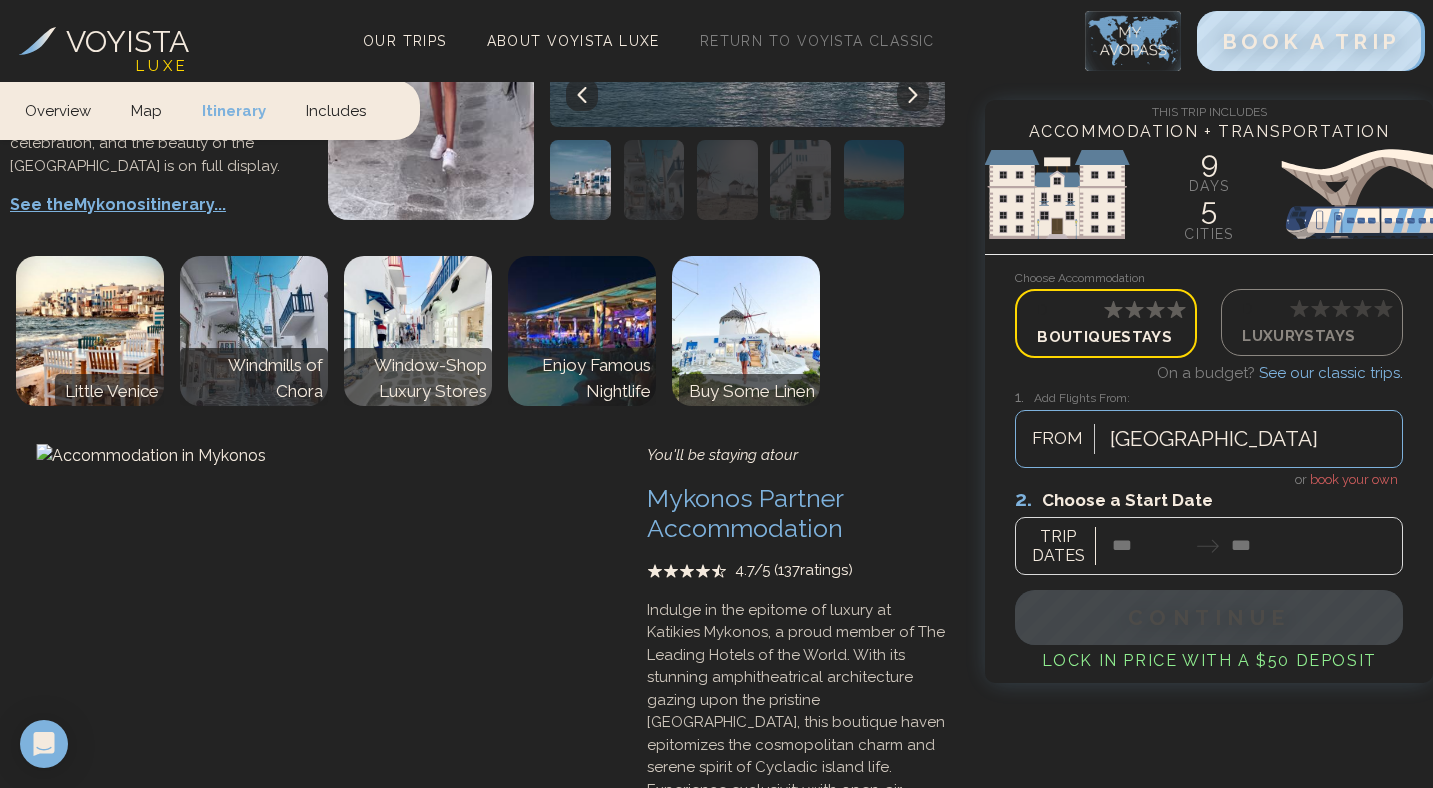 click at bounding box center [595, 812] 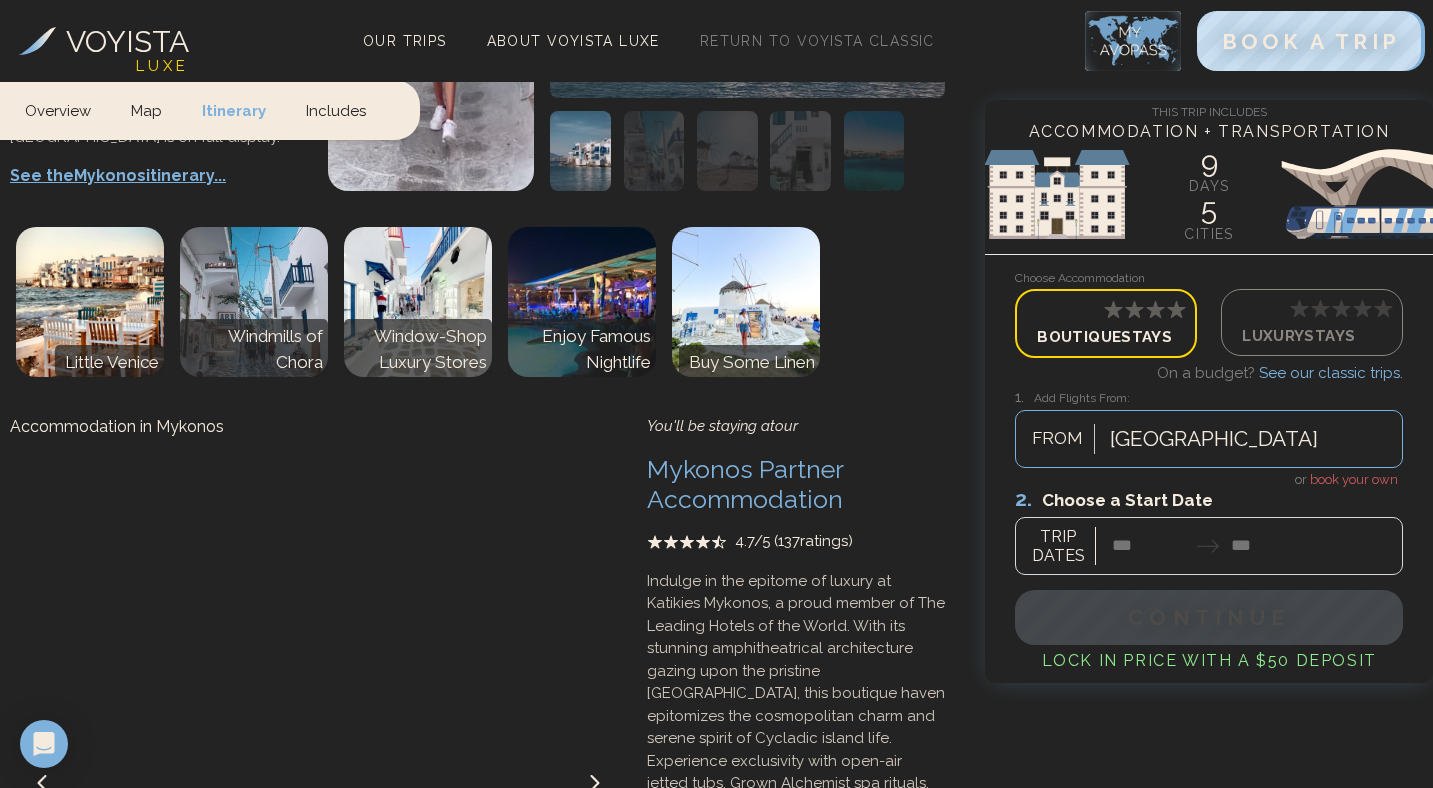 scroll, scrollTop: 3004, scrollLeft: 0, axis: vertical 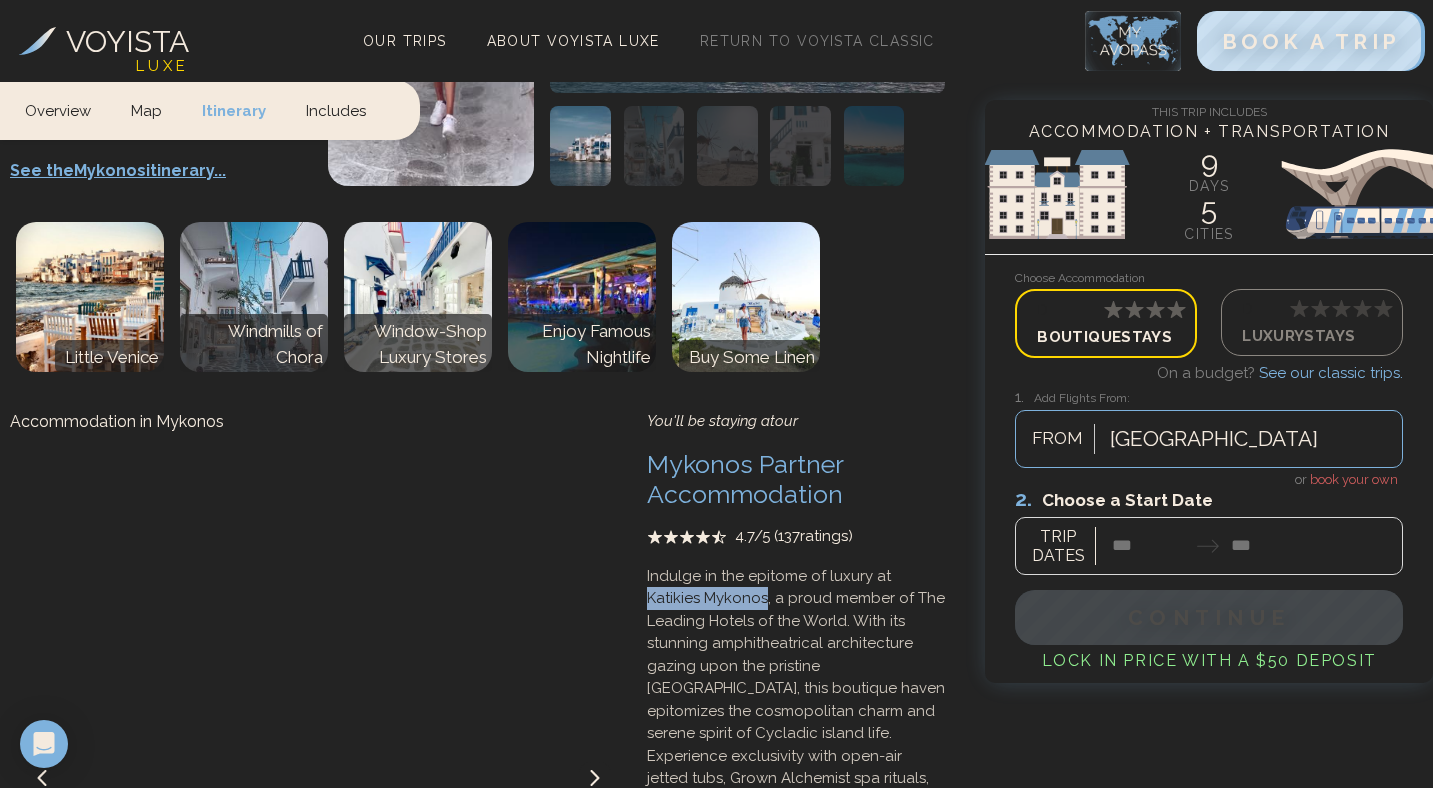 drag, startPoint x: 888, startPoint y: 401, endPoint x: 705, endPoint y: 426, distance: 184.69975 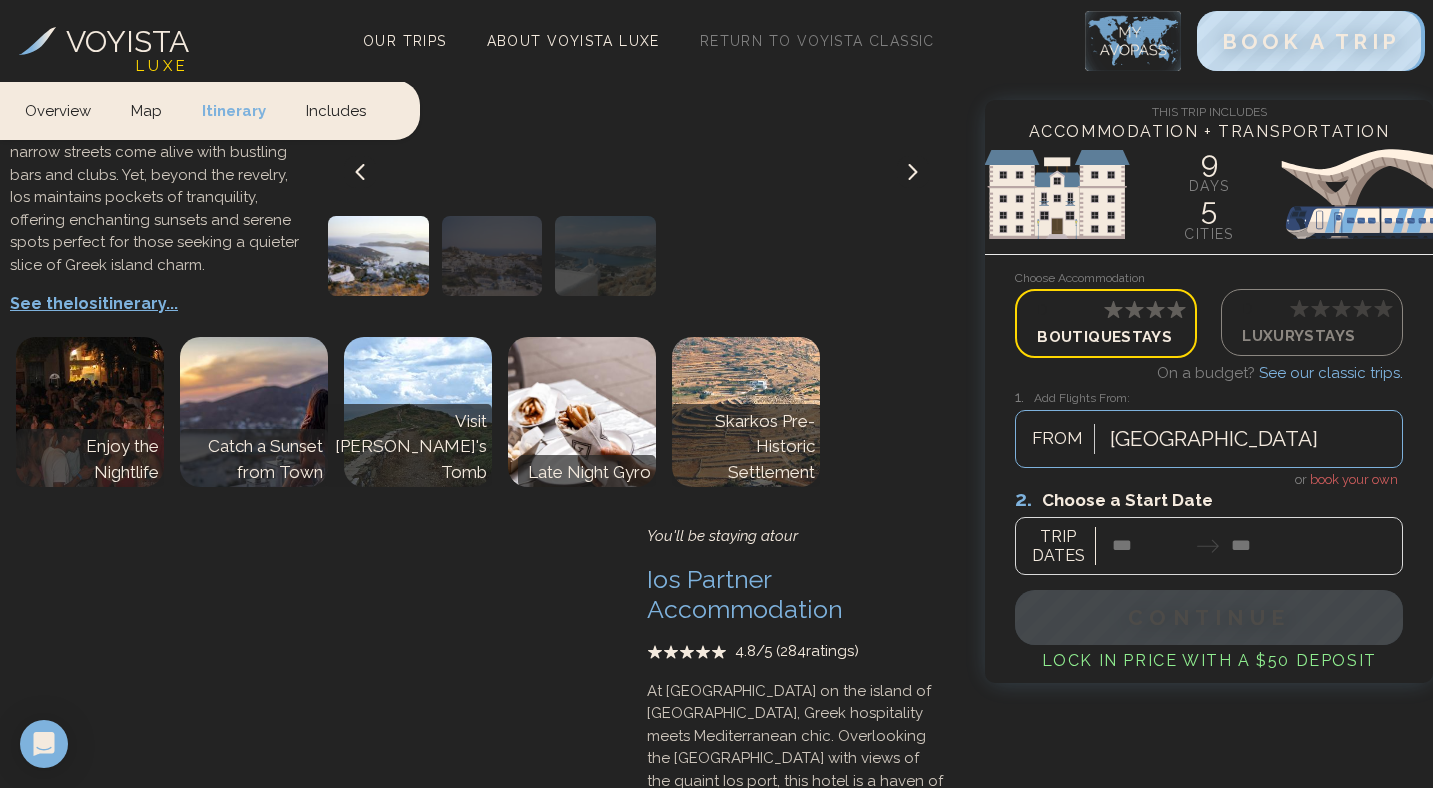 scroll, scrollTop: 4333, scrollLeft: 0, axis: vertical 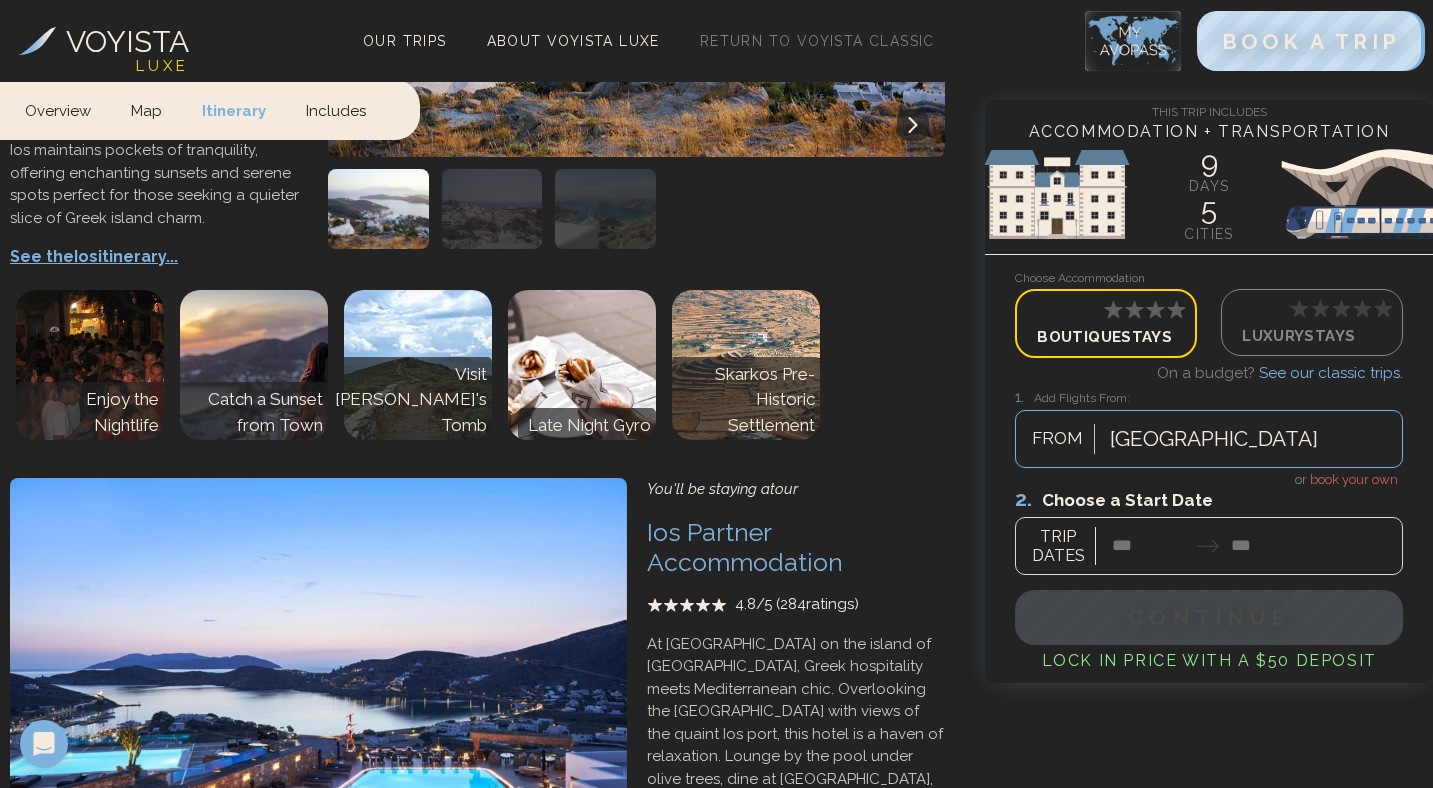 click 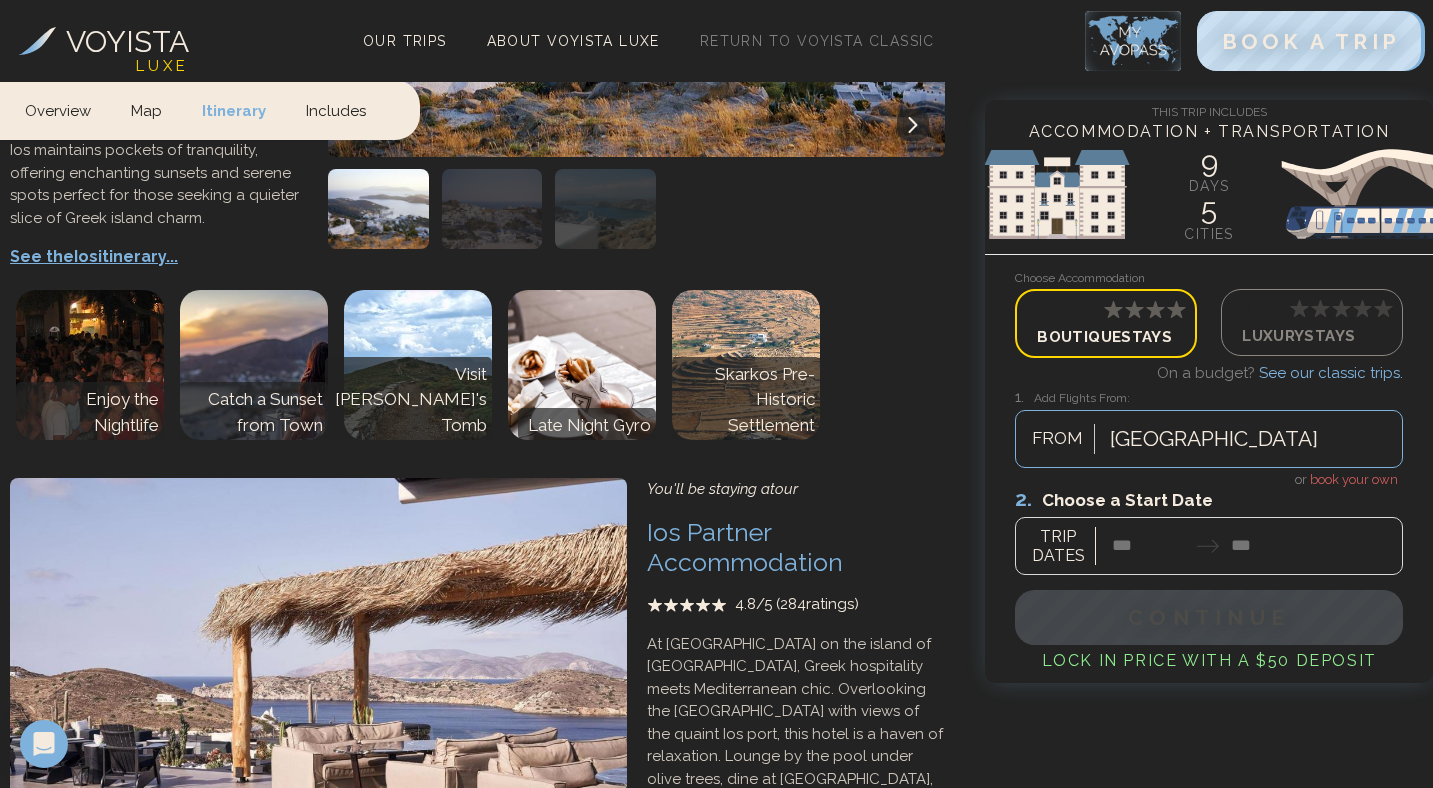 click 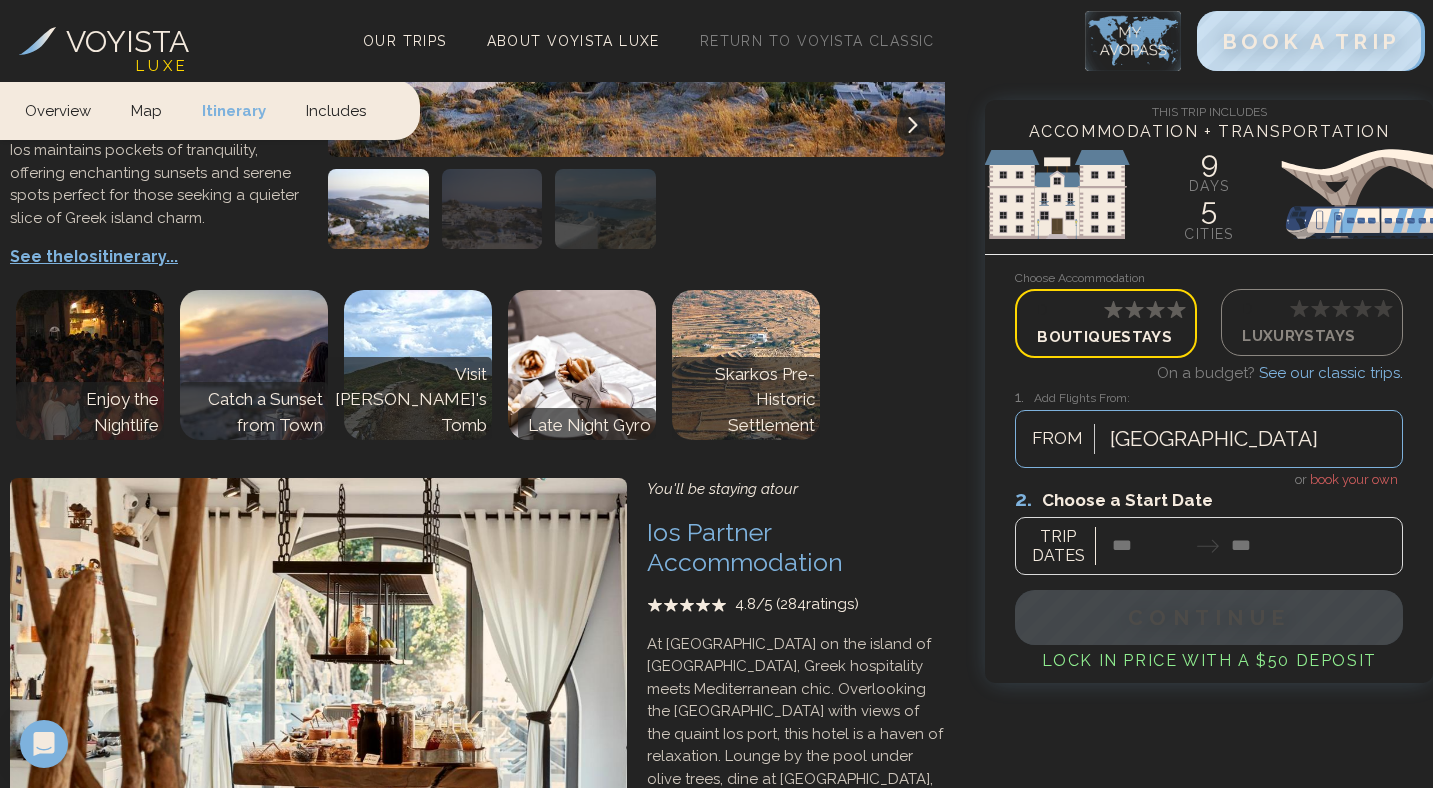 click 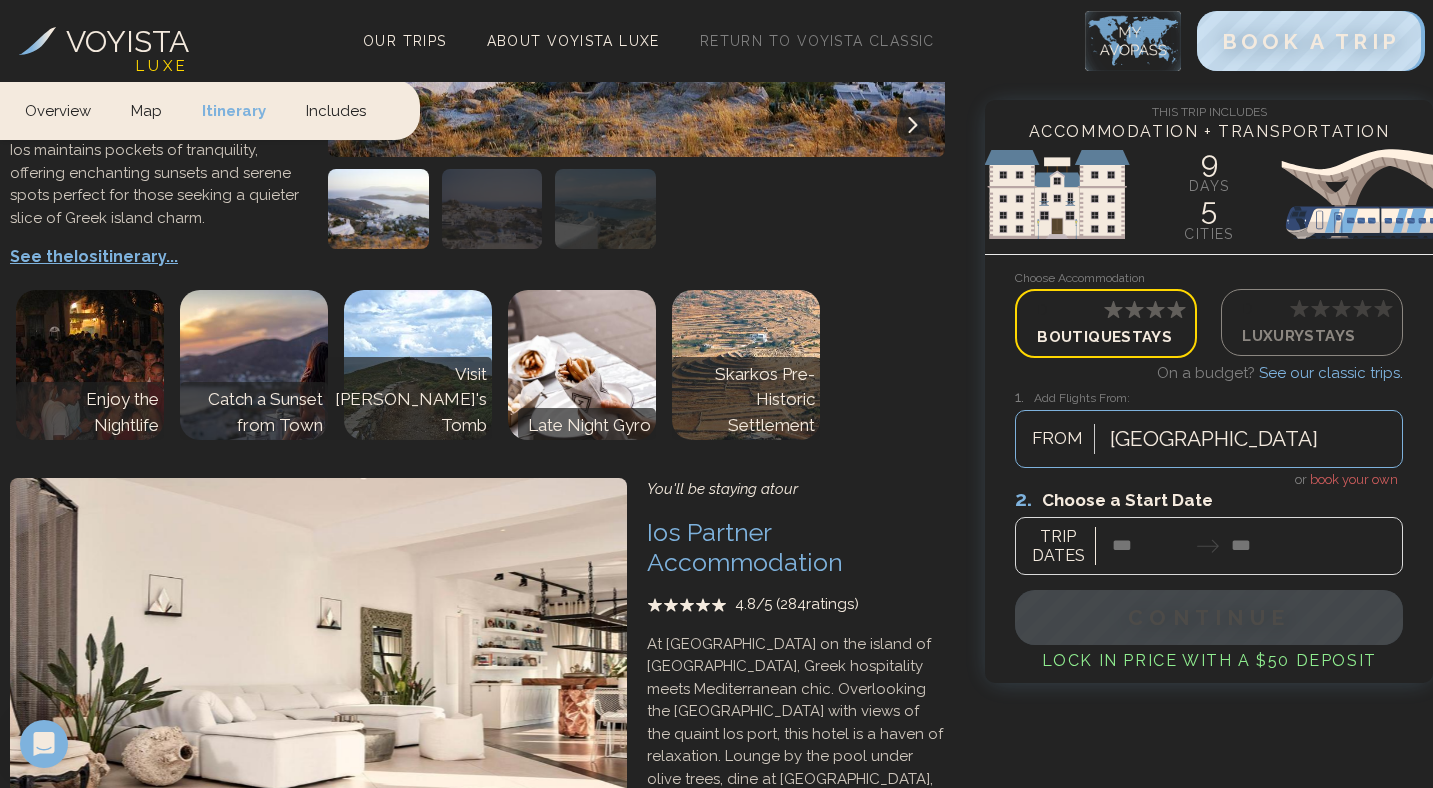 click 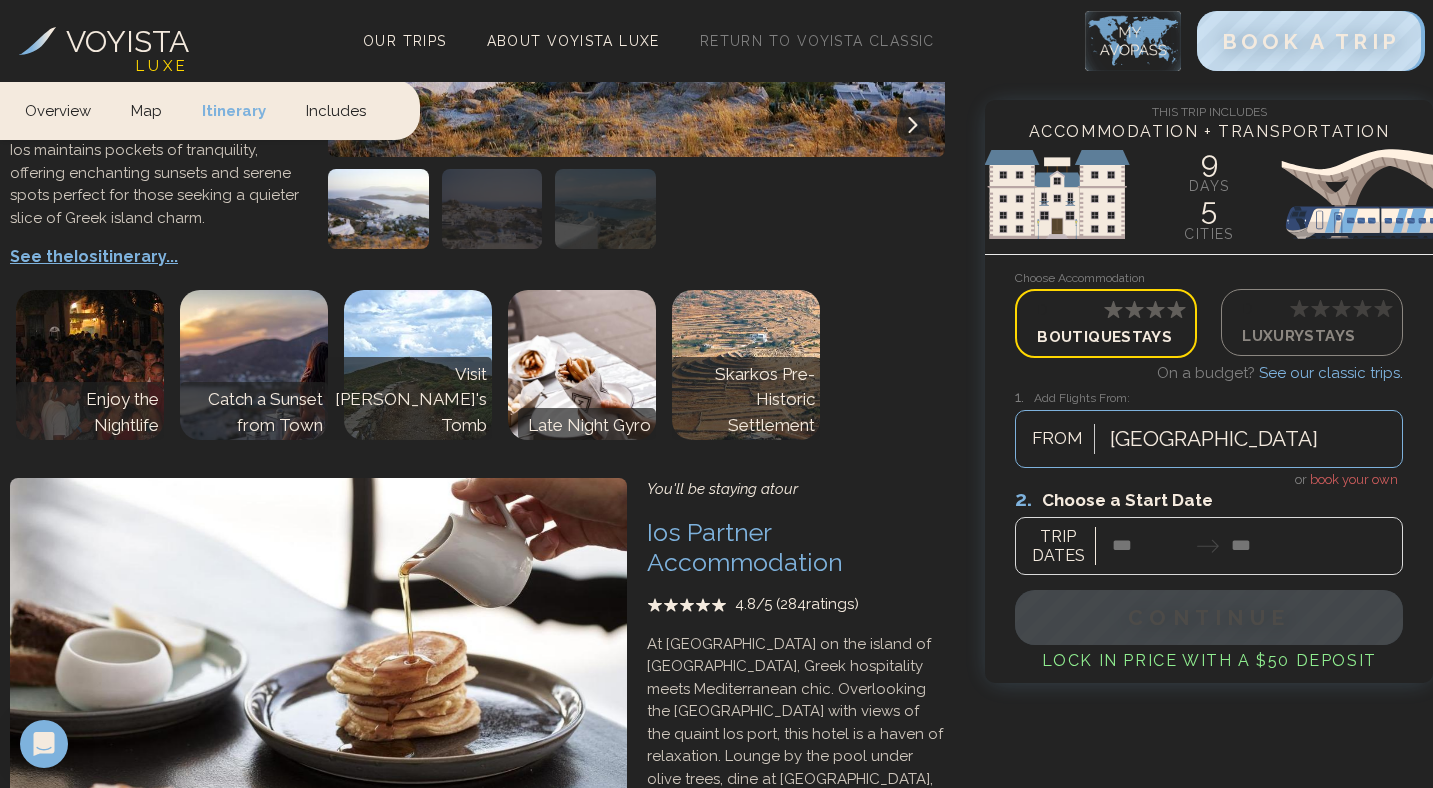 click 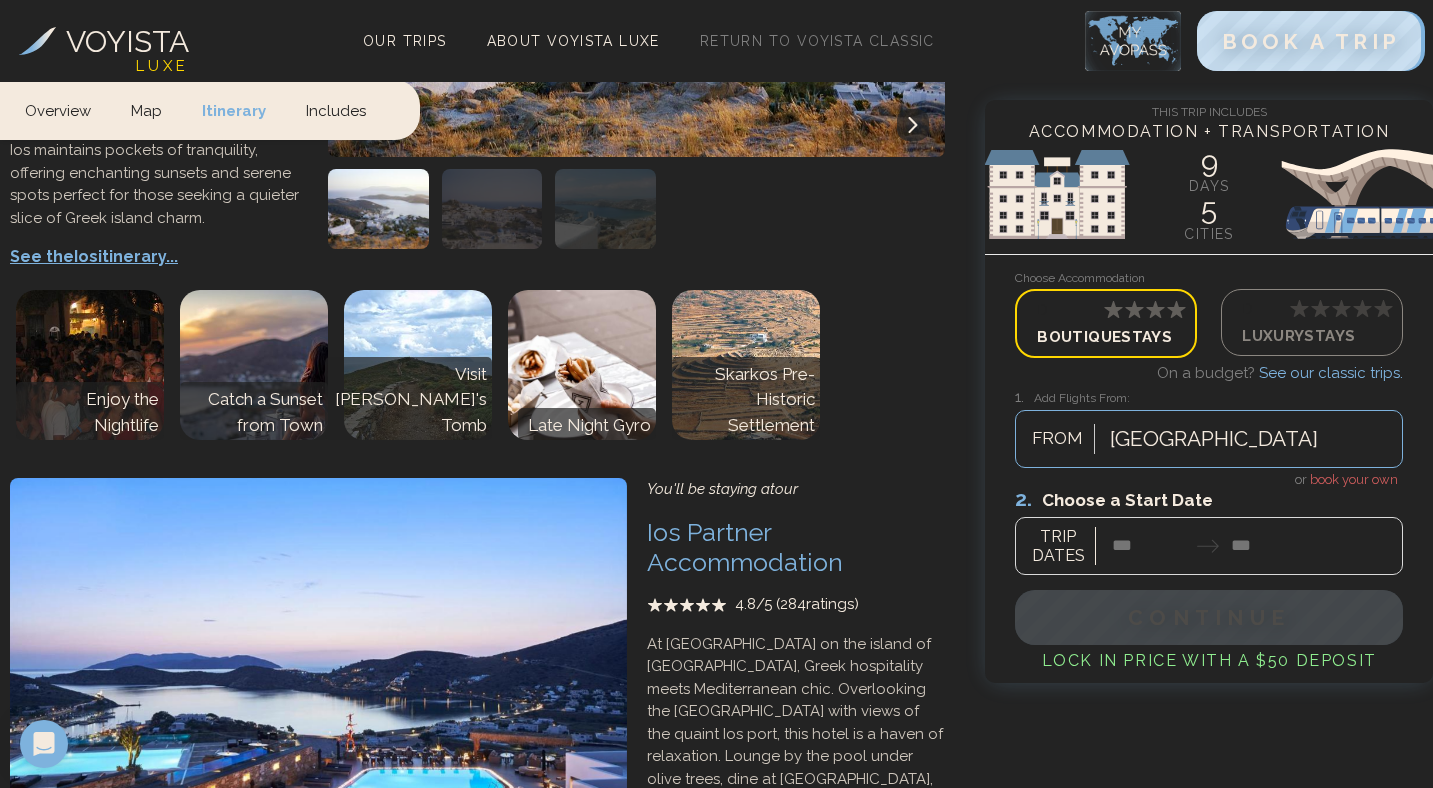 click 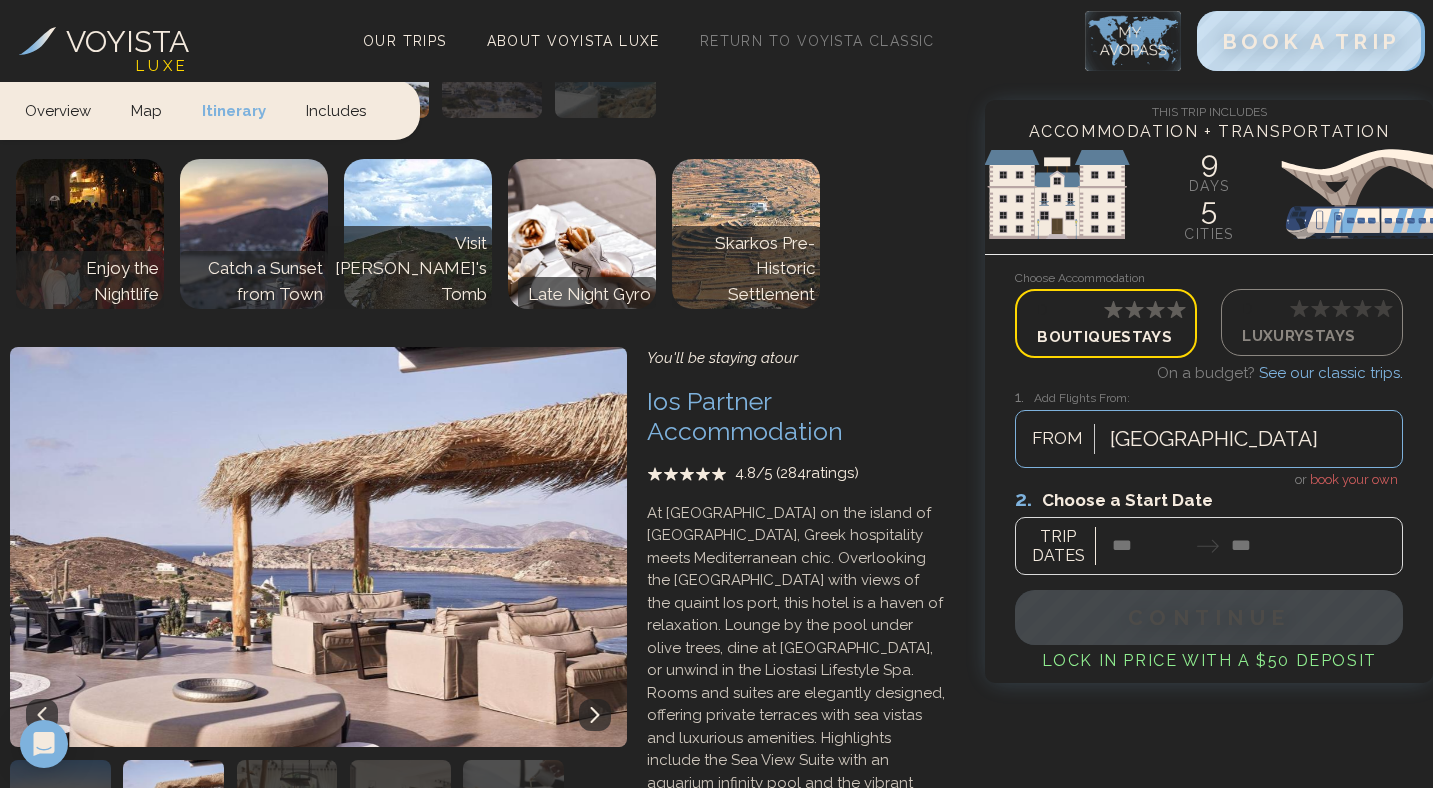 scroll, scrollTop: 4467, scrollLeft: 0, axis: vertical 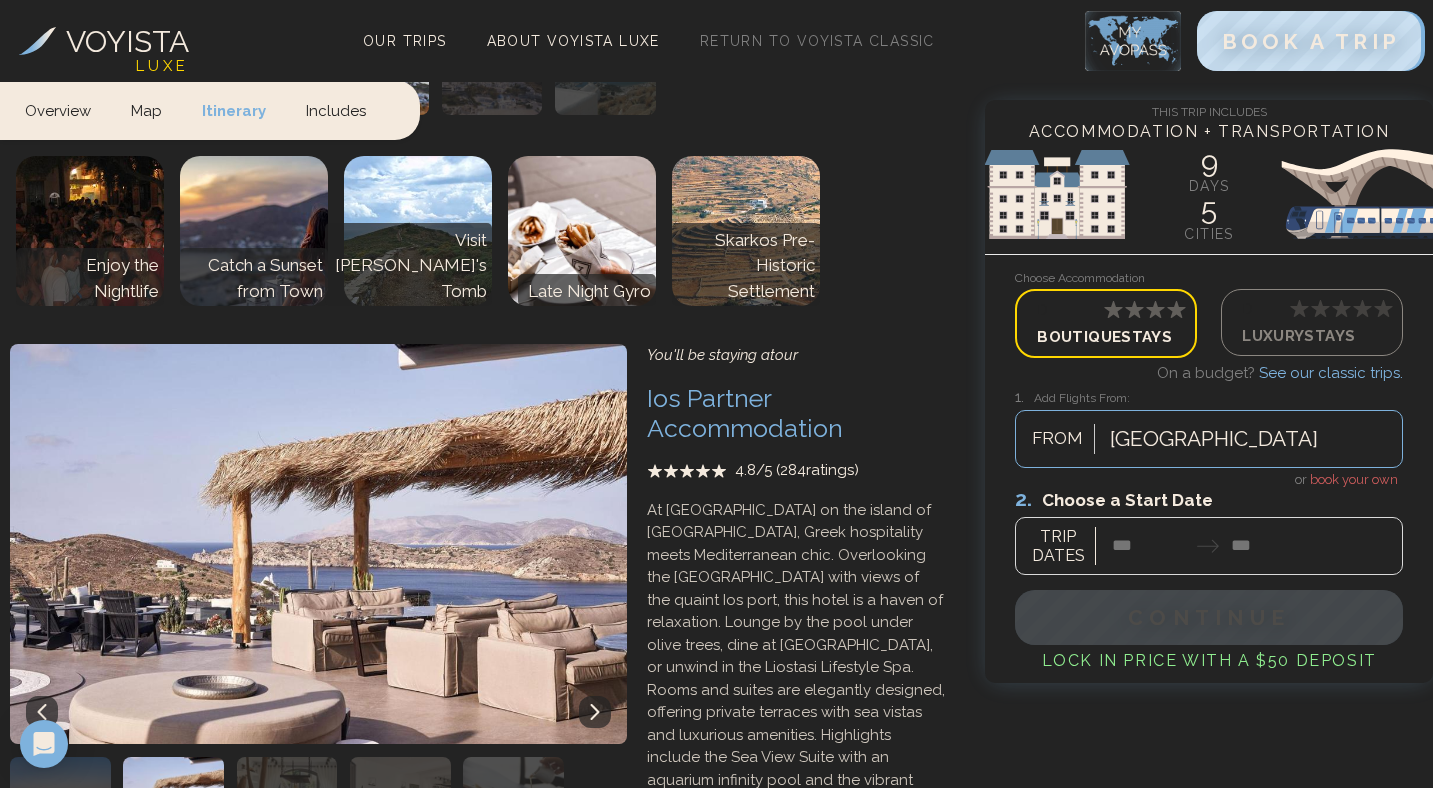 click 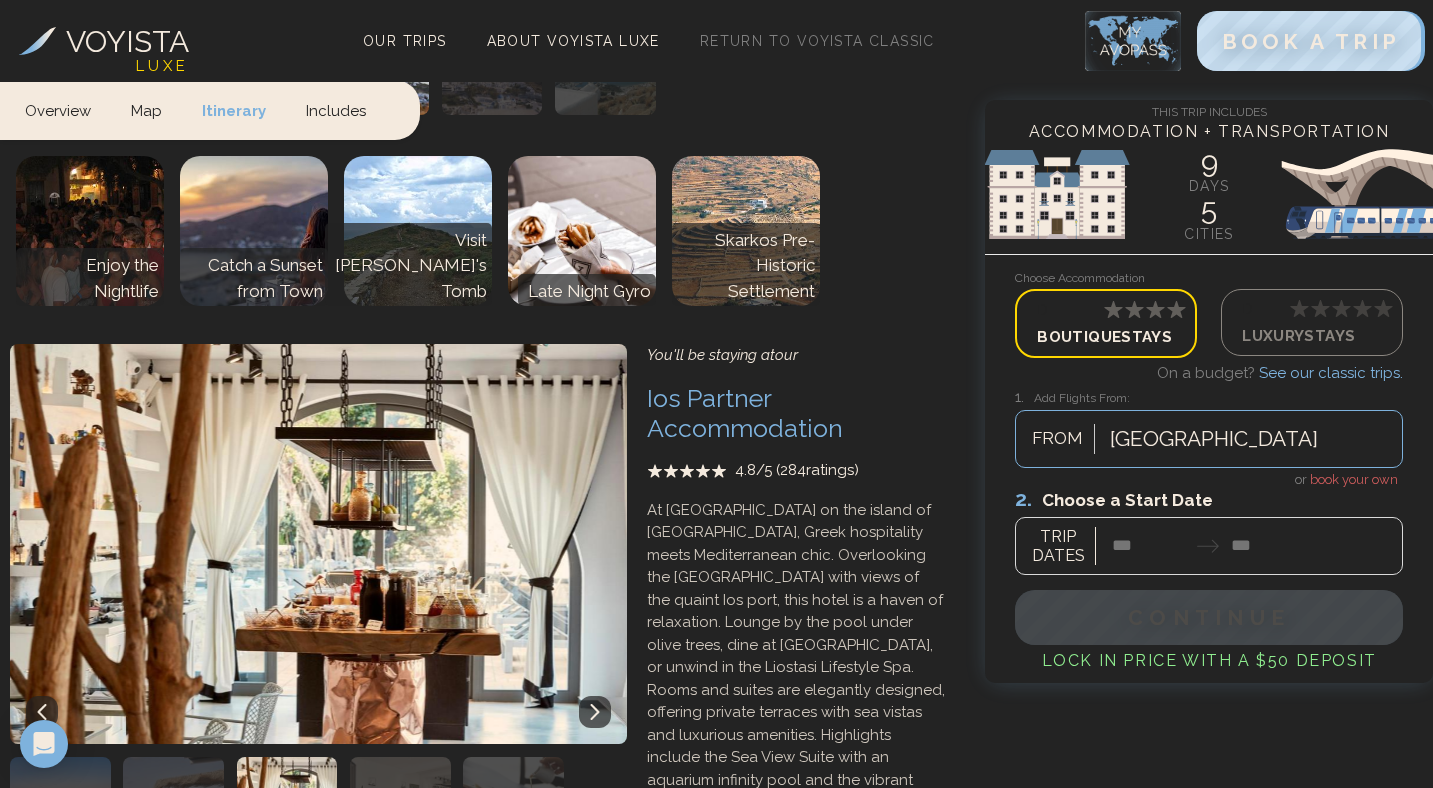 click 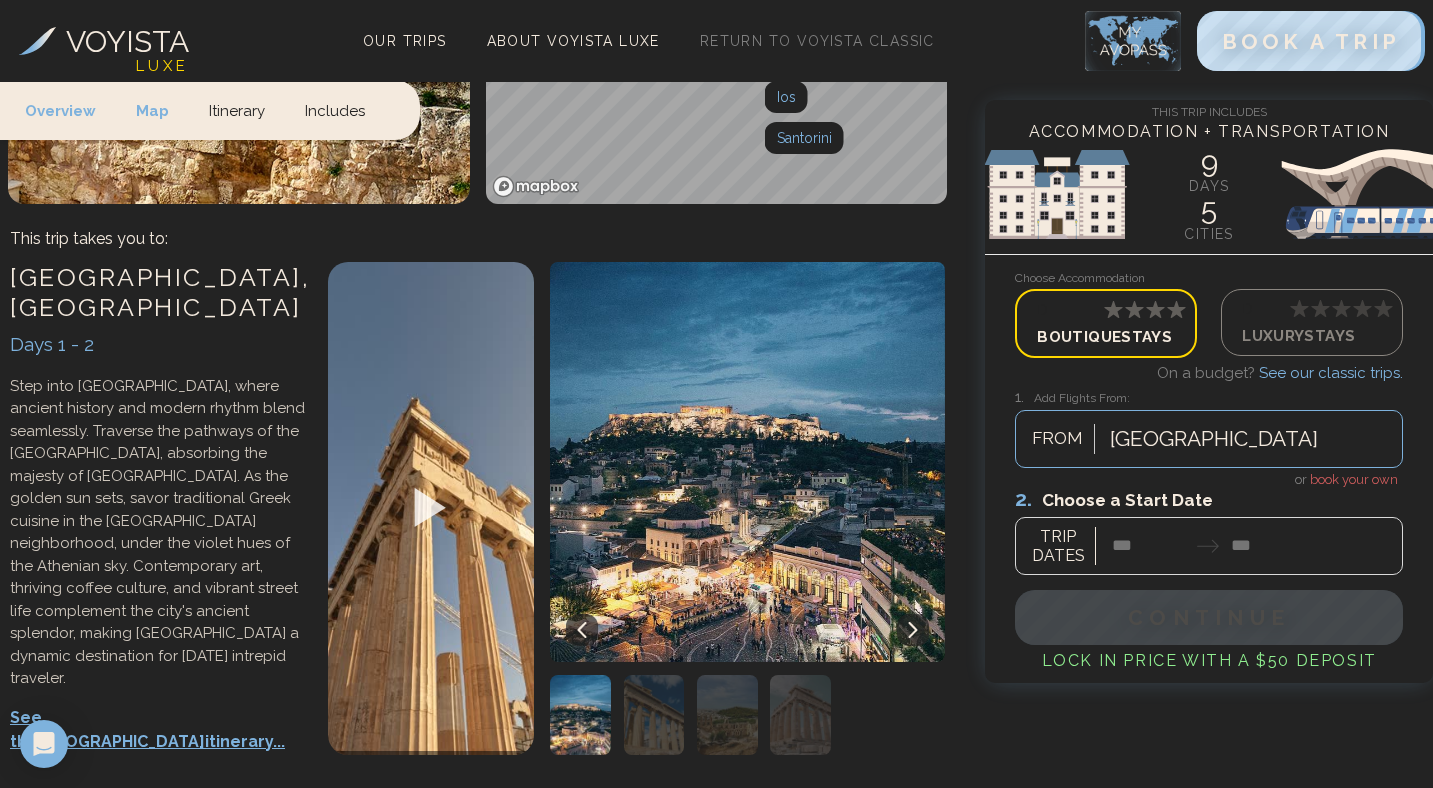 scroll, scrollTop: 763, scrollLeft: 0, axis: vertical 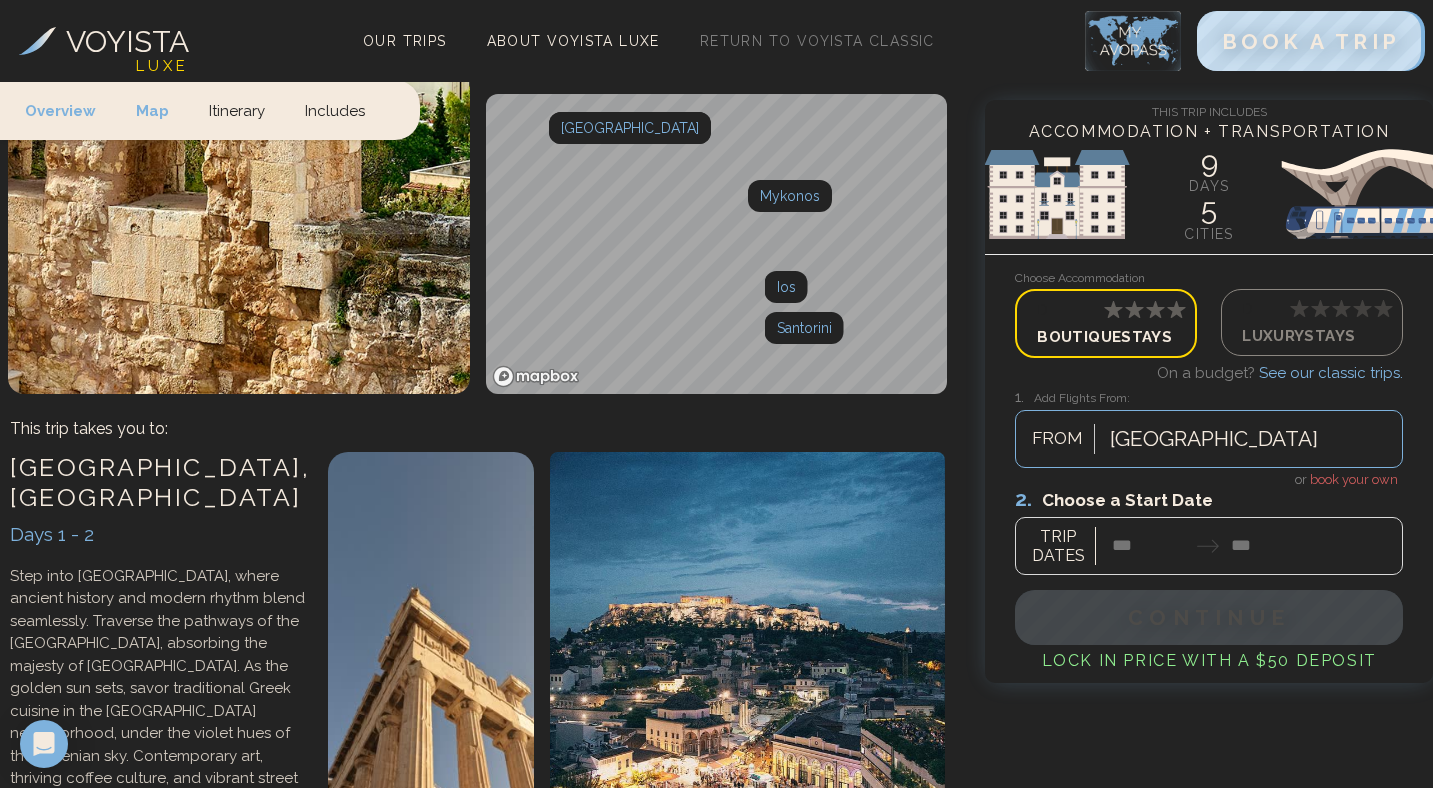 click at bounding box center (1209, 530) 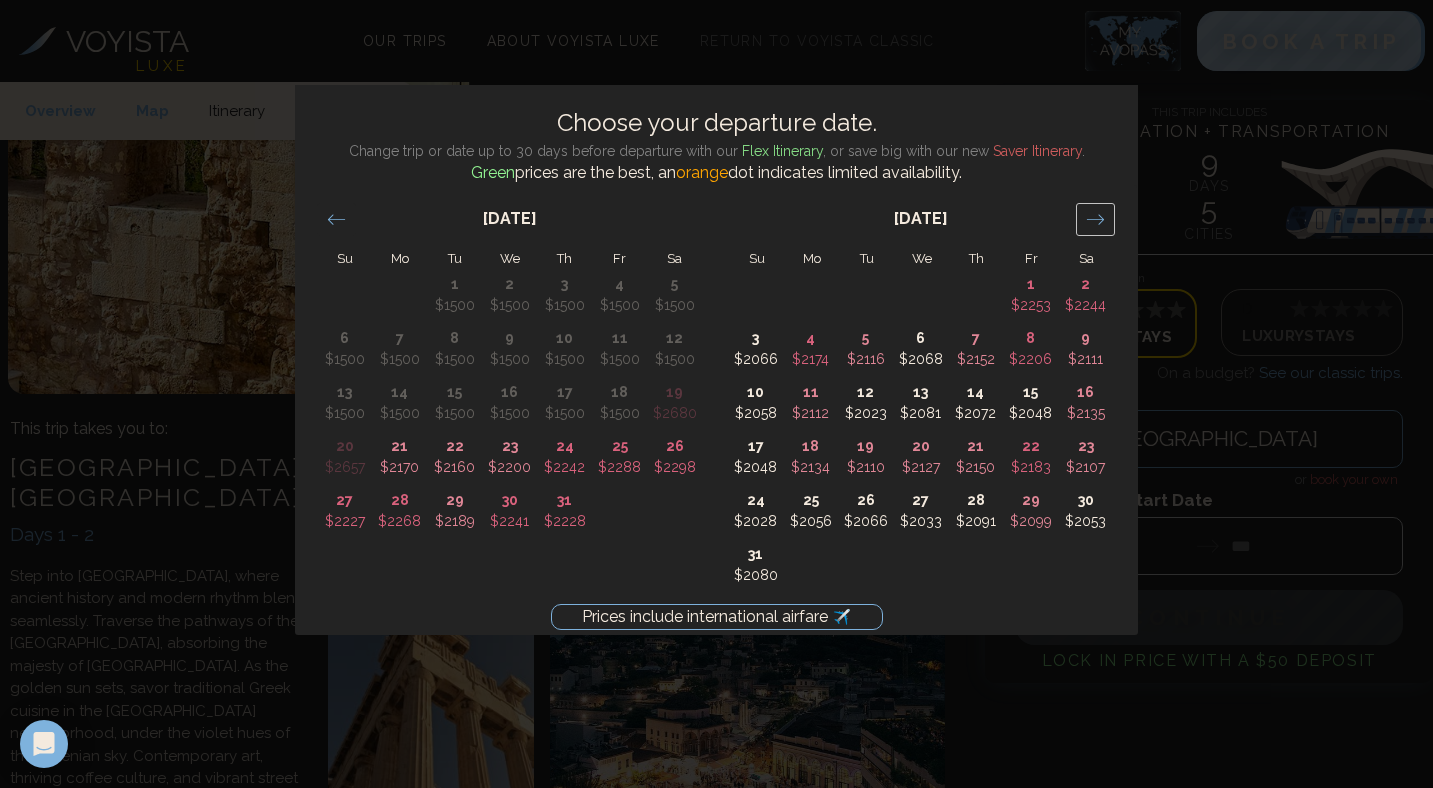 click 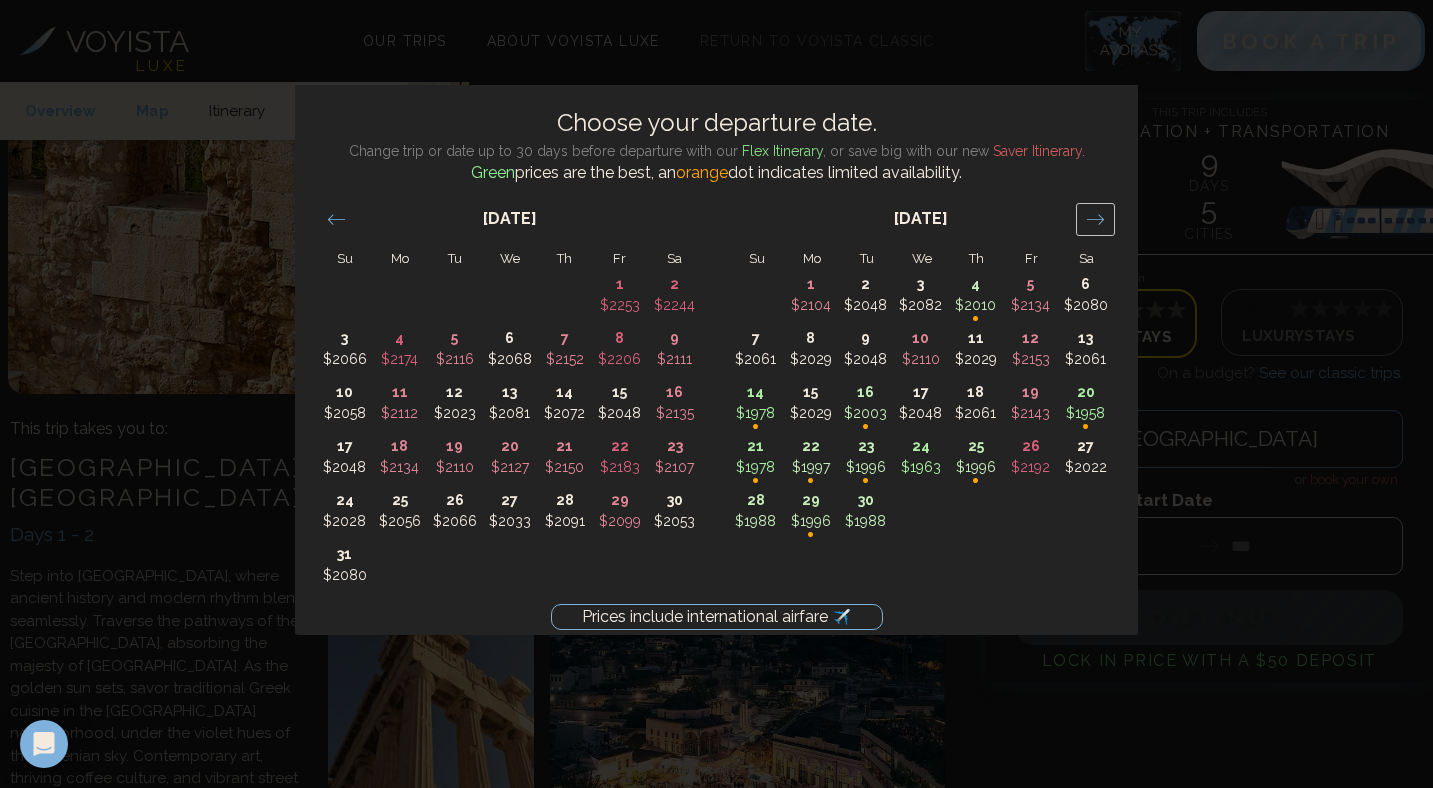 click 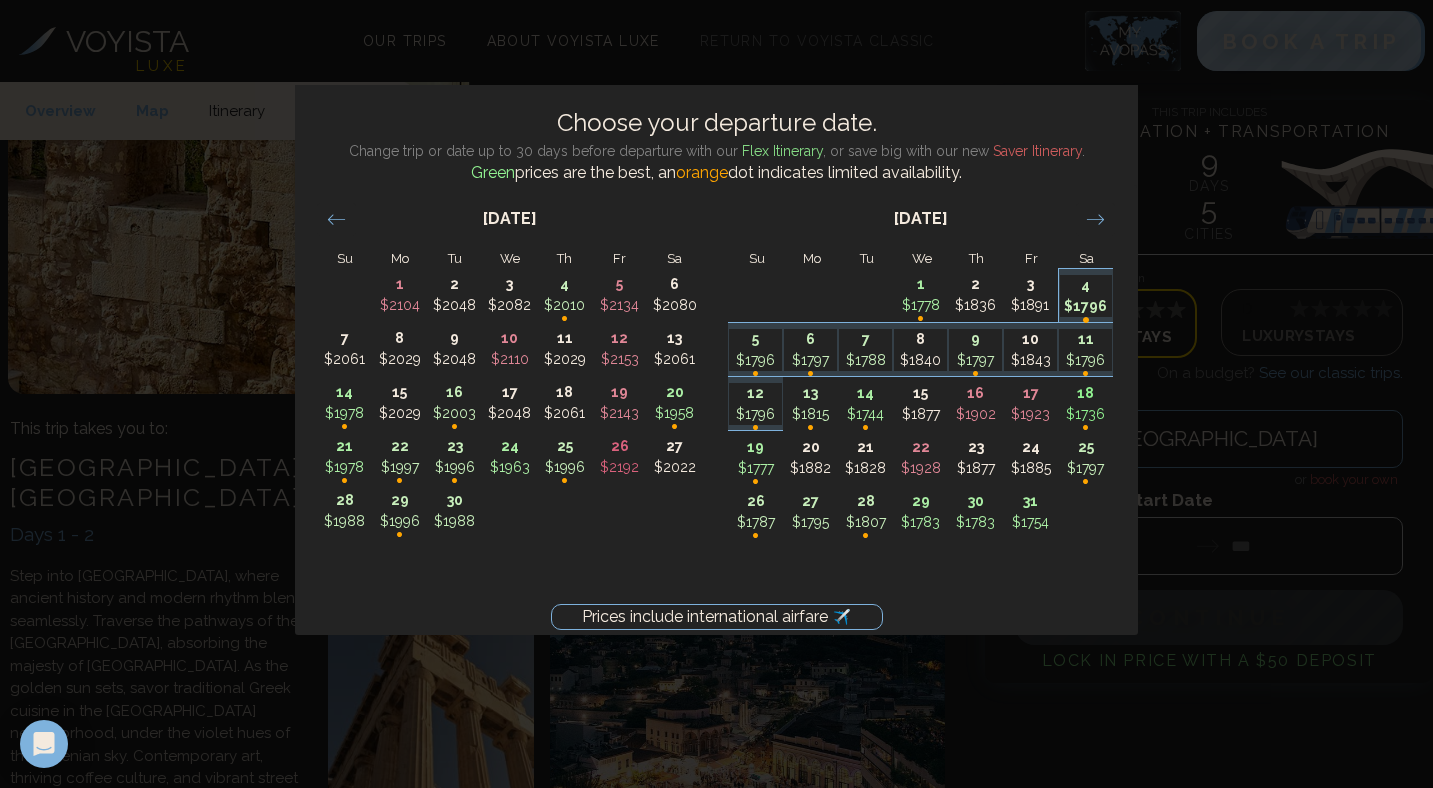 click on "•" at bounding box center [1086, 319] 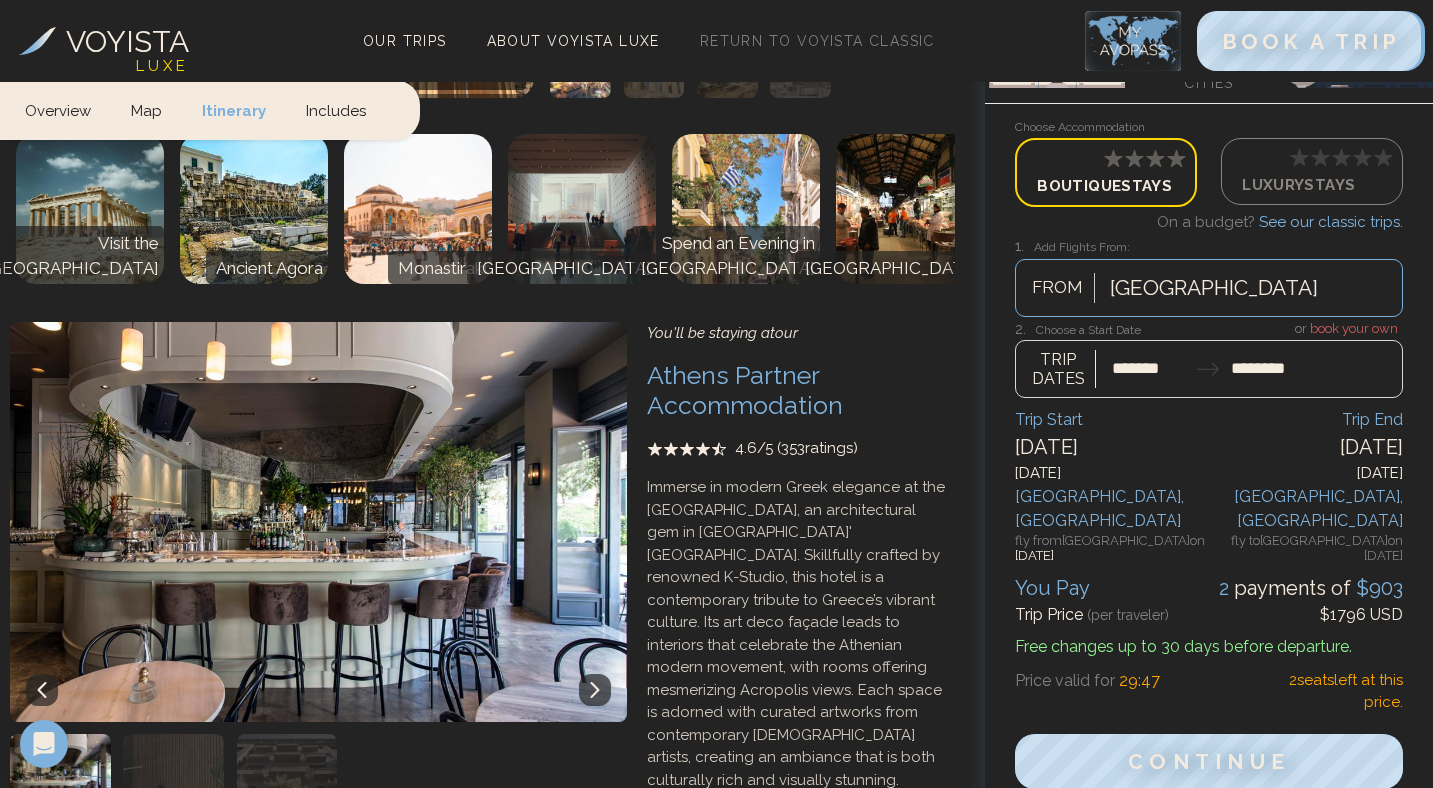 scroll, scrollTop: 7480, scrollLeft: 0, axis: vertical 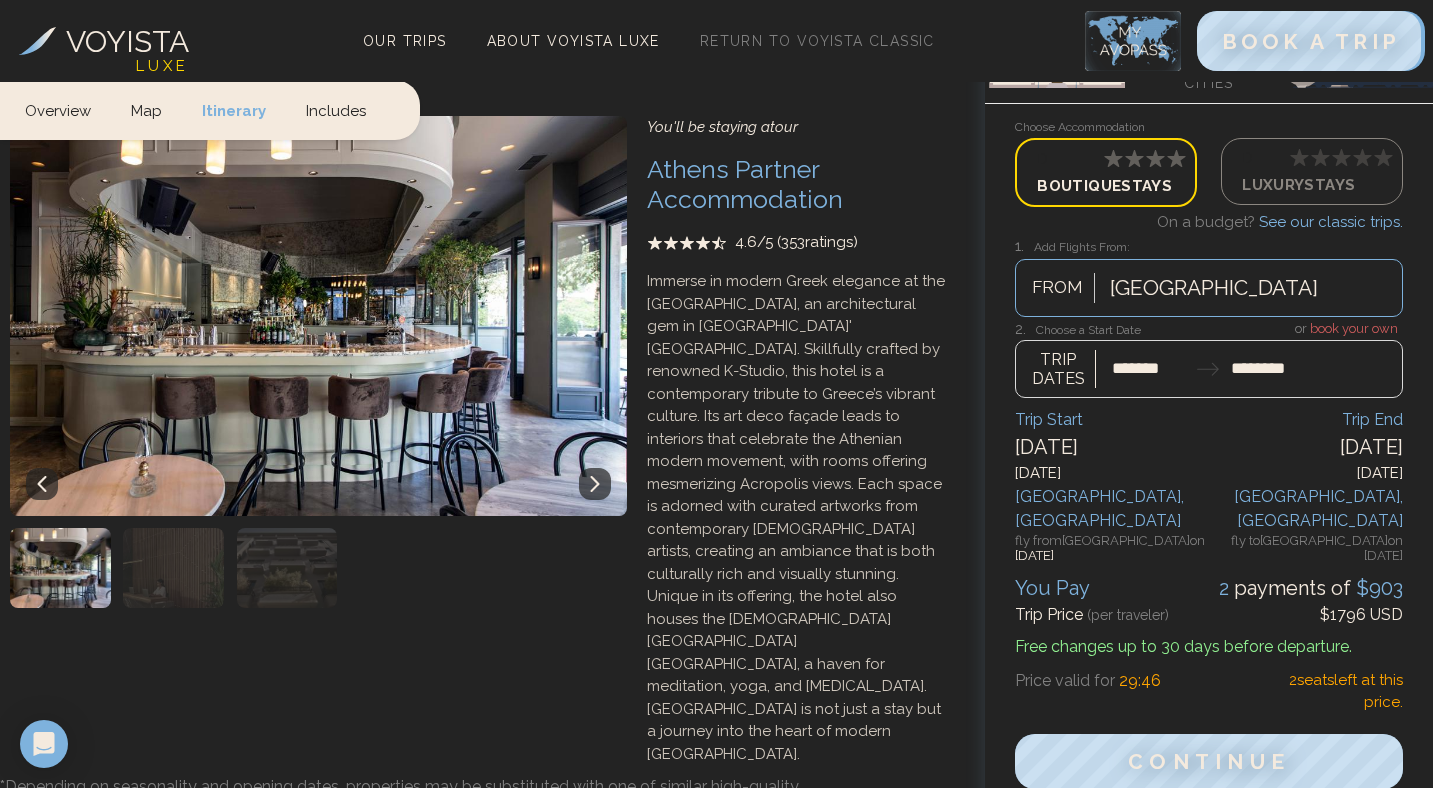 click on "*Depending on seasonality and opening dates, properties may be substituted with one of similar high-quality." at bounding box center (477, 787) 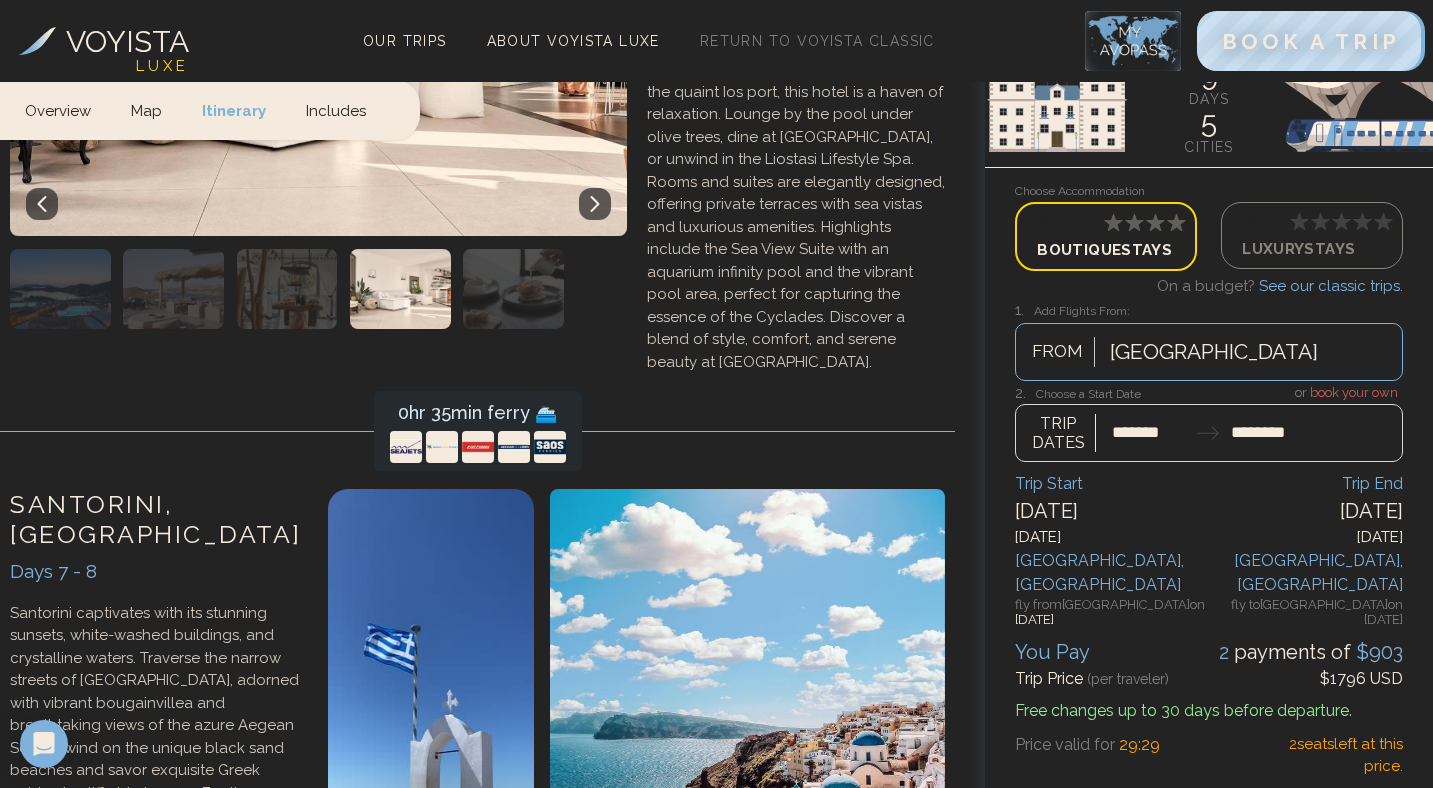 scroll, scrollTop: 4977, scrollLeft: 0, axis: vertical 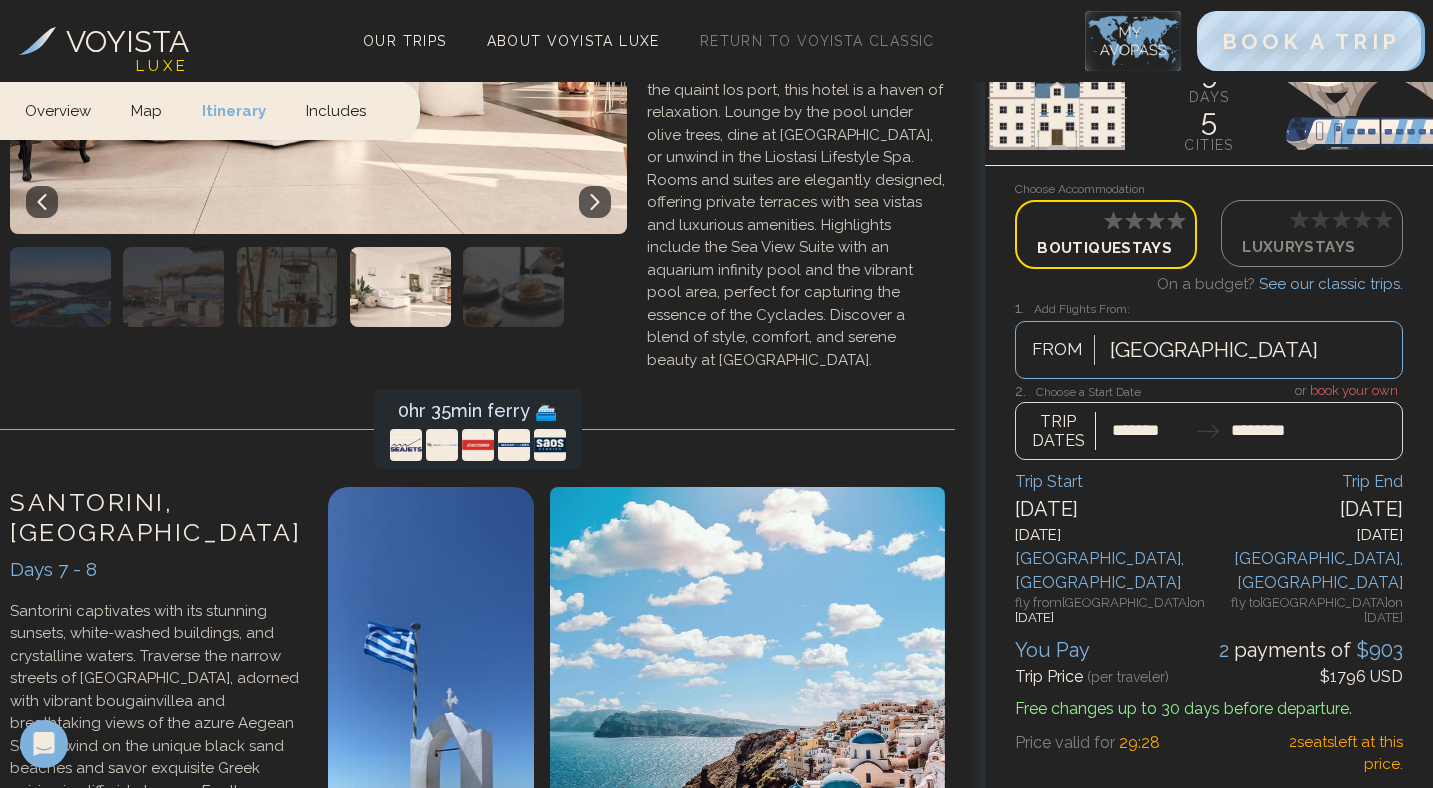 click 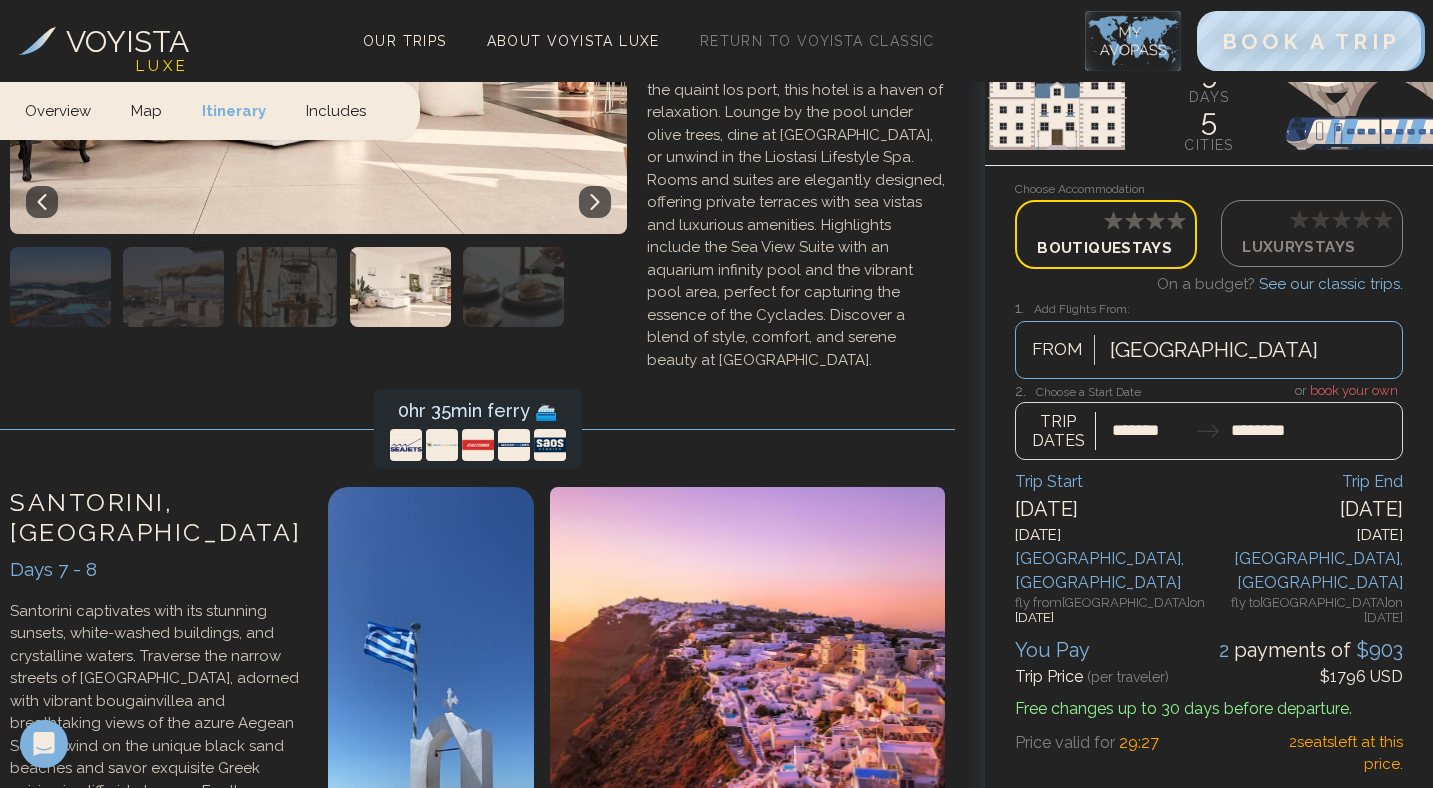 click 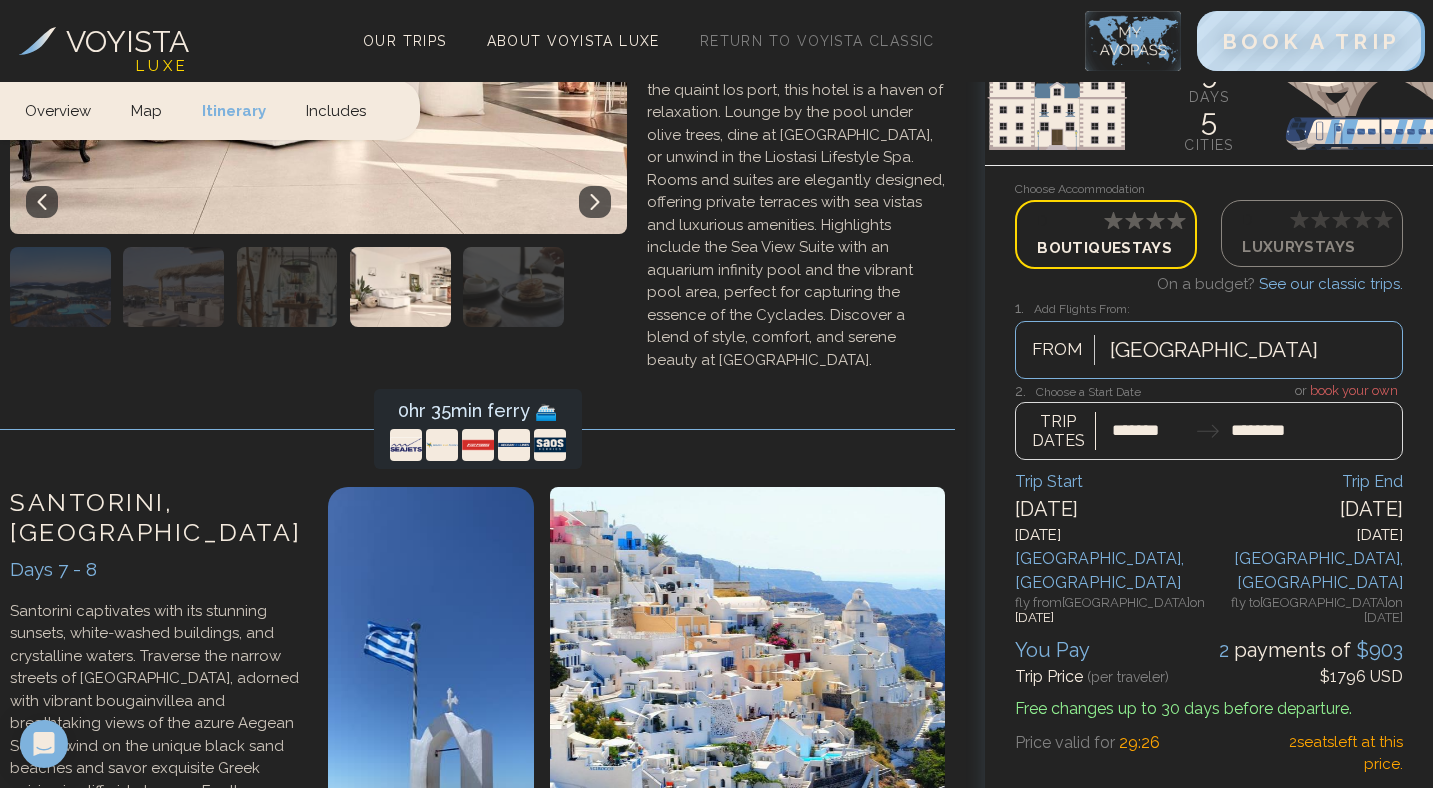 click 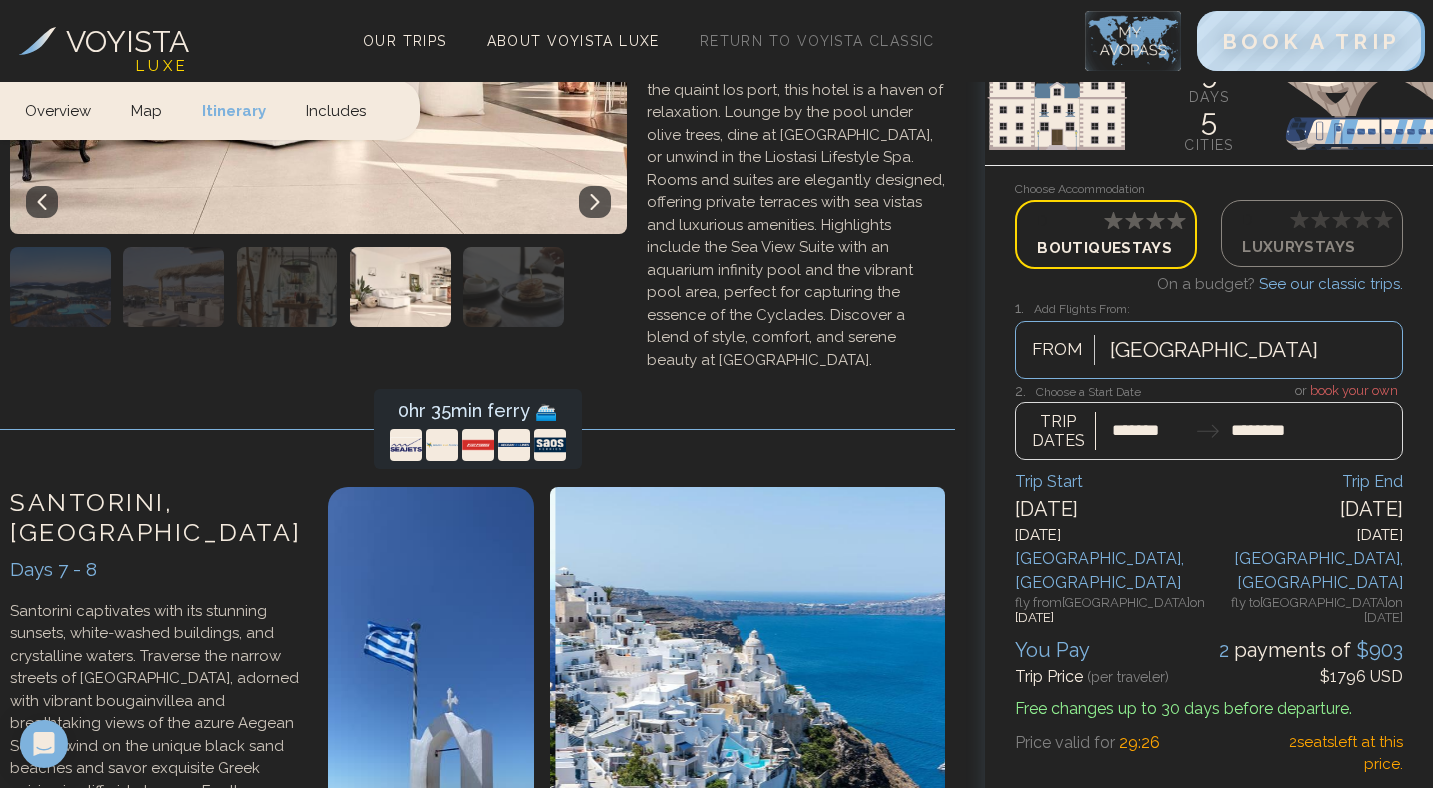 click 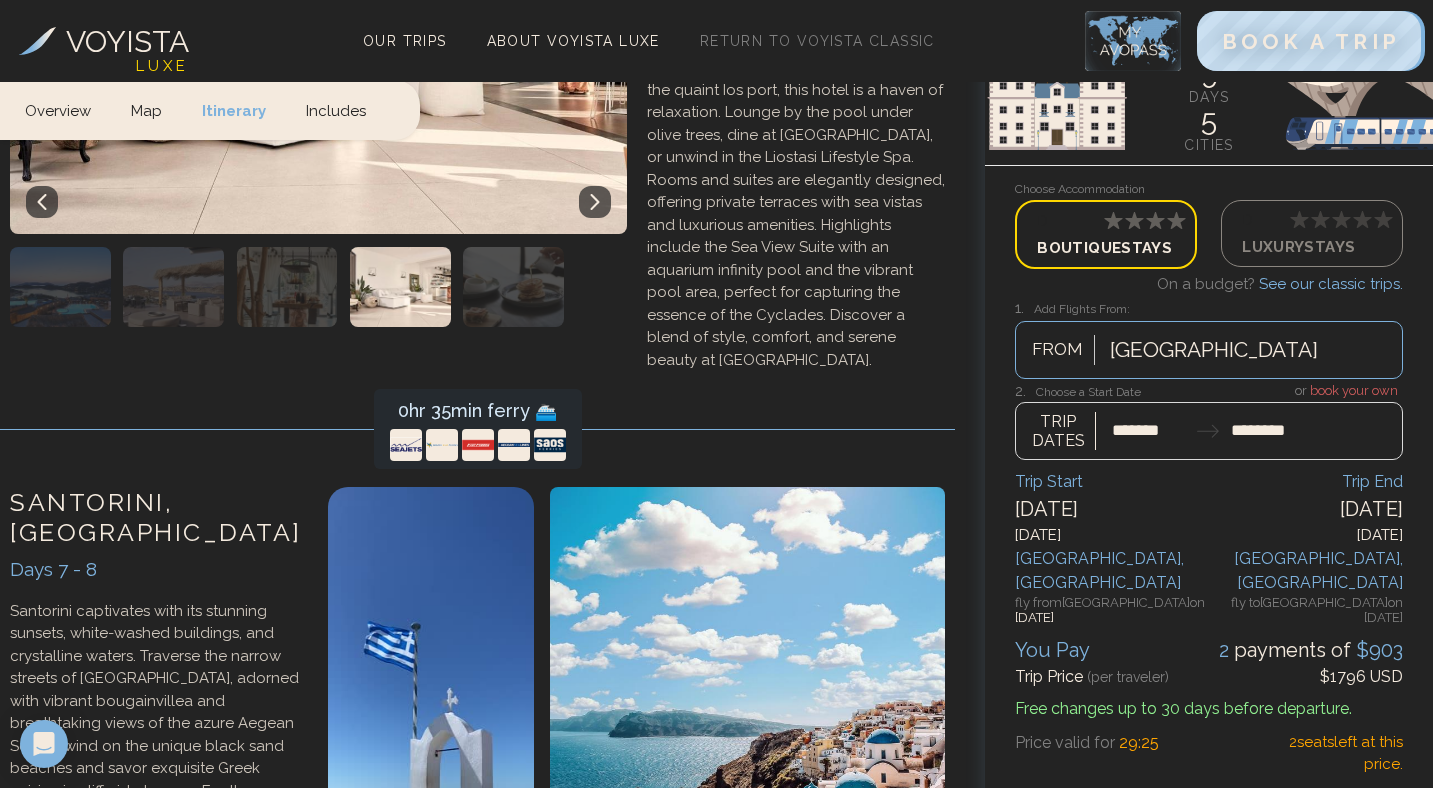 click 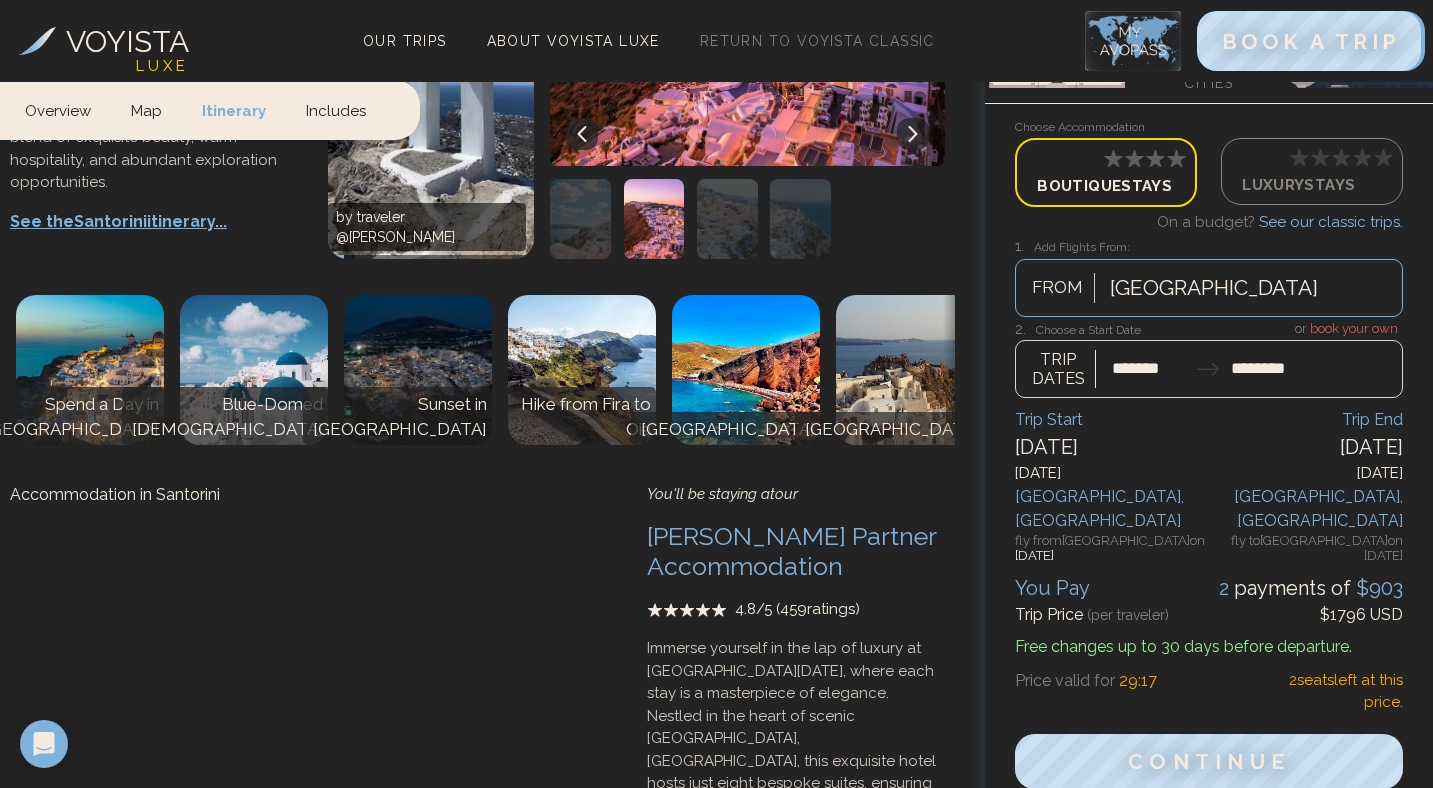 scroll, scrollTop: 5709, scrollLeft: 0, axis: vertical 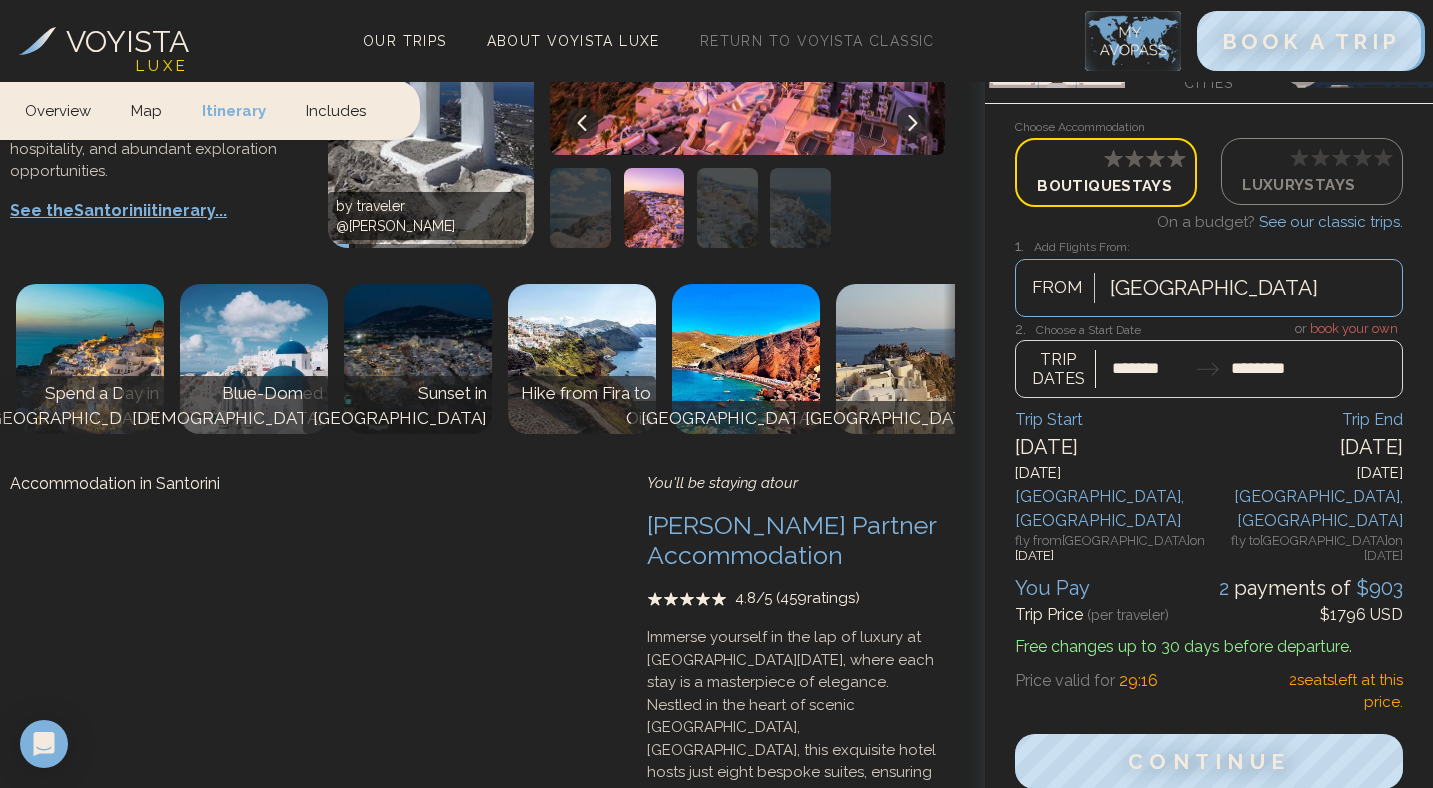 click 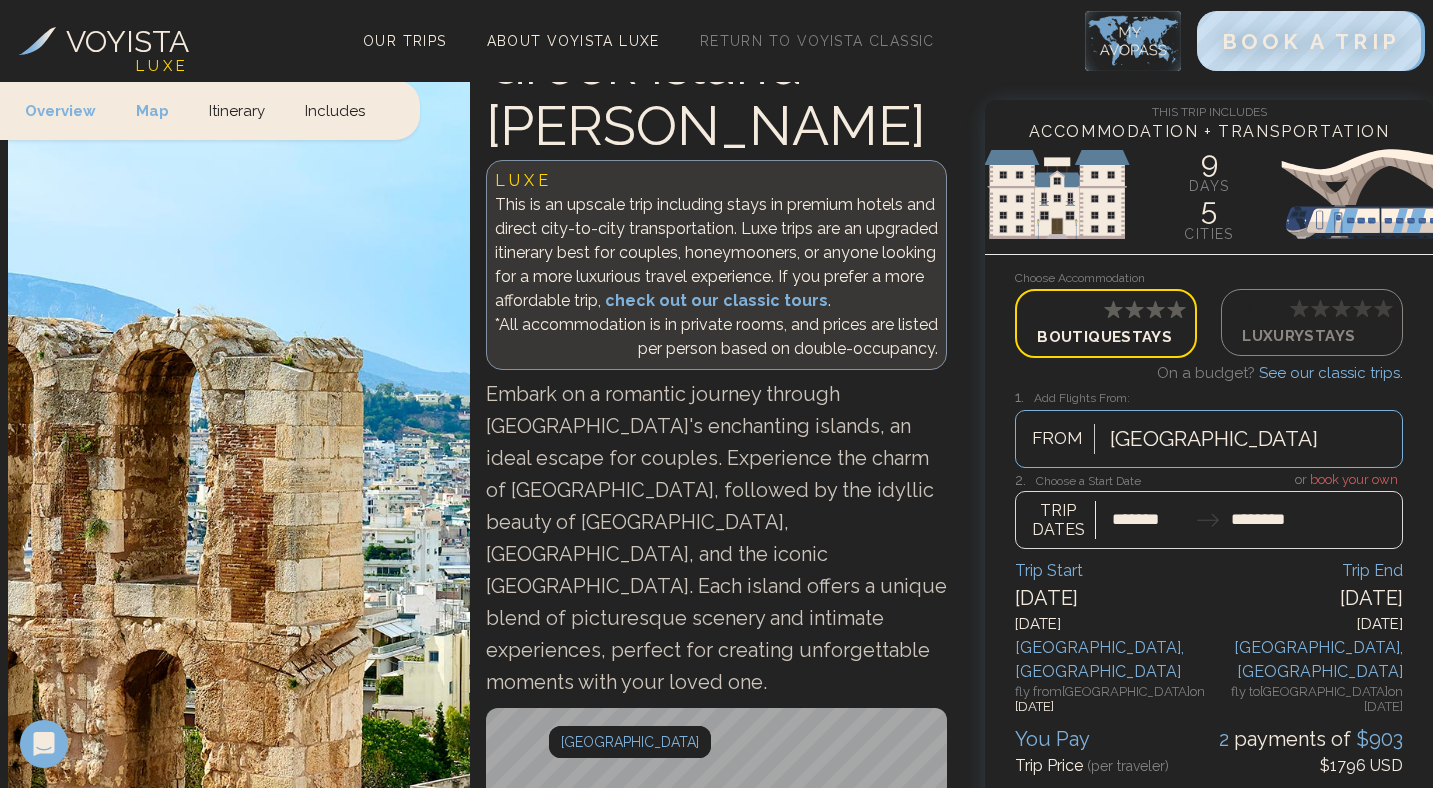scroll, scrollTop: 0, scrollLeft: 0, axis: both 